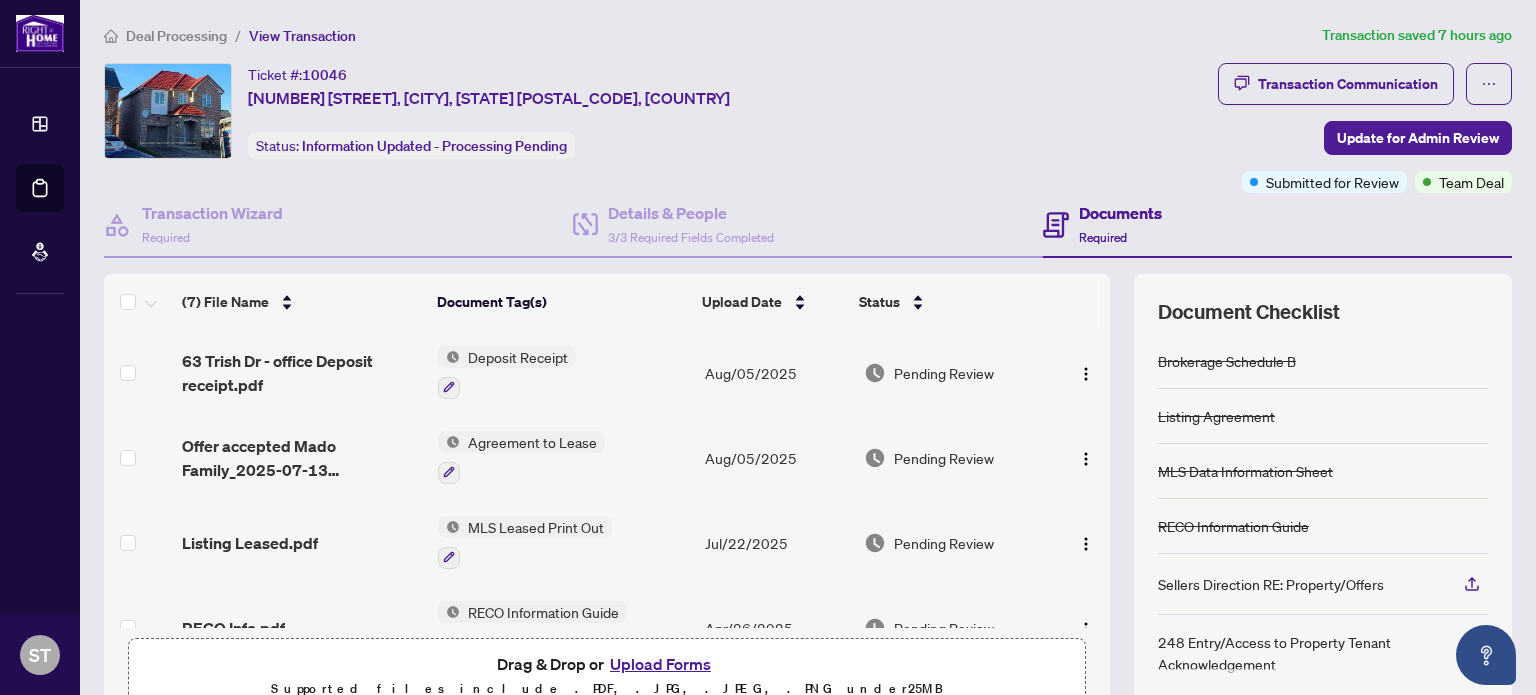 scroll, scrollTop: 0, scrollLeft: 0, axis: both 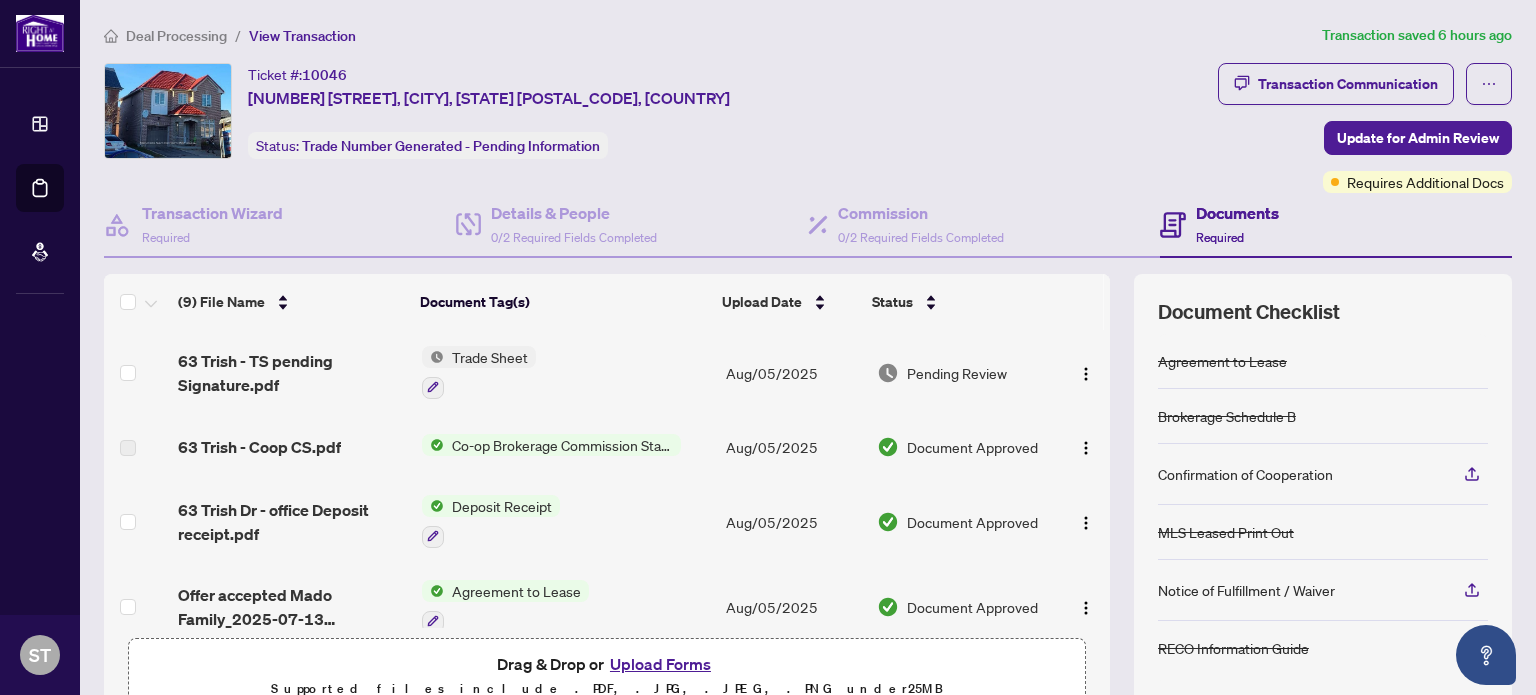 click on "Trade Sheet" at bounding box center [490, 357] 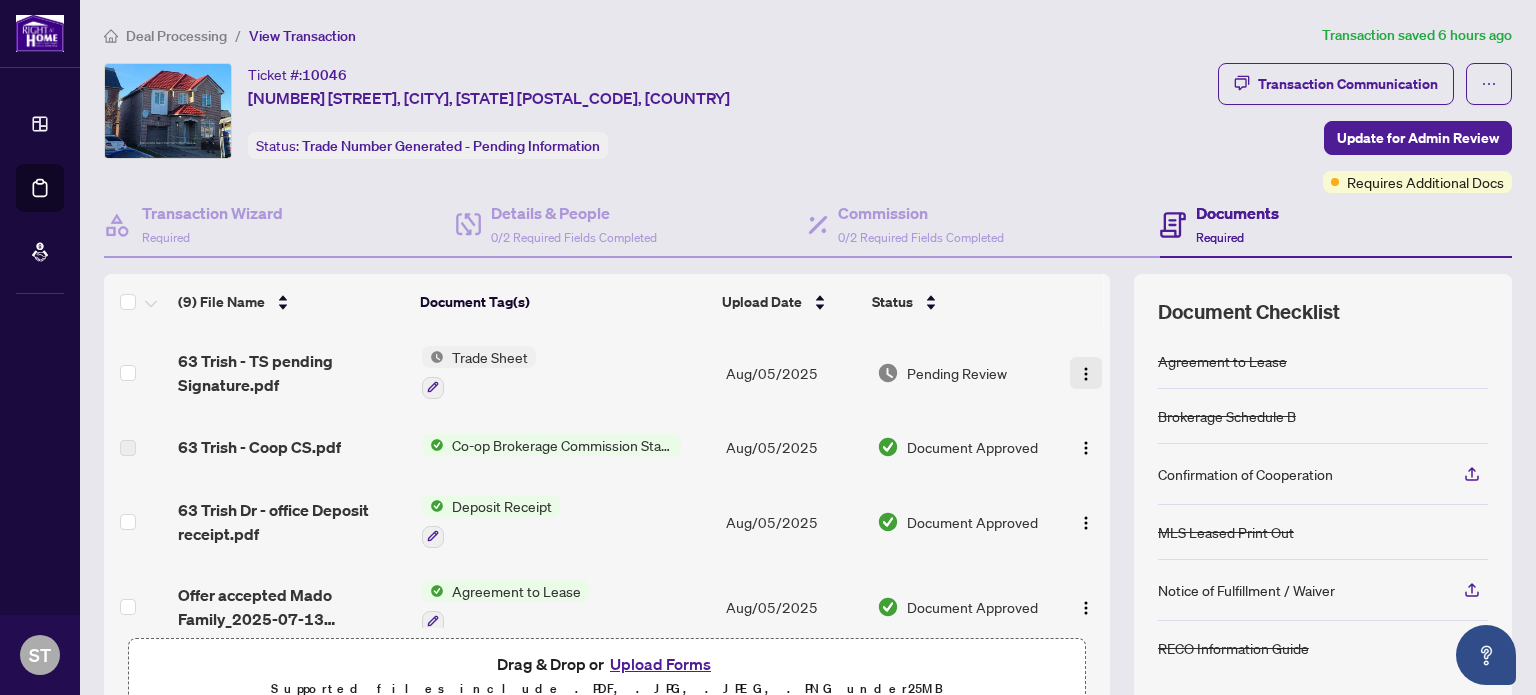 click at bounding box center [1086, 374] 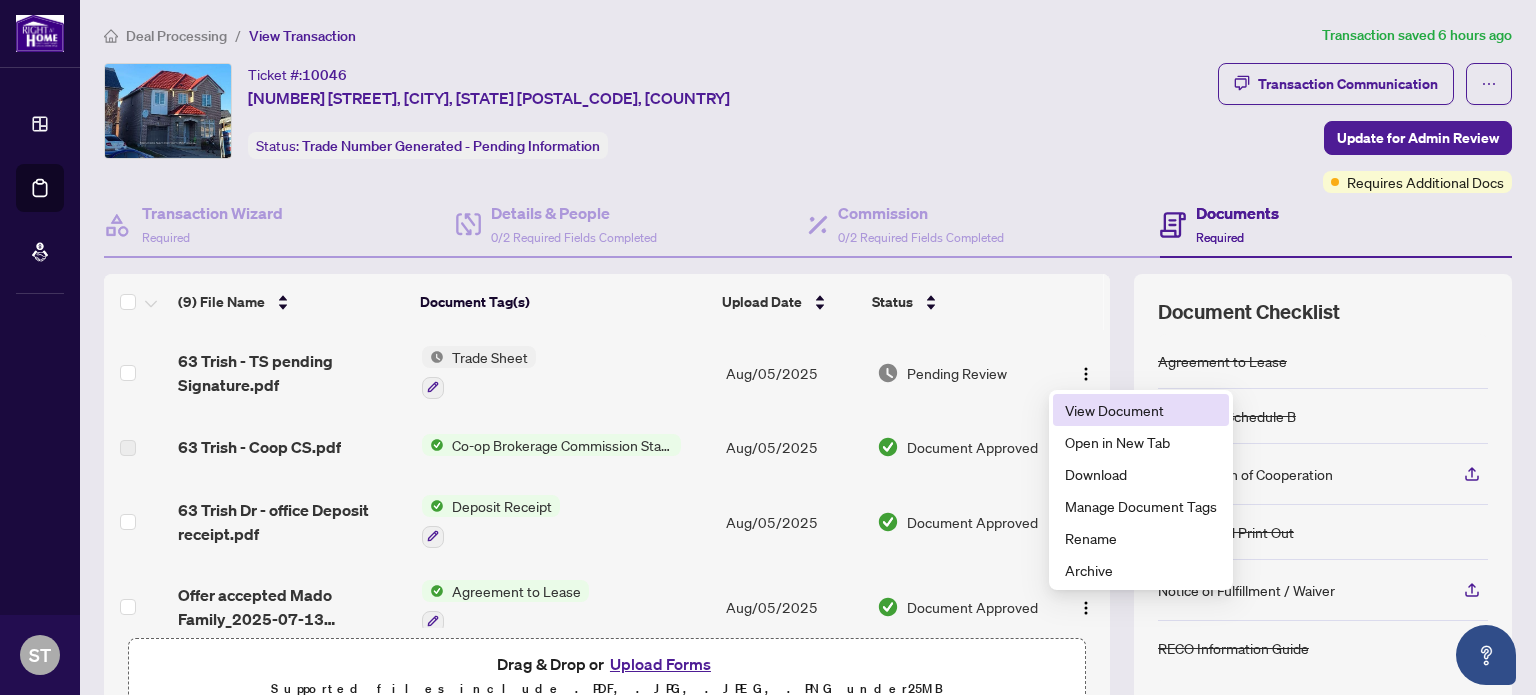 click on "View Document" at bounding box center (1141, 410) 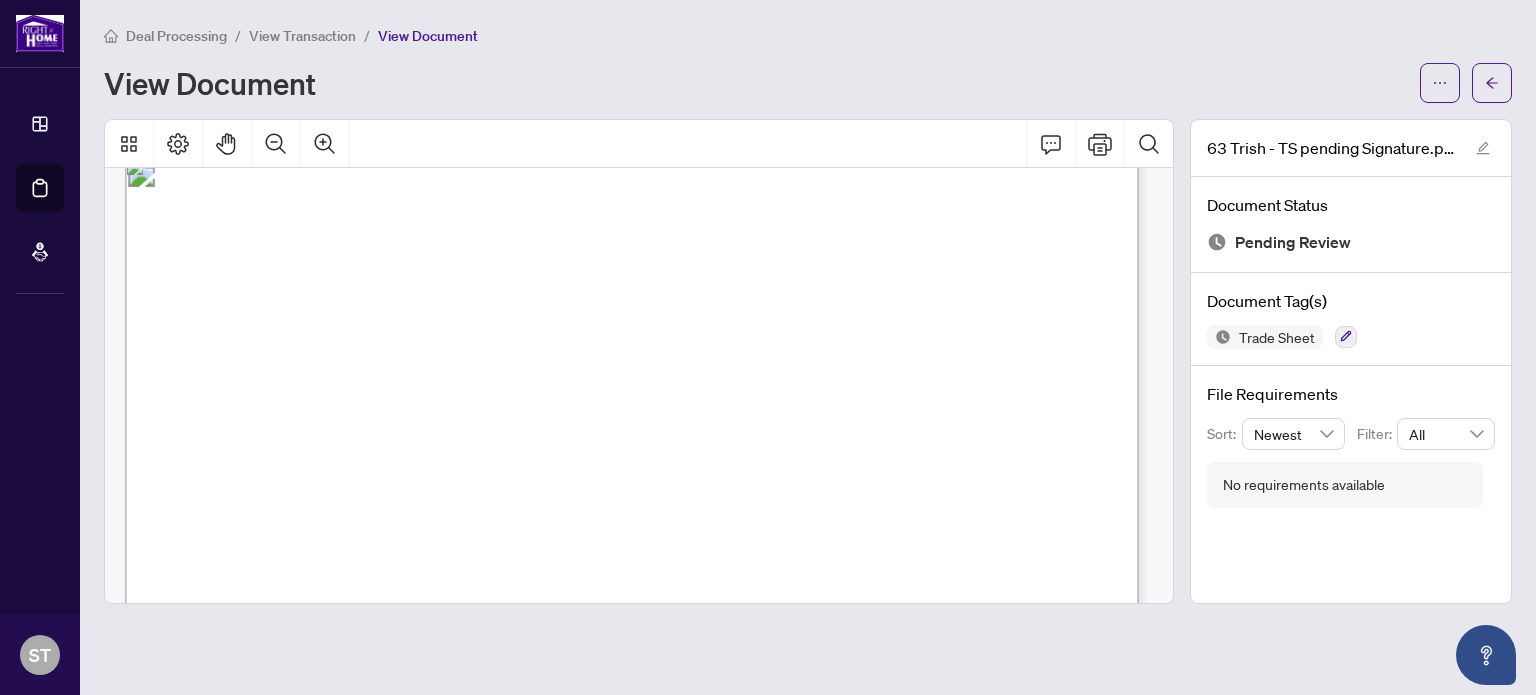 scroll, scrollTop: 0, scrollLeft: 0, axis: both 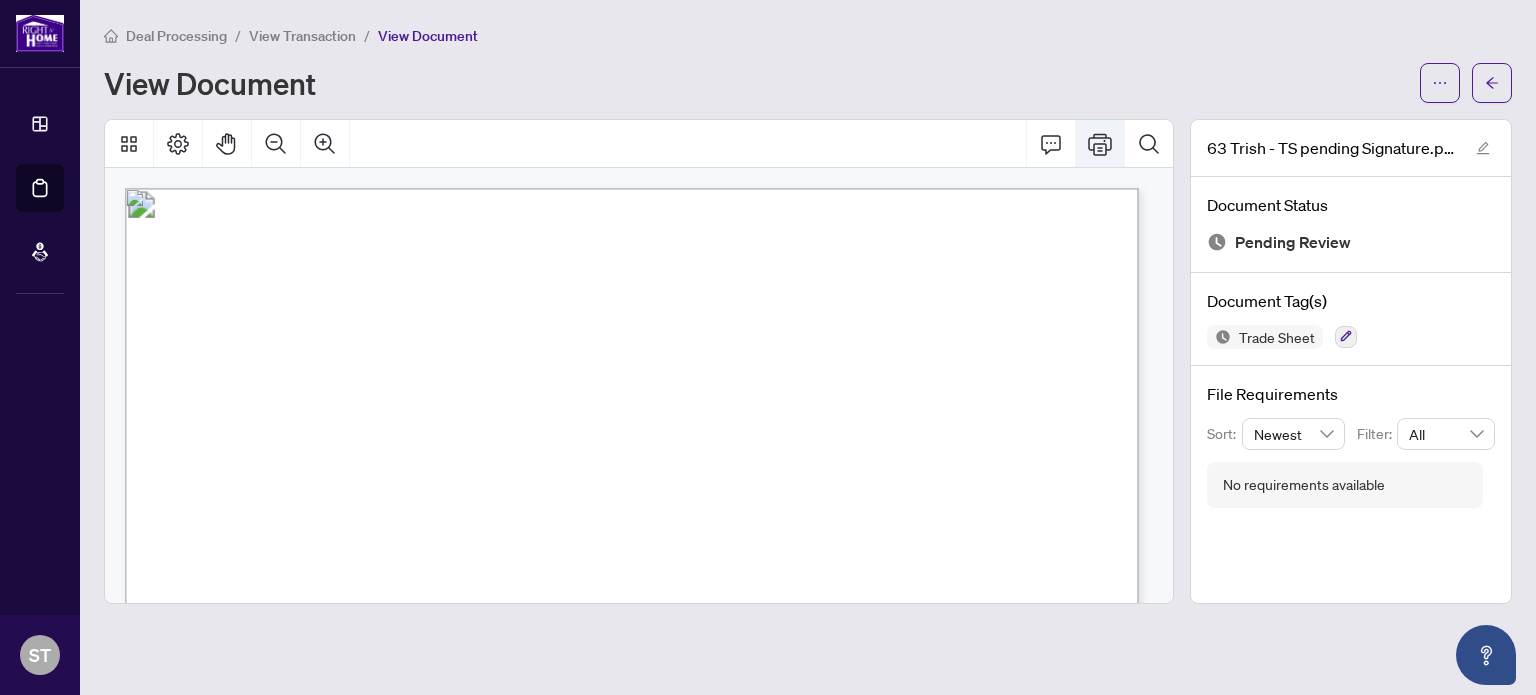 click 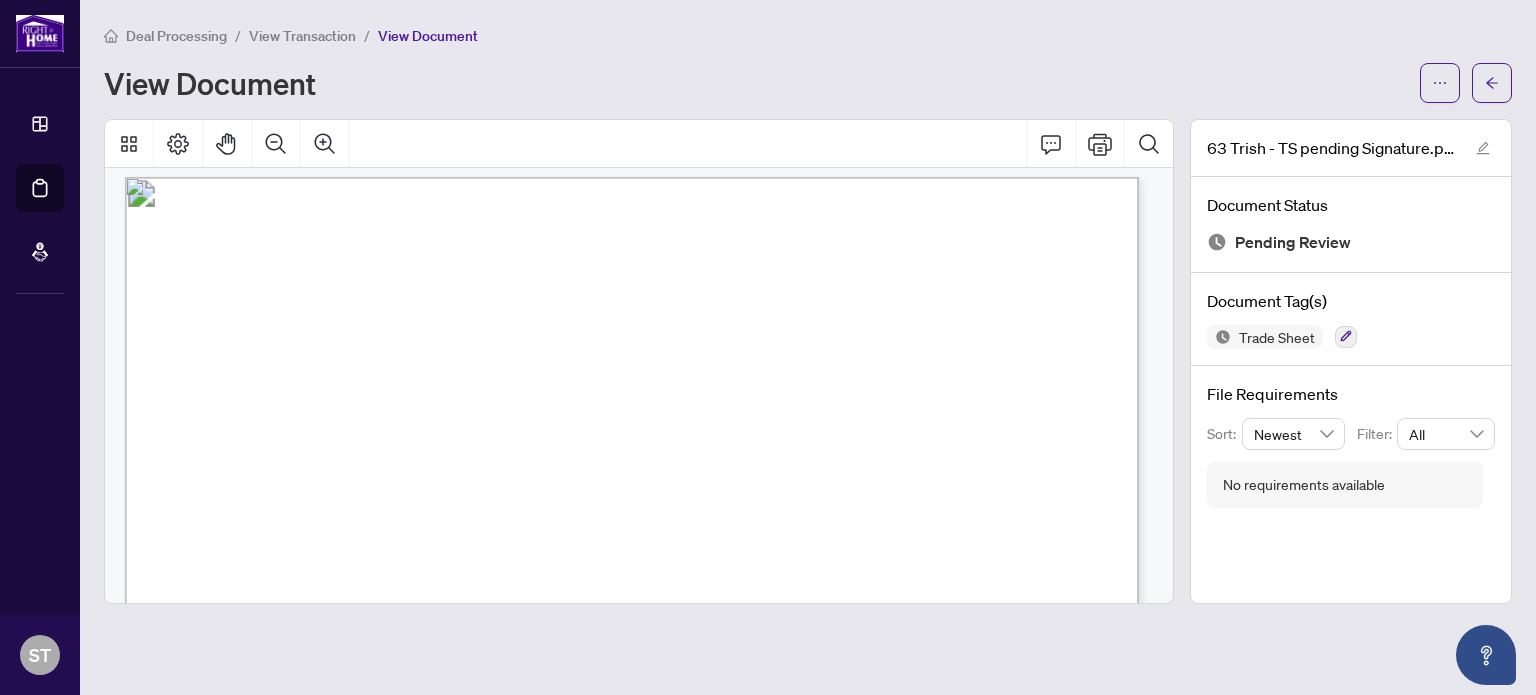 scroll, scrollTop: 0, scrollLeft: 0, axis: both 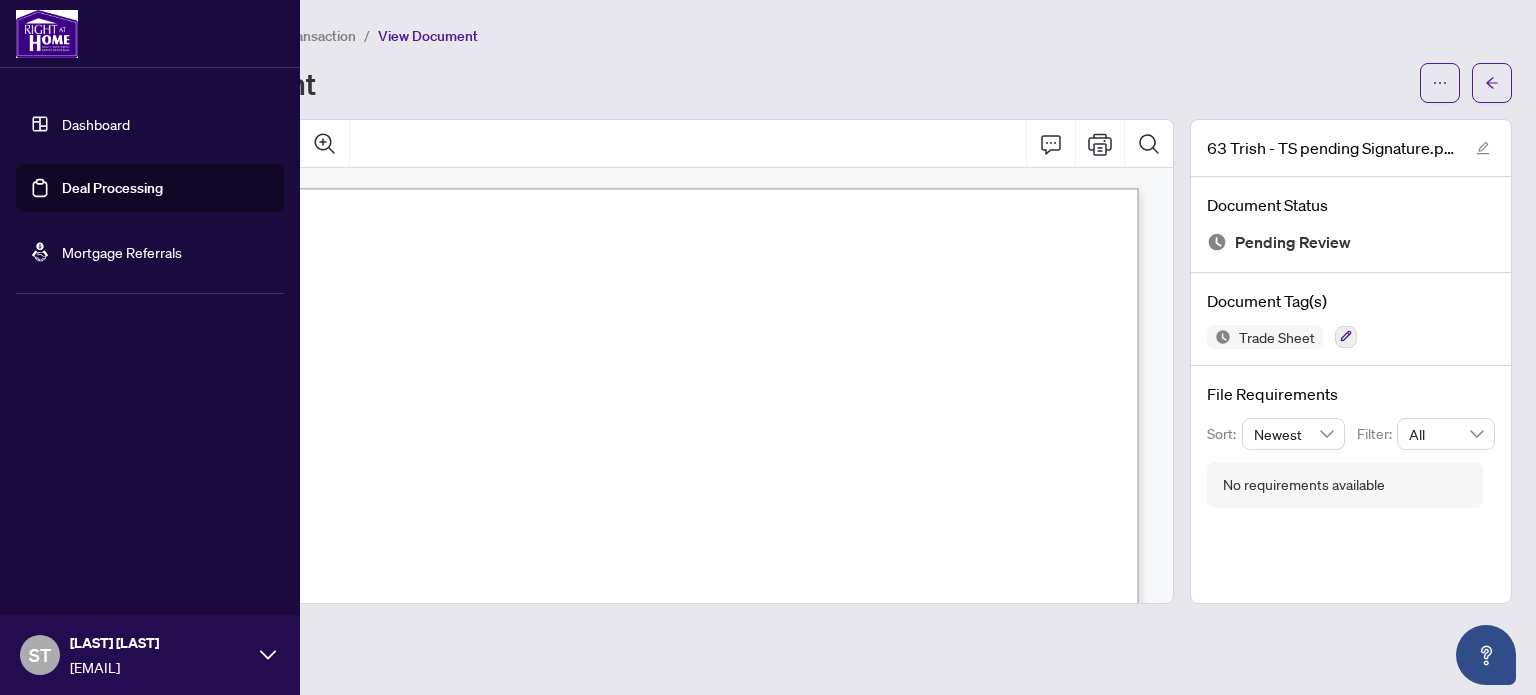 click on "Deal Processing" at bounding box center (112, 188) 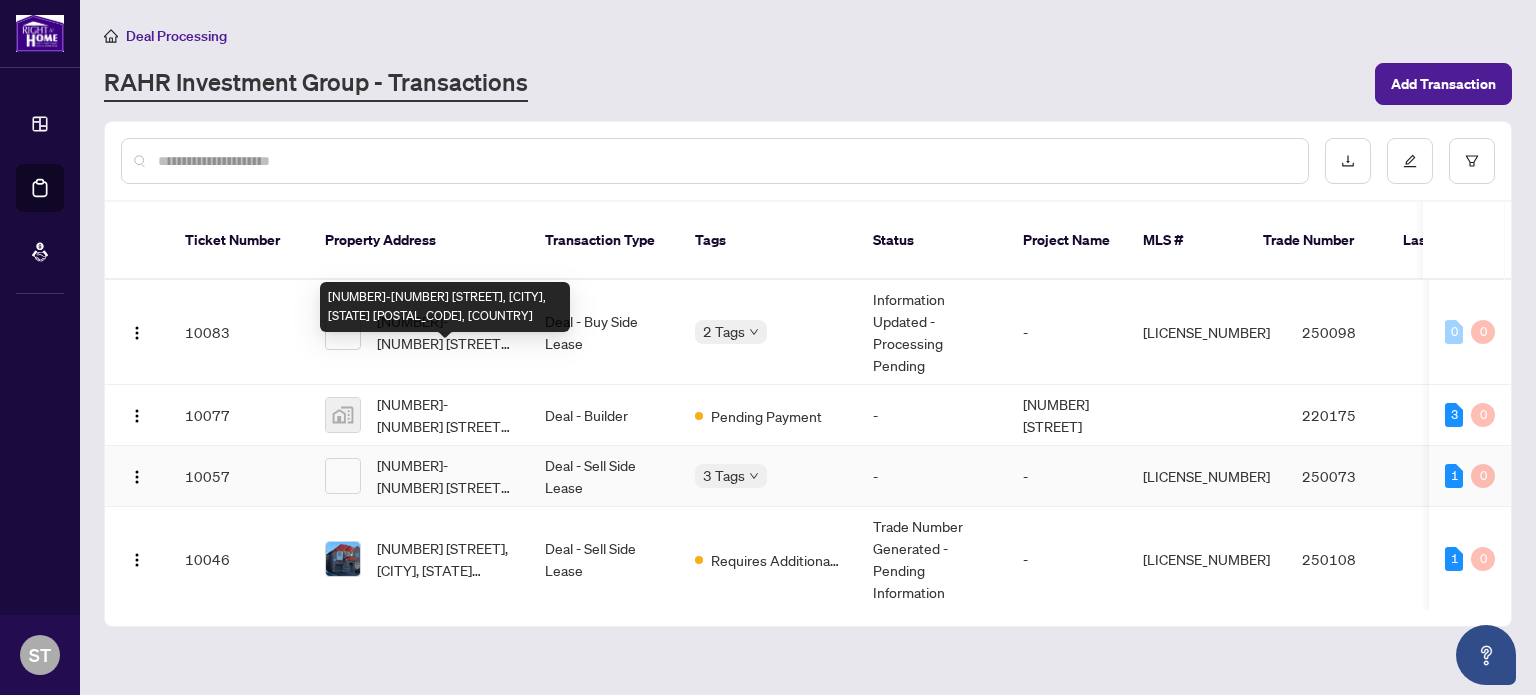 scroll, scrollTop: 100, scrollLeft: 0, axis: vertical 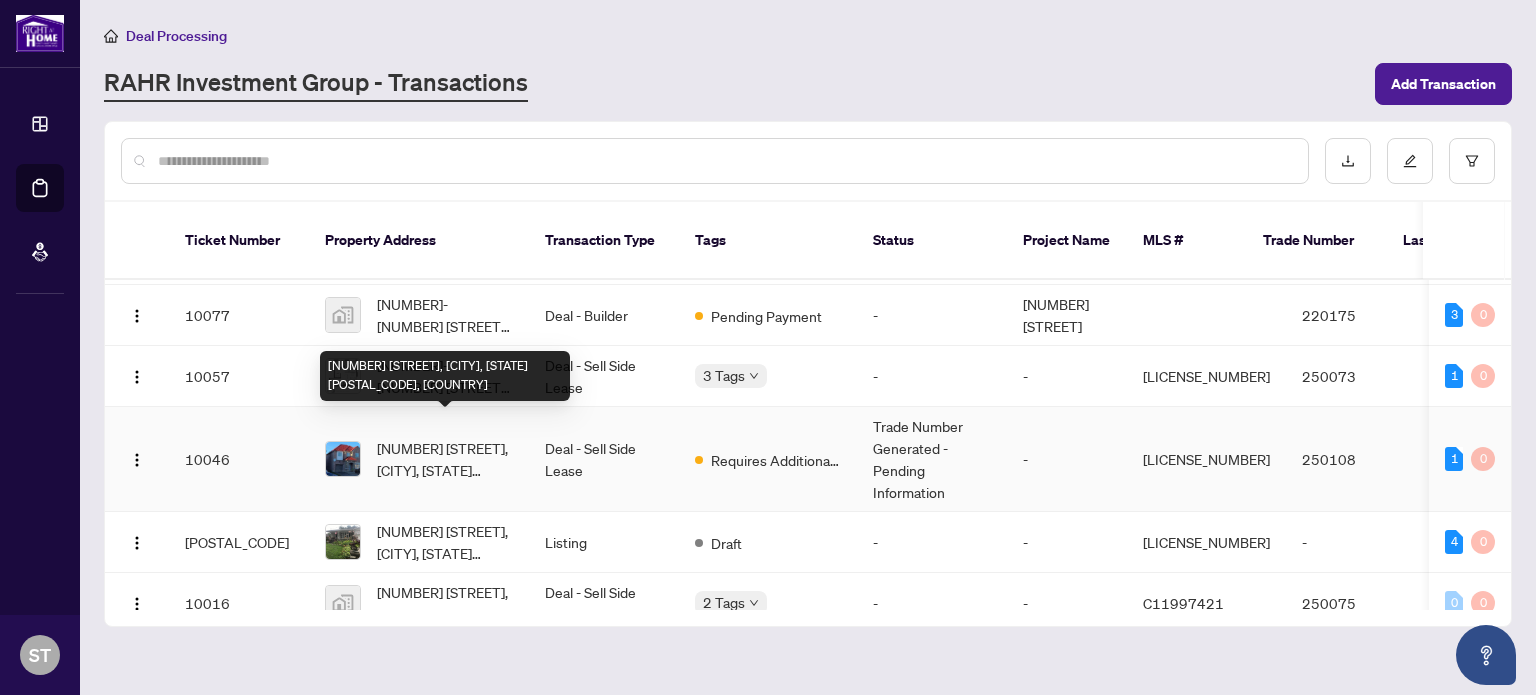 click on "[NUMBER] [STREET], [CITY], [STATE] [POSTAL_CODE], [COUNTRY]" at bounding box center [445, 459] 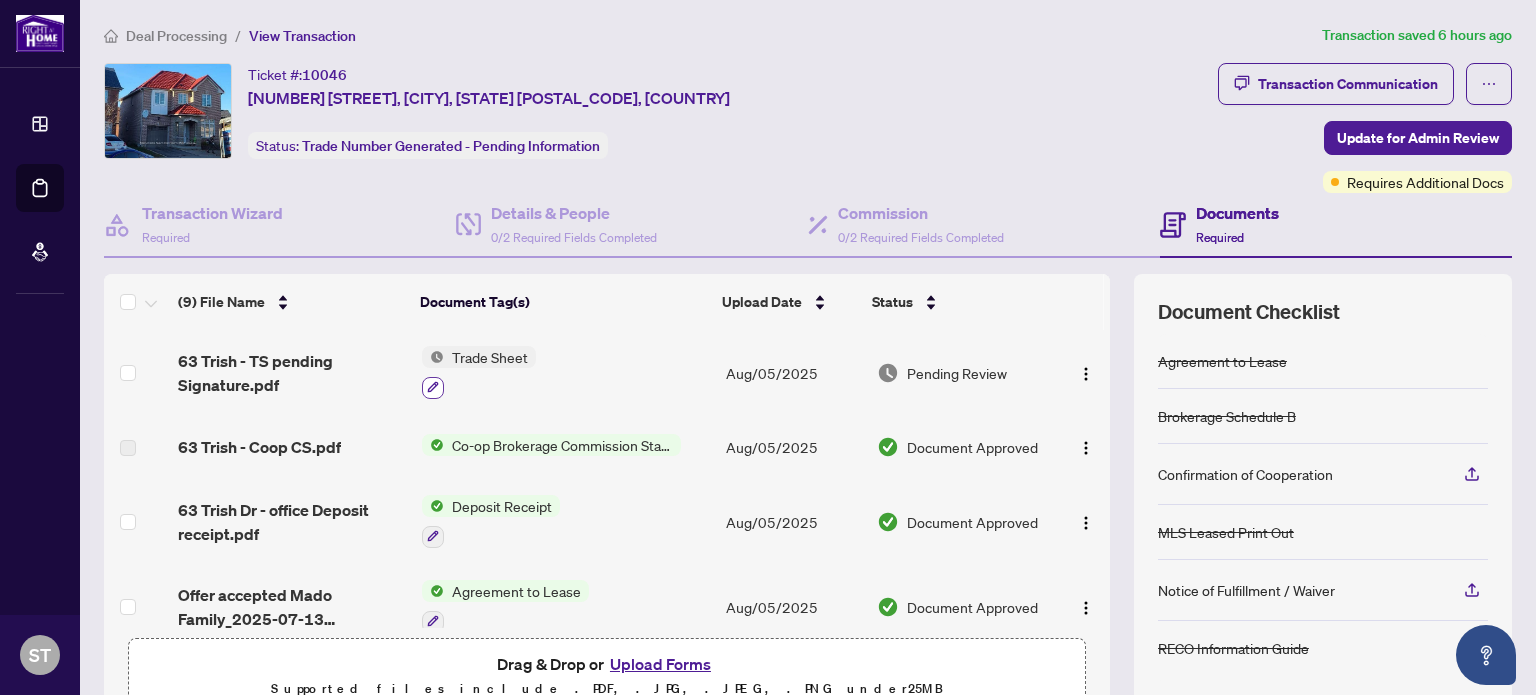 click 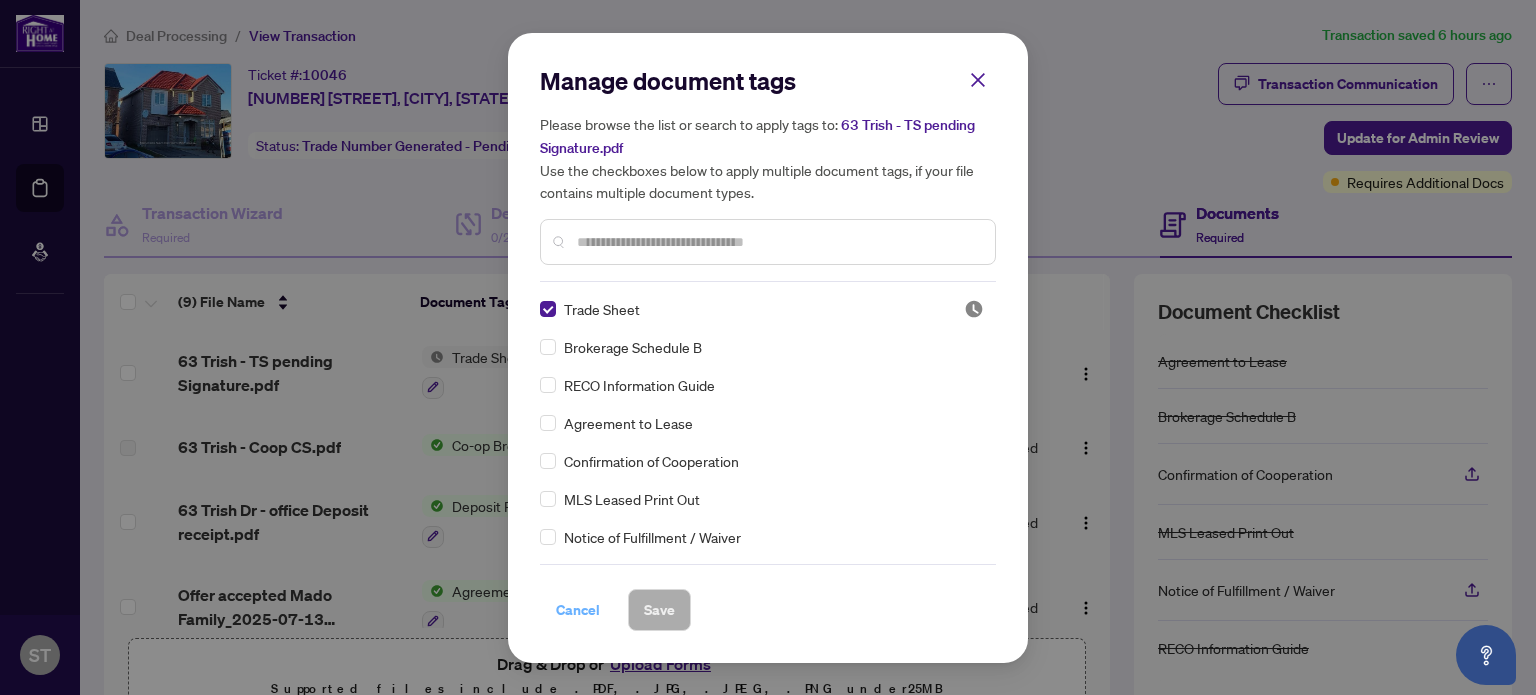 click on "Cancel" at bounding box center (578, 610) 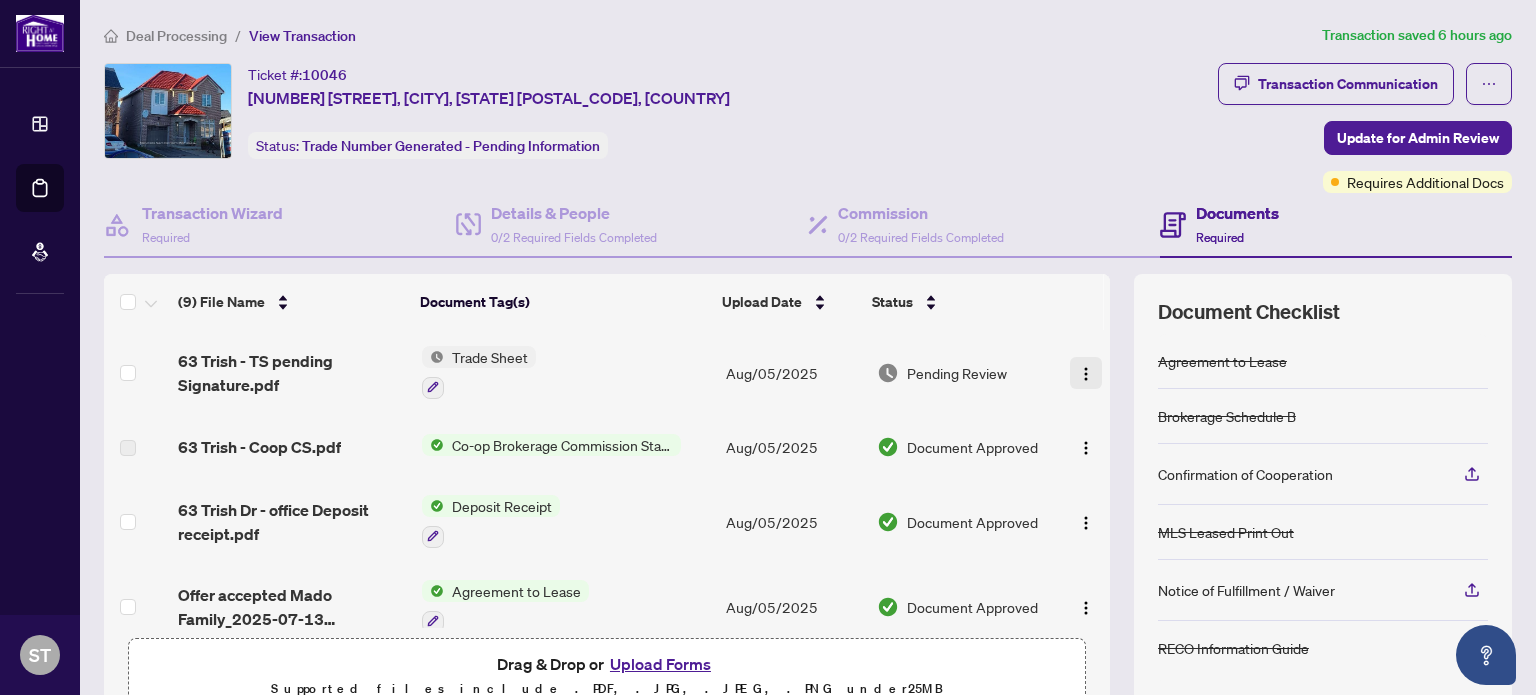 click at bounding box center [1086, 374] 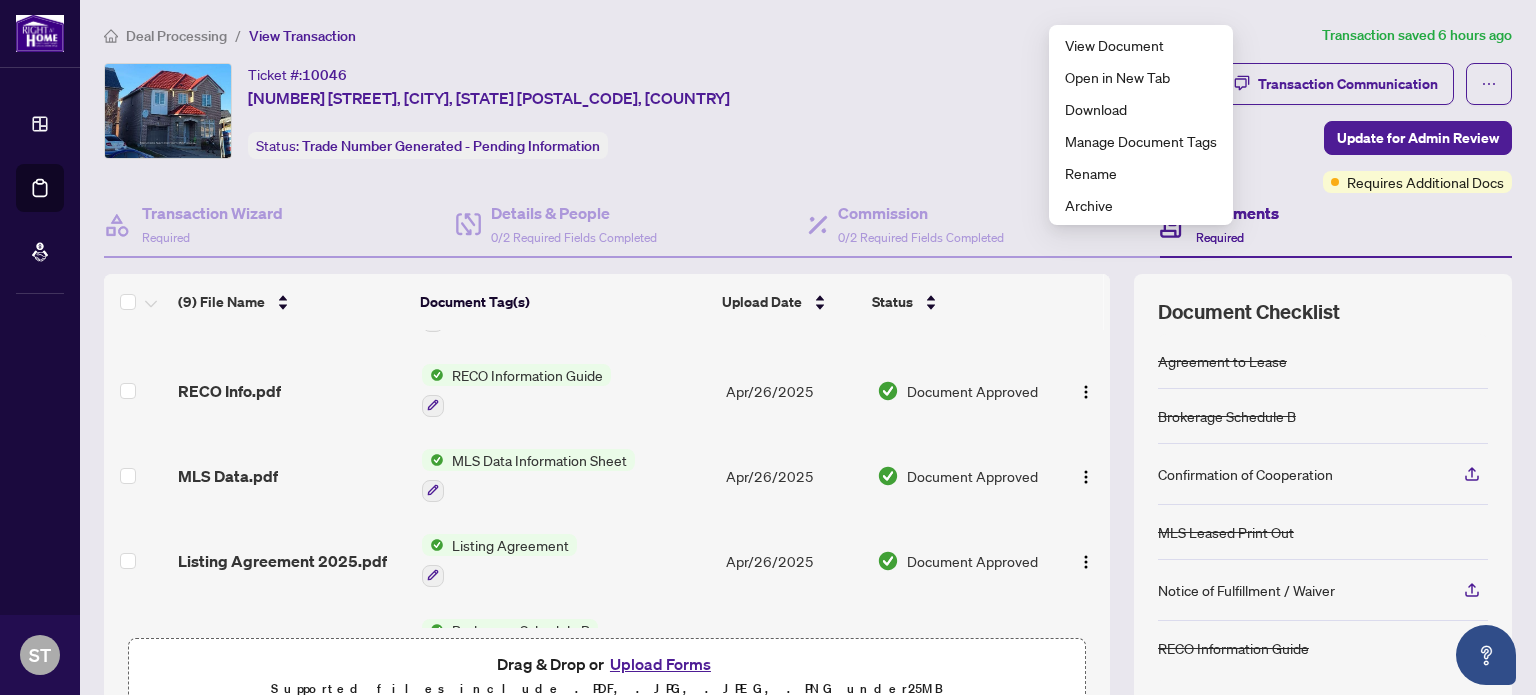 scroll, scrollTop: 447, scrollLeft: 0, axis: vertical 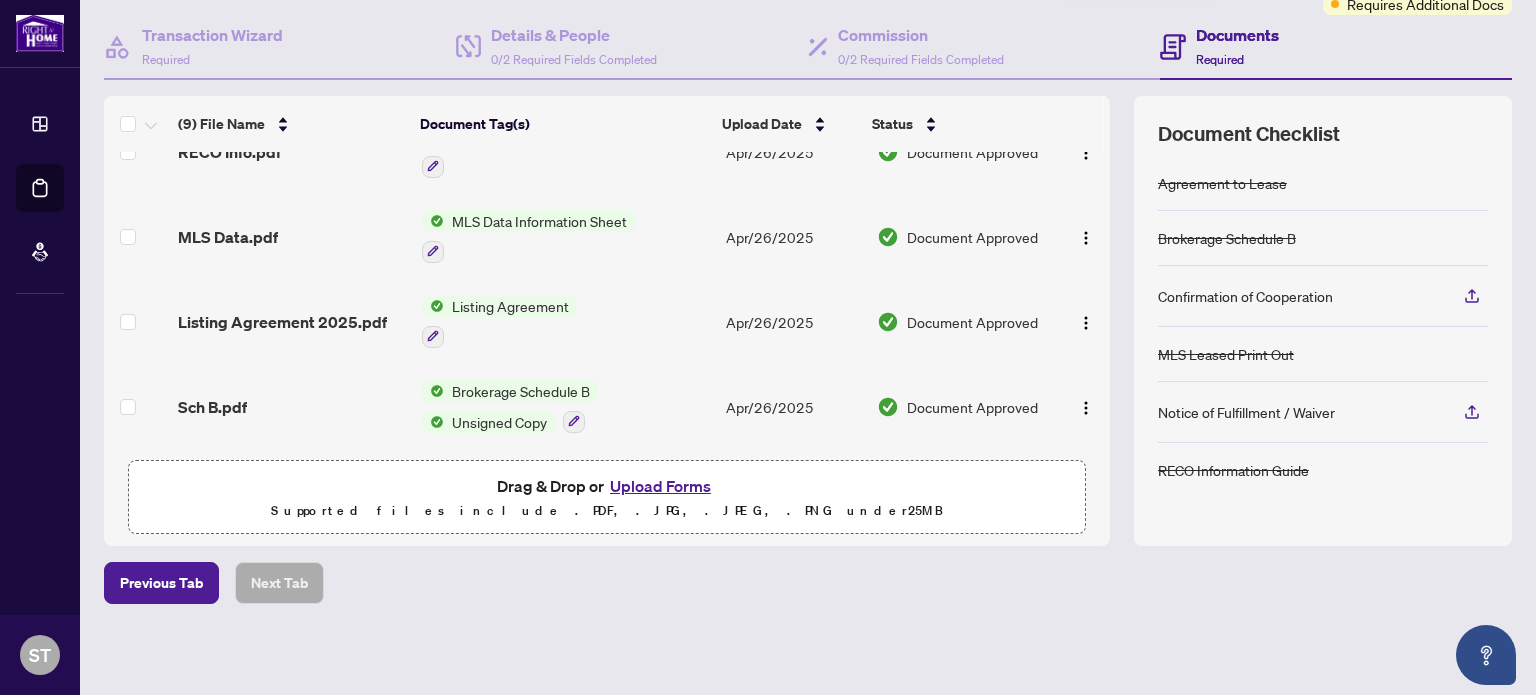 click on "Upload Forms" at bounding box center (660, 486) 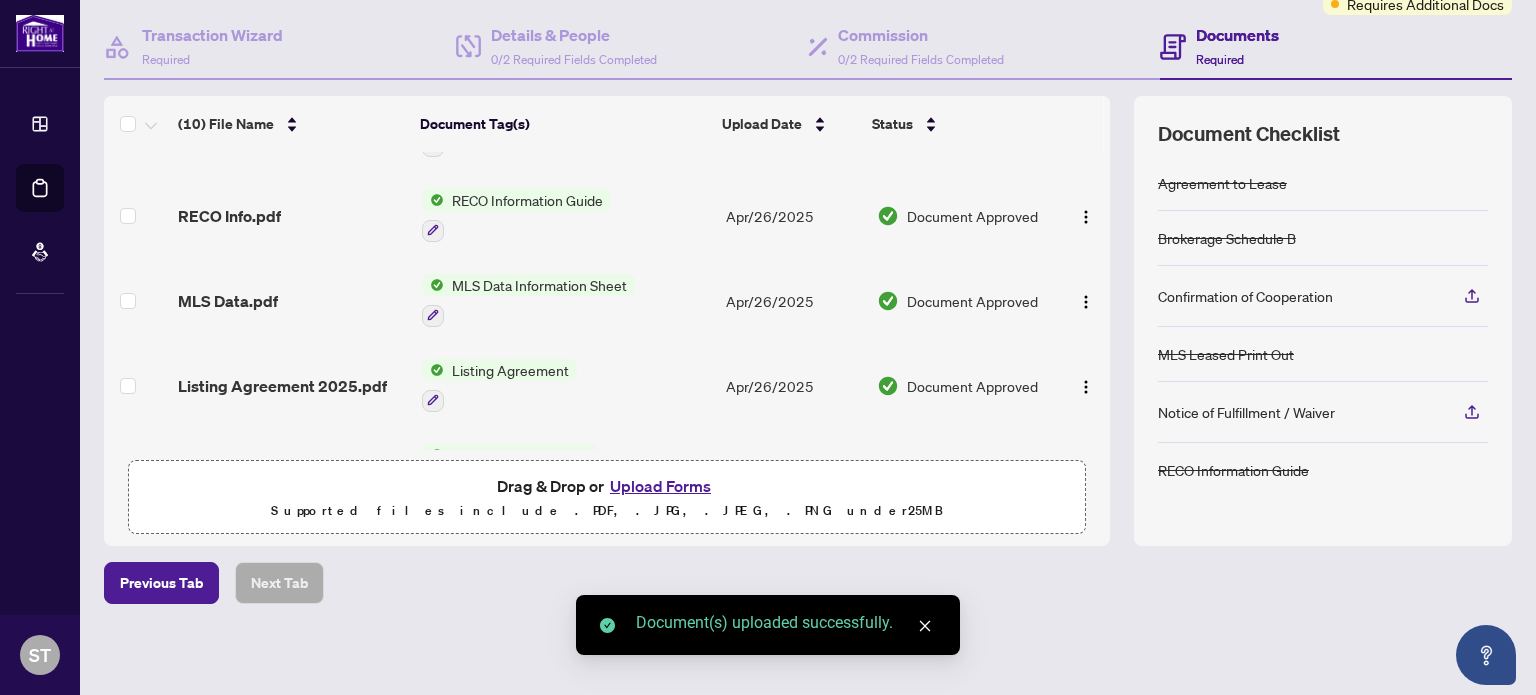 scroll, scrollTop: 0, scrollLeft: 0, axis: both 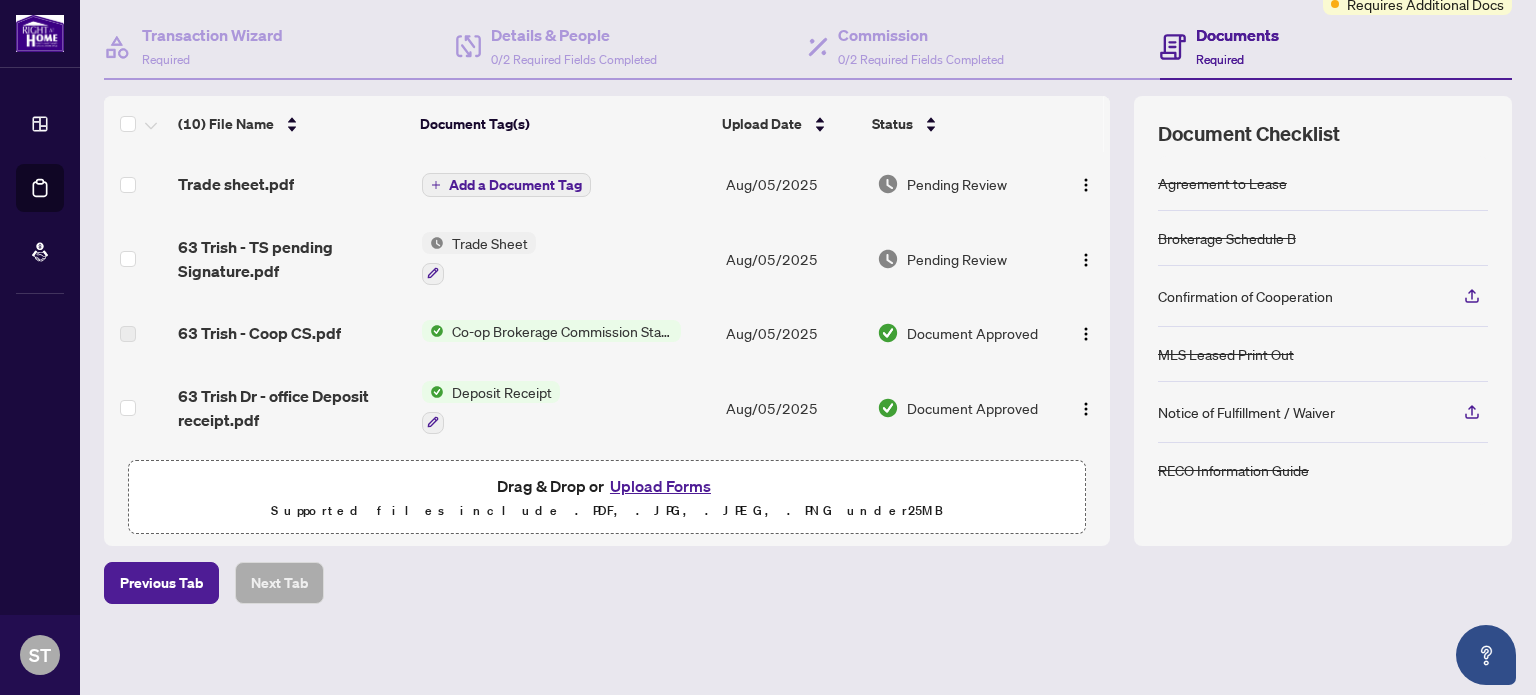 click on "Add a Document Tag" at bounding box center (515, 185) 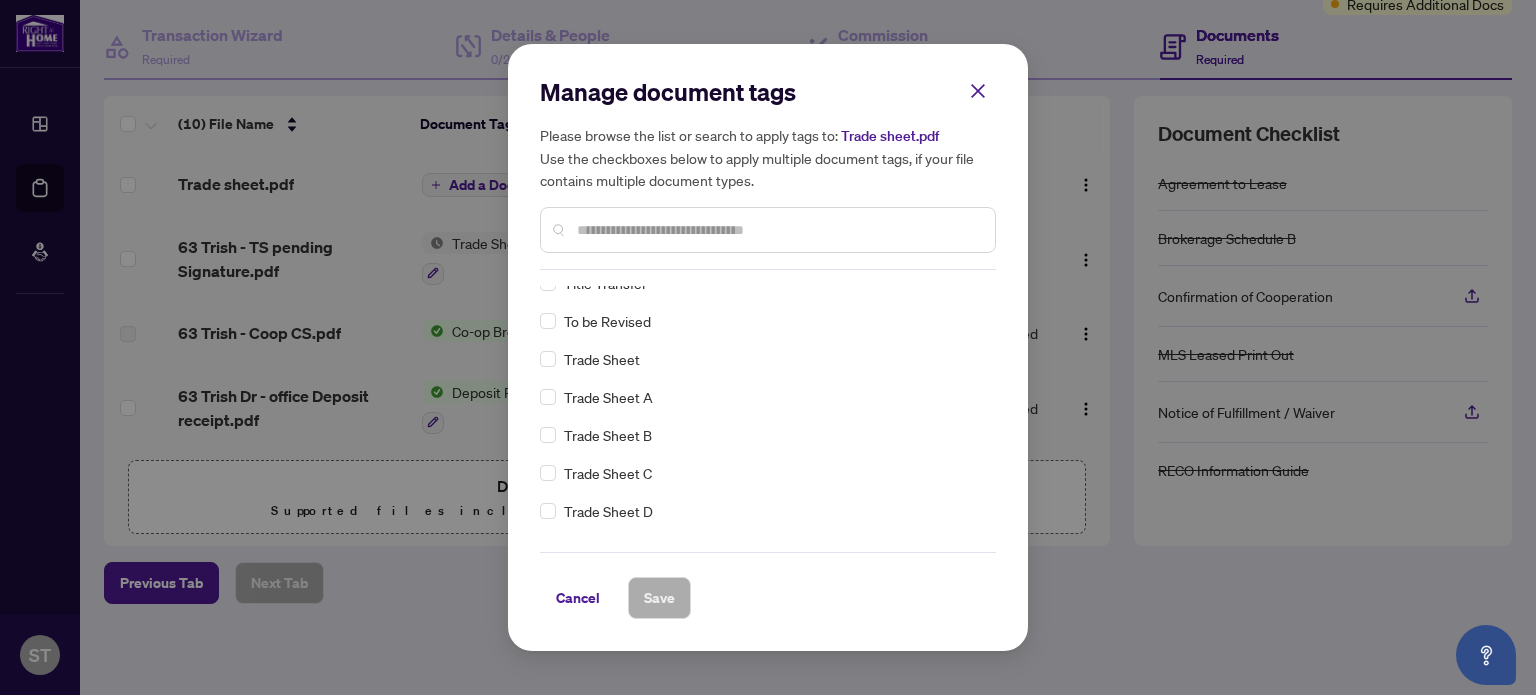 scroll, scrollTop: 4500, scrollLeft: 0, axis: vertical 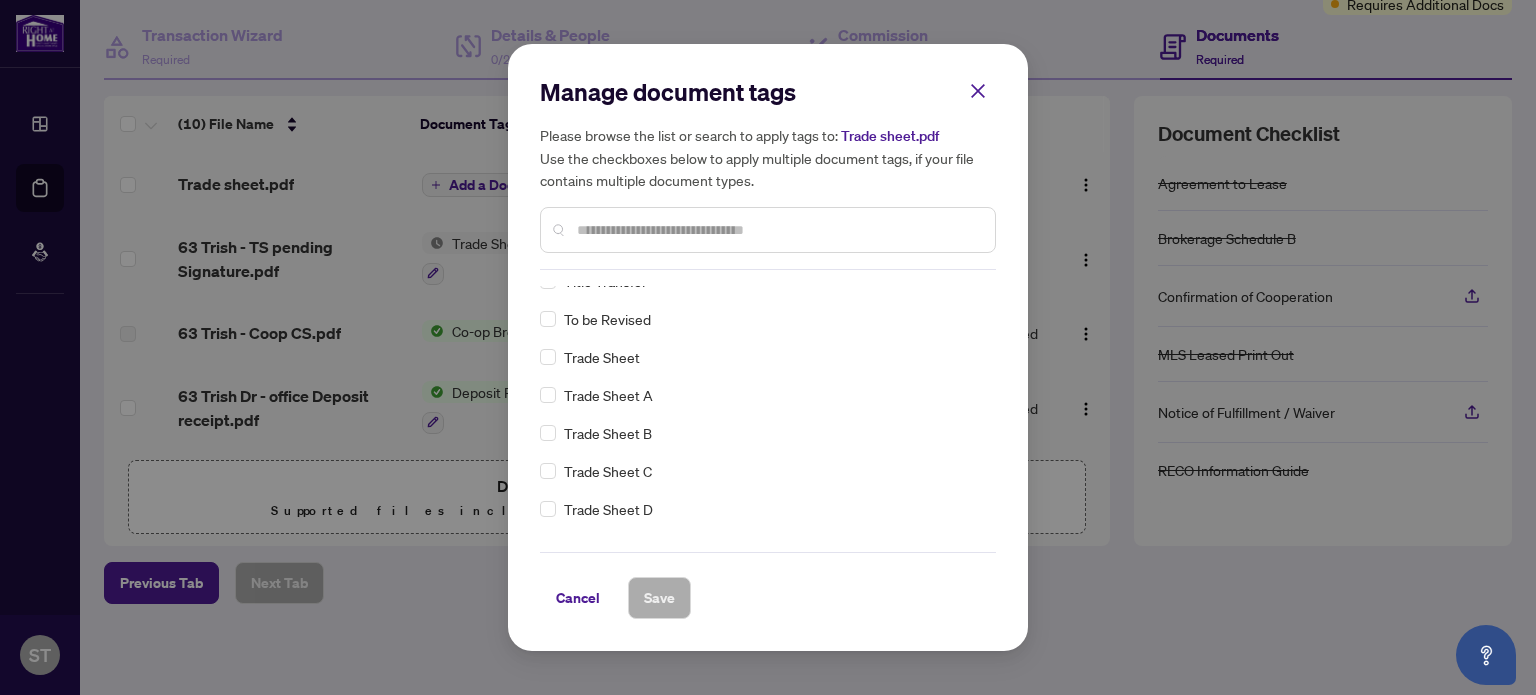 click on "Trade Sheet" at bounding box center [602, 357] 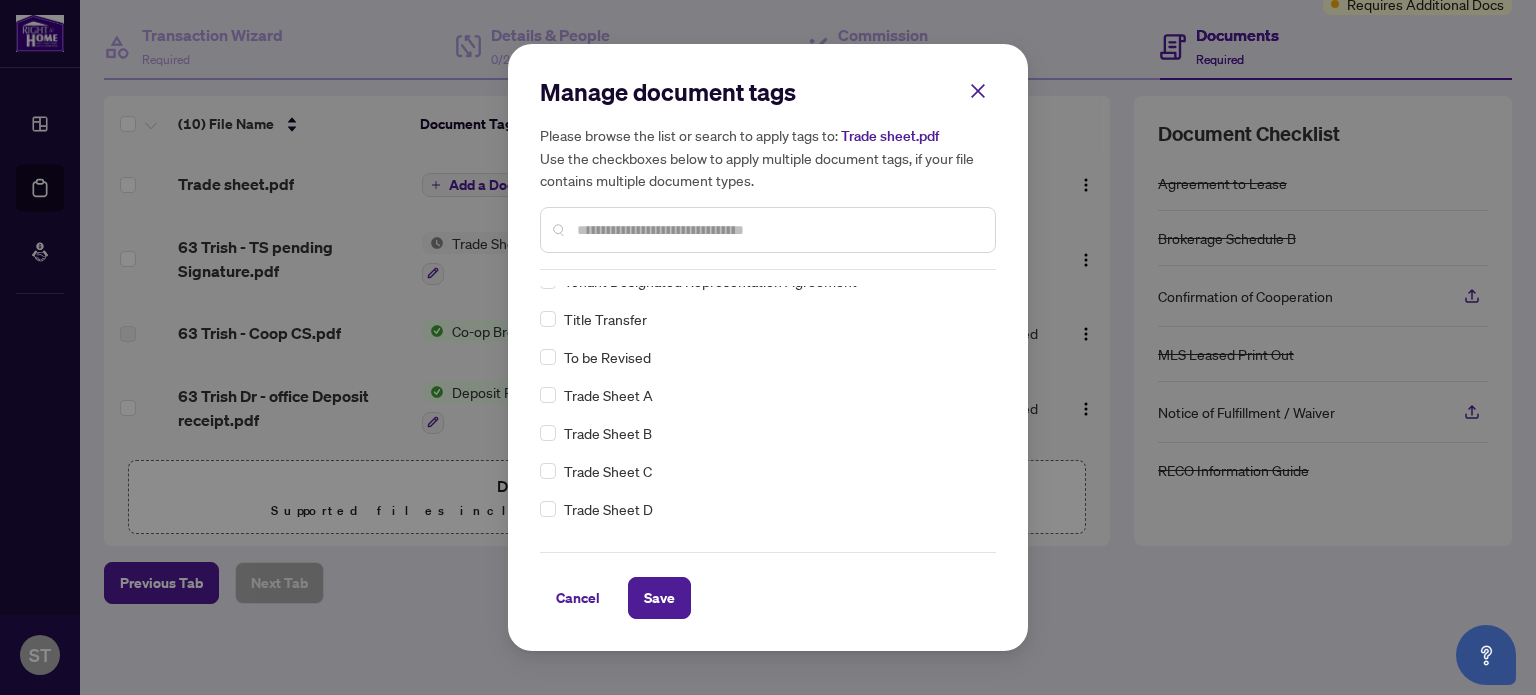scroll, scrollTop: 0, scrollLeft: 0, axis: both 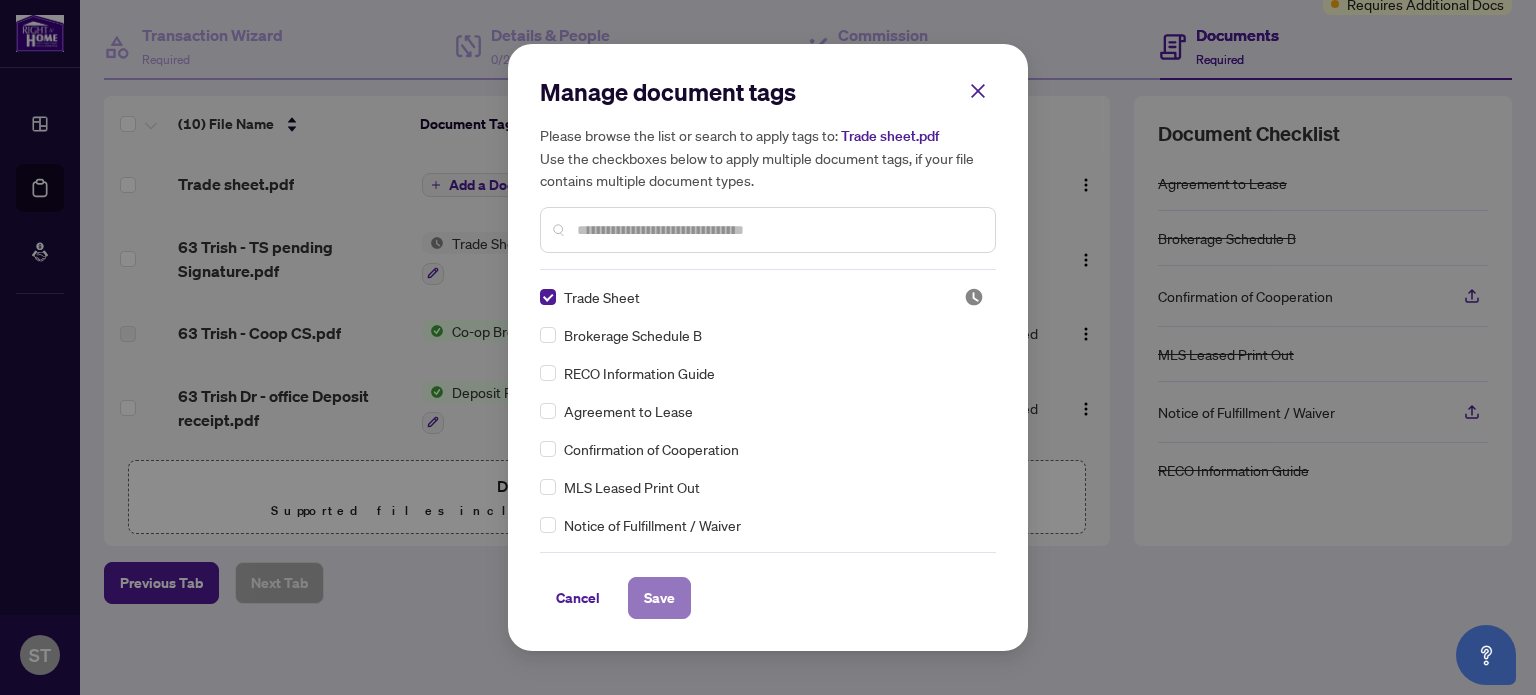 click on "Save" at bounding box center (659, 598) 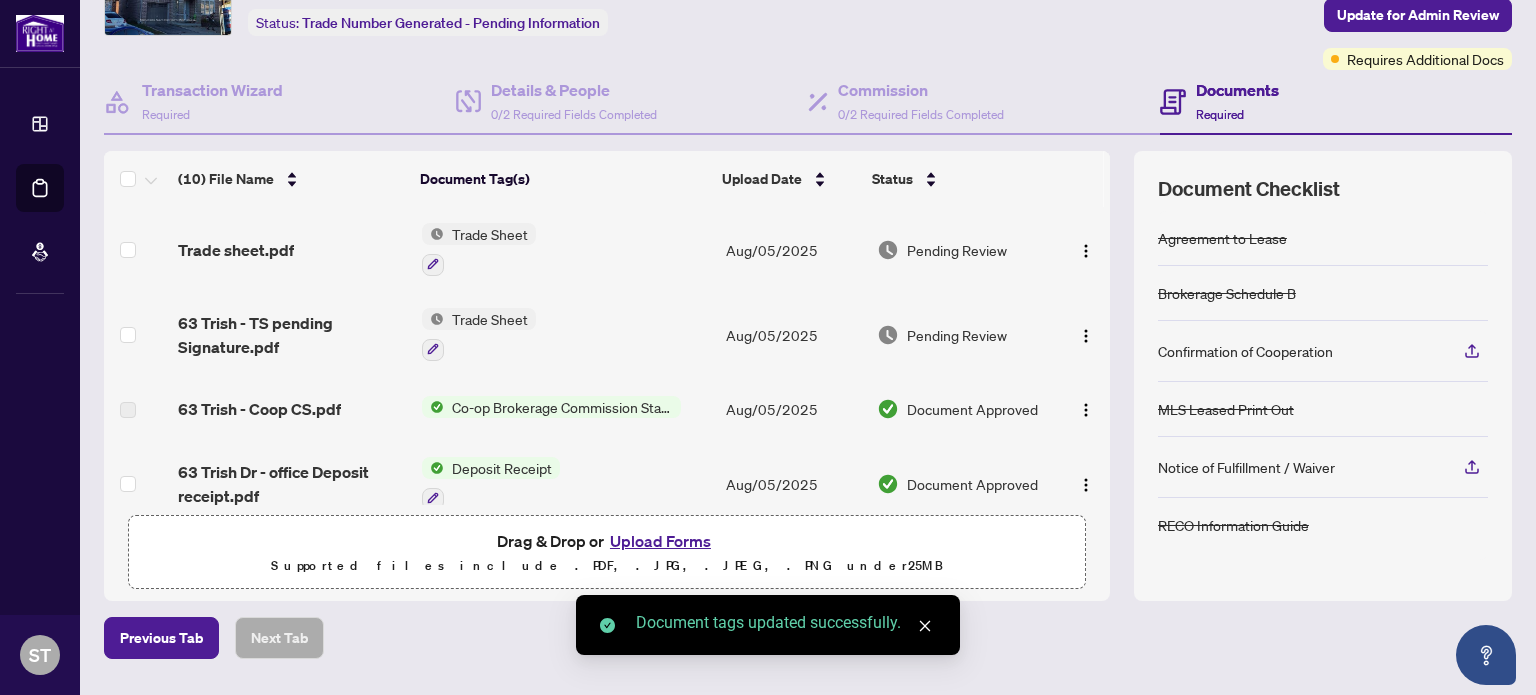 scroll, scrollTop: 0, scrollLeft: 0, axis: both 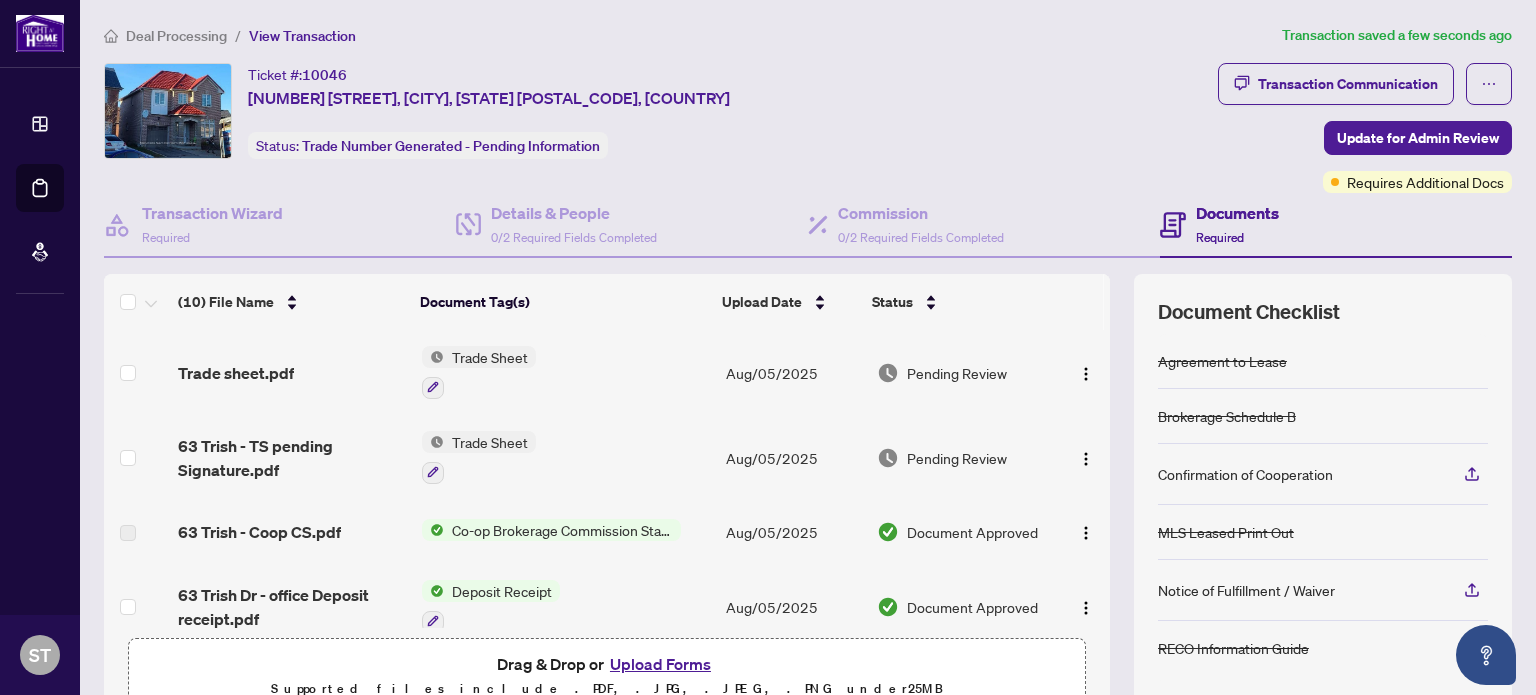 click on "Trade Sheet" at bounding box center (490, 357) 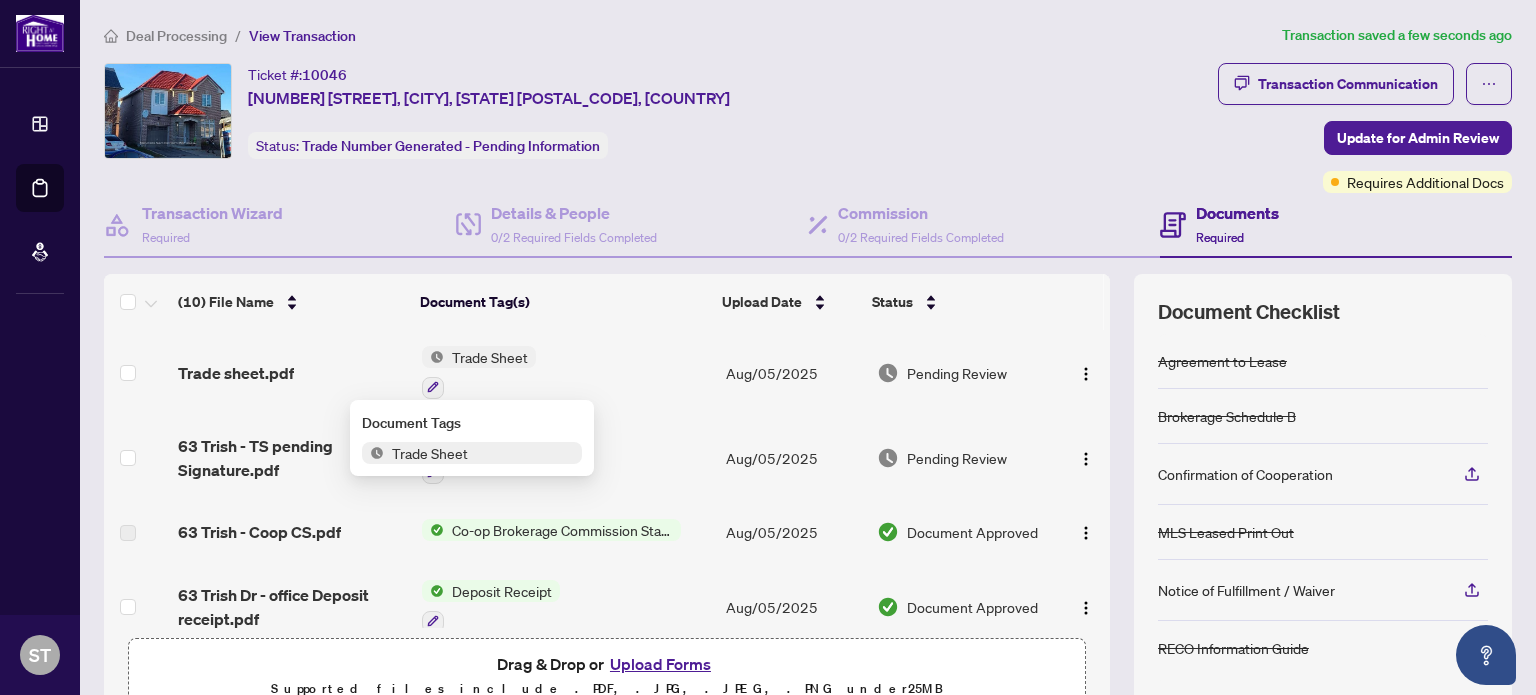 click on "Trade Sheet" at bounding box center (430, 453) 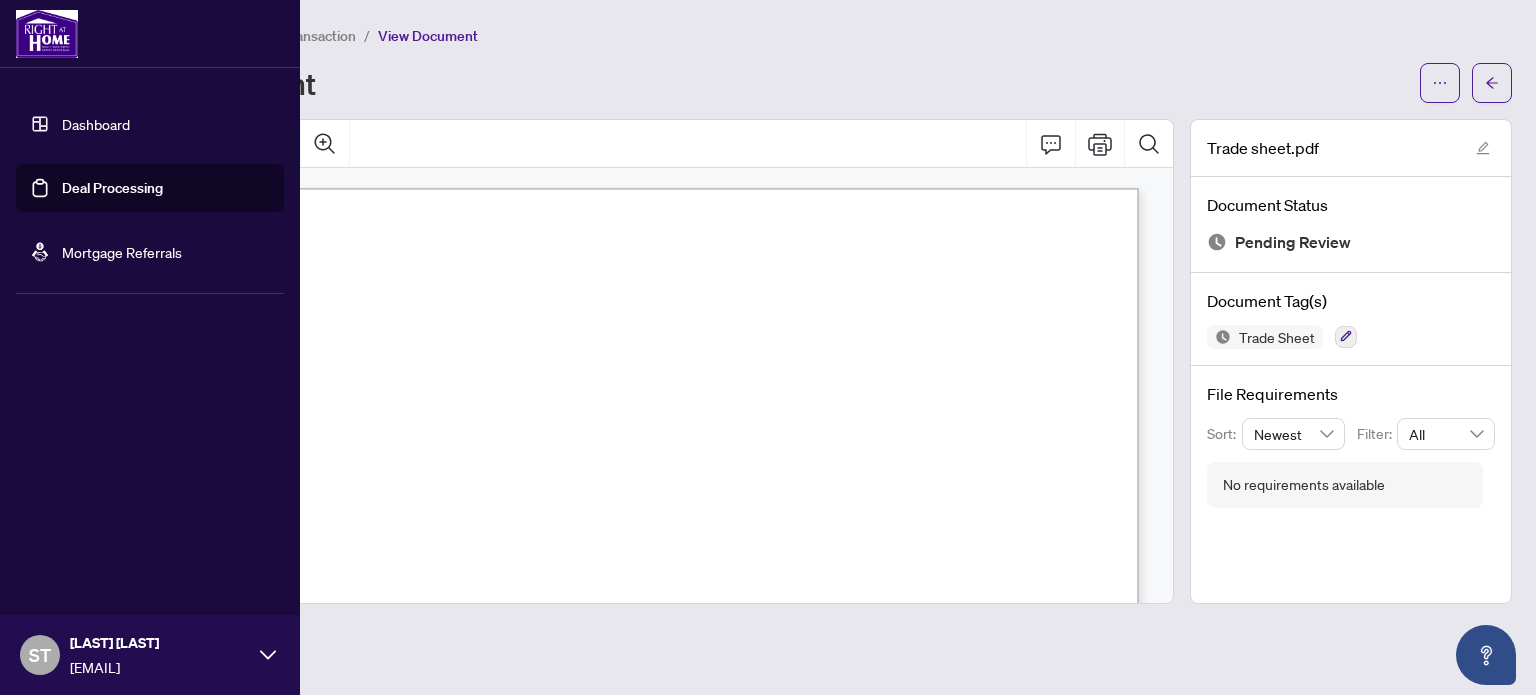 click on "Deal Processing" at bounding box center (112, 188) 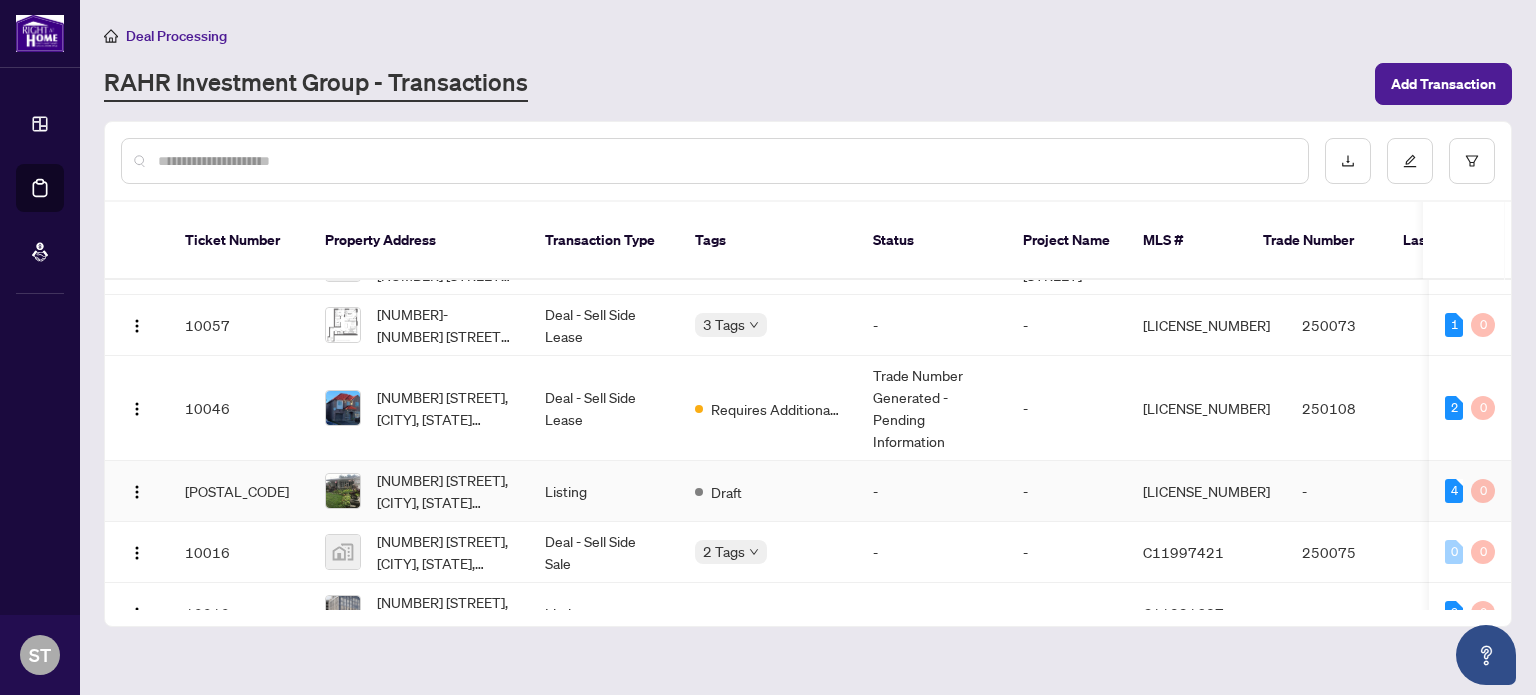 scroll, scrollTop: 149, scrollLeft: 0, axis: vertical 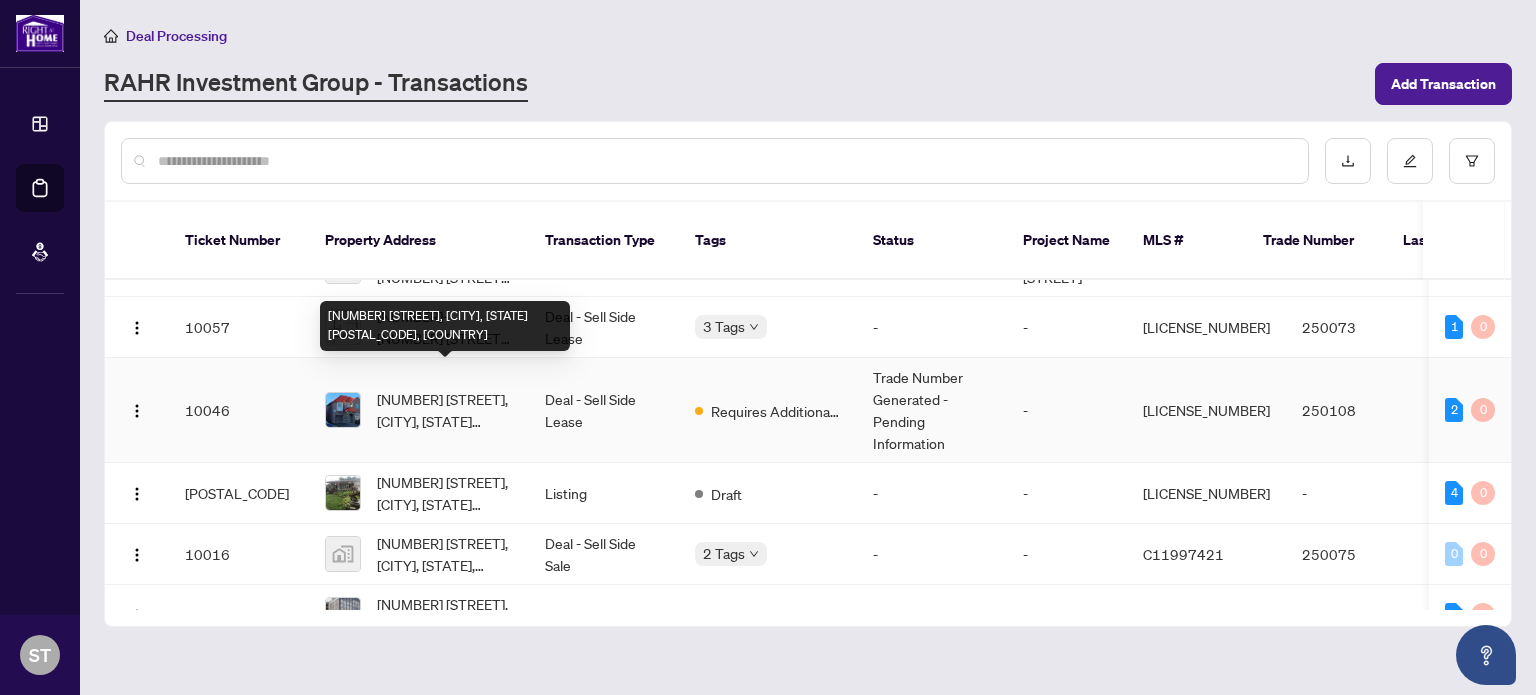 click on "[NUMBER] [STREET], [CITY], [STATE] [POSTAL_CODE], [COUNTRY]" at bounding box center (445, 410) 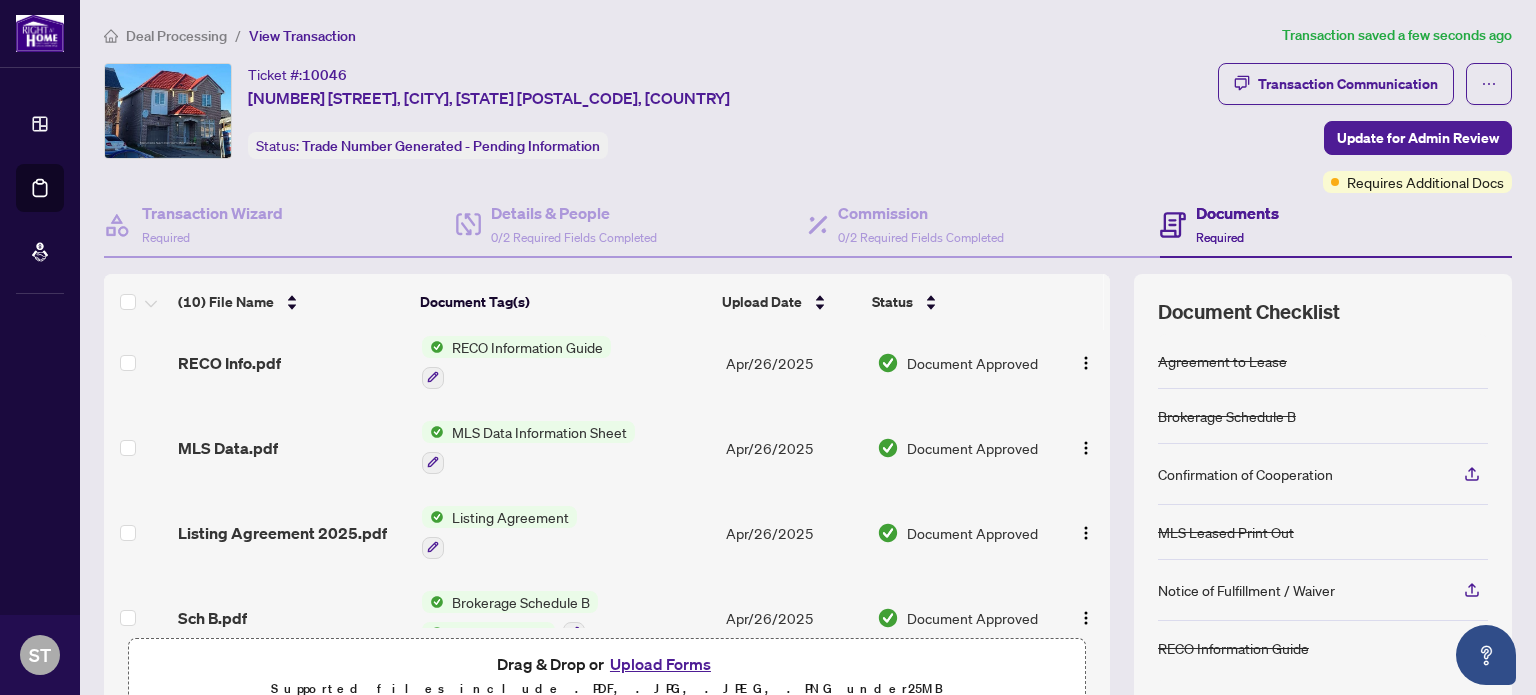 scroll, scrollTop: 532, scrollLeft: 0, axis: vertical 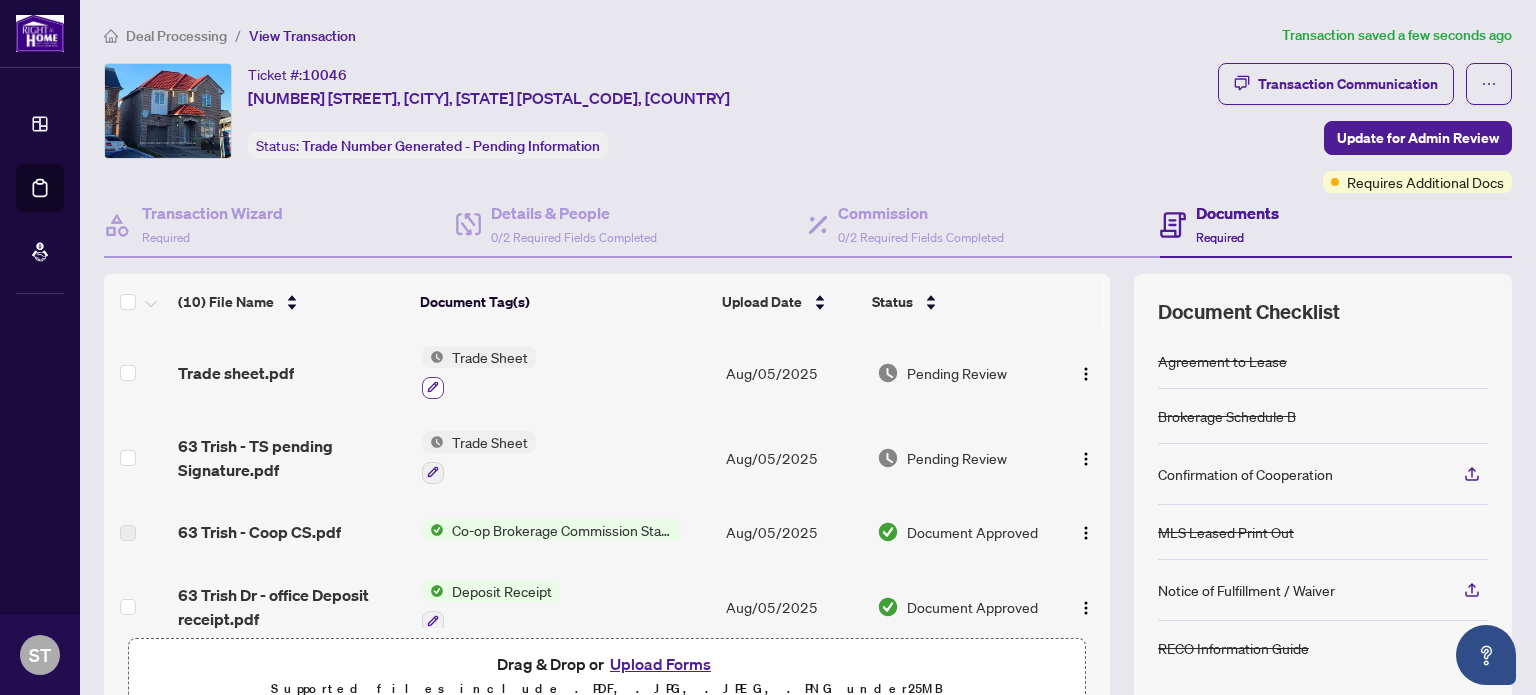 click at bounding box center [433, 388] 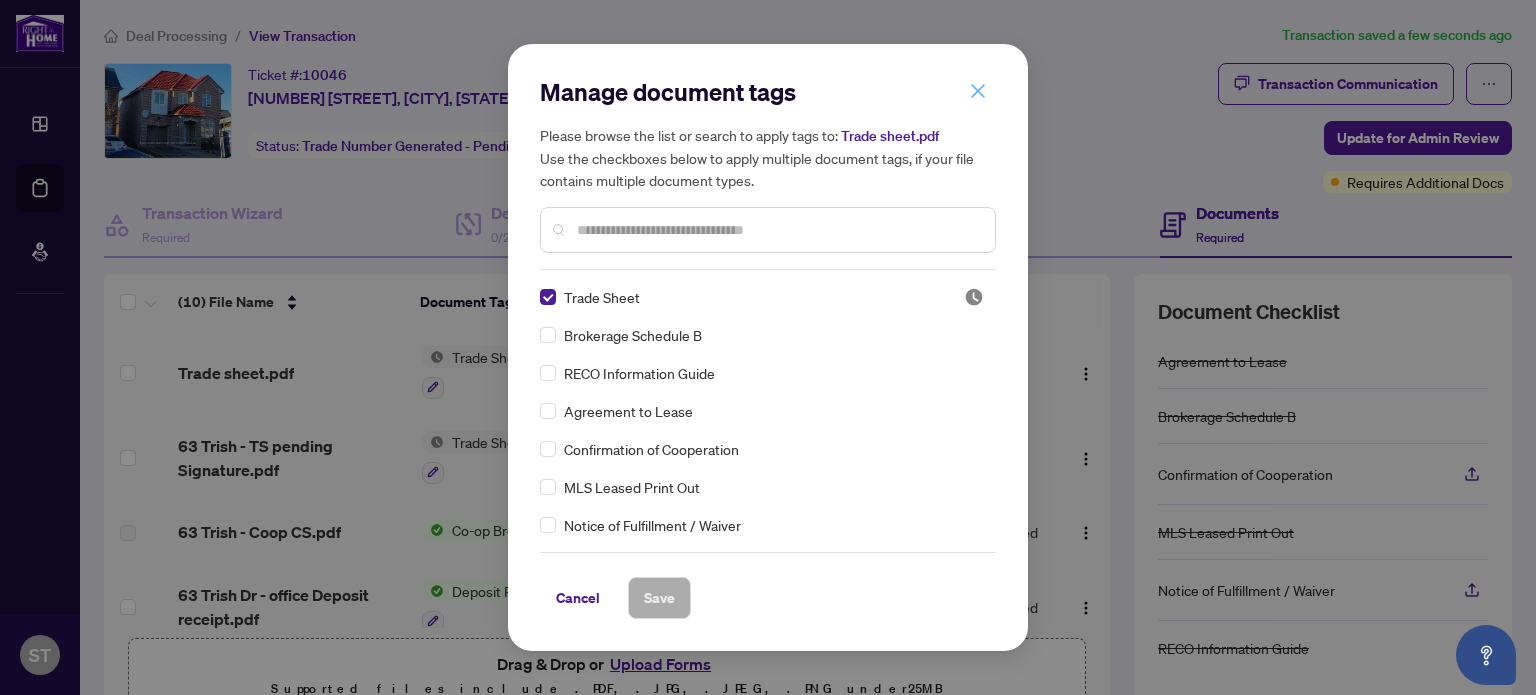 click 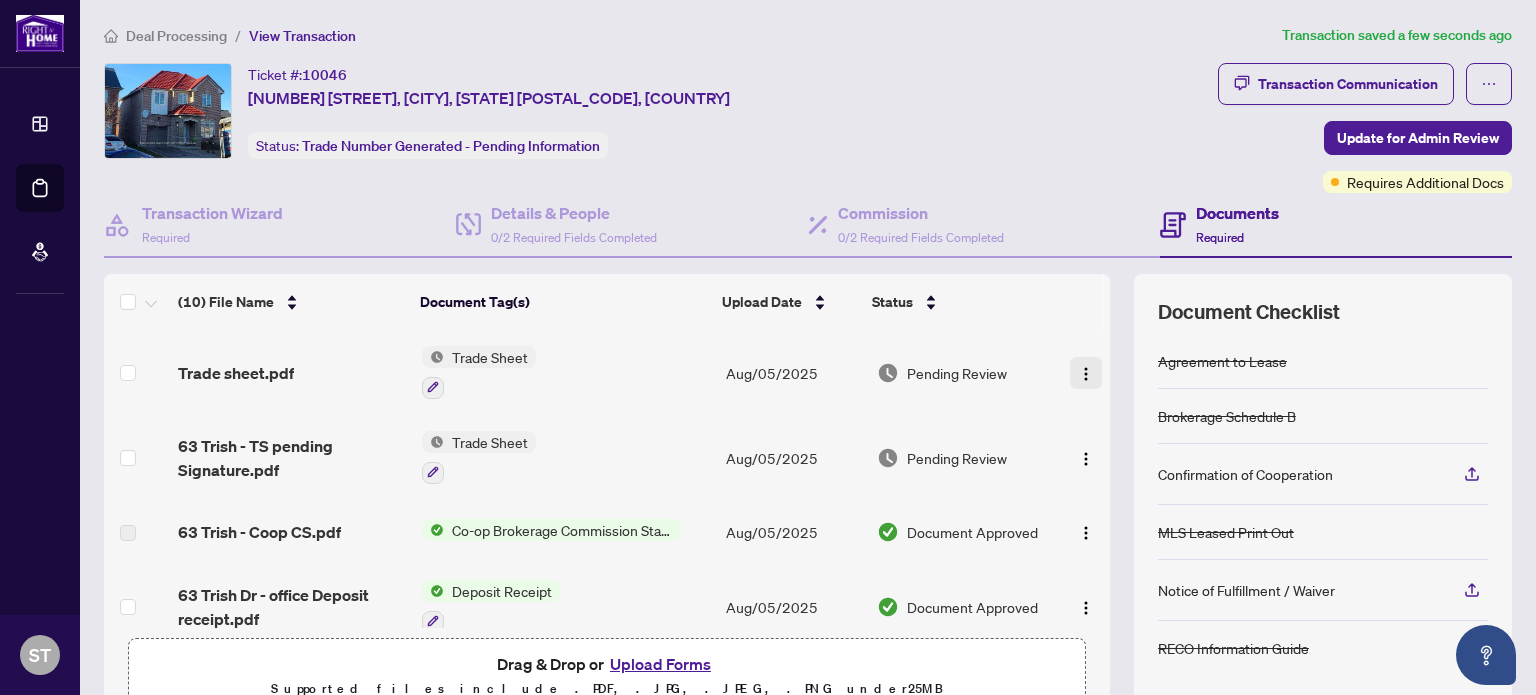click at bounding box center [1086, 374] 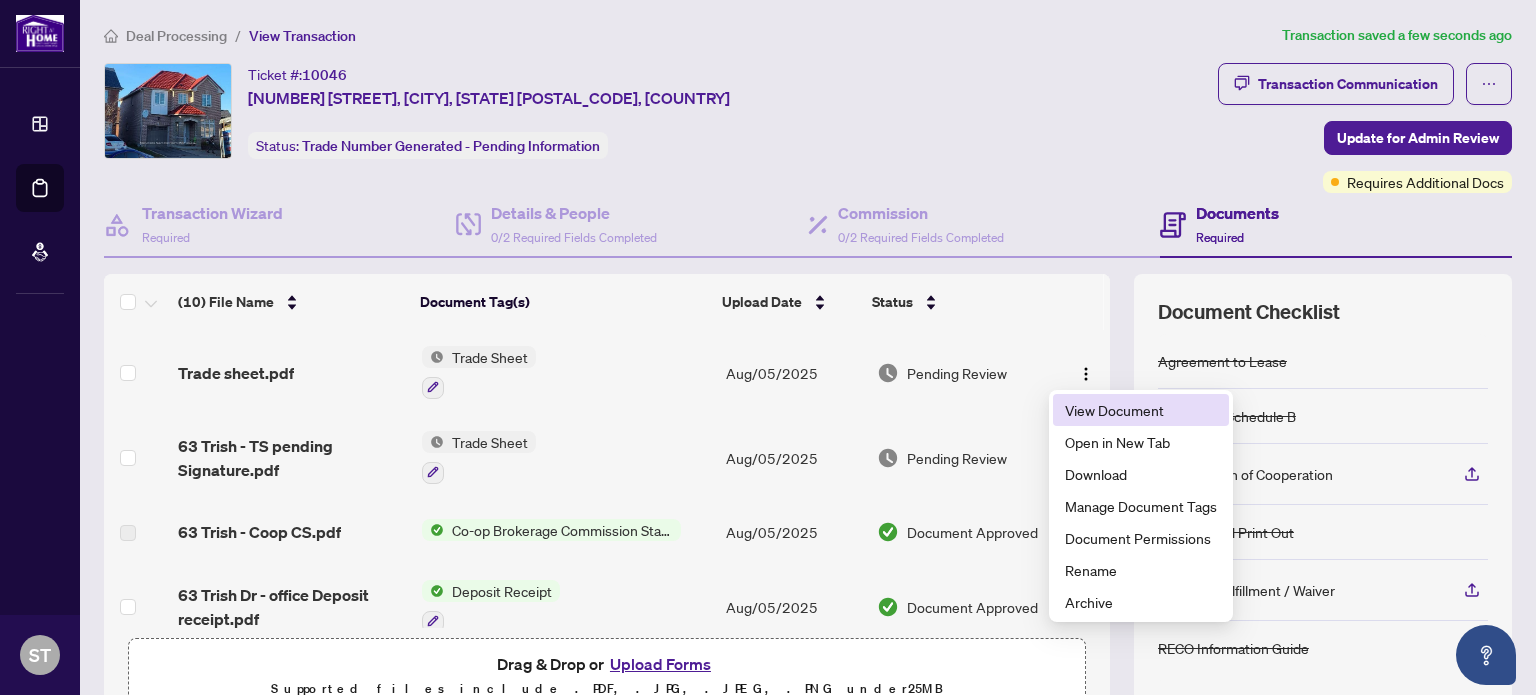 click on "View Document" at bounding box center (1141, 410) 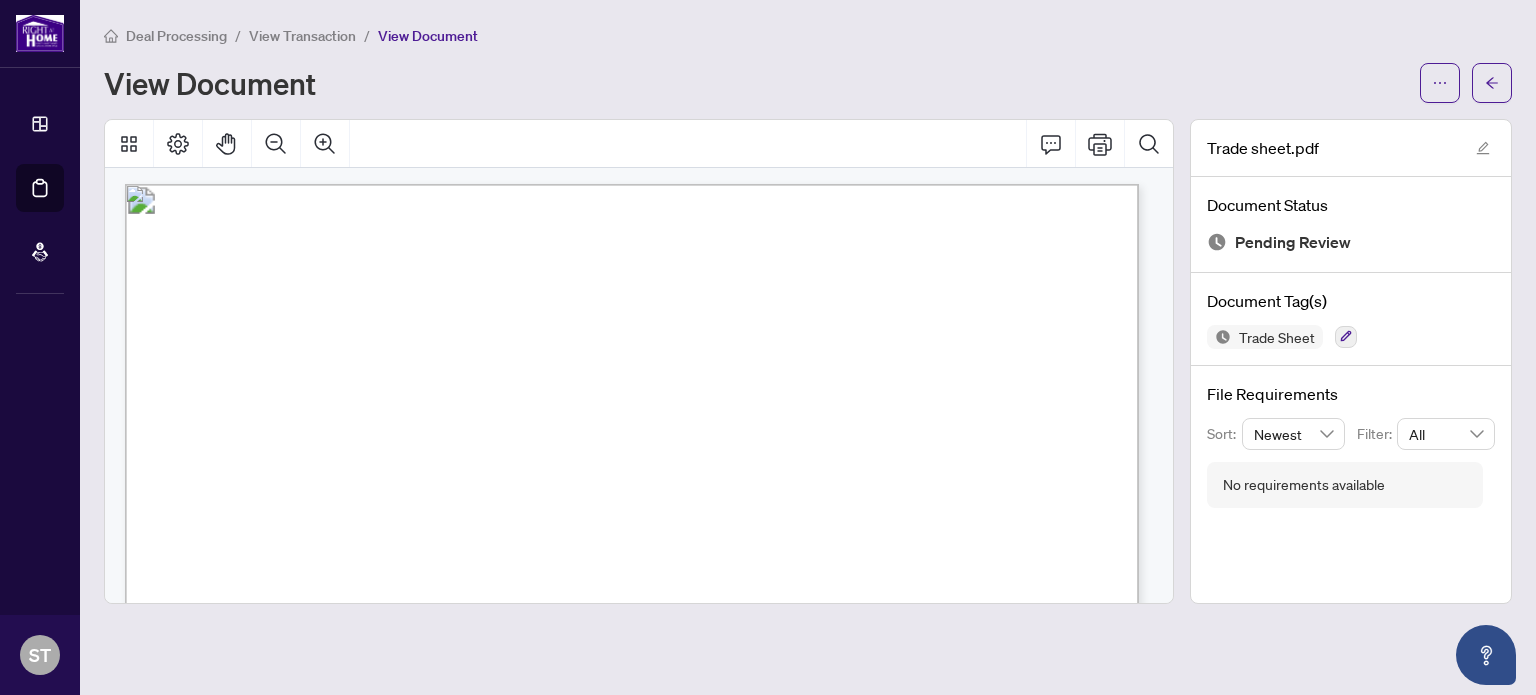 scroll, scrollTop: 0, scrollLeft: 0, axis: both 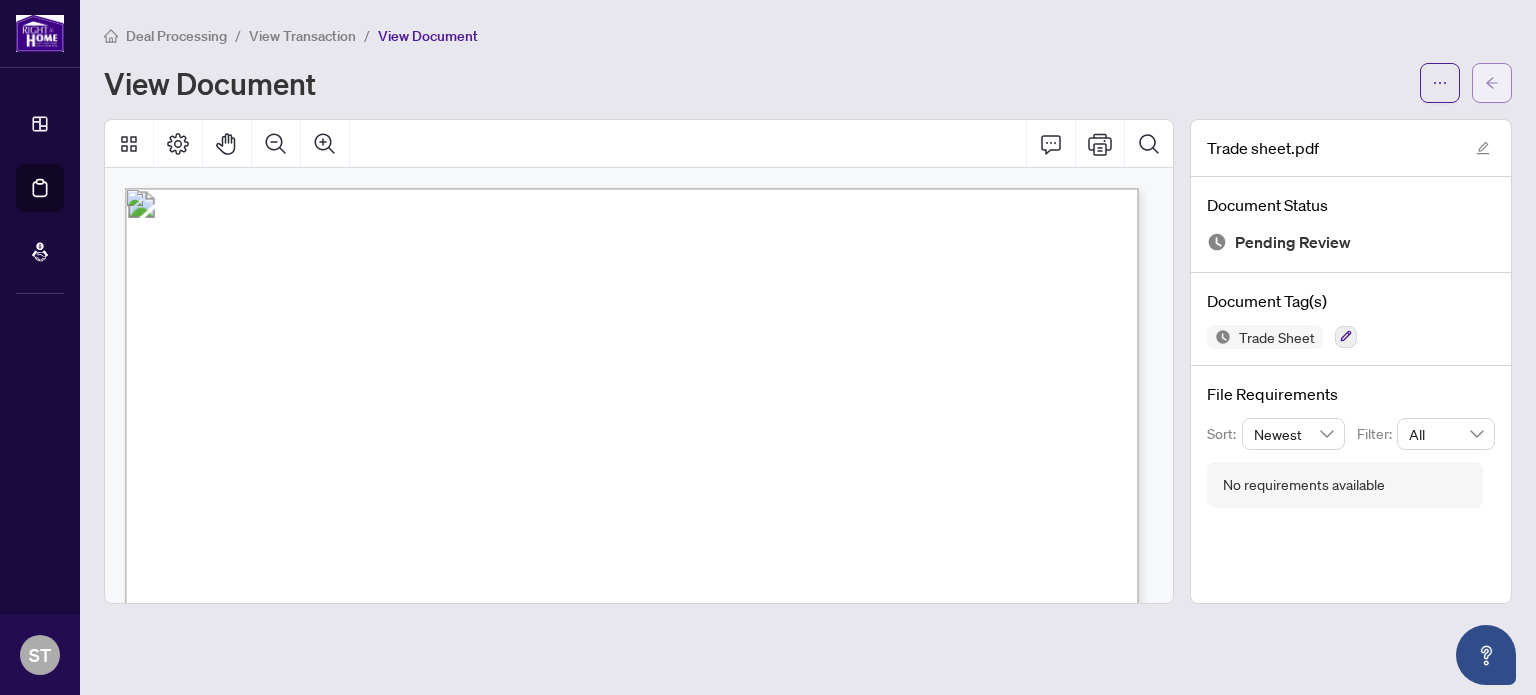 click 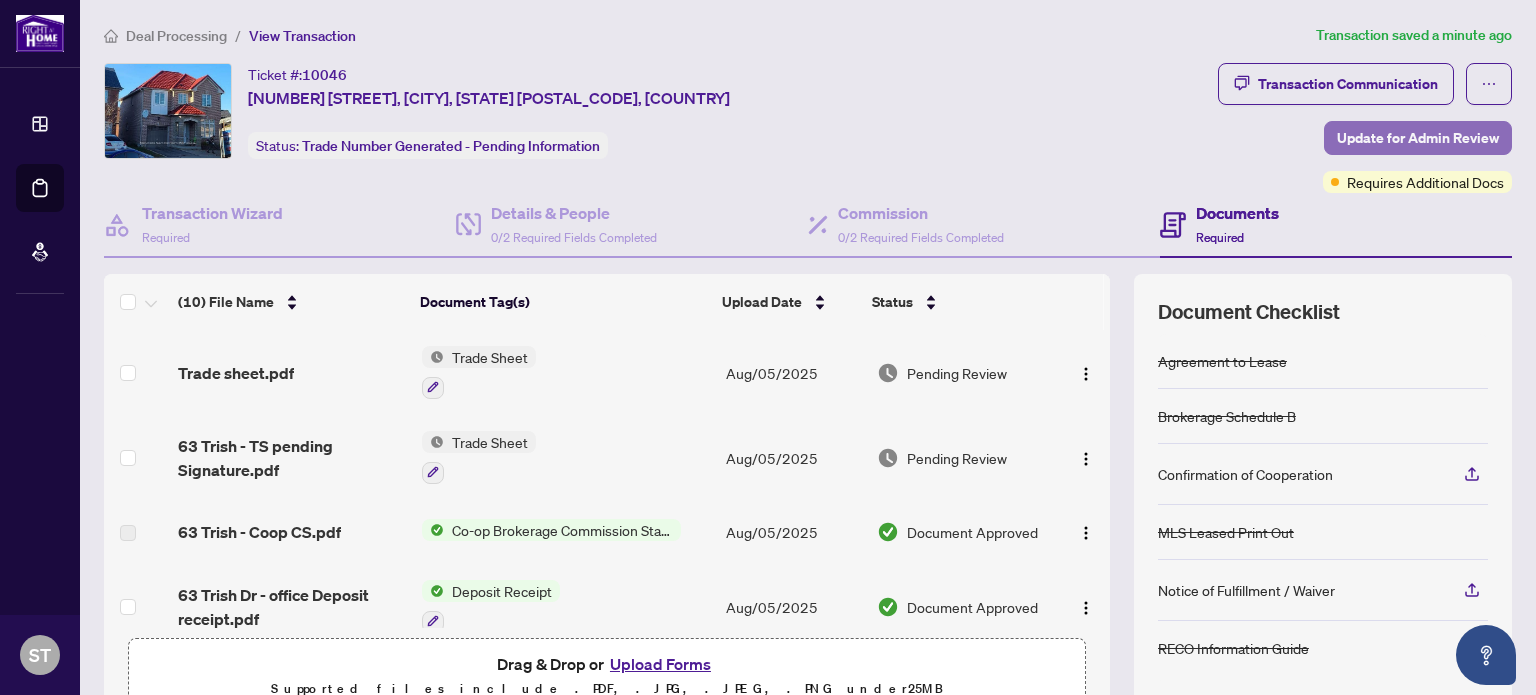 click on "Update for Admin Review" at bounding box center (1418, 138) 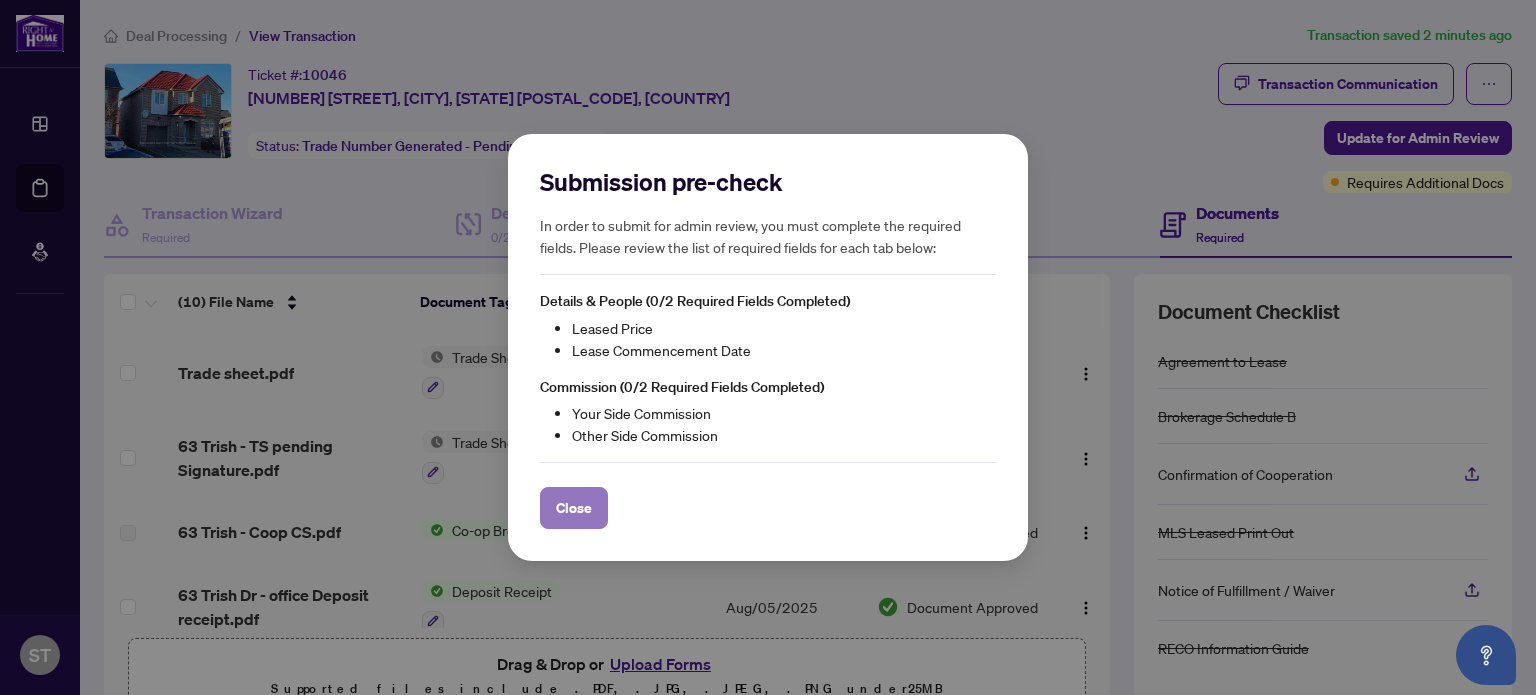 click on "Close" at bounding box center [574, 508] 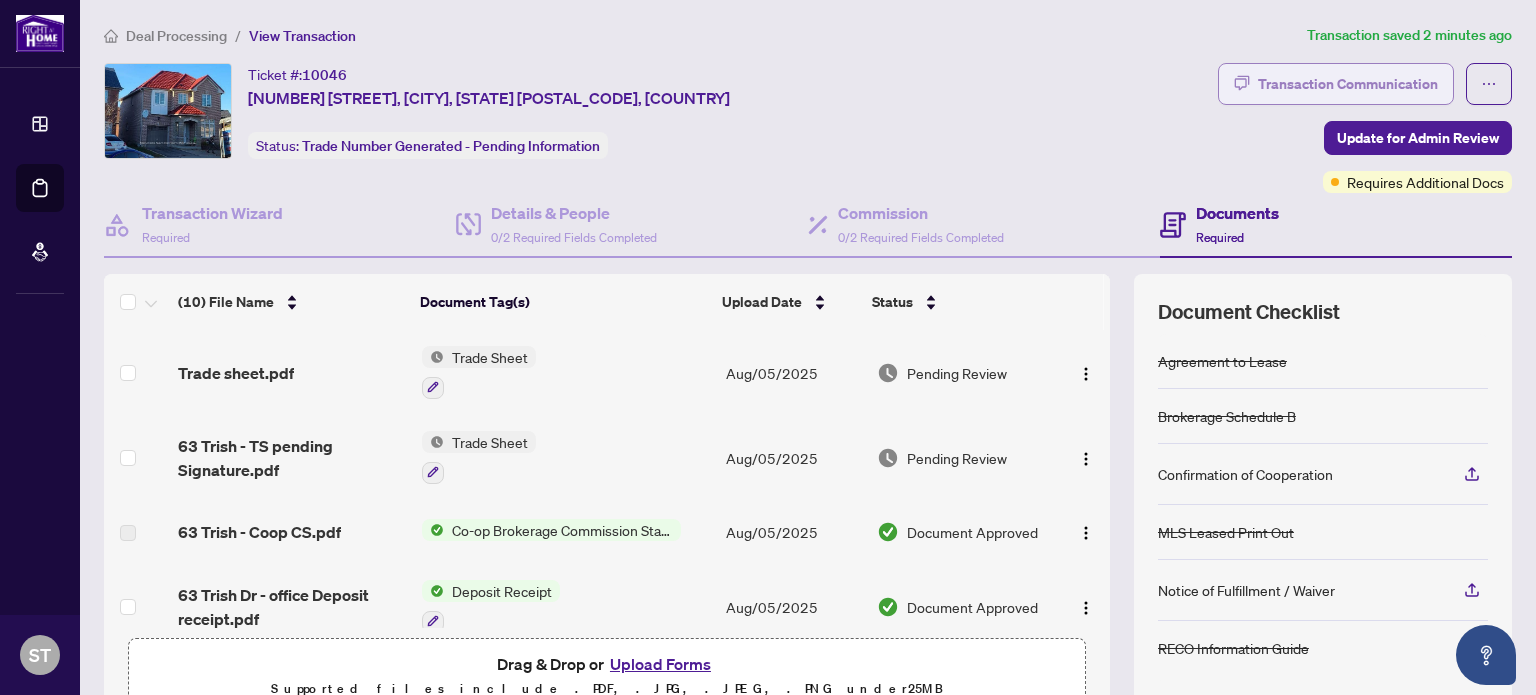 click on "Transaction Communication" at bounding box center [1348, 84] 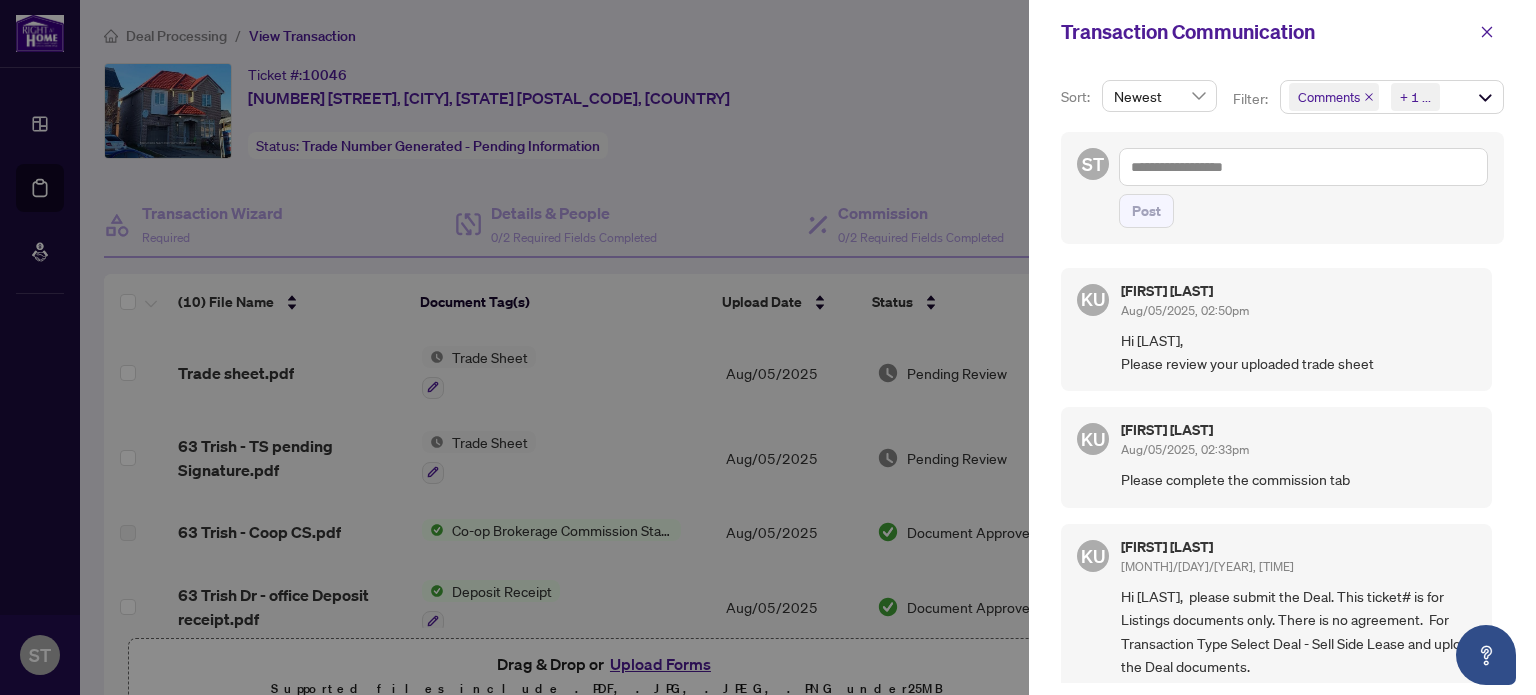 click at bounding box center [768, 347] 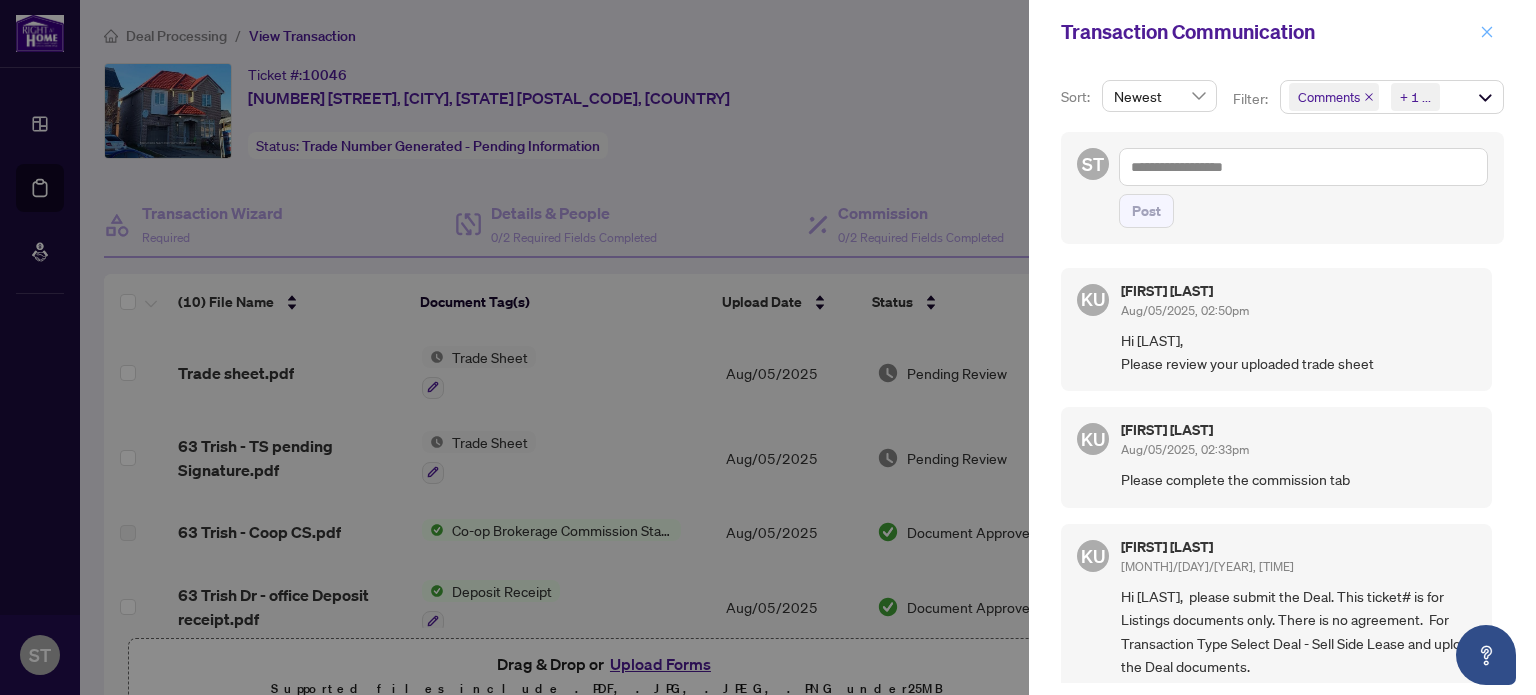 click 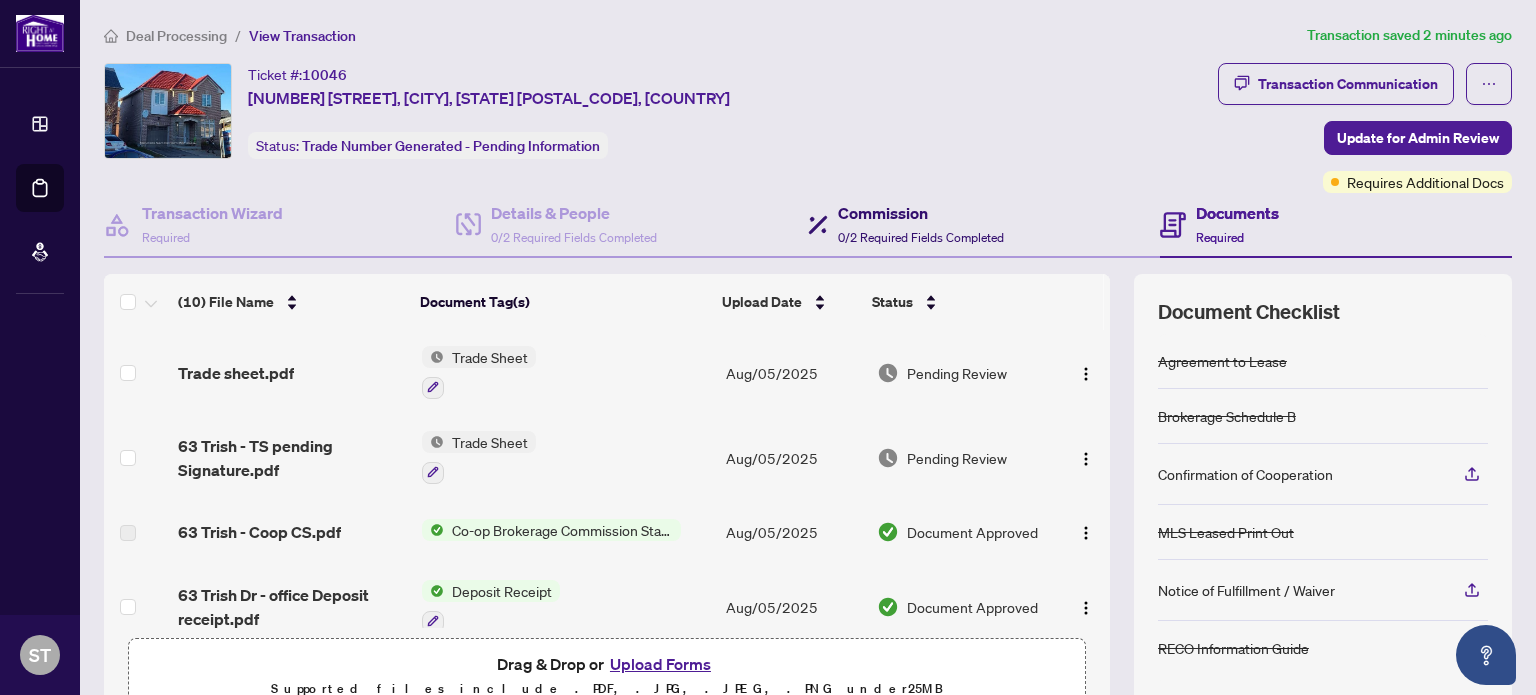 click on "Commission" at bounding box center [921, 213] 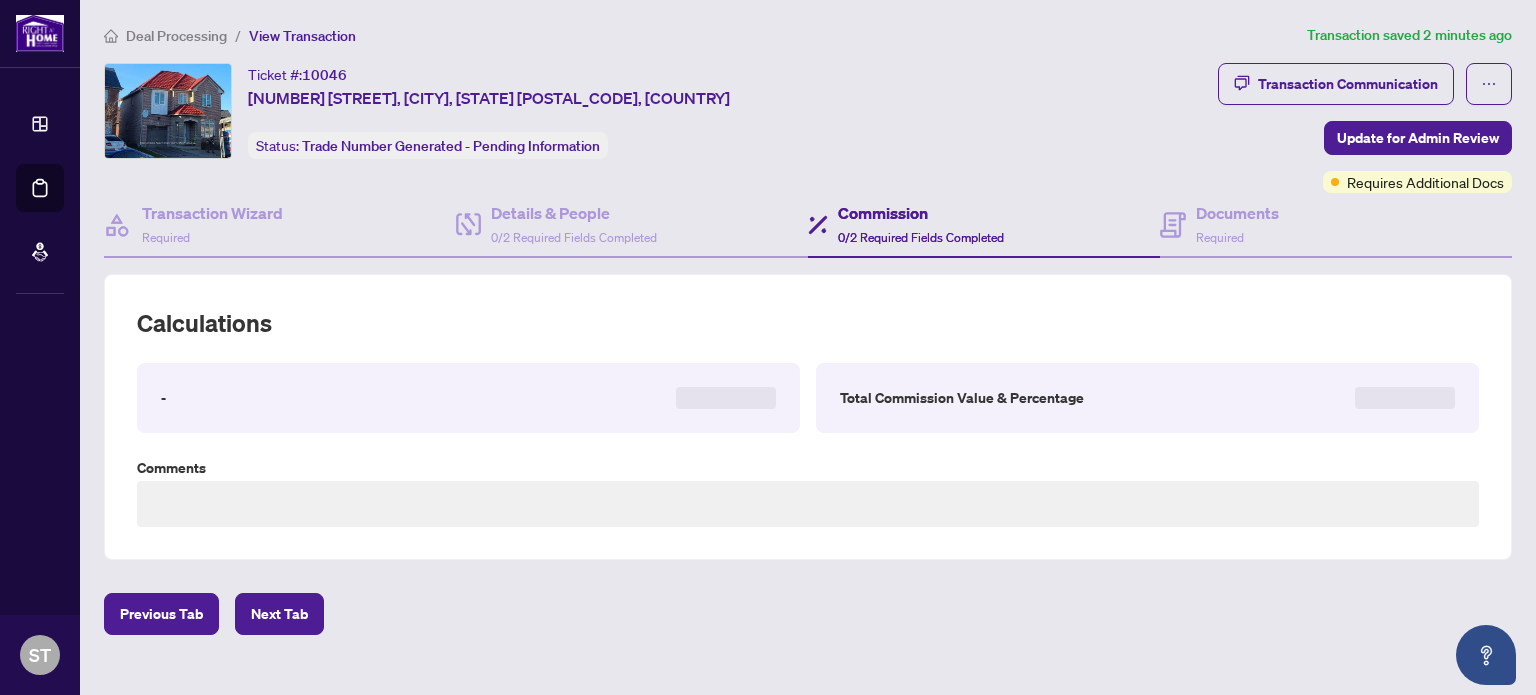 type on "**********" 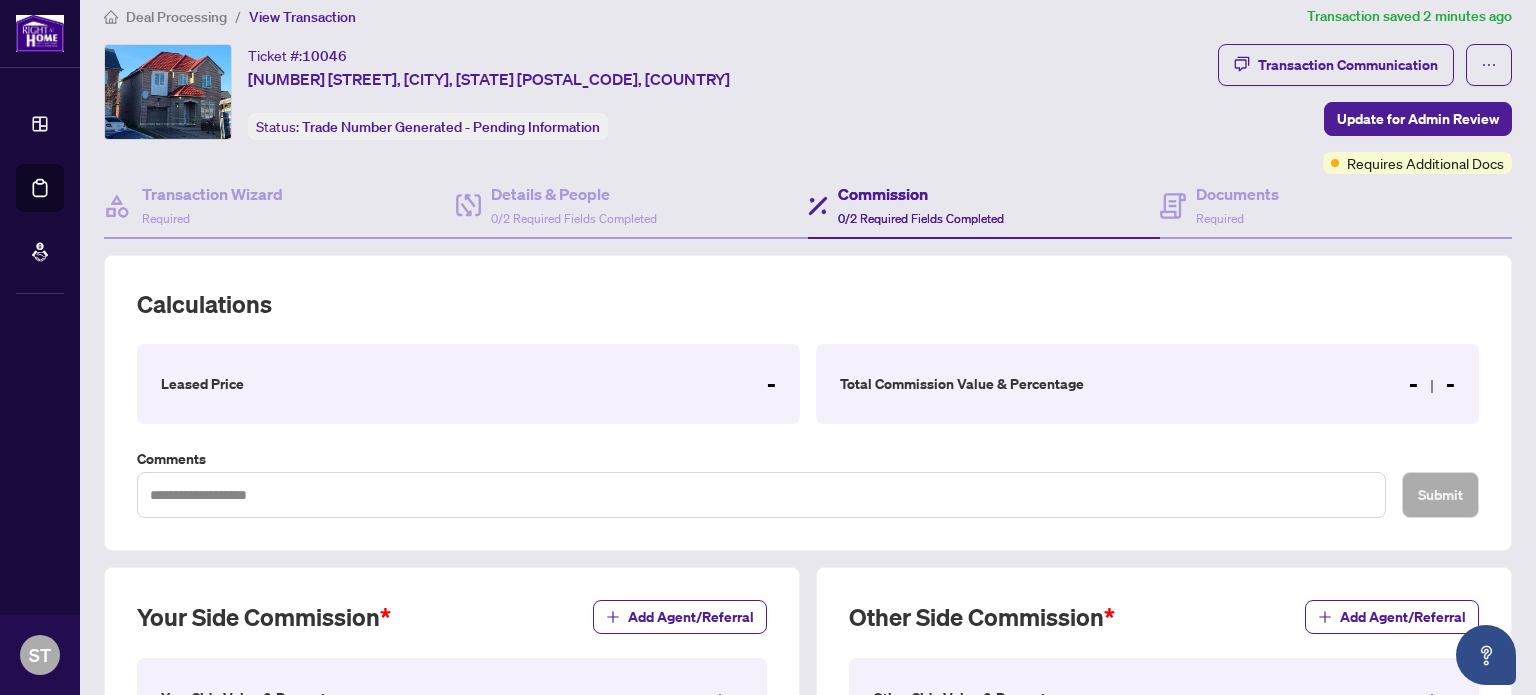 scroll, scrollTop: 0, scrollLeft: 0, axis: both 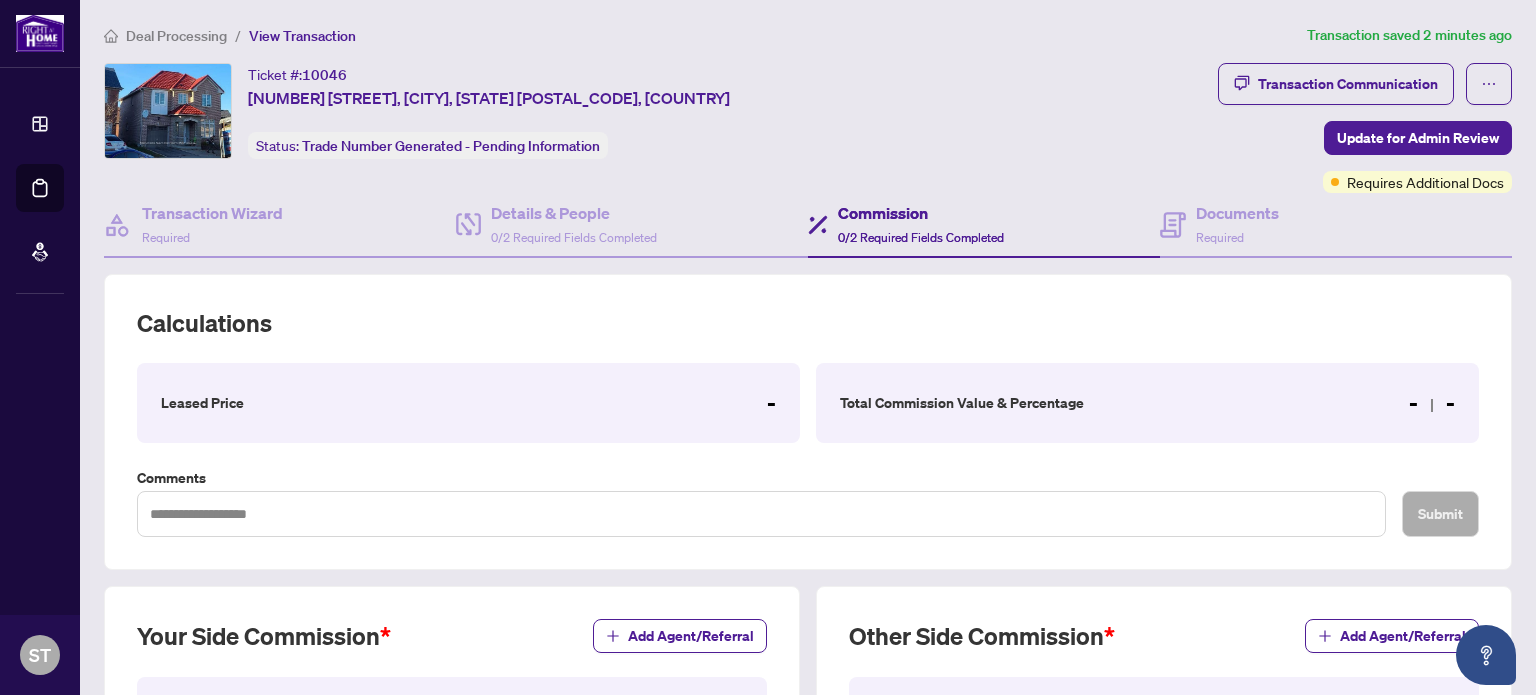 click on "Leased Price" at bounding box center (202, 403) 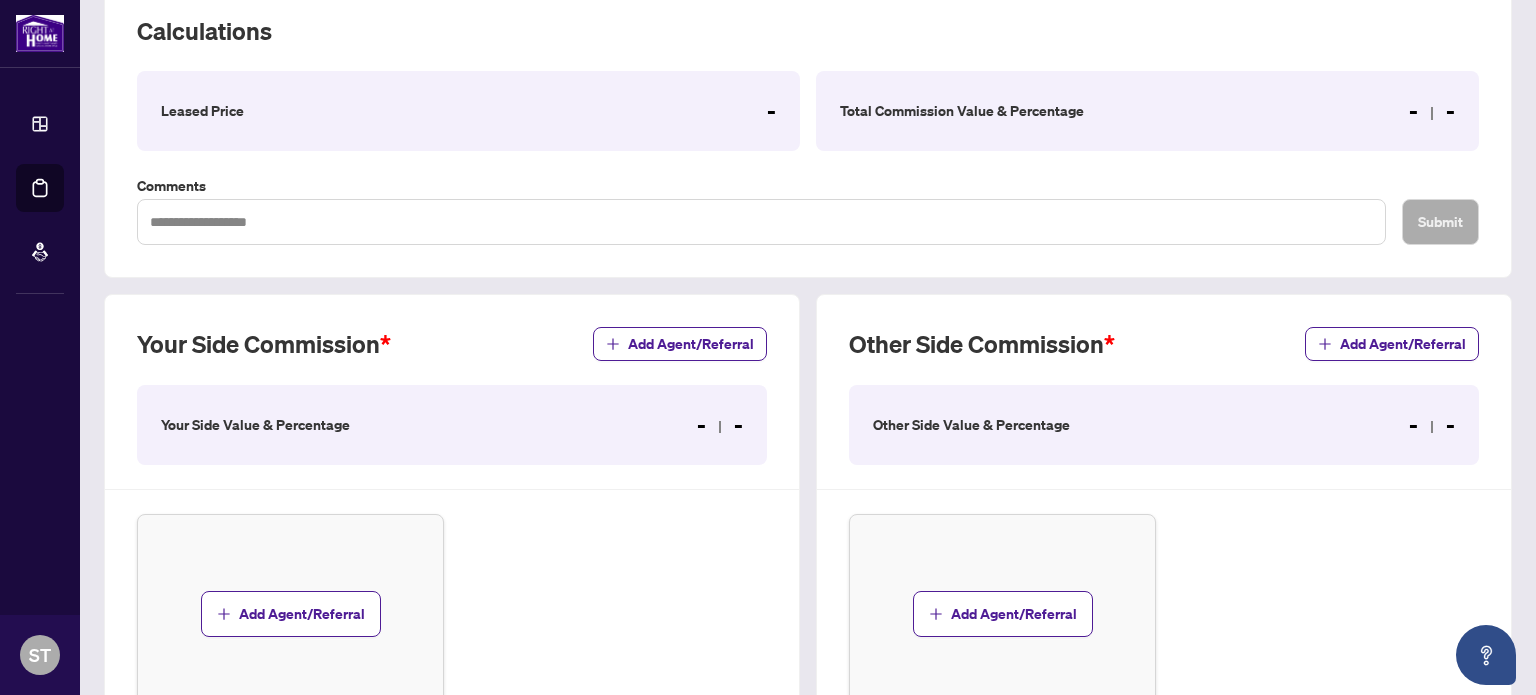 scroll, scrollTop: 300, scrollLeft: 0, axis: vertical 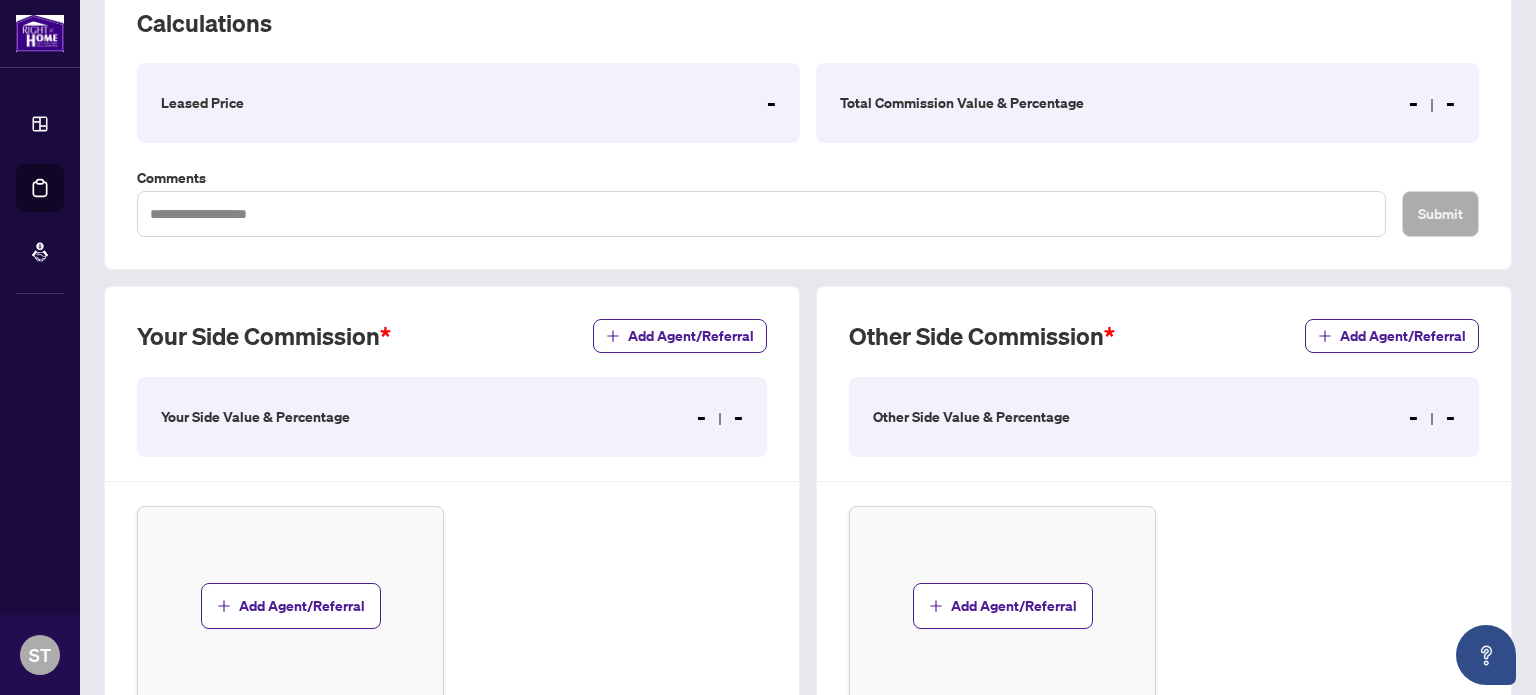 click on "Your Side Value & Percentage -     -" at bounding box center (452, 417) 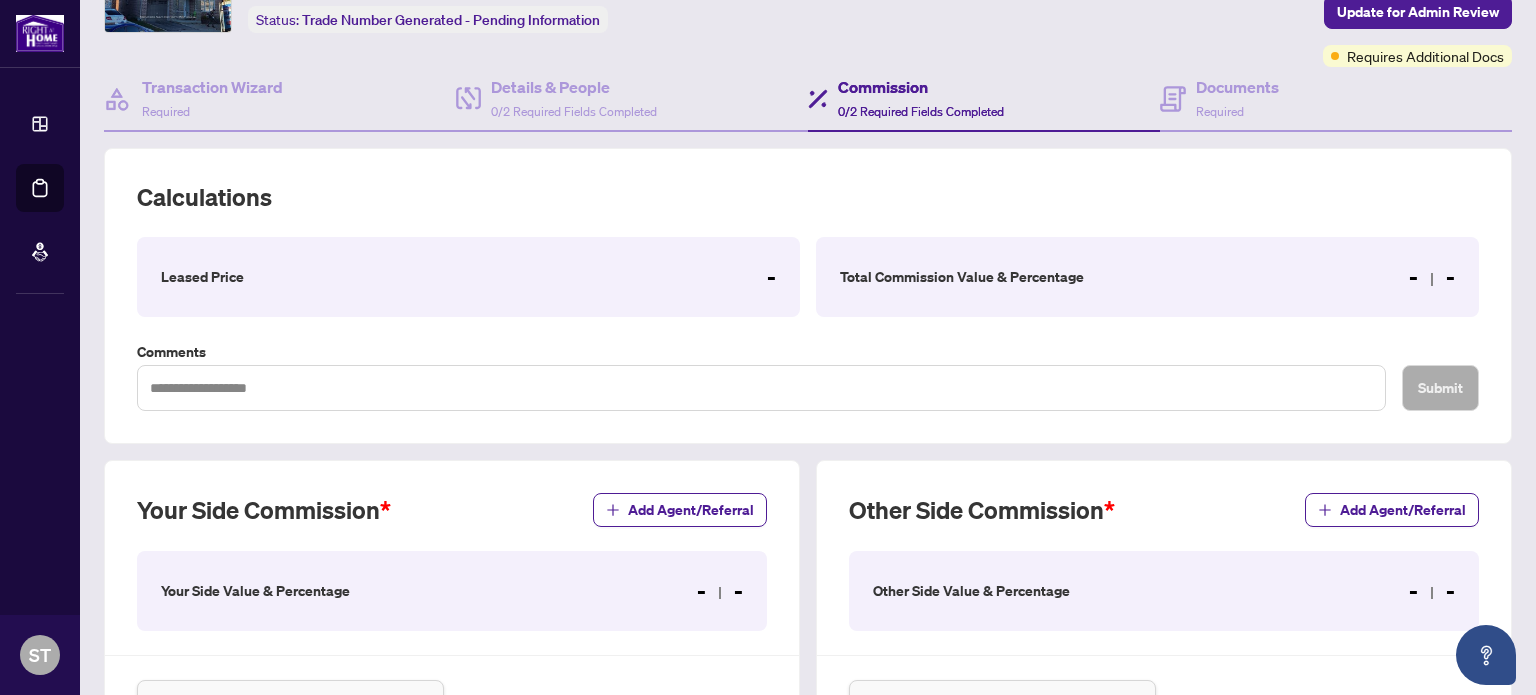 scroll, scrollTop: 91, scrollLeft: 0, axis: vertical 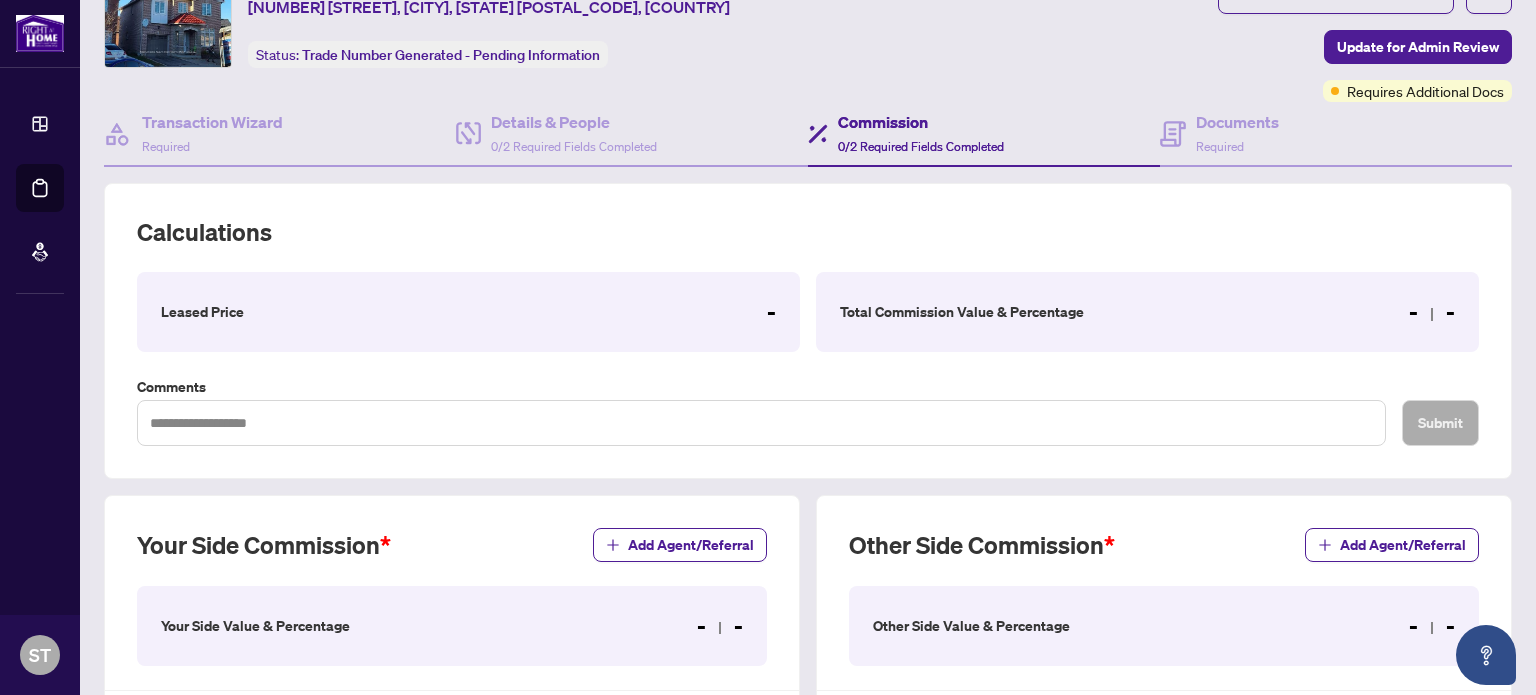 click on "-     -" at bounding box center (1432, 312) 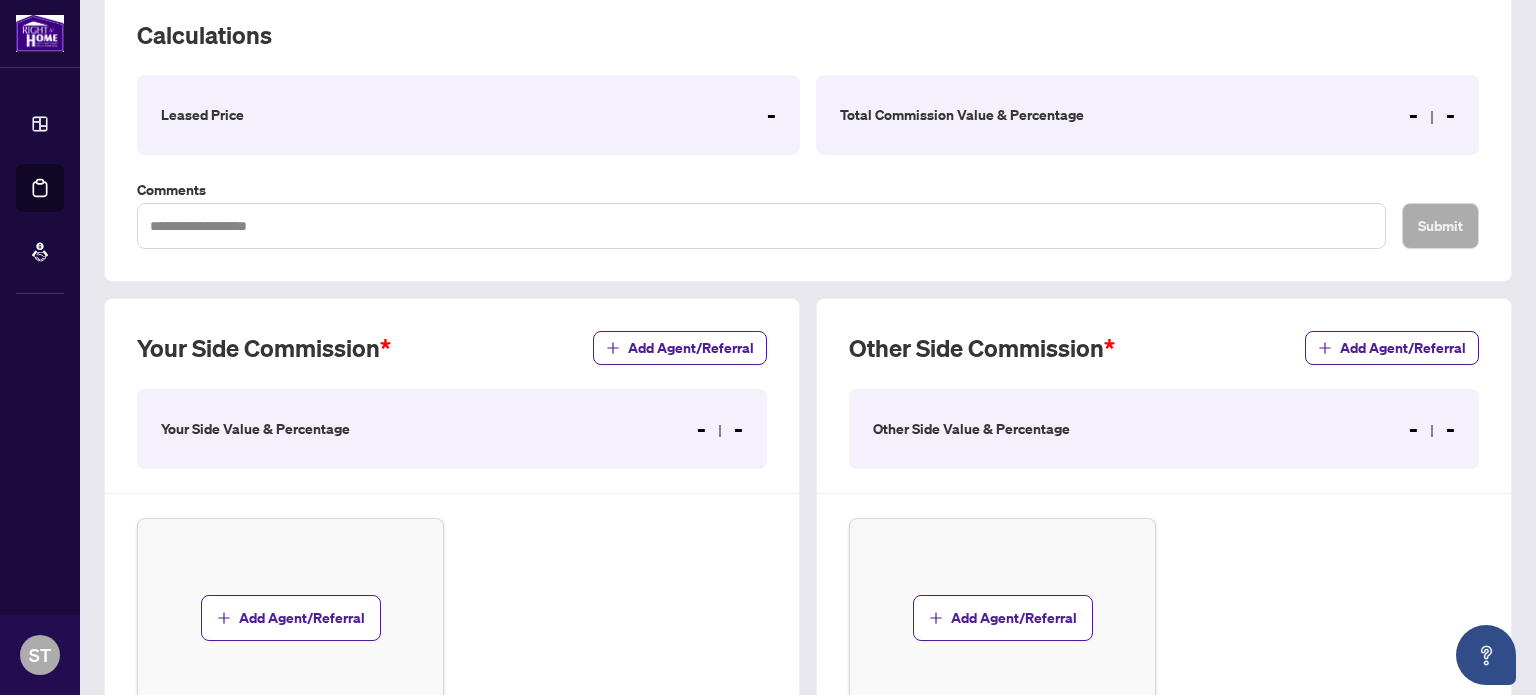 scroll, scrollTop: 291, scrollLeft: 0, axis: vertical 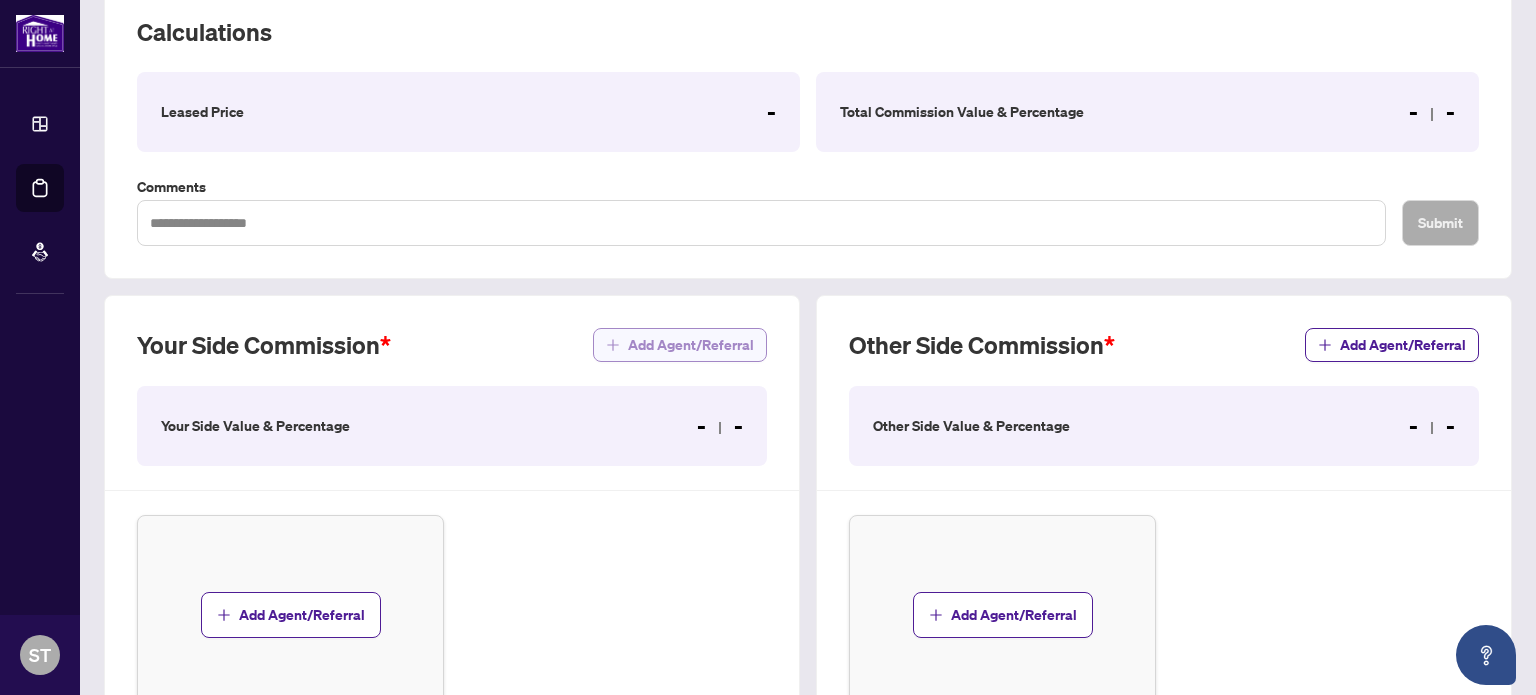 click on "Add Agent/Referral" at bounding box center (691, 345) 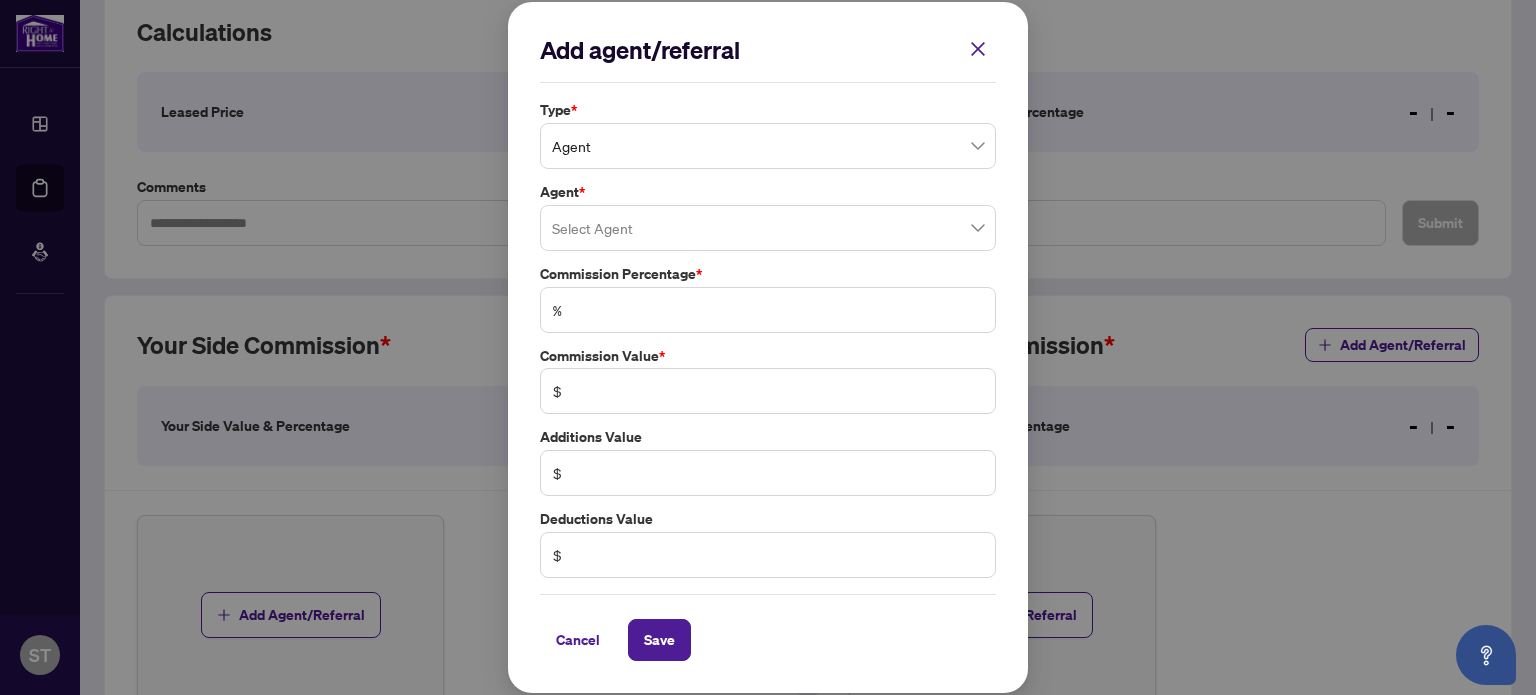 click on "Agent" at bounding box center [768, 146] 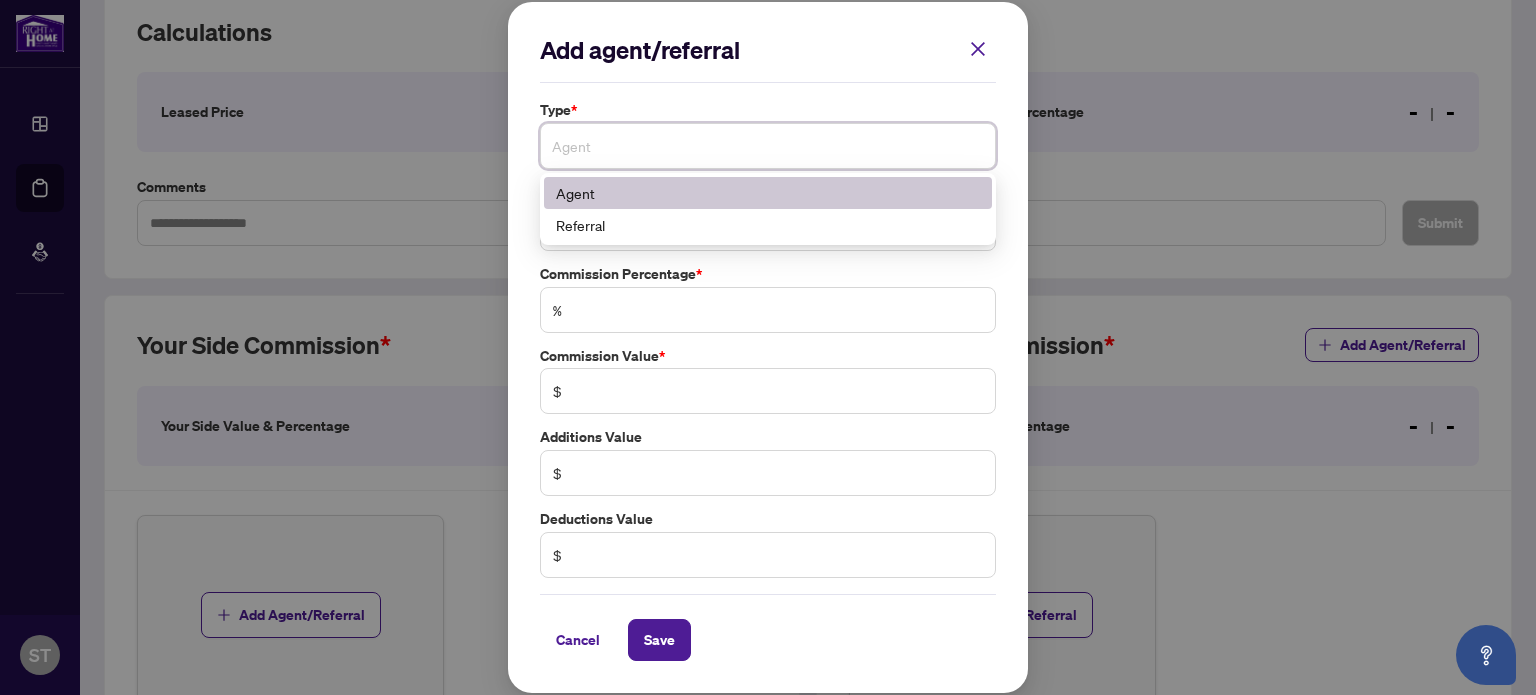 click on "Agent" at bounding box center [768, 193] 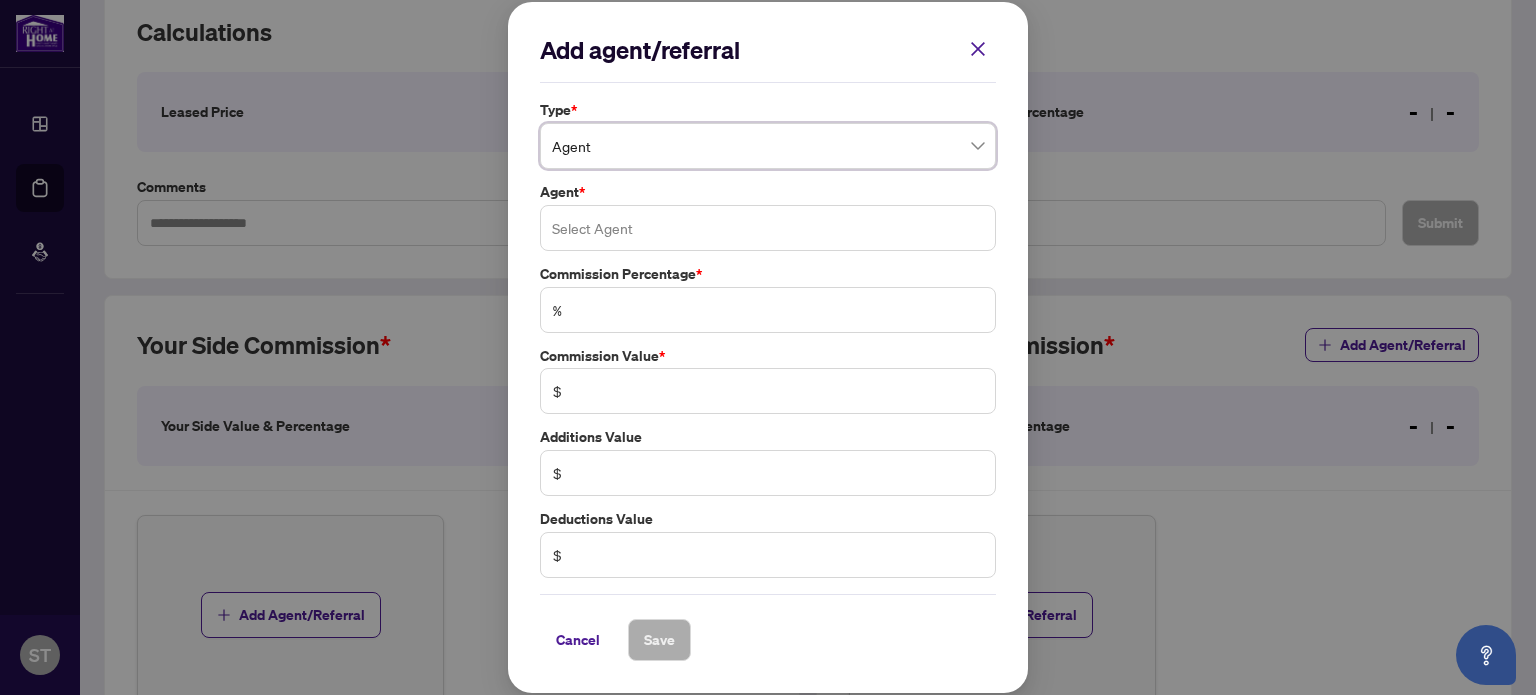 click at bounding box center [768, 228] 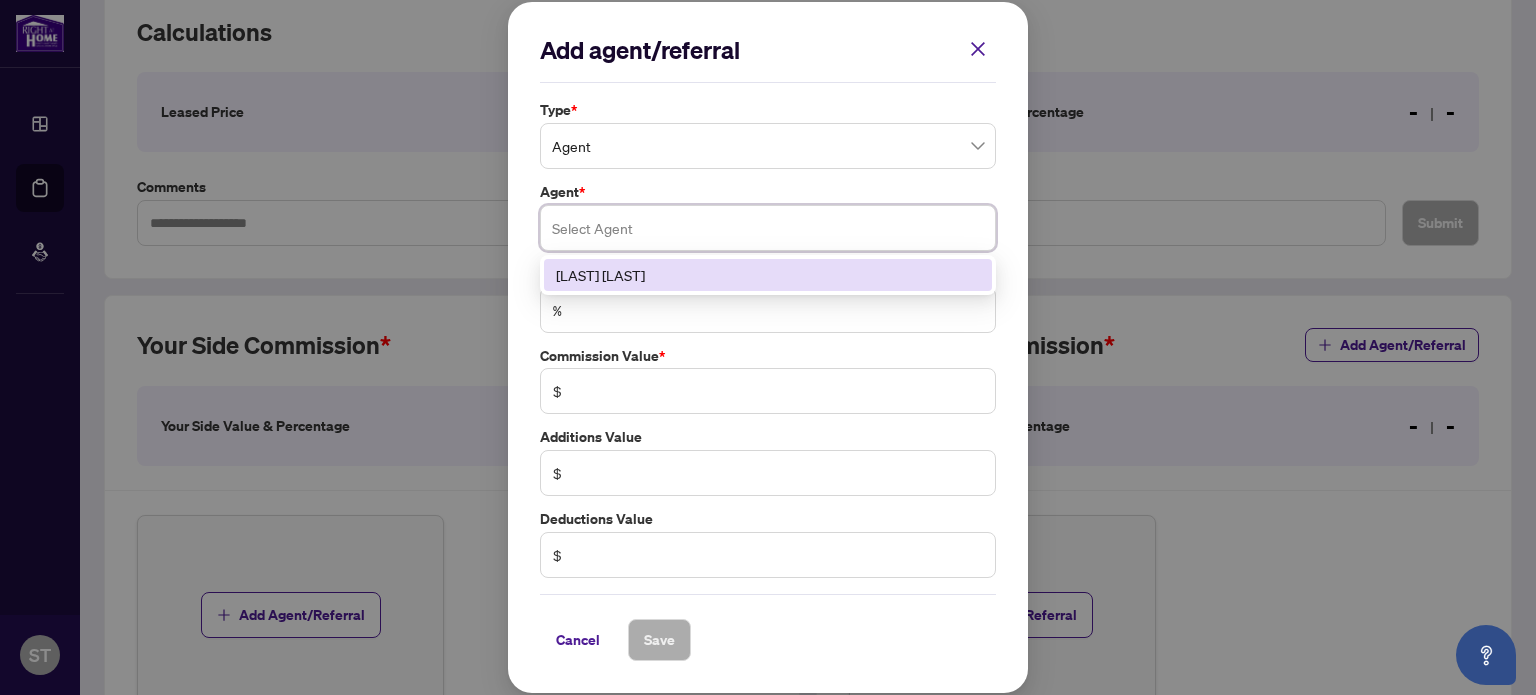 click on "[LAST] [LAST]" at bounding box center [768, 275] 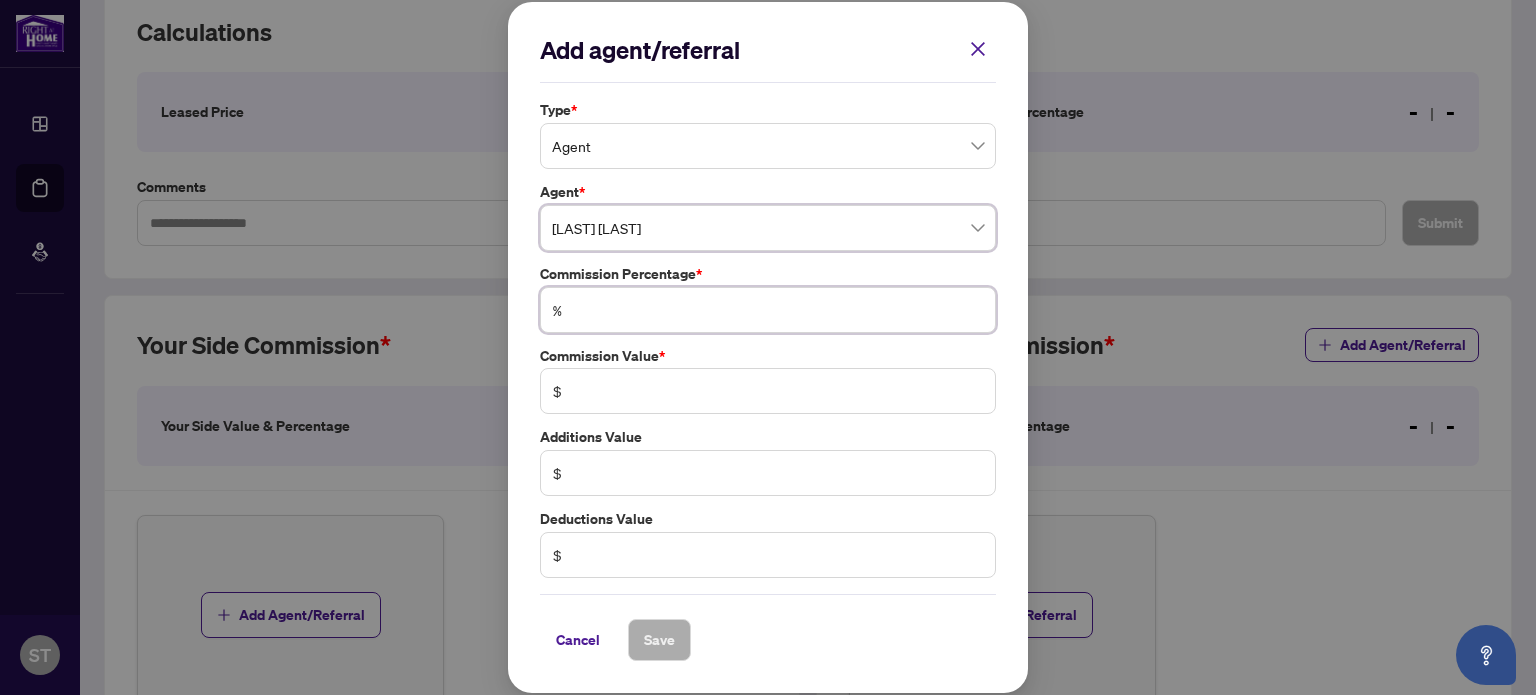 click at bounding box center (778, 310) 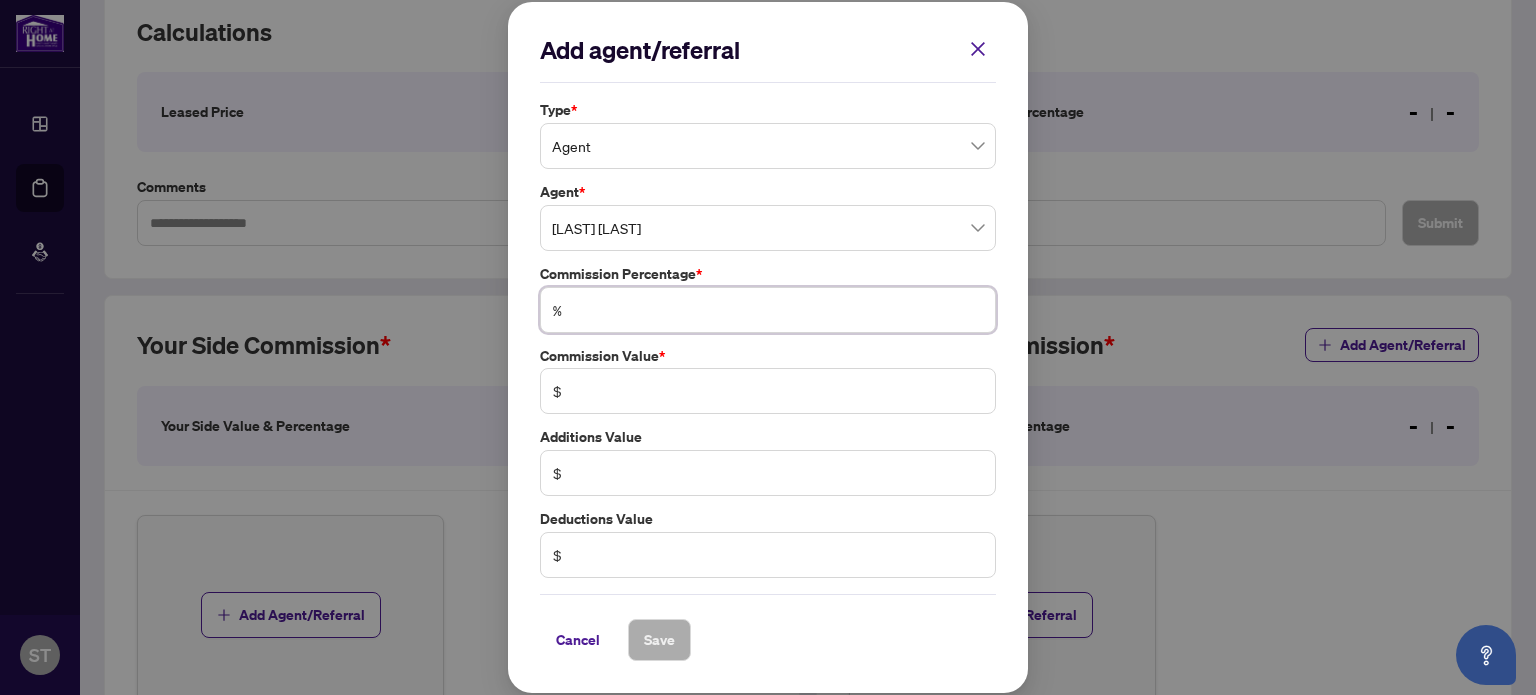 type on "*" 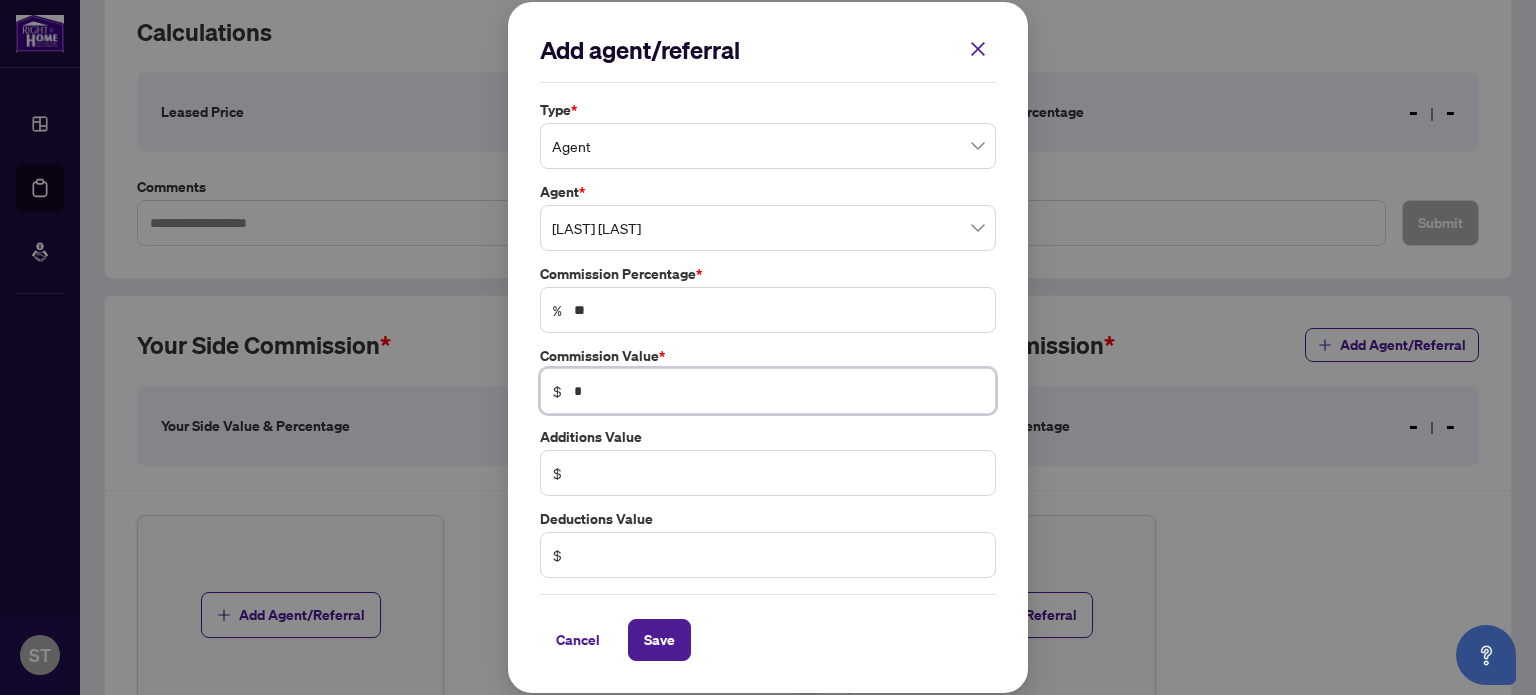 click on "*" at bounding box center (778, 391) 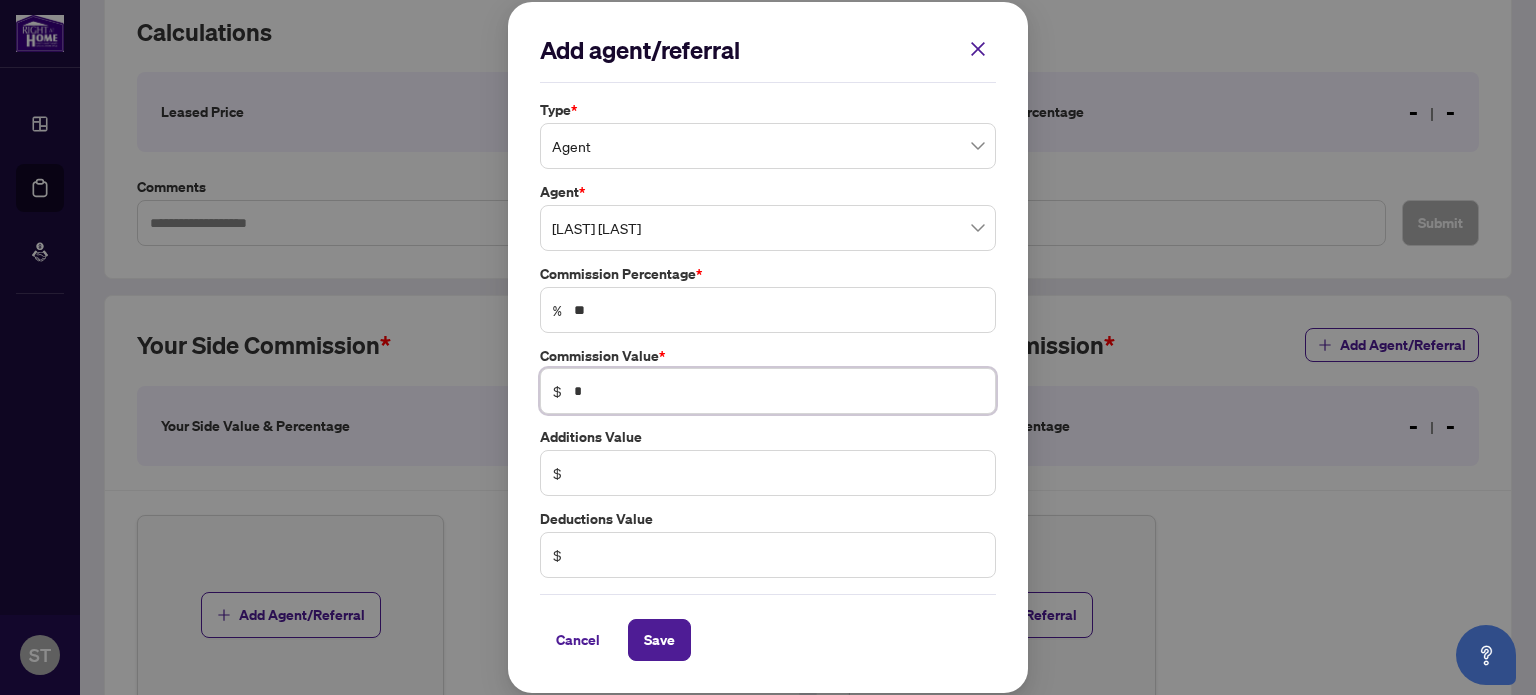 type on "*" 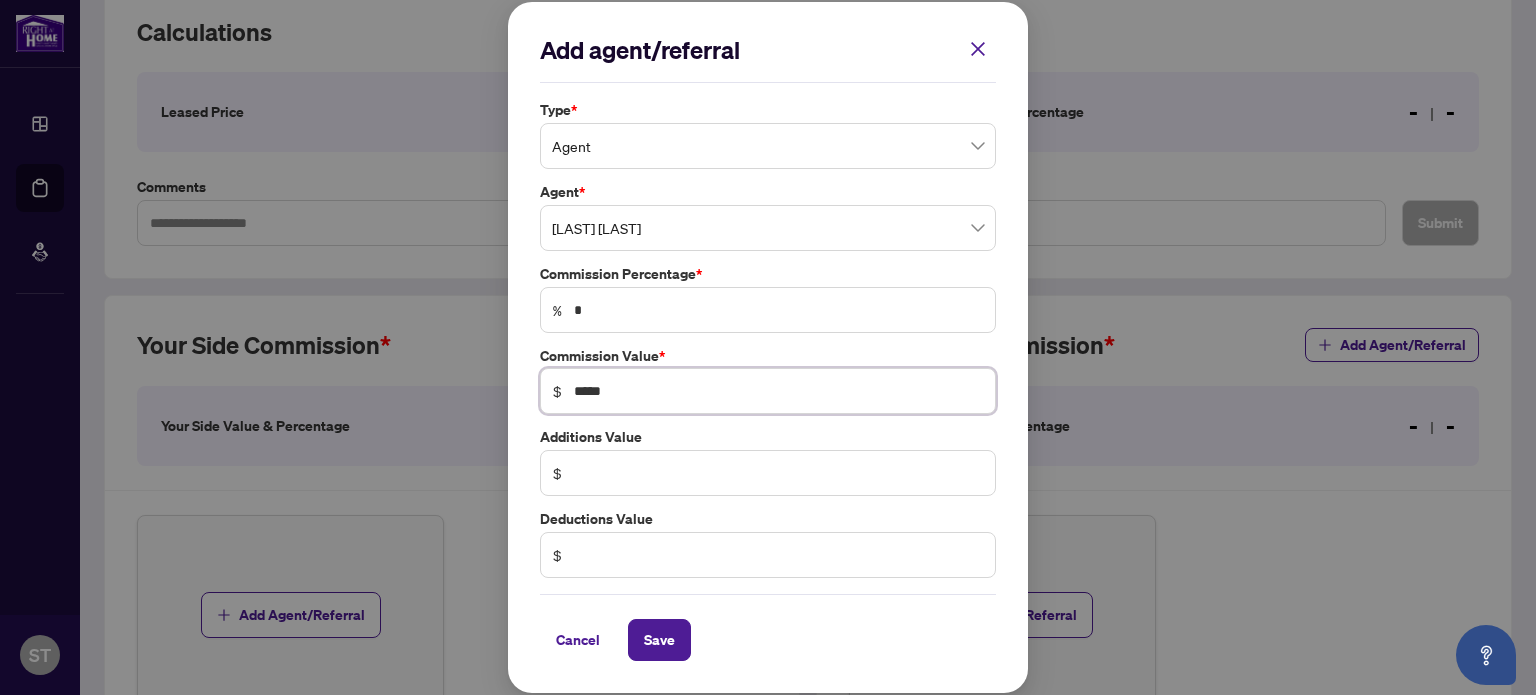 type on "*****" 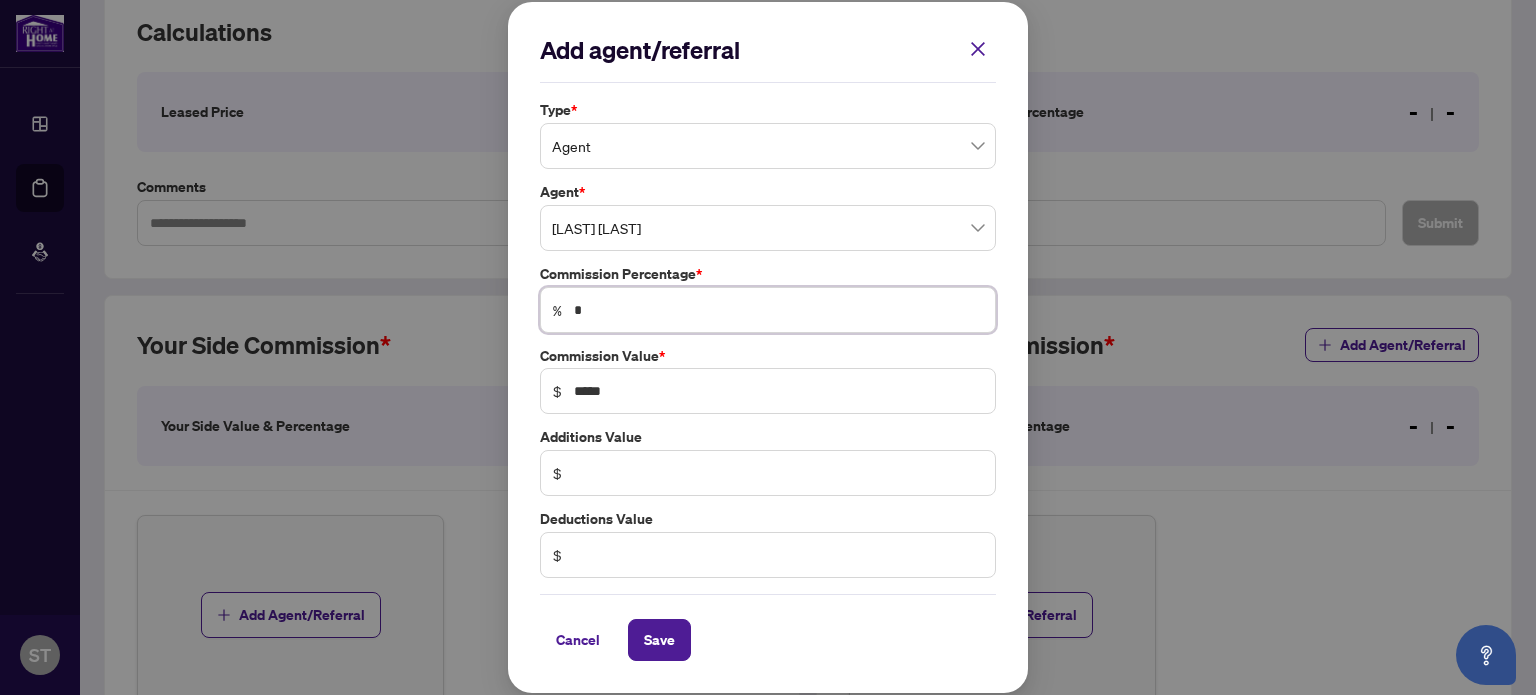 click on "*" at bounding box center (778, 310) 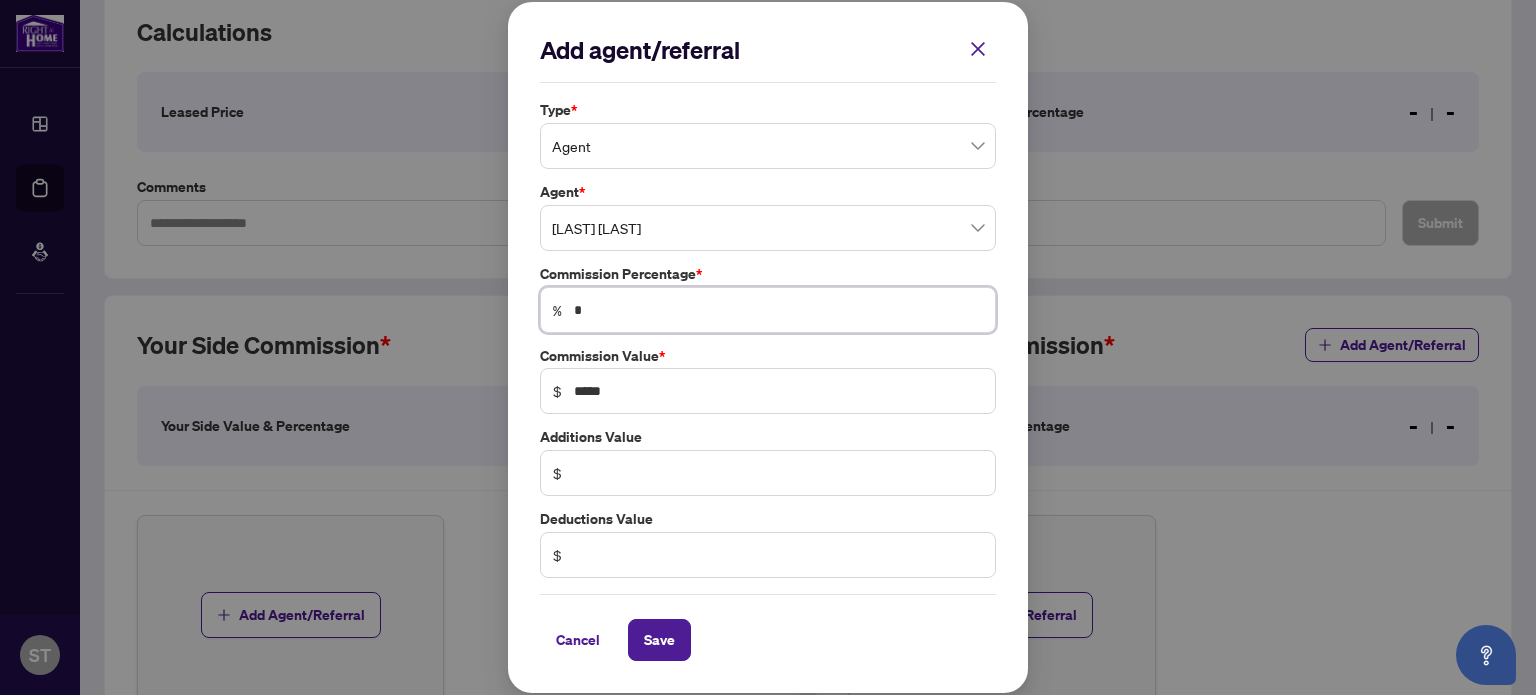 type 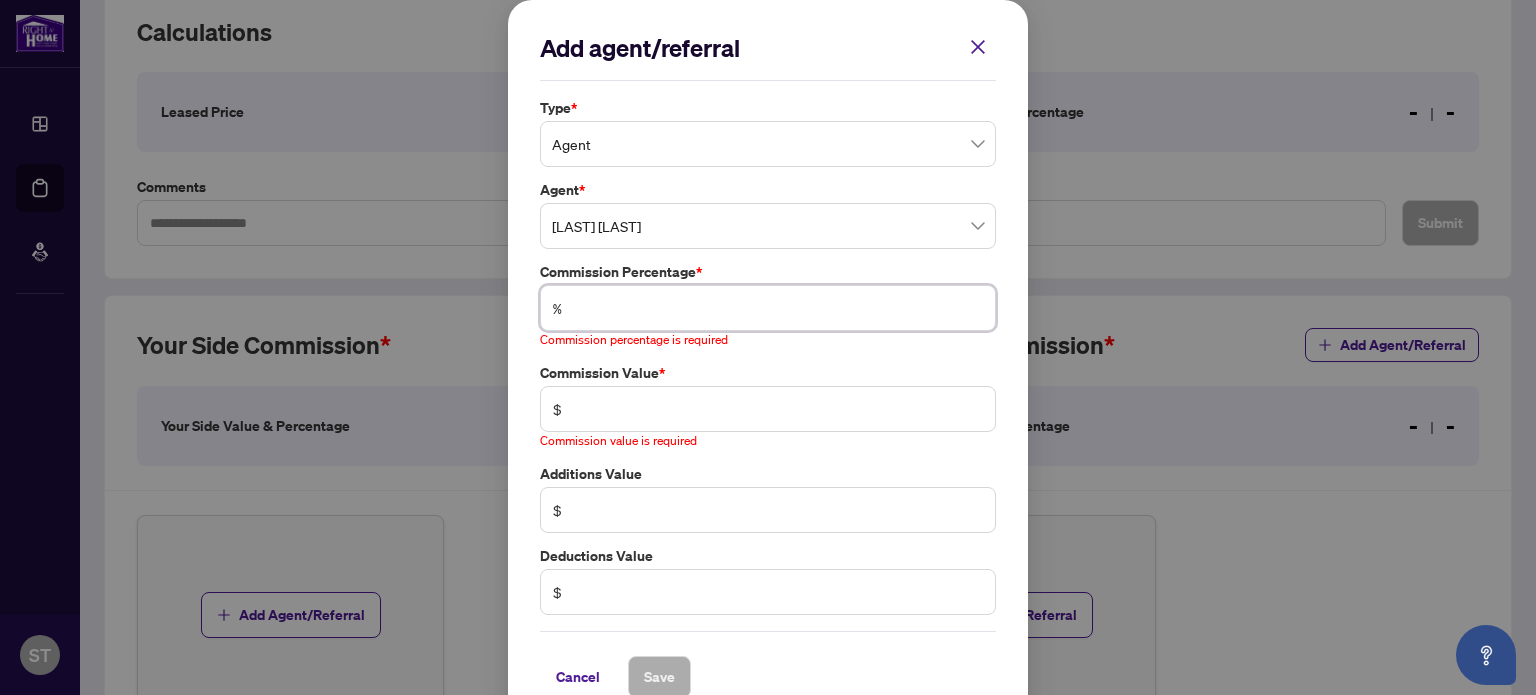 type on "*" 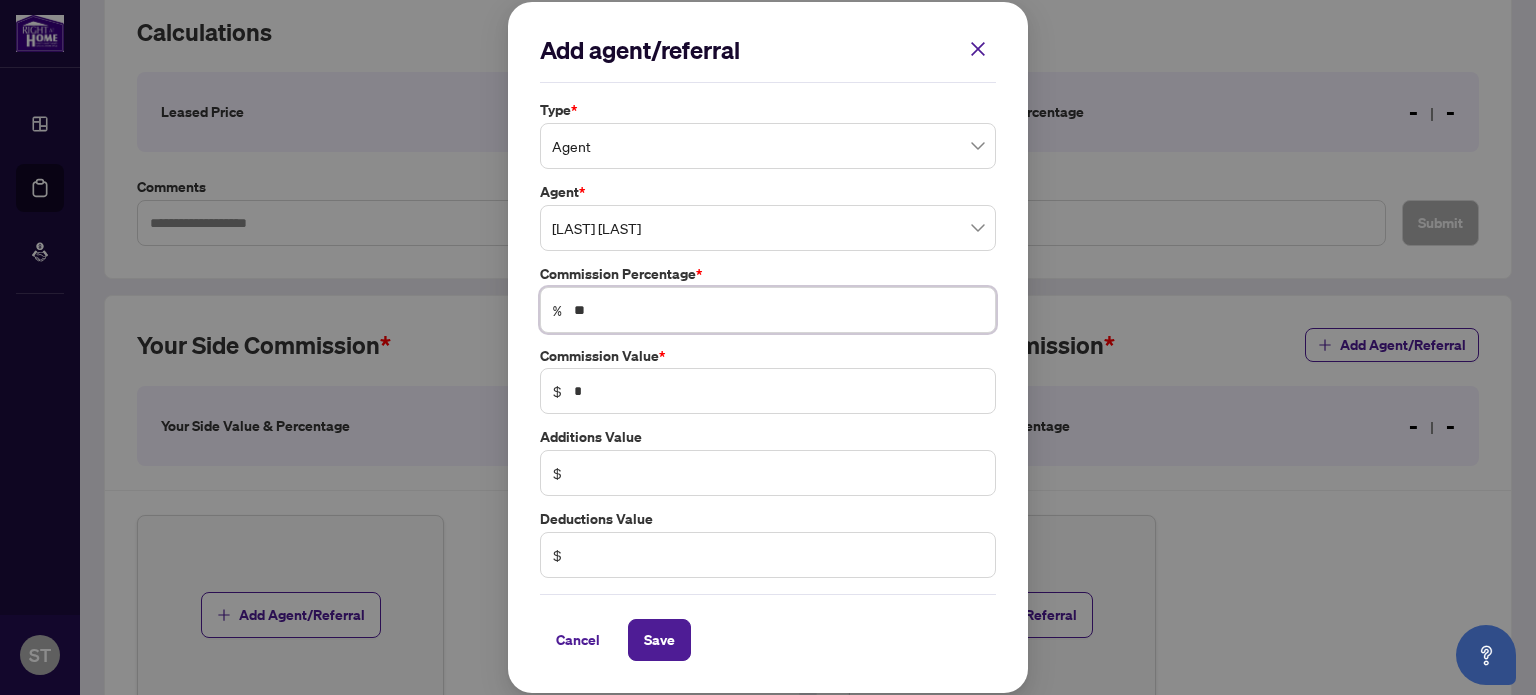 type on "**" 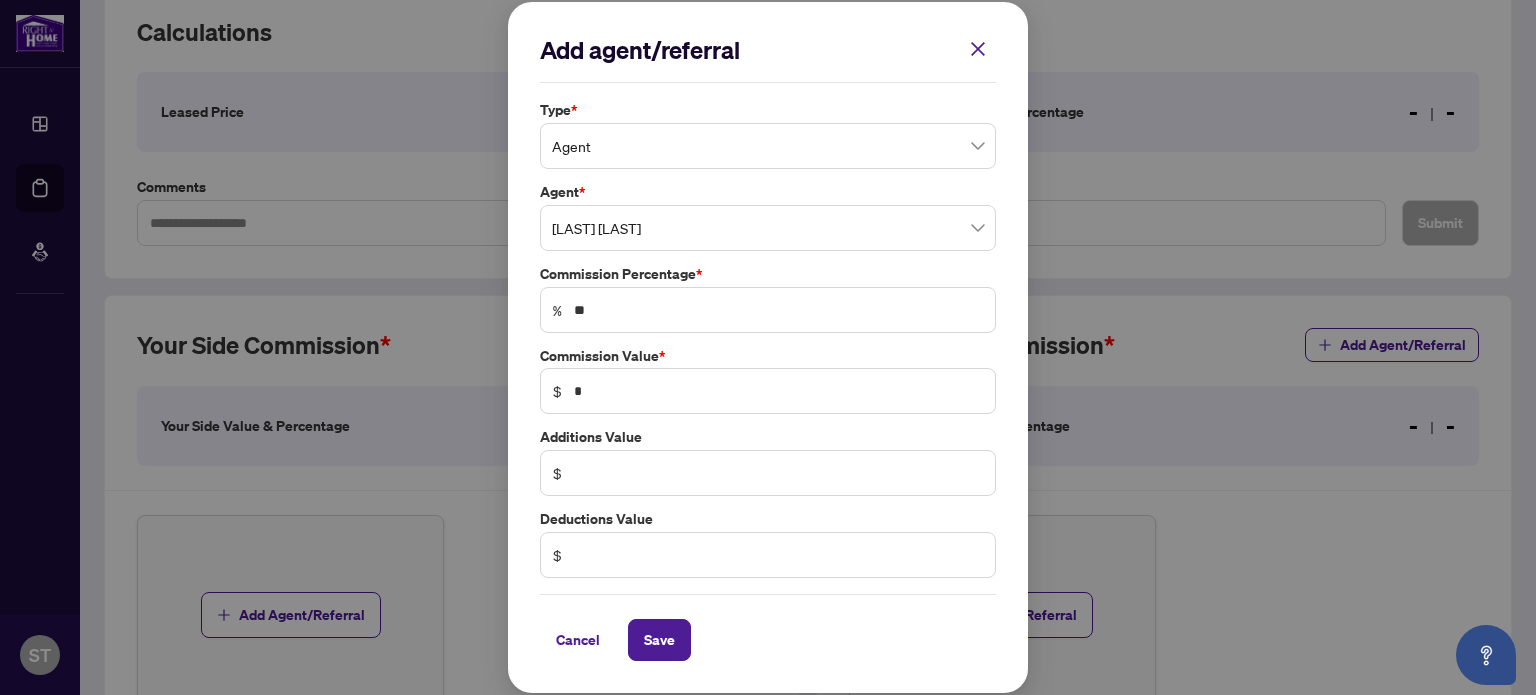 click on "$ *" at bounding box center [768, 391] 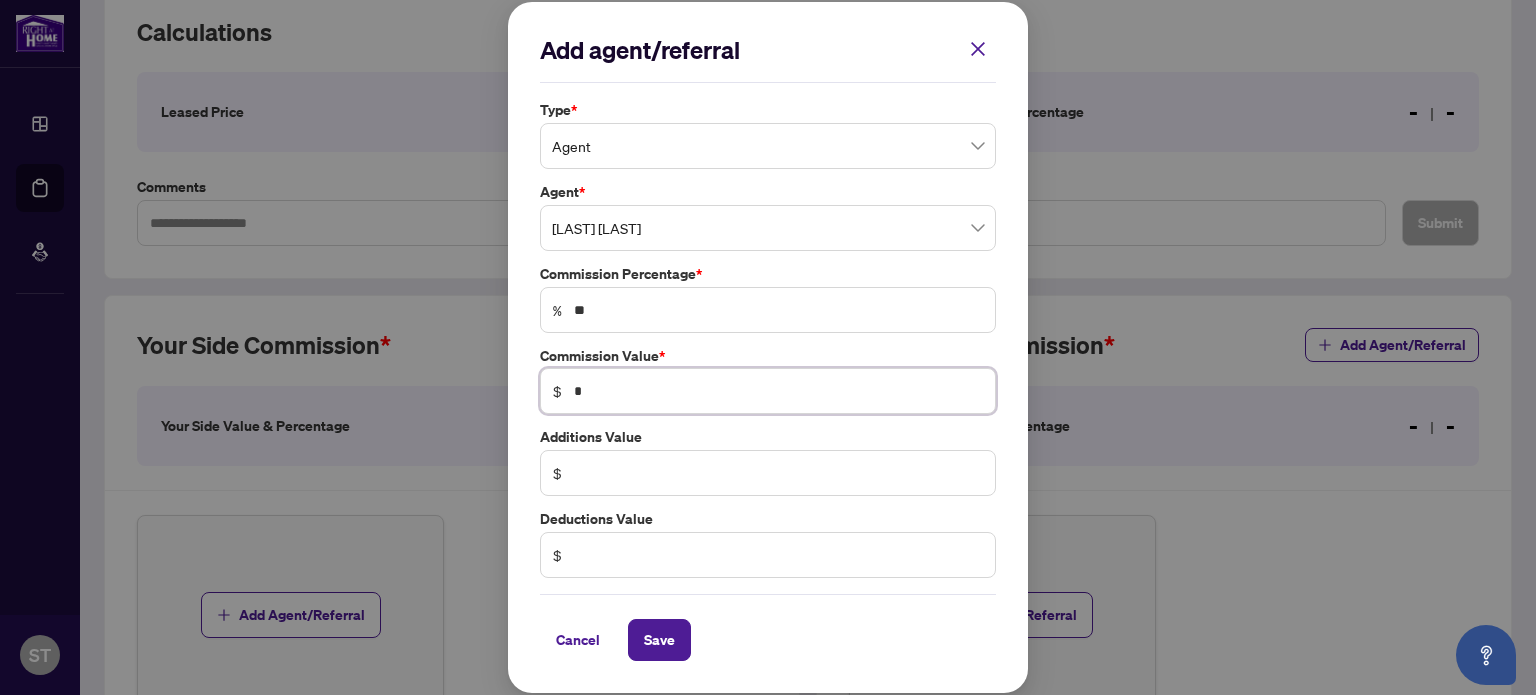 type 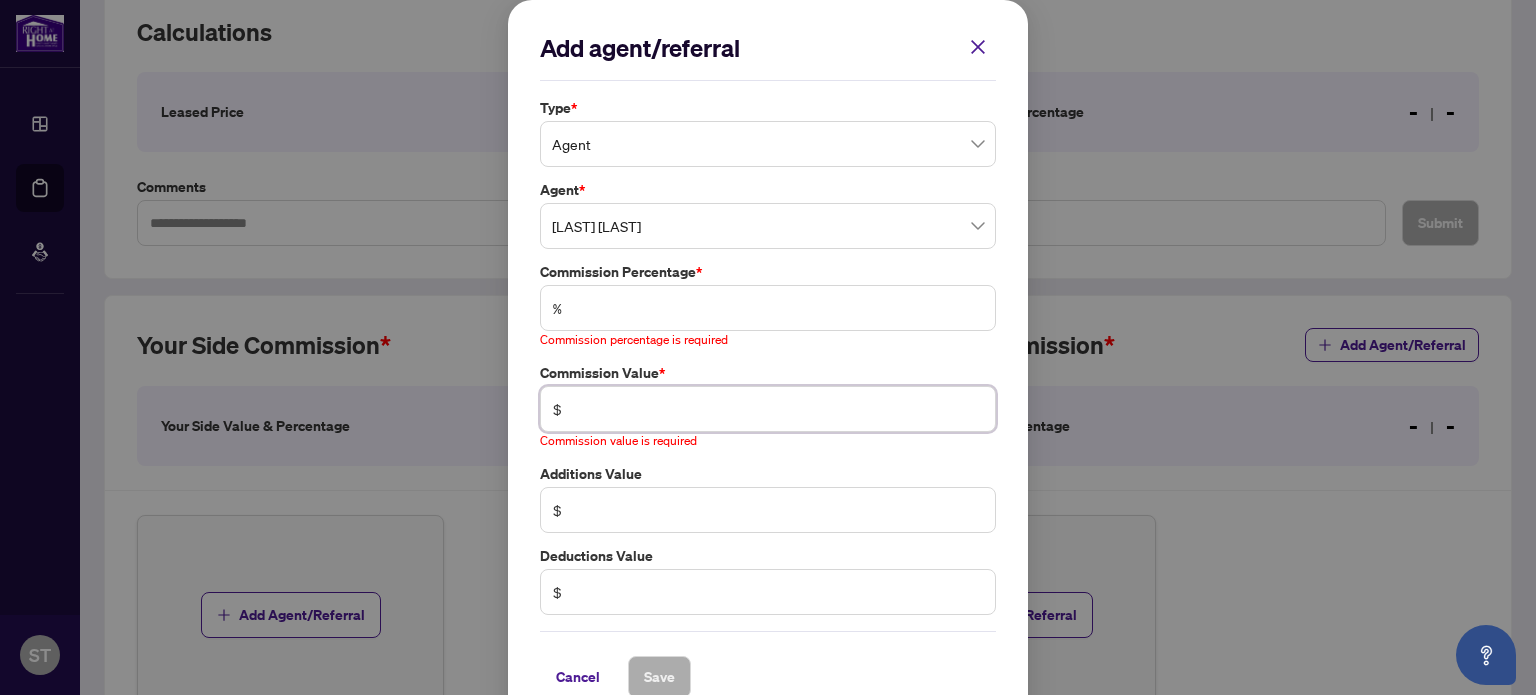 type on "*" 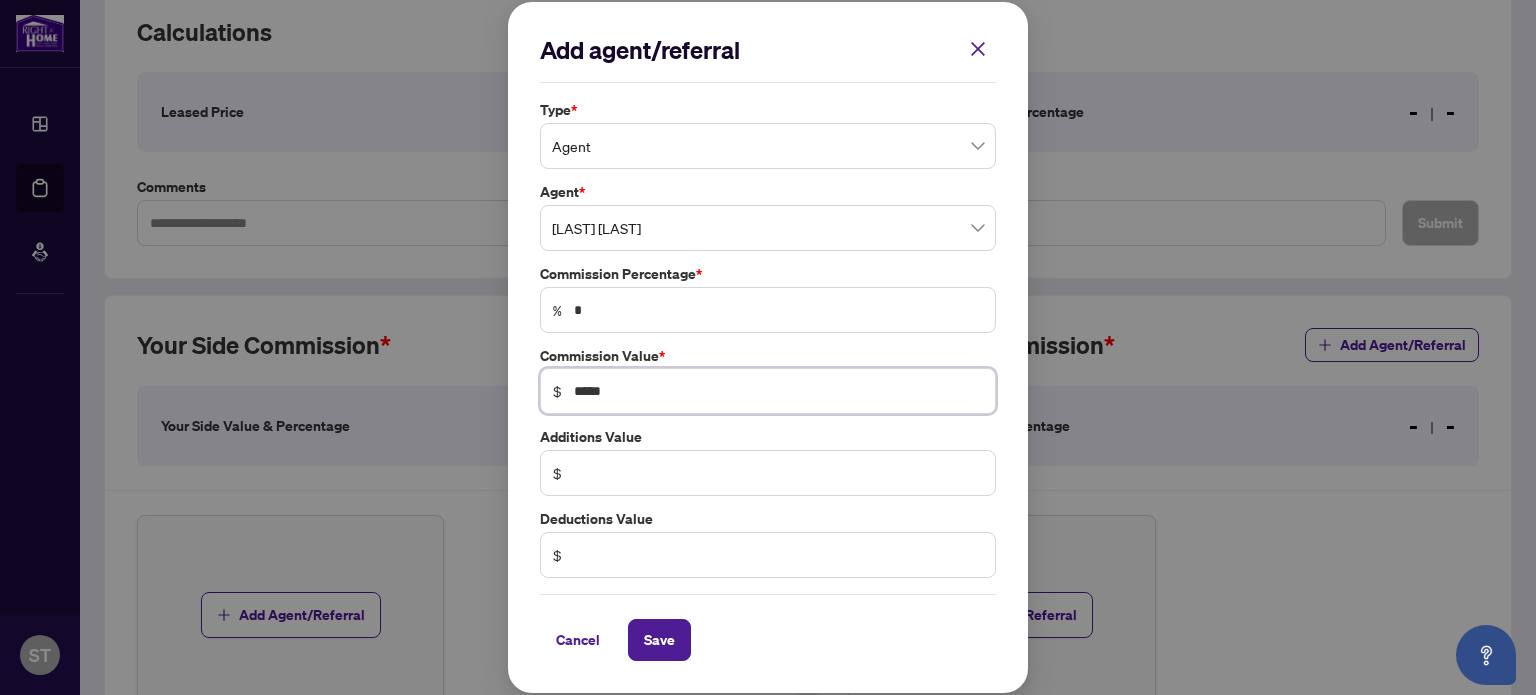 type on "*****" 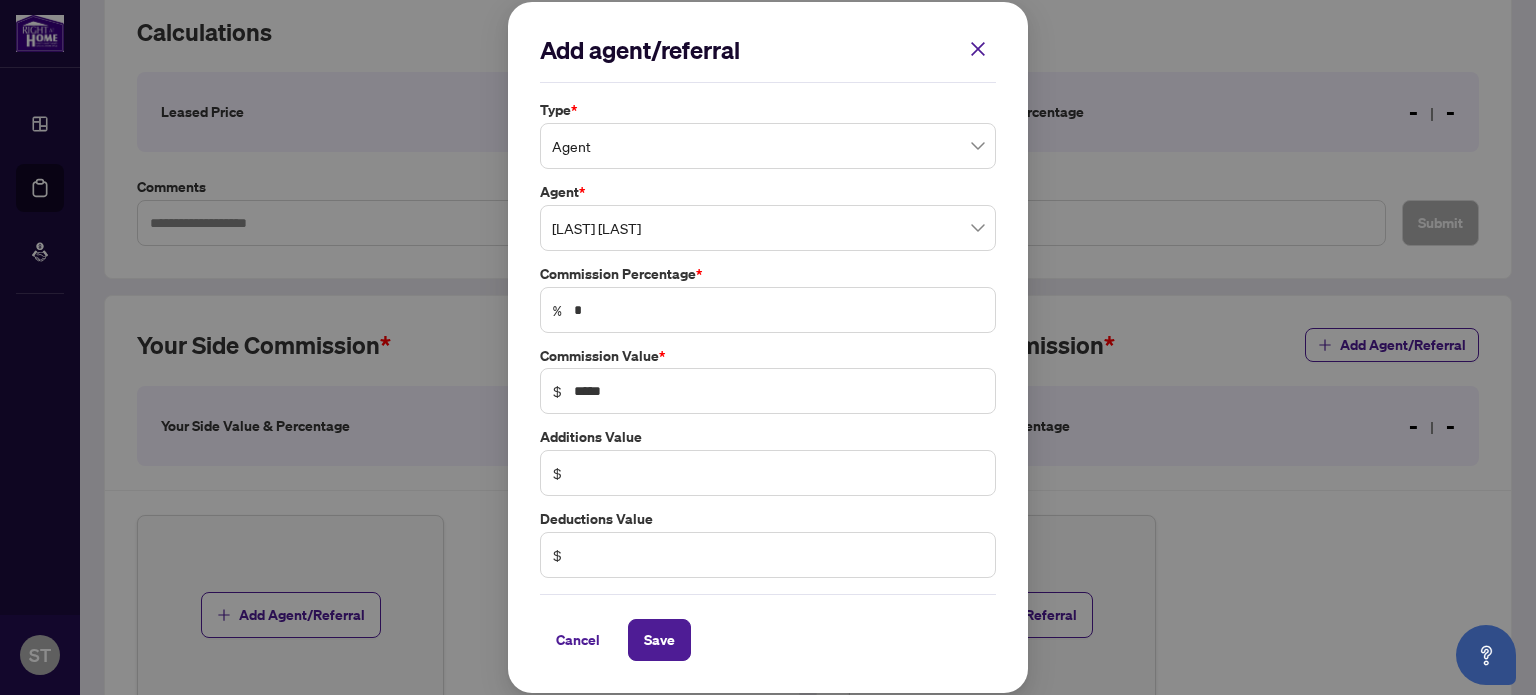 click on "Commission Value *" at bounding box center [768, 356] 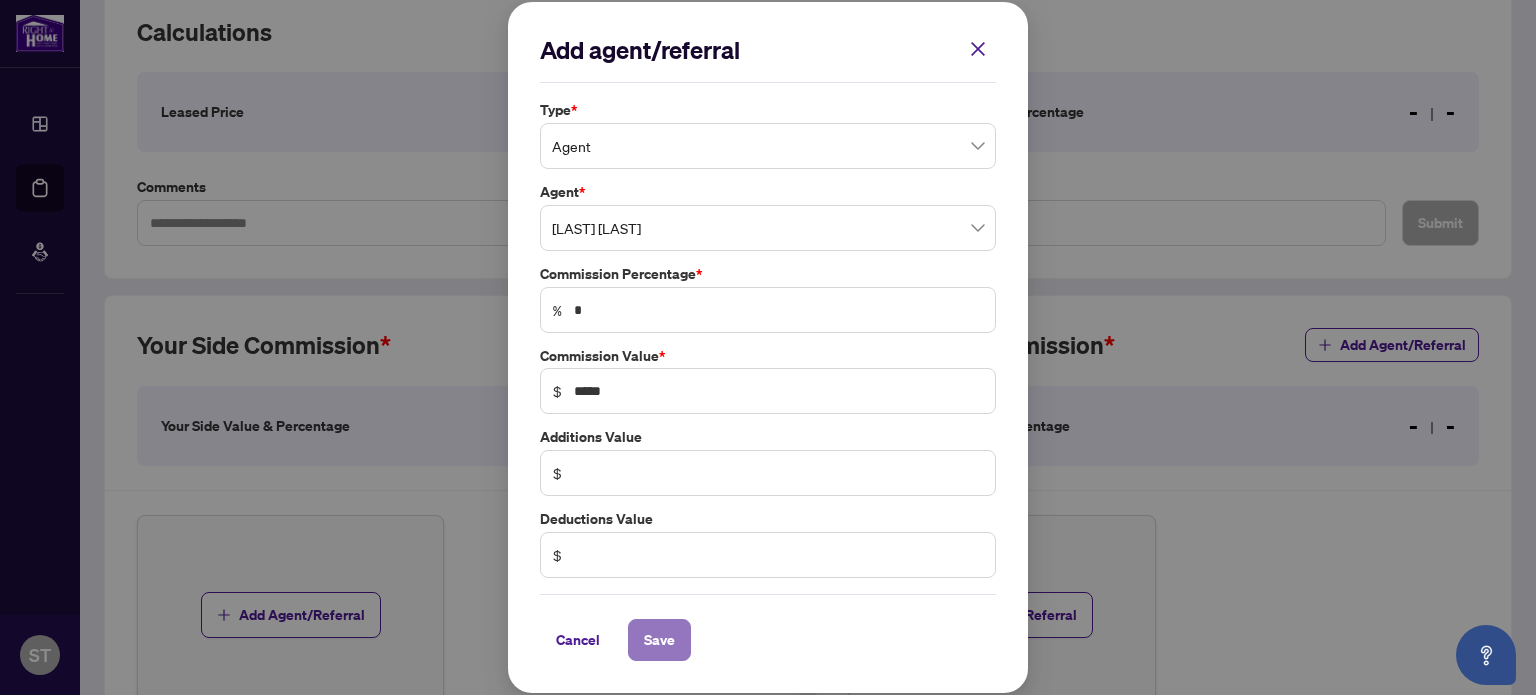 click on "Save" at bounding box center [659, 640] 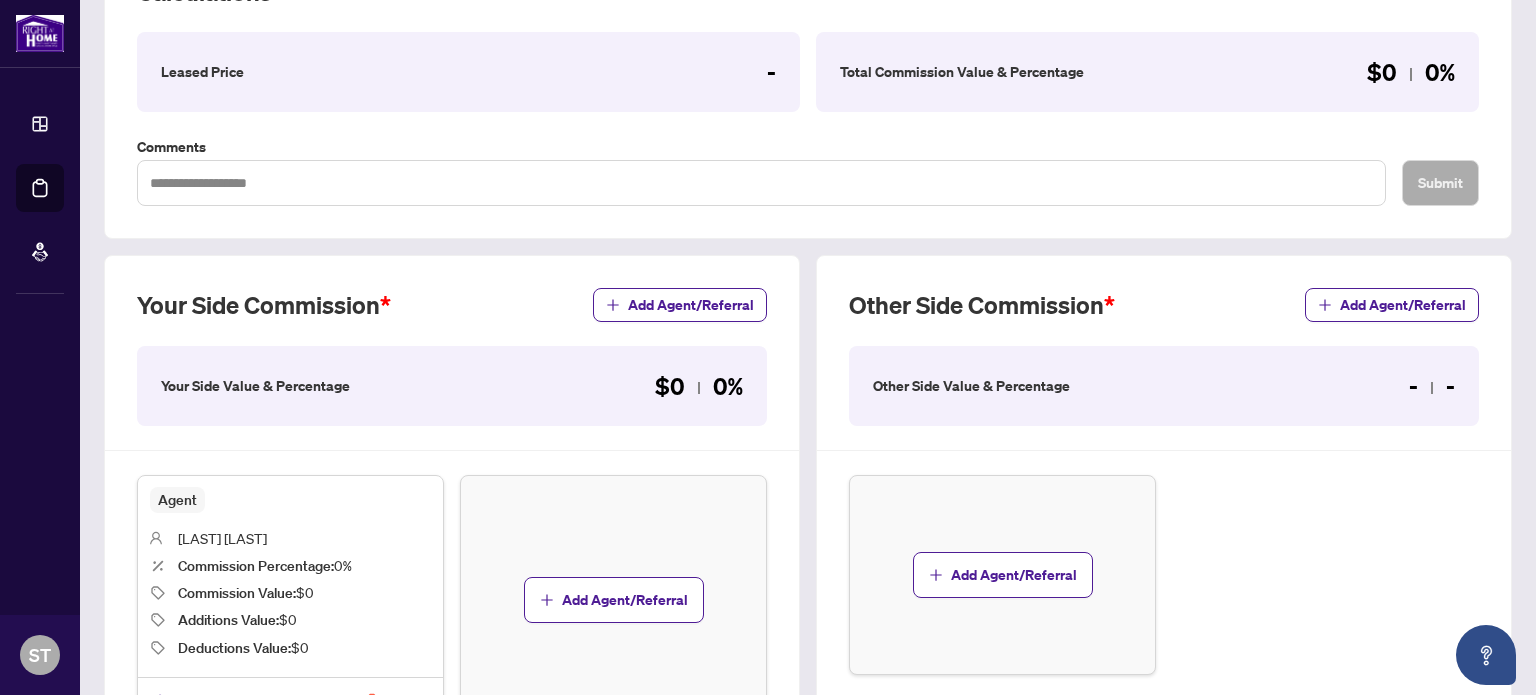 scroll, scrollTop: 491, scrollLeft: 0, axis: vertical 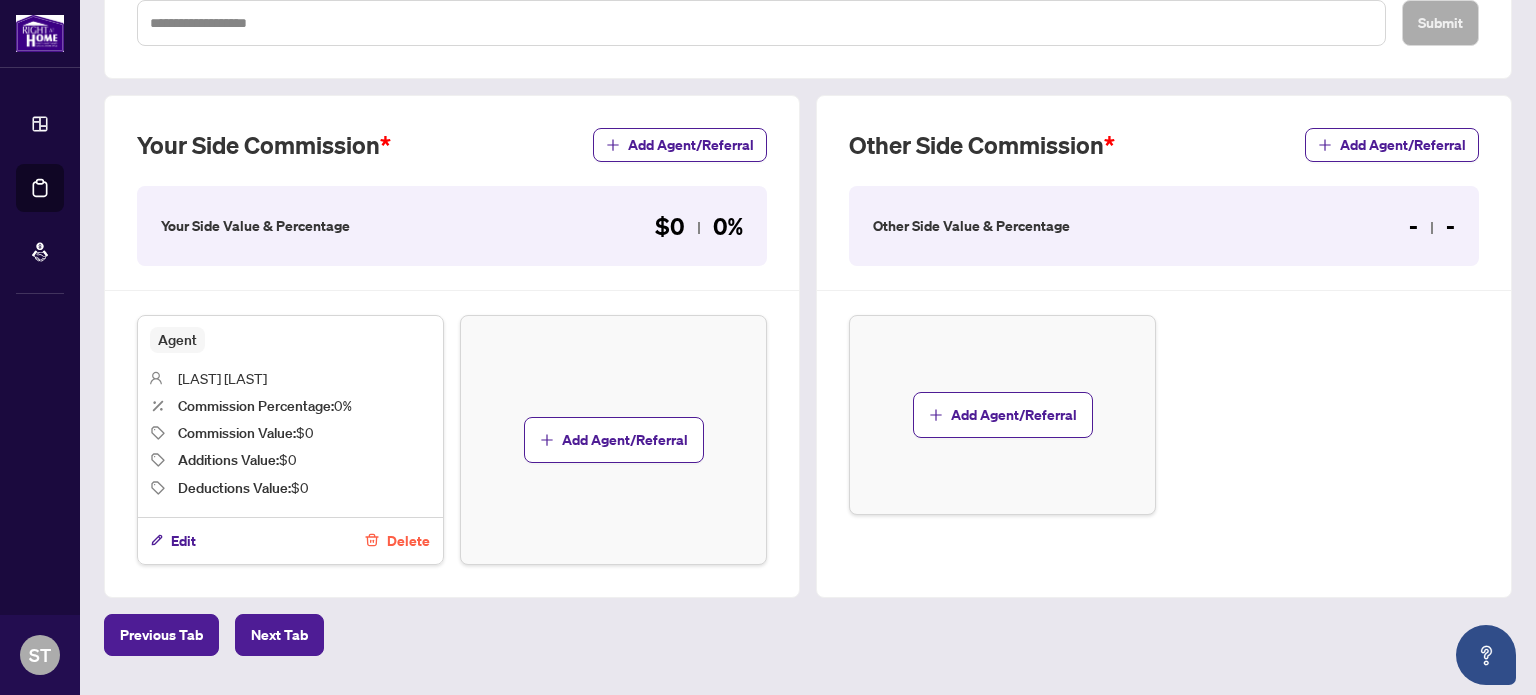 click on "$0     0%" at bounding box center (699, 226) 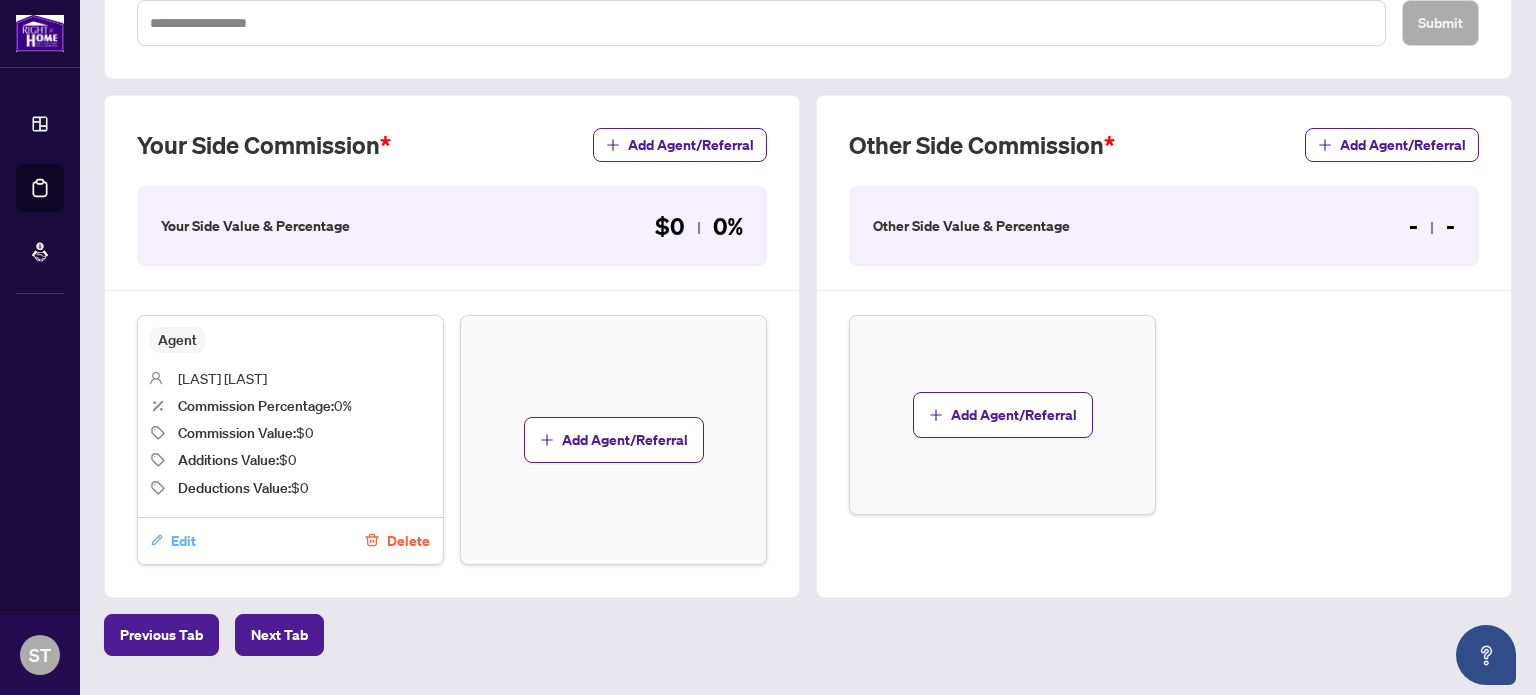 click on "Edit" at bounding box center [183, 541] 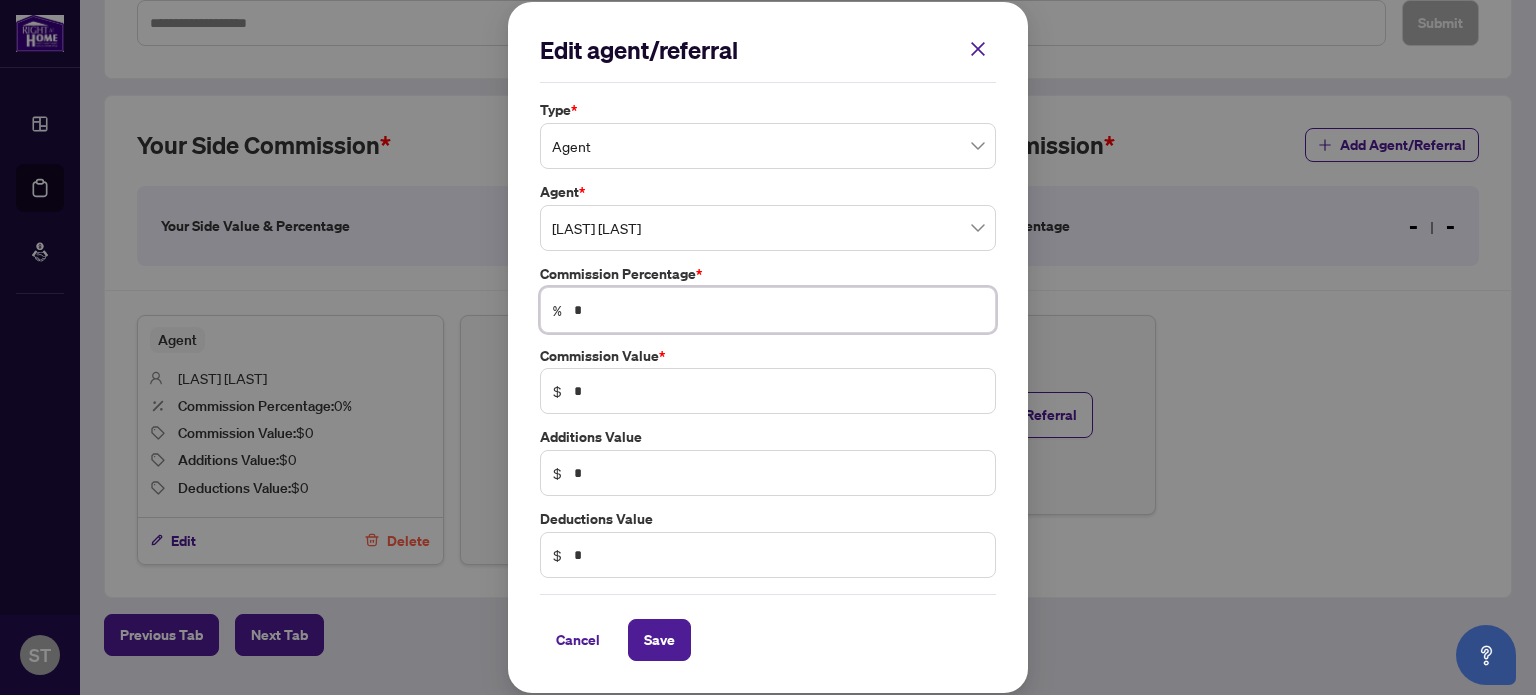 click on "*" at bounding box center (778, 310) 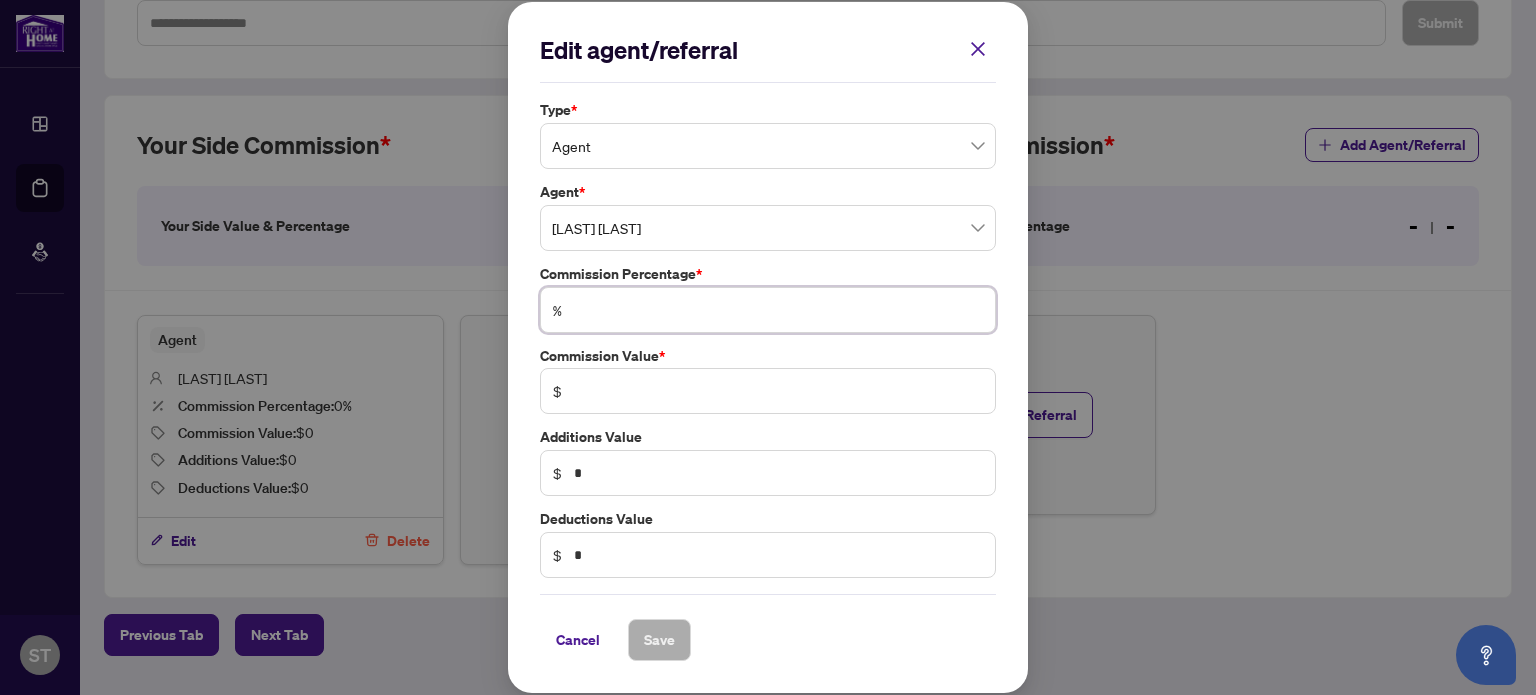 type on "*" 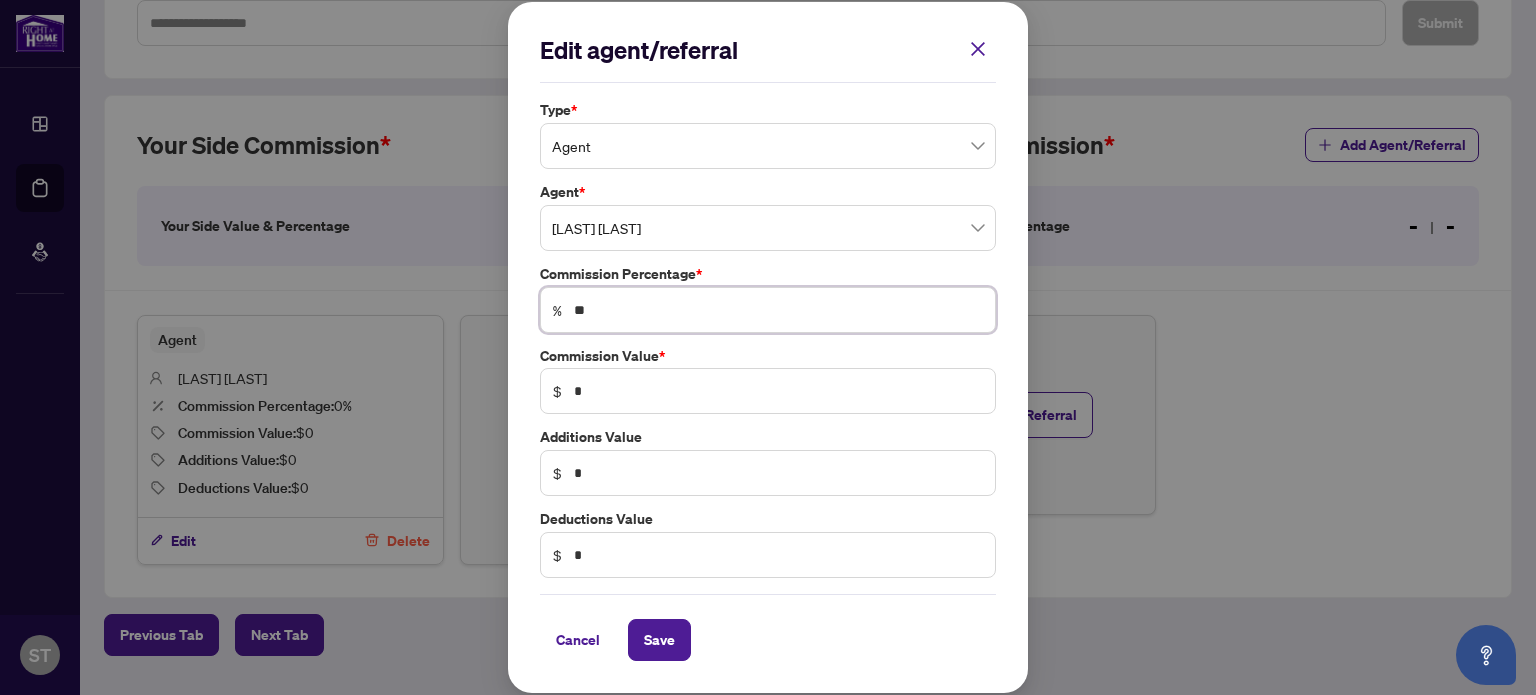 type on "**" 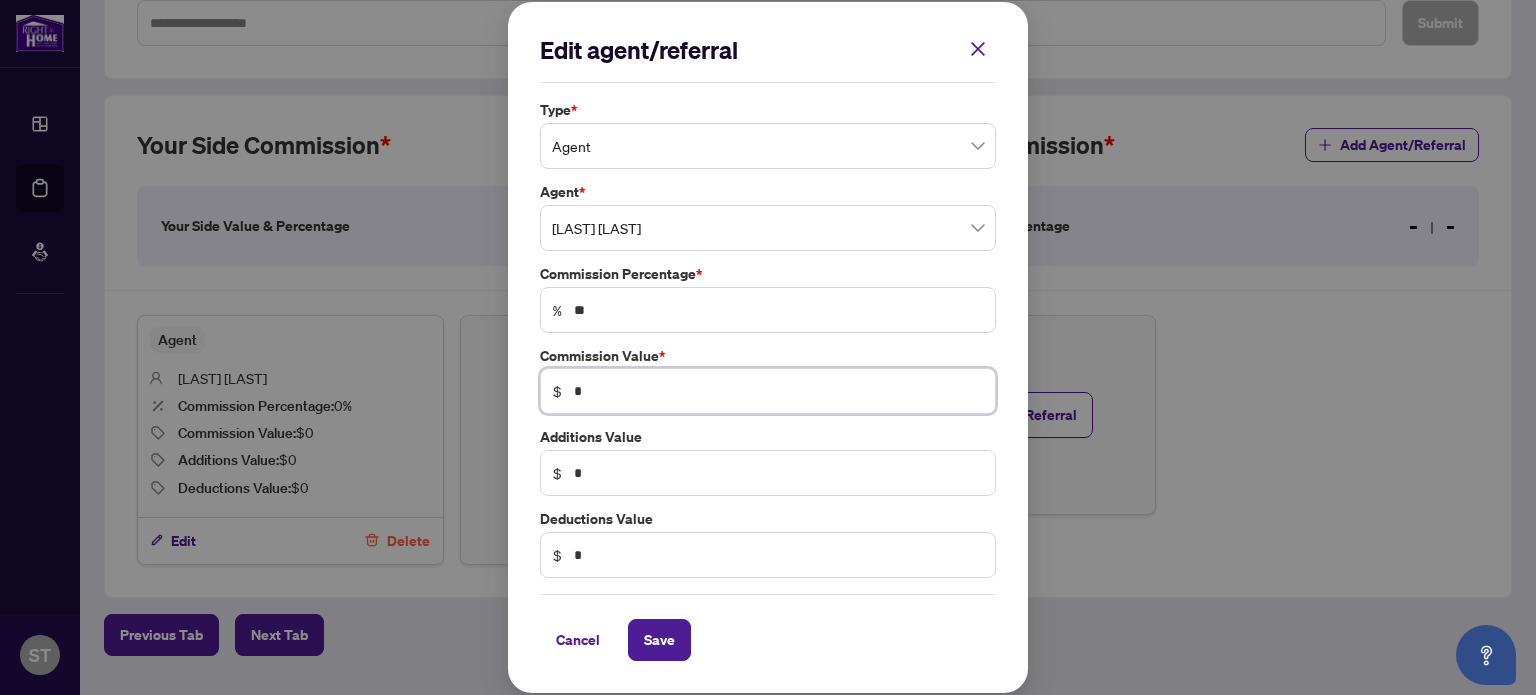 click on "*" at bounding box center (778, 391) 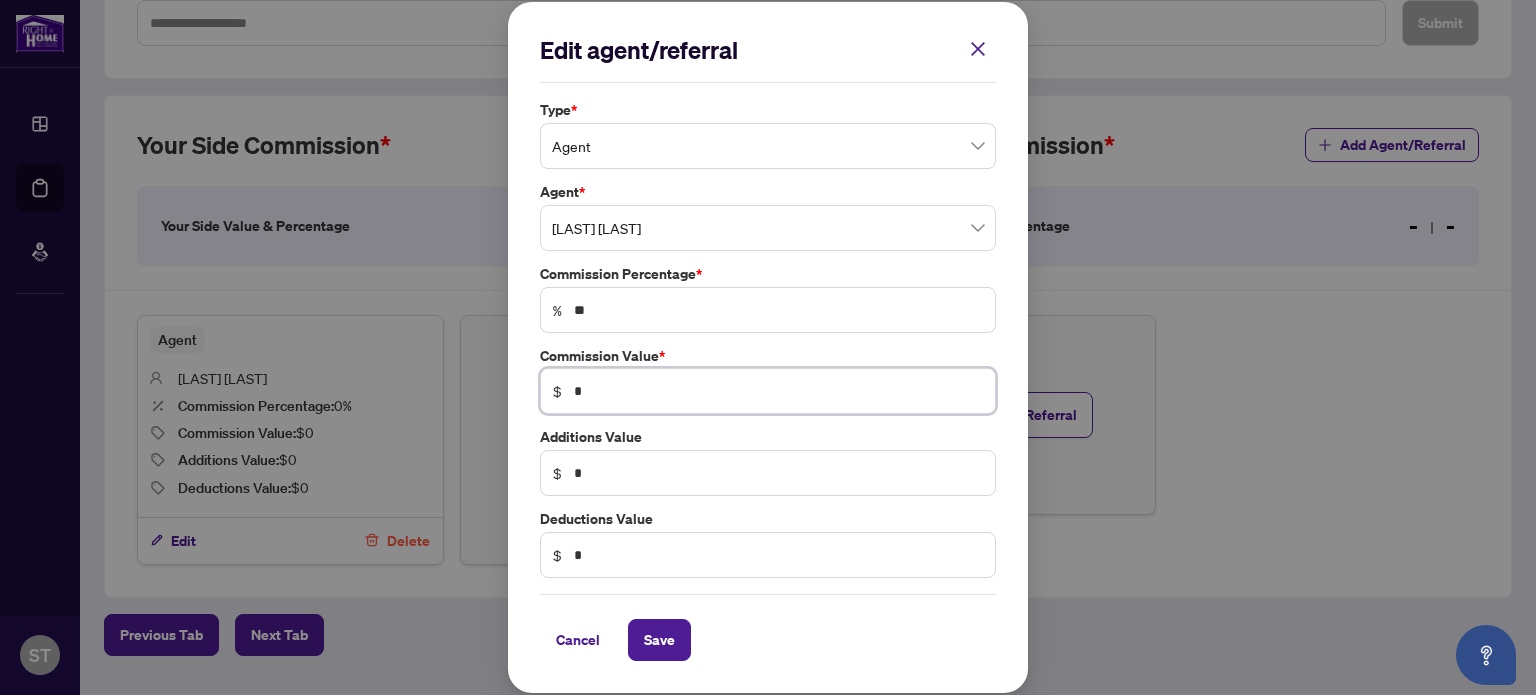 type 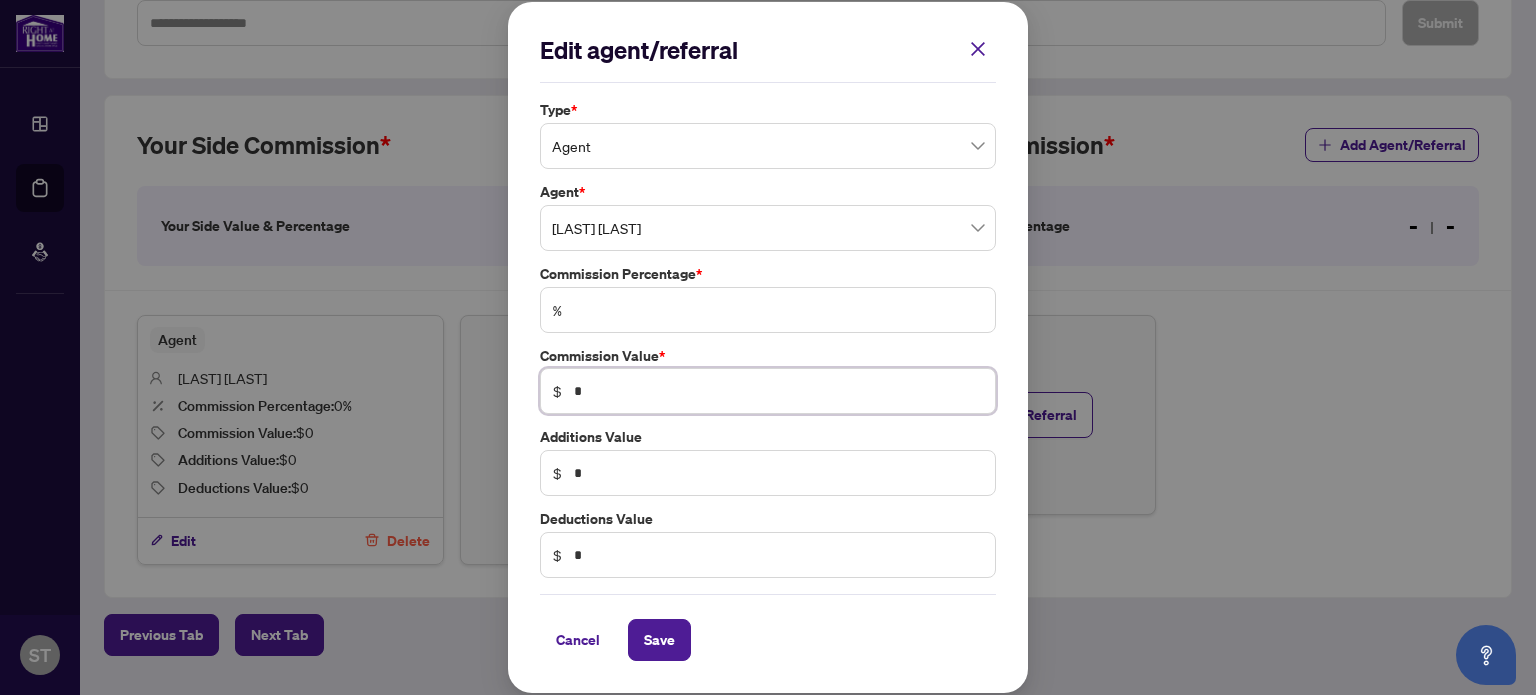 type 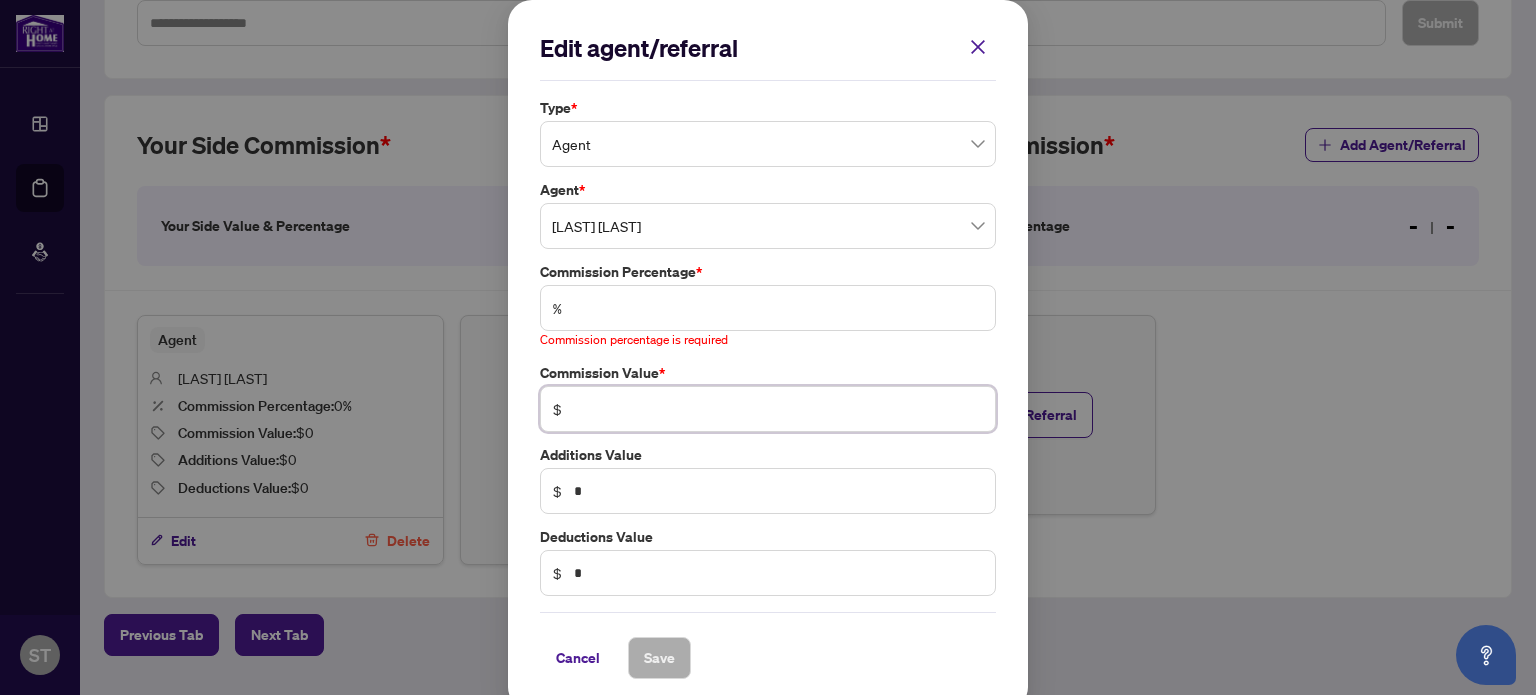 type on "*" 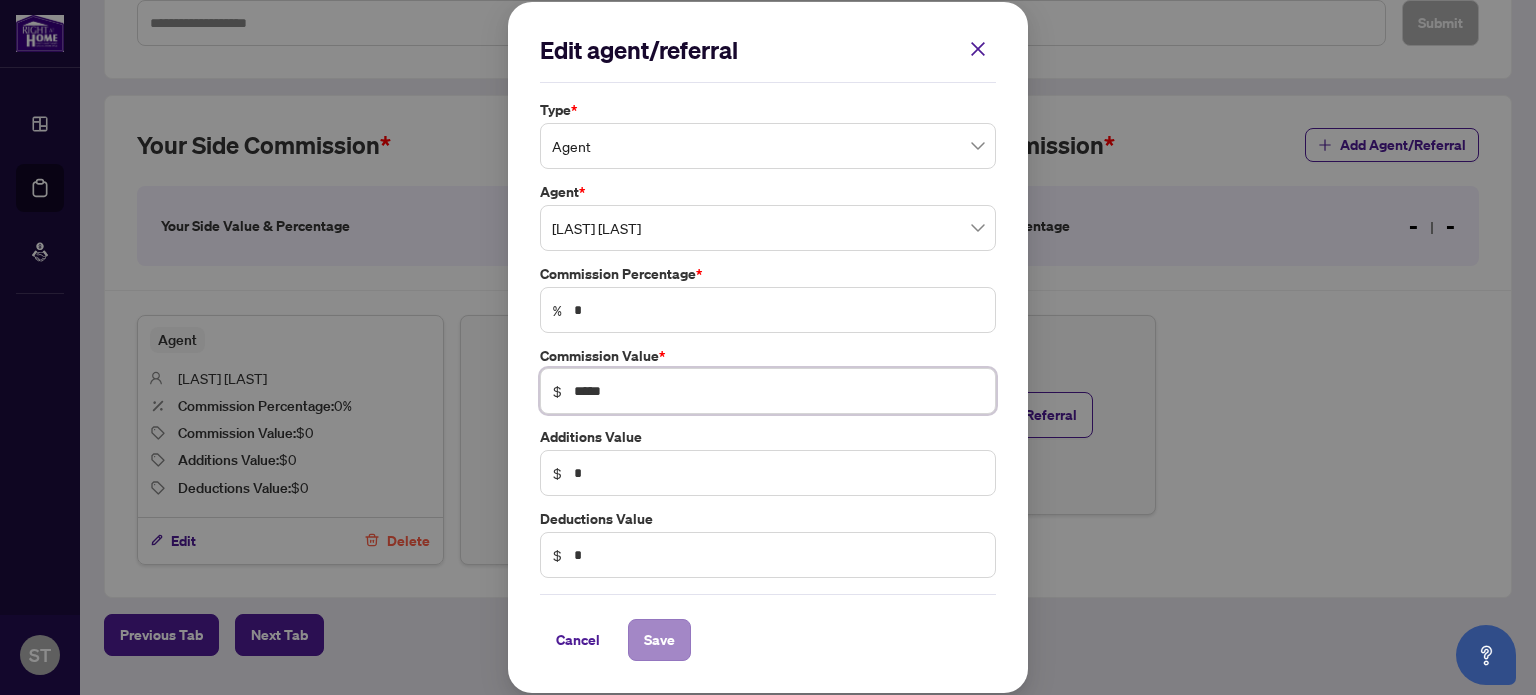 type on "*****" 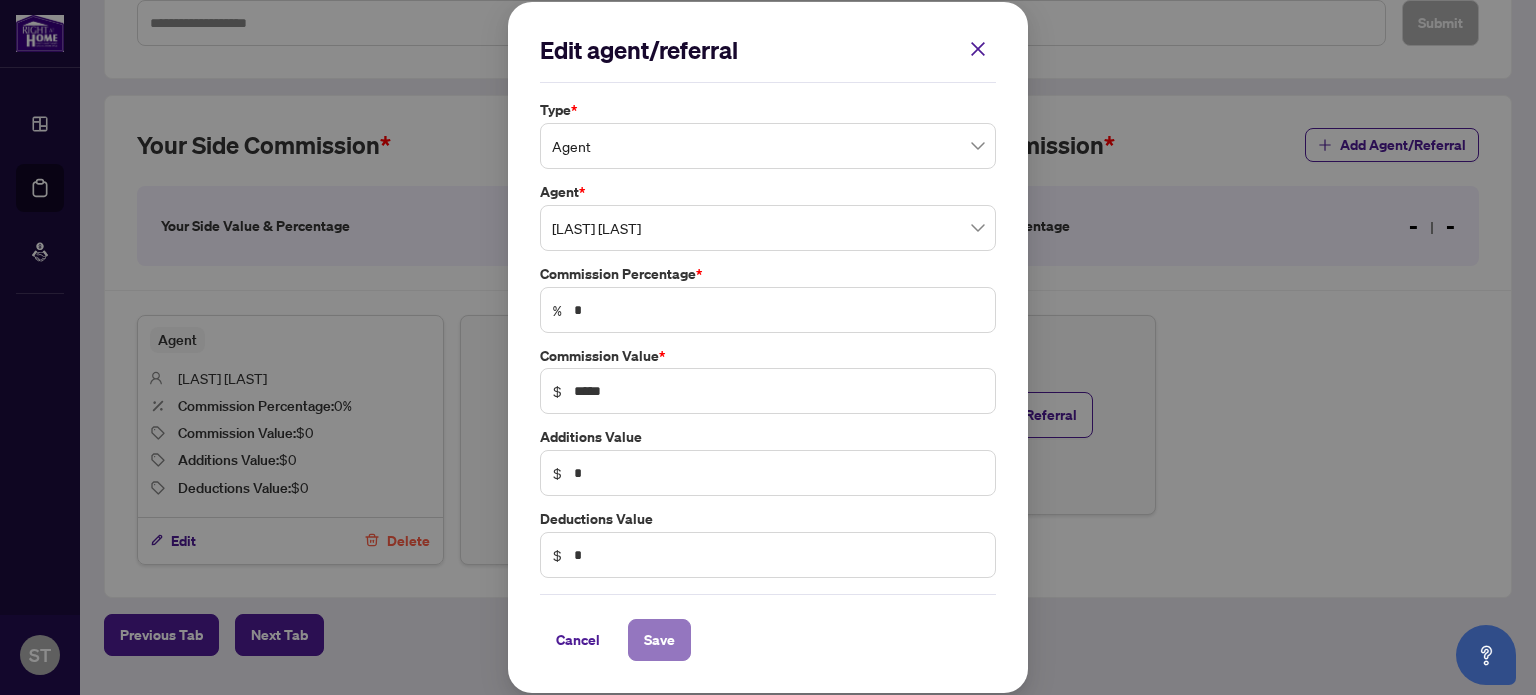click on "Save" at bounding box center [659, 640] 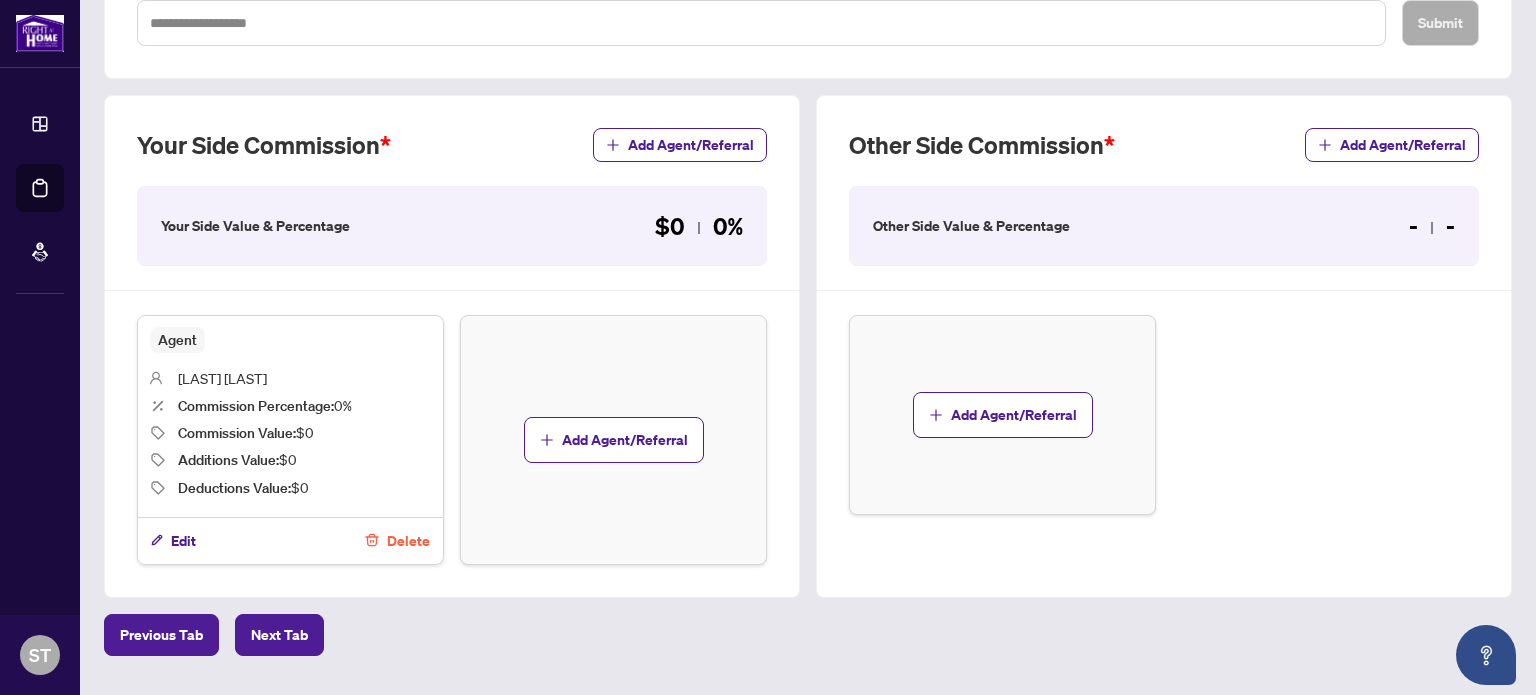 scroll, scrollTop: 539, scrollLeft: 0, axis: vertical 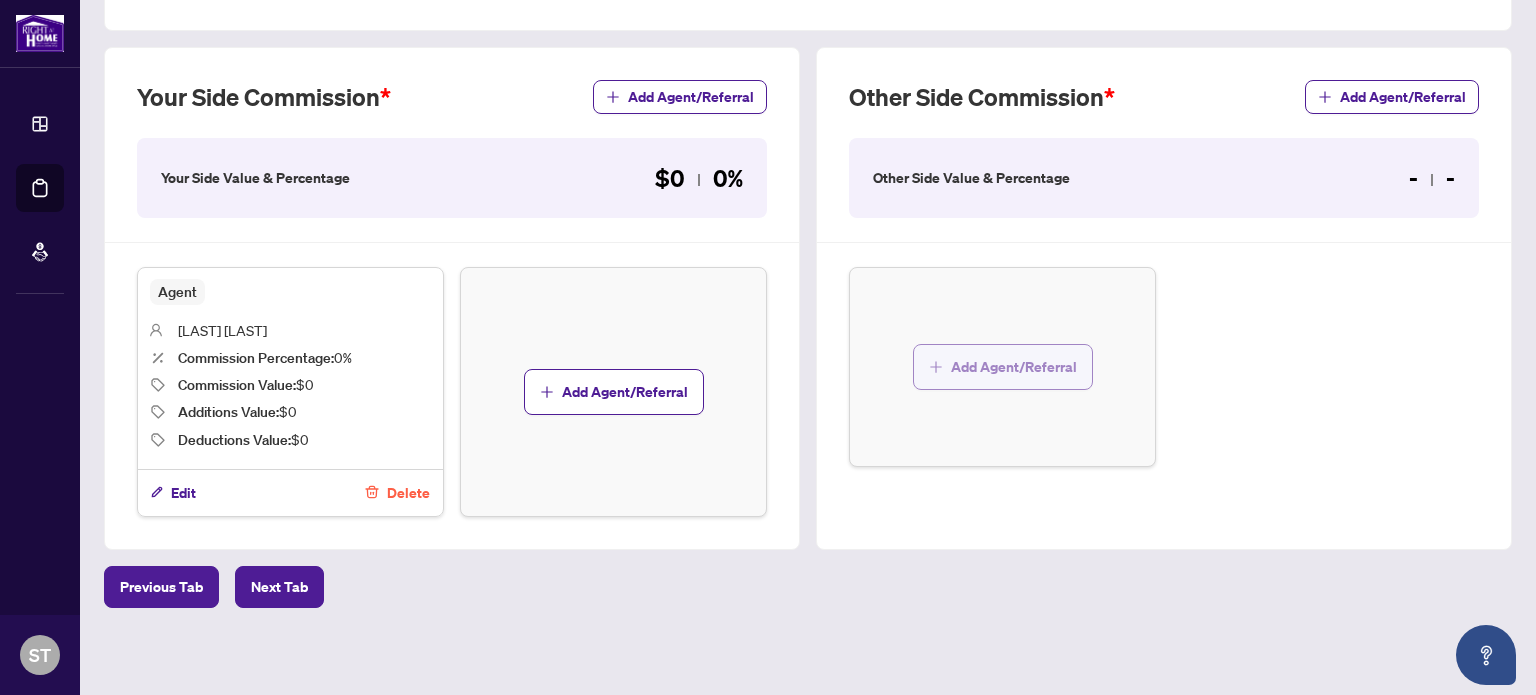 click on "Add Agent/Referral" at bounding box center (1014, 367) 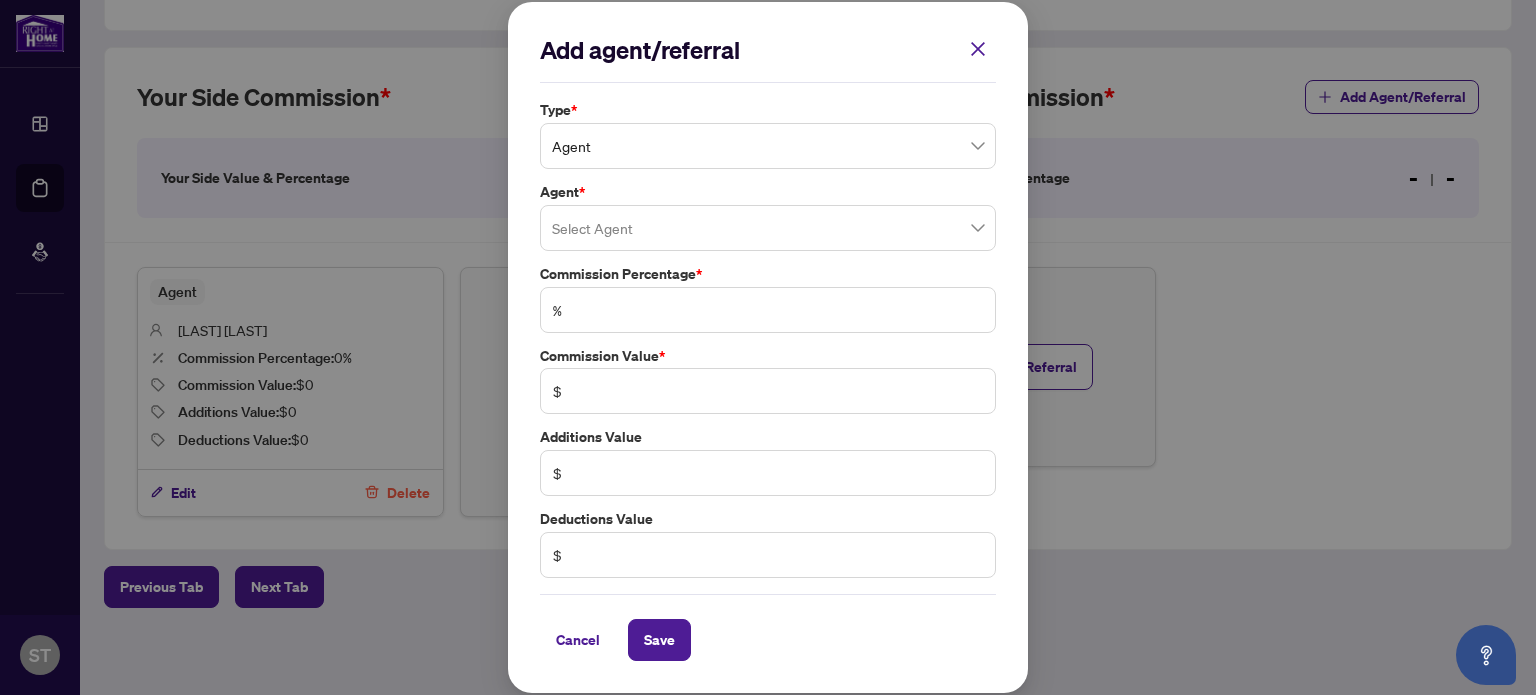 click on "Agent" at bounding box center (768, 146) 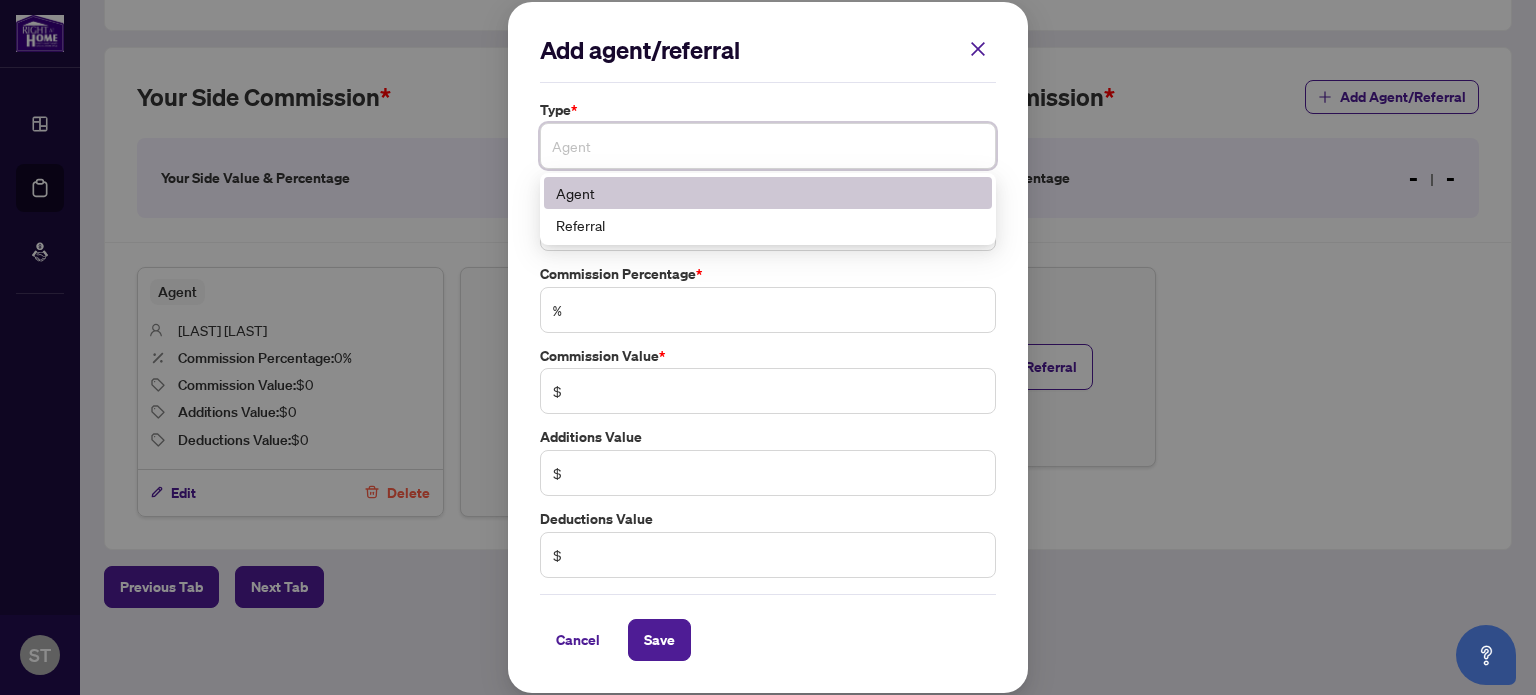 click on "Agent" at bounding box center (768, 193) 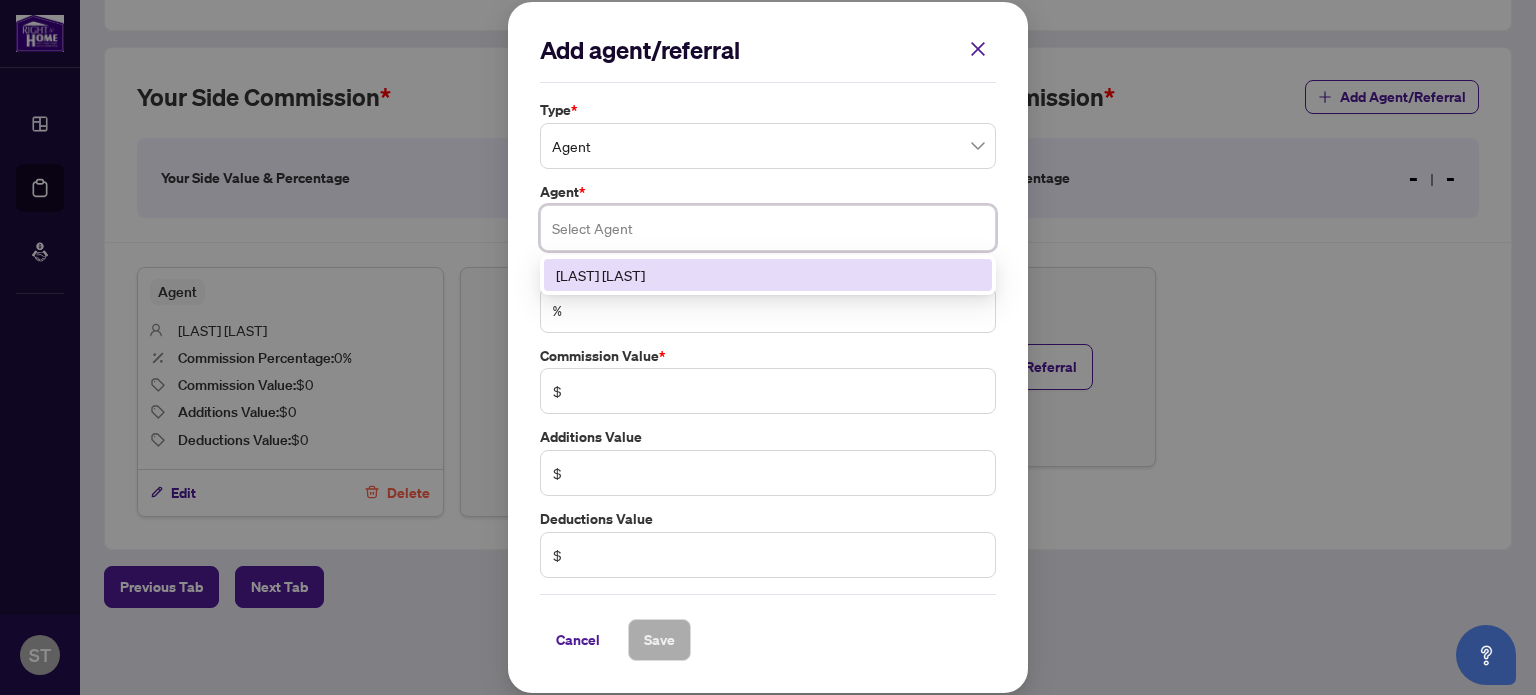 click at bounding box center [768, 228] 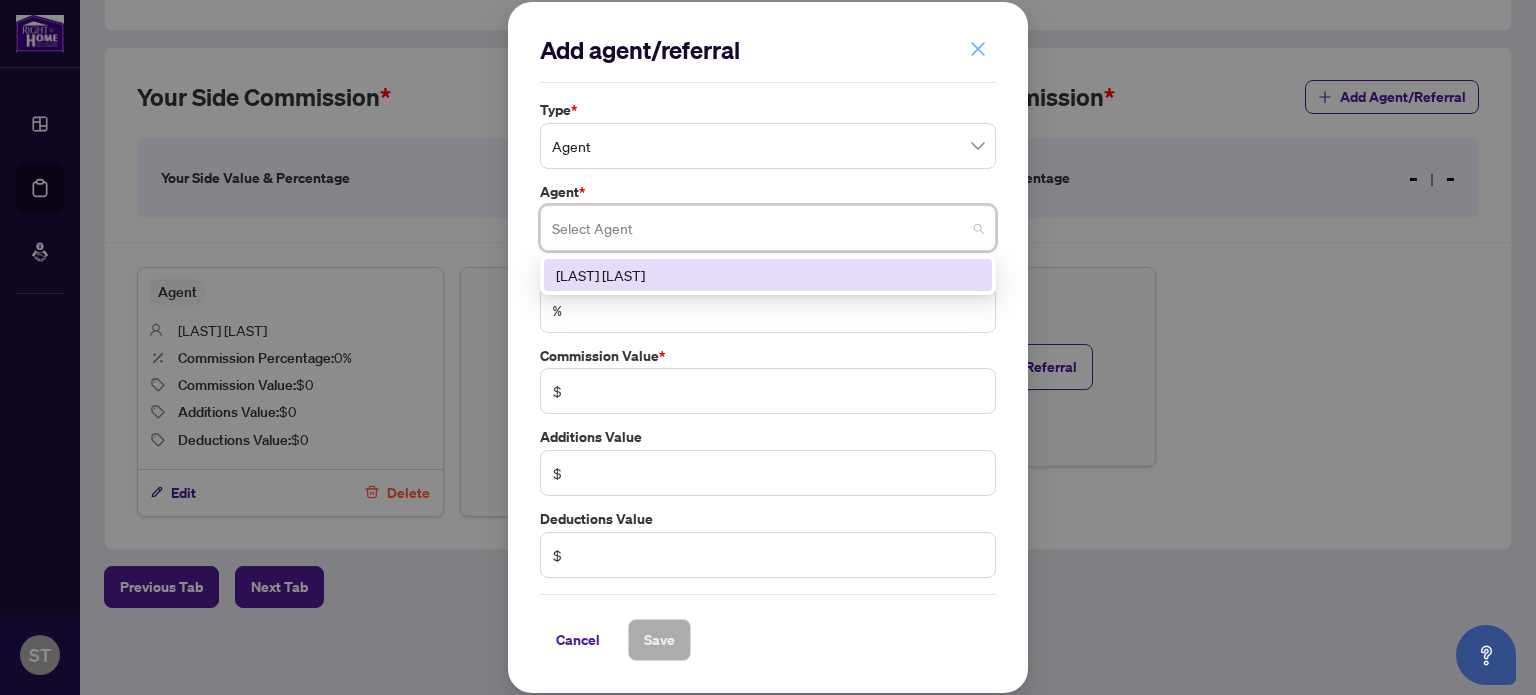 click 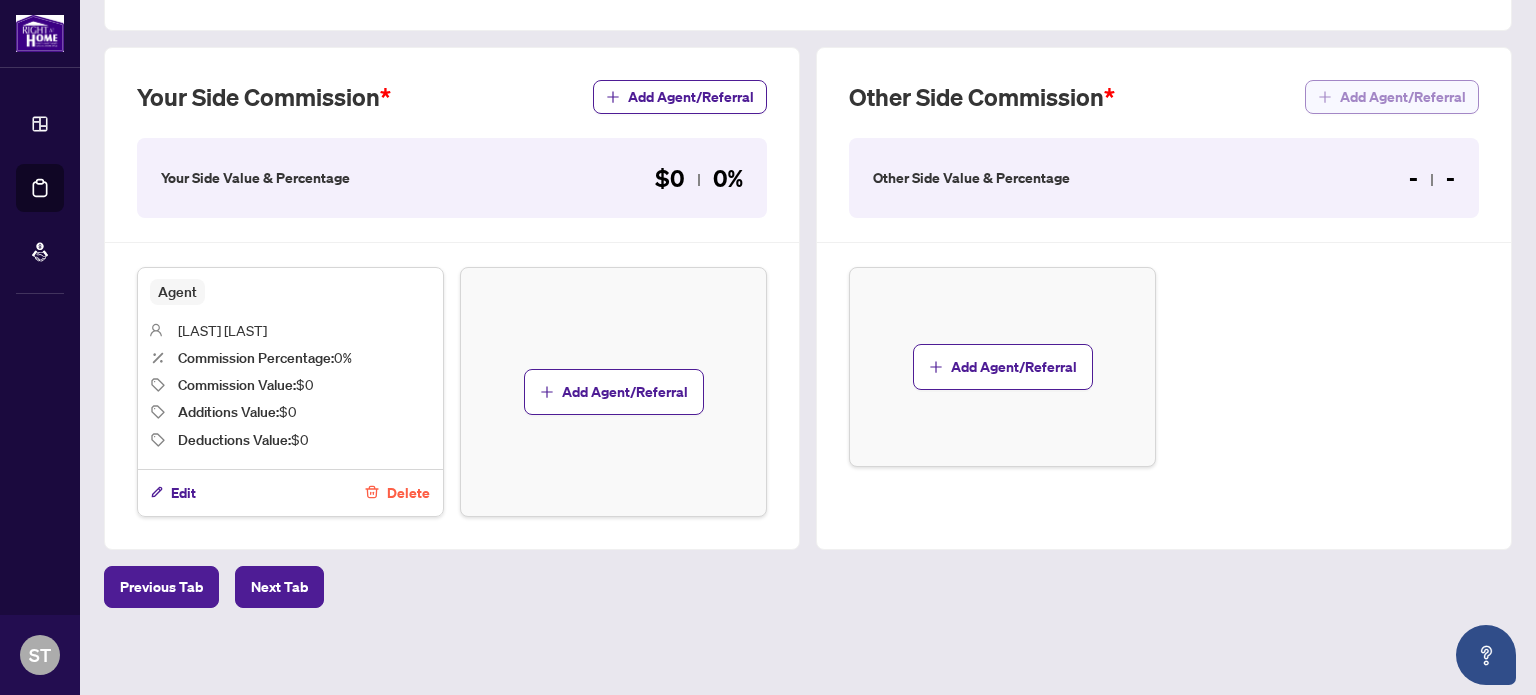 click on "Add Agent/Referral" at bounding box center [1403, 97] 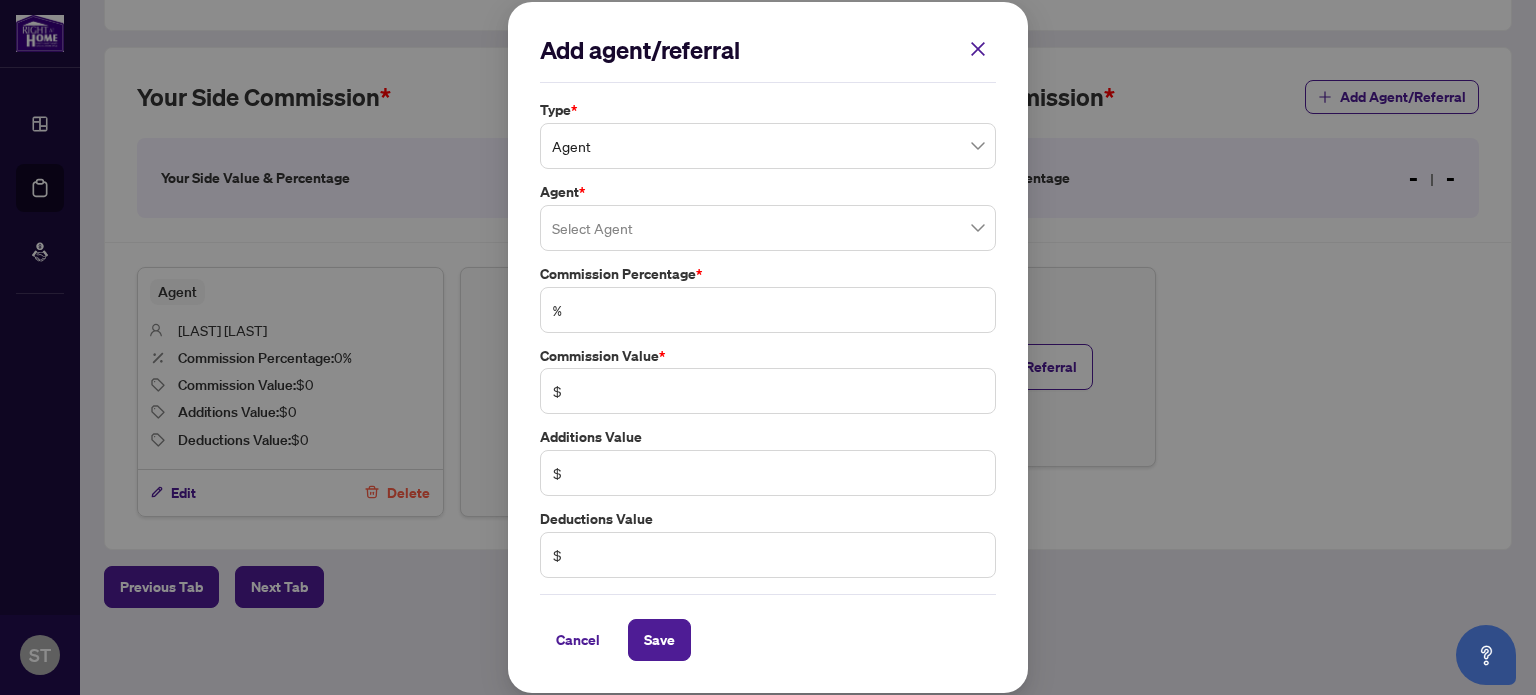 click at bounding box center [768, 228] 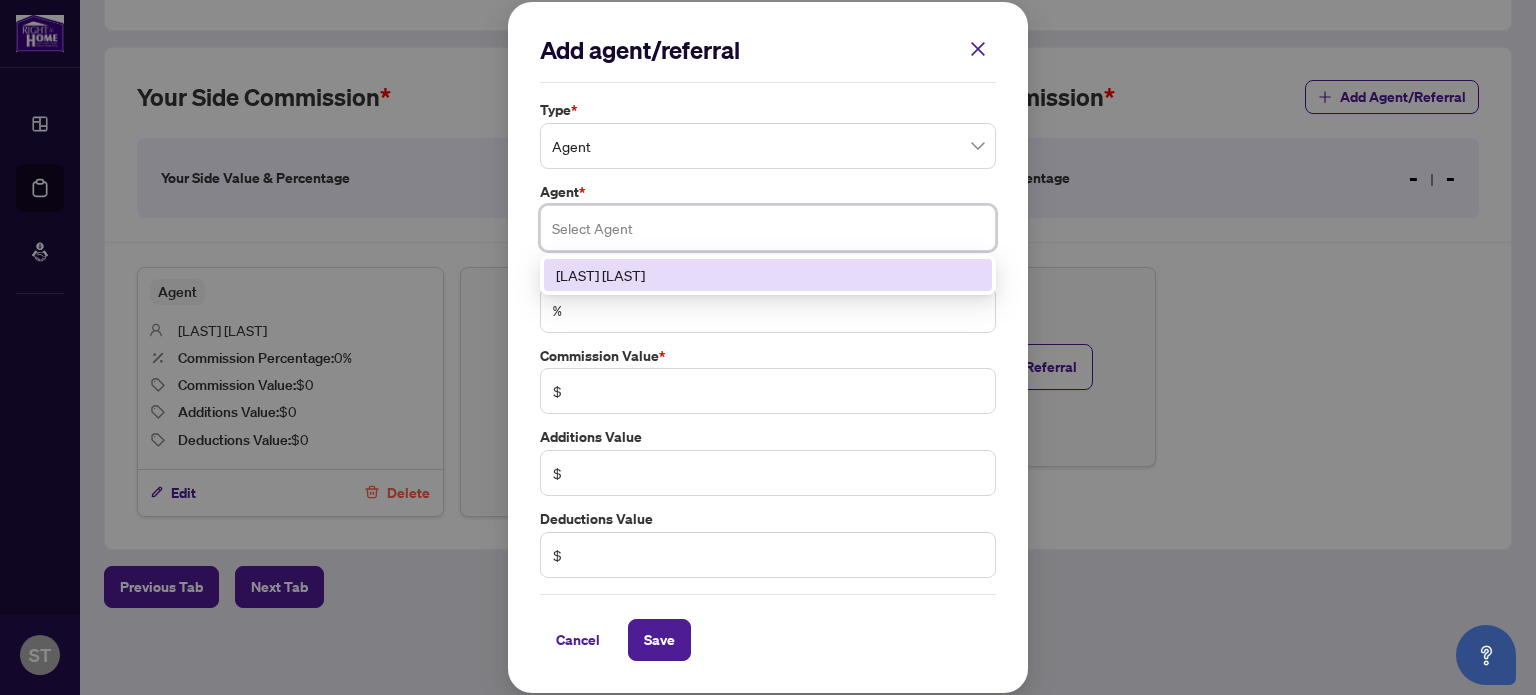 click at bounding box center (768, 228) 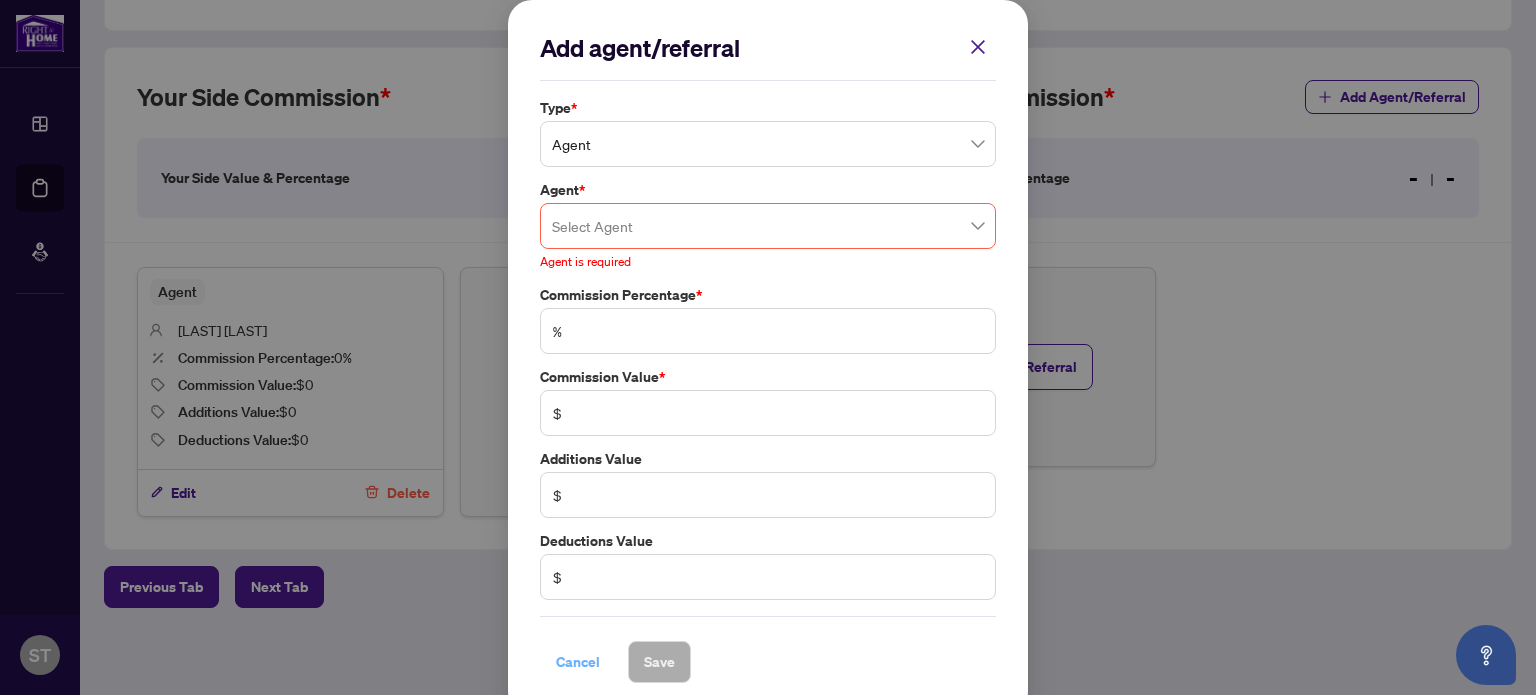 click on "Cancel" at bounding box center [578, 662] 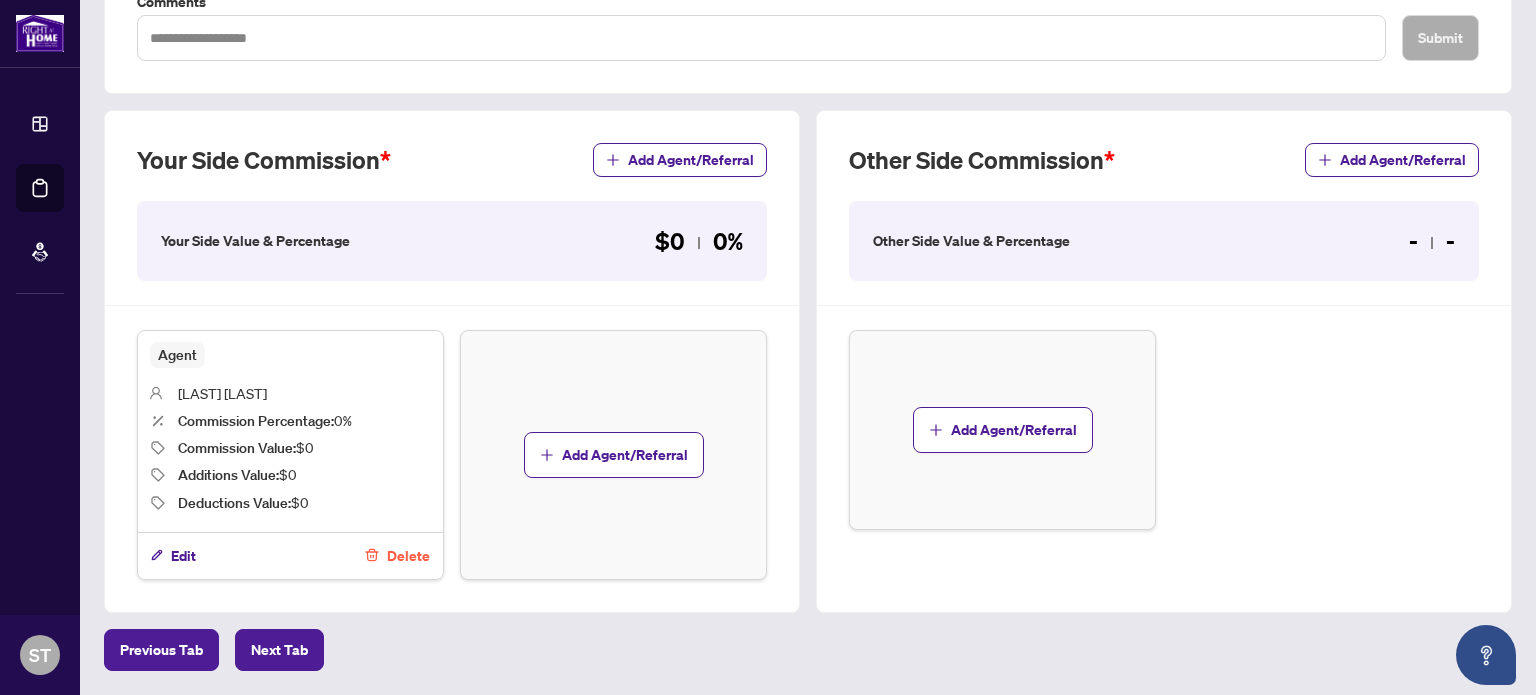 scroll, scrollTop: 539, scrollLeft: 0, axis: vertical 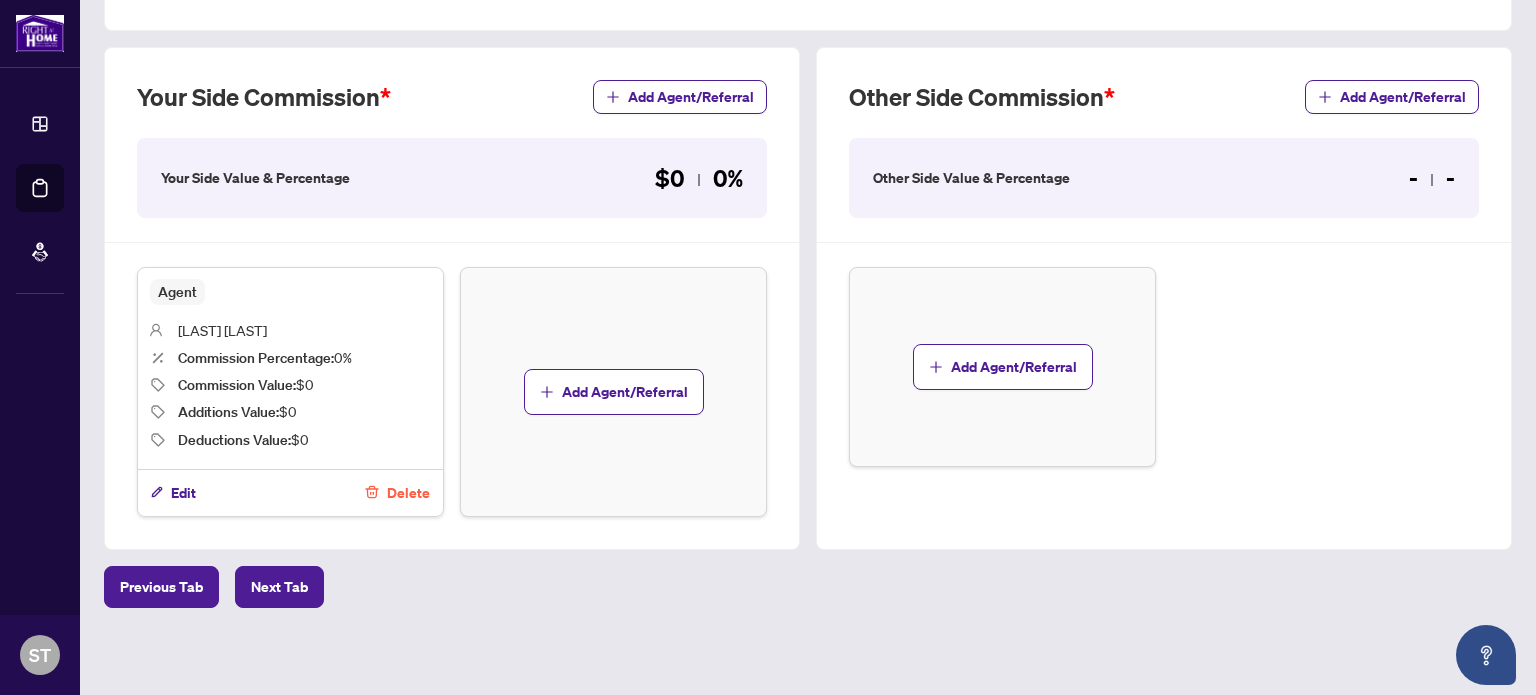 click on "Delete" at bounding box center (408, 493) 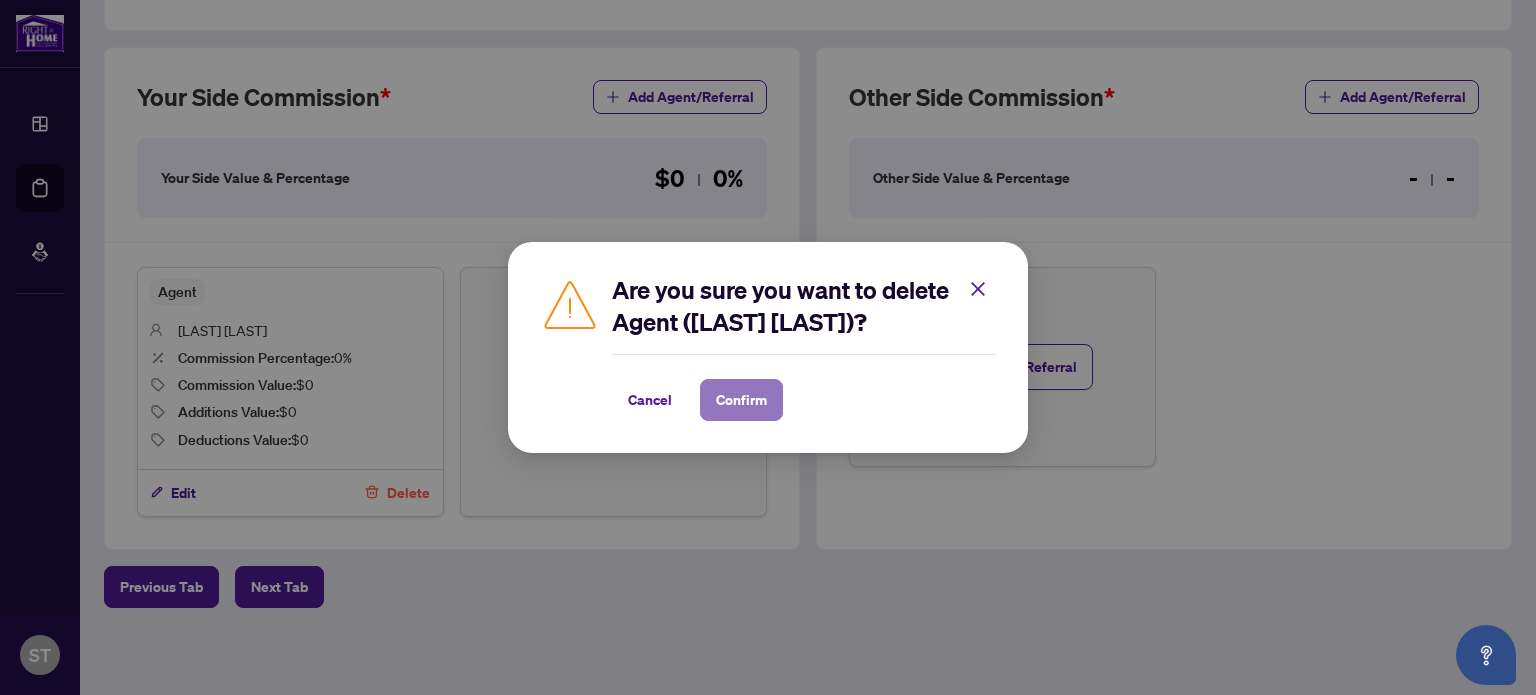 click on "Confirm" at bounding box center (741, 400) 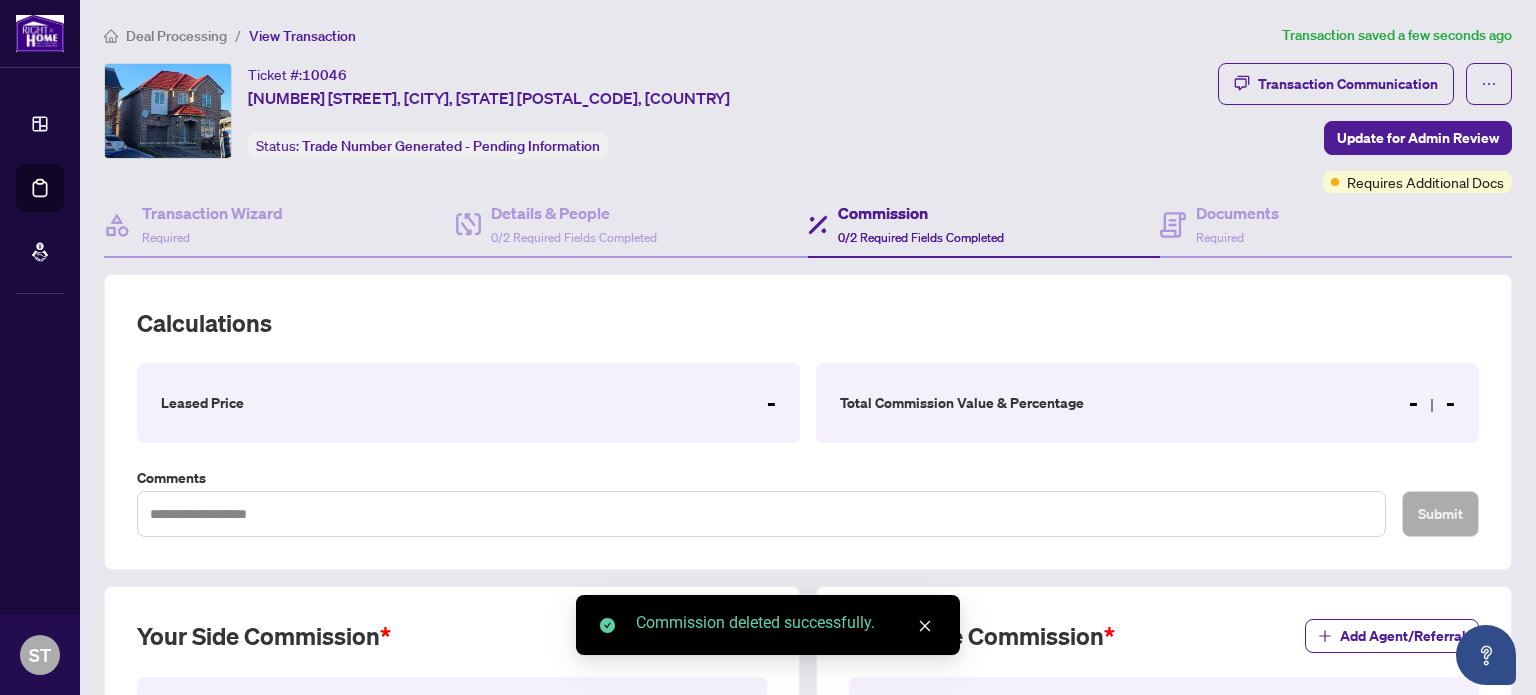 scroll, scrollTop: 0, scrollLeft: 0, axis: both 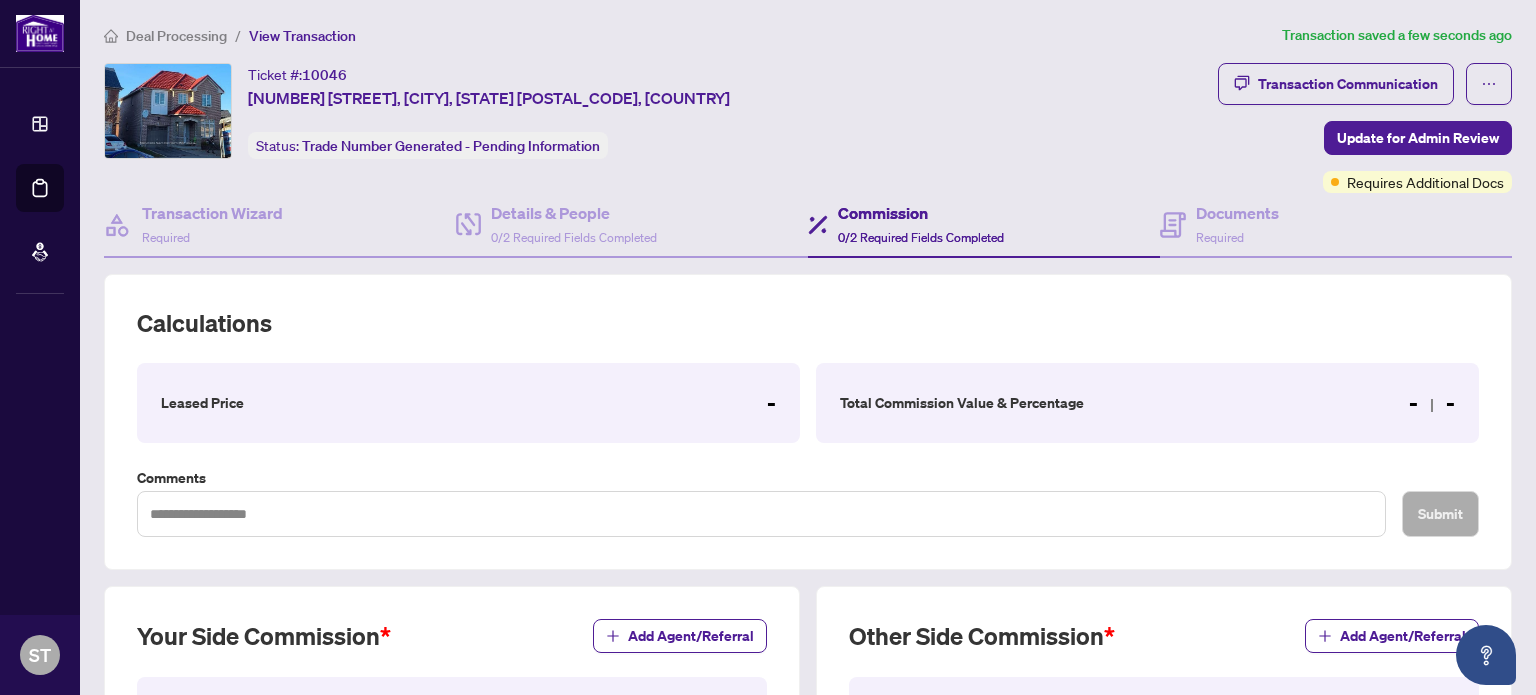 click on "Total Commission Value & Percentage -     -" at bounding box center (1147, 403) 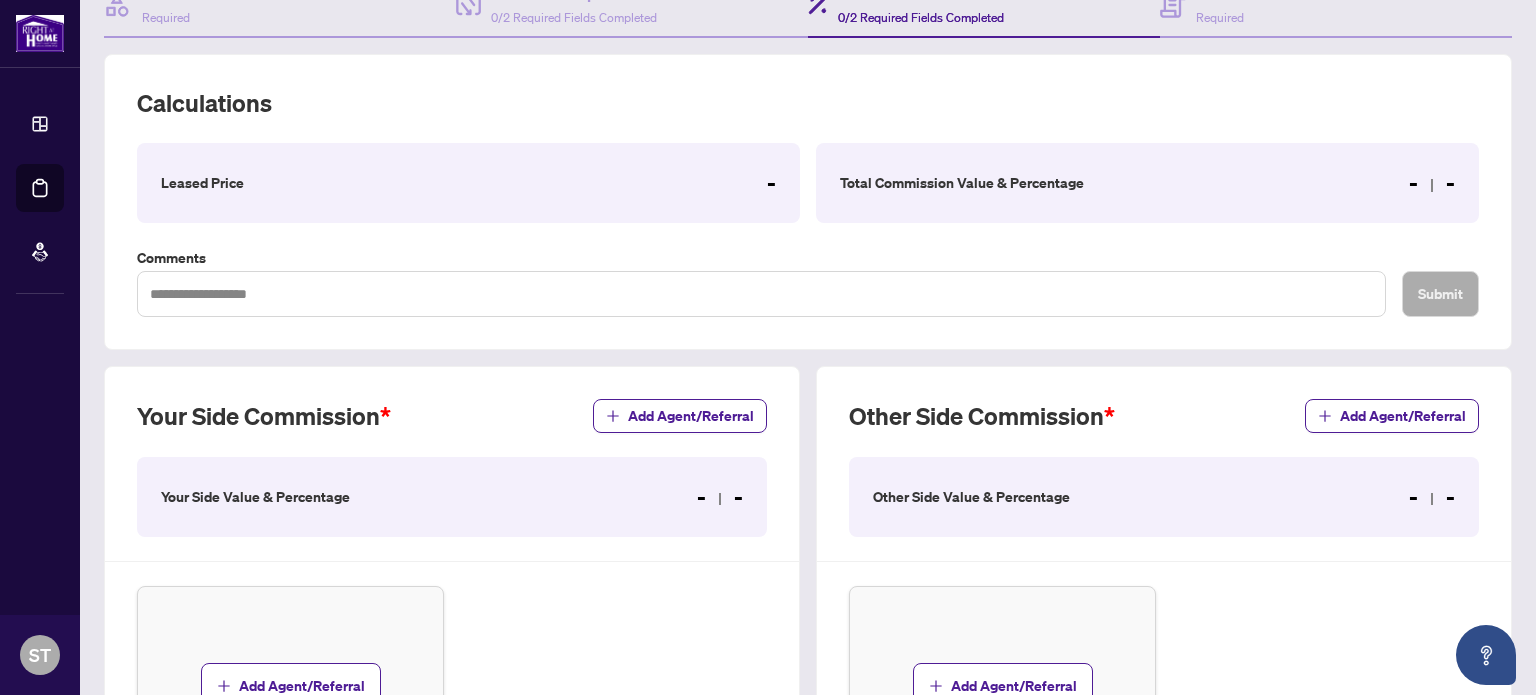 scroll, scrollTop: 400, scrollLeft: 0, axis: vertical 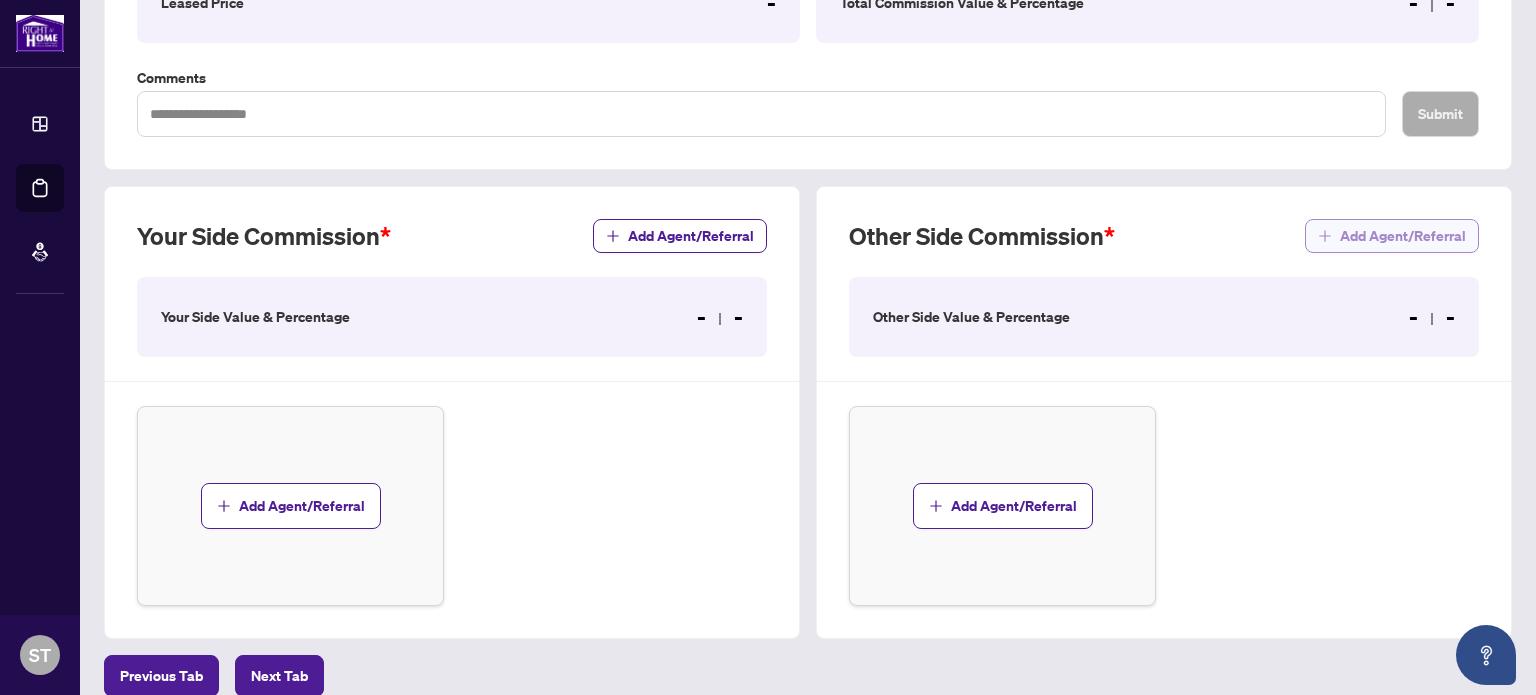 click on "Add Agent/Referral" at bounding box center [1403, 236] 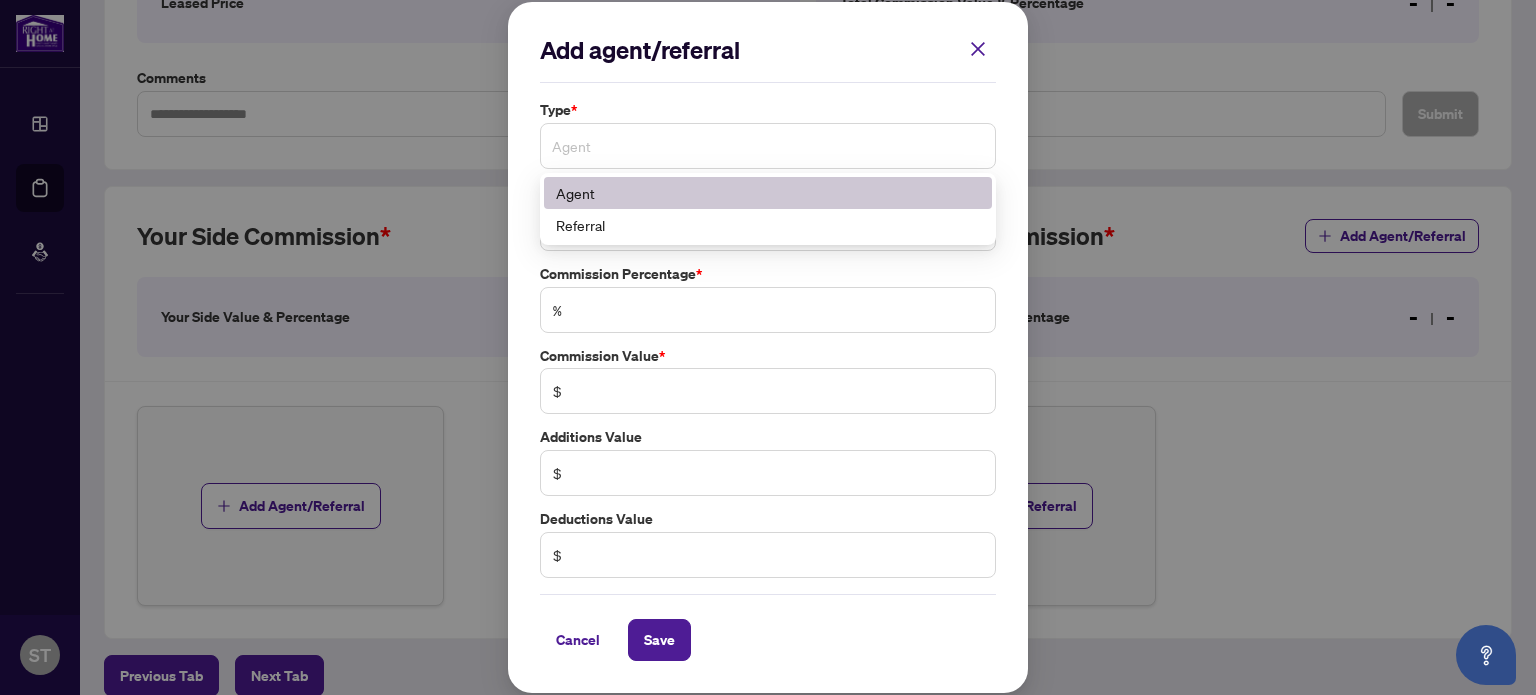 click on "Agent" at bounding box center [768, 146] 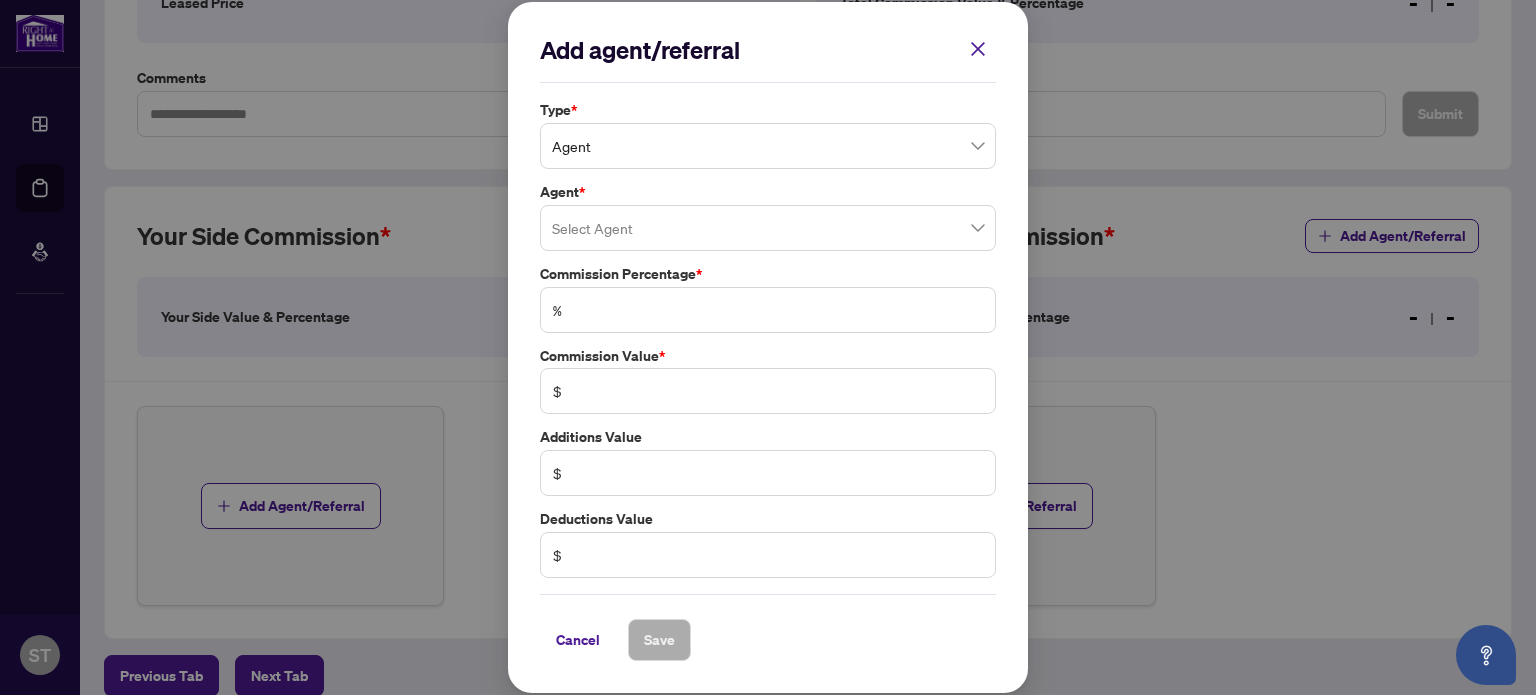 click on "Commission Percentage *" at bounding box center [768, 274] 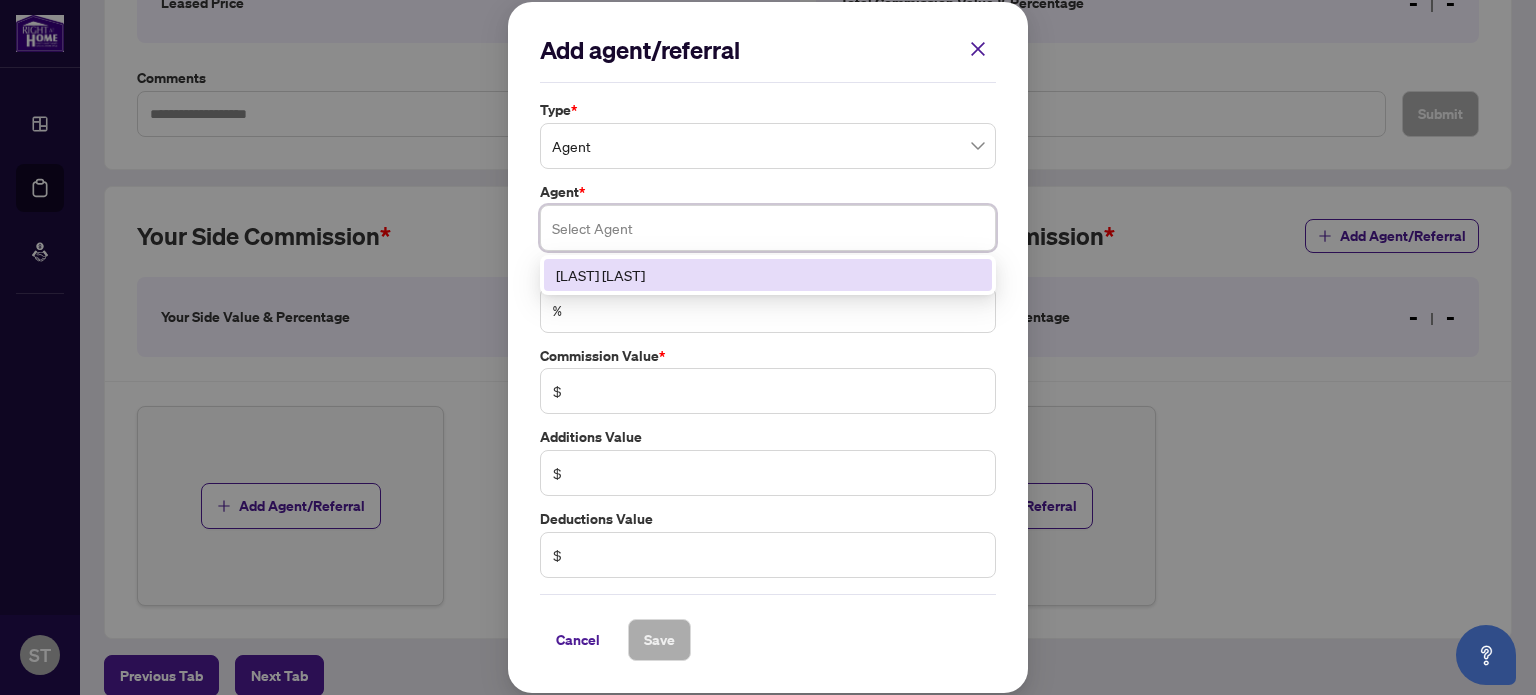 type on "*" 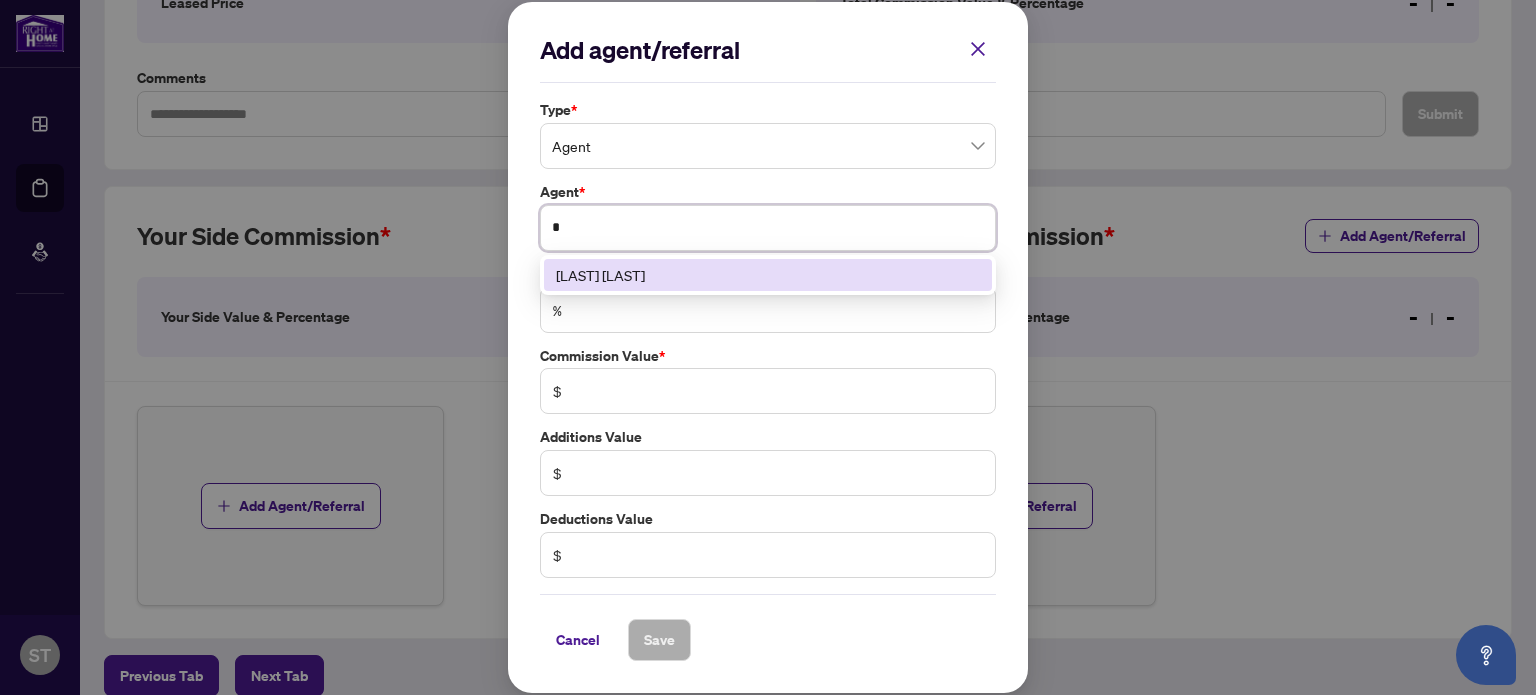 type 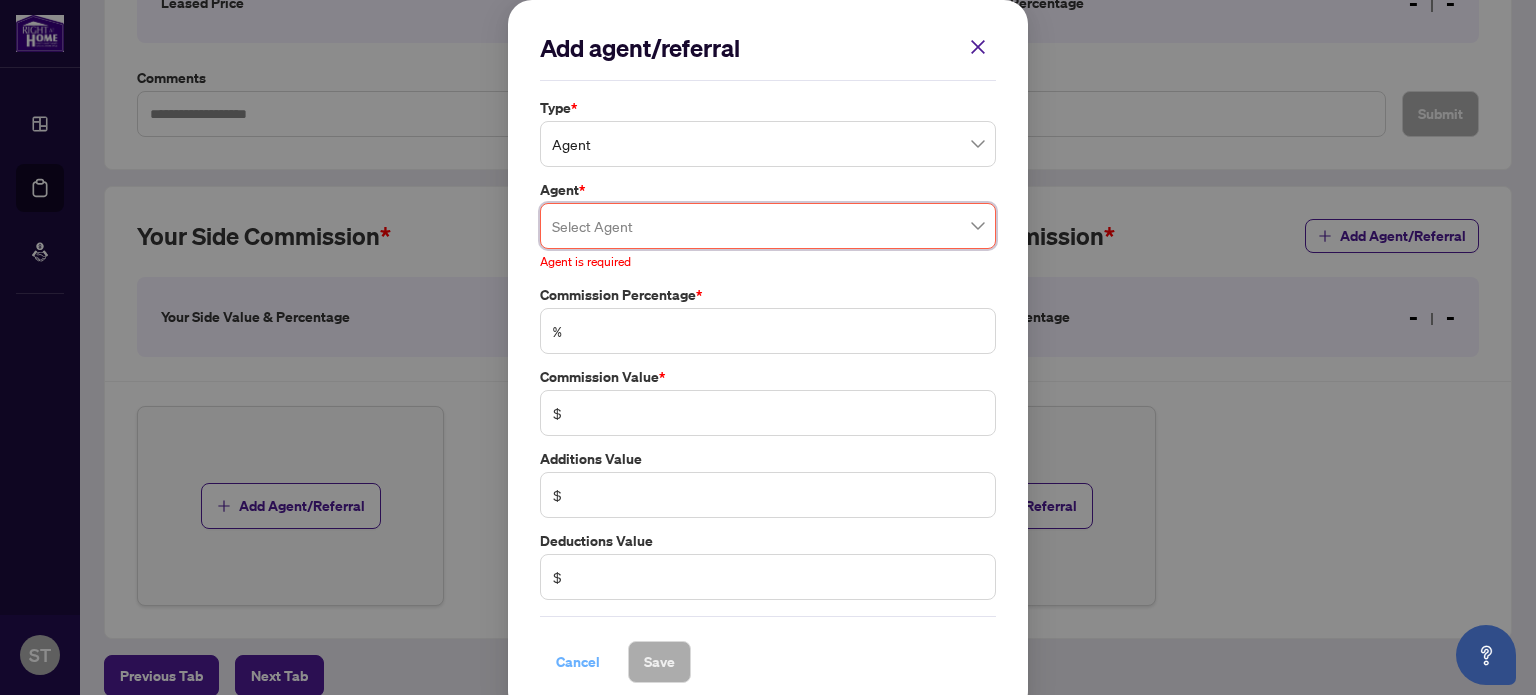 click on "Cancel Save" at bounding box center [768, 649] 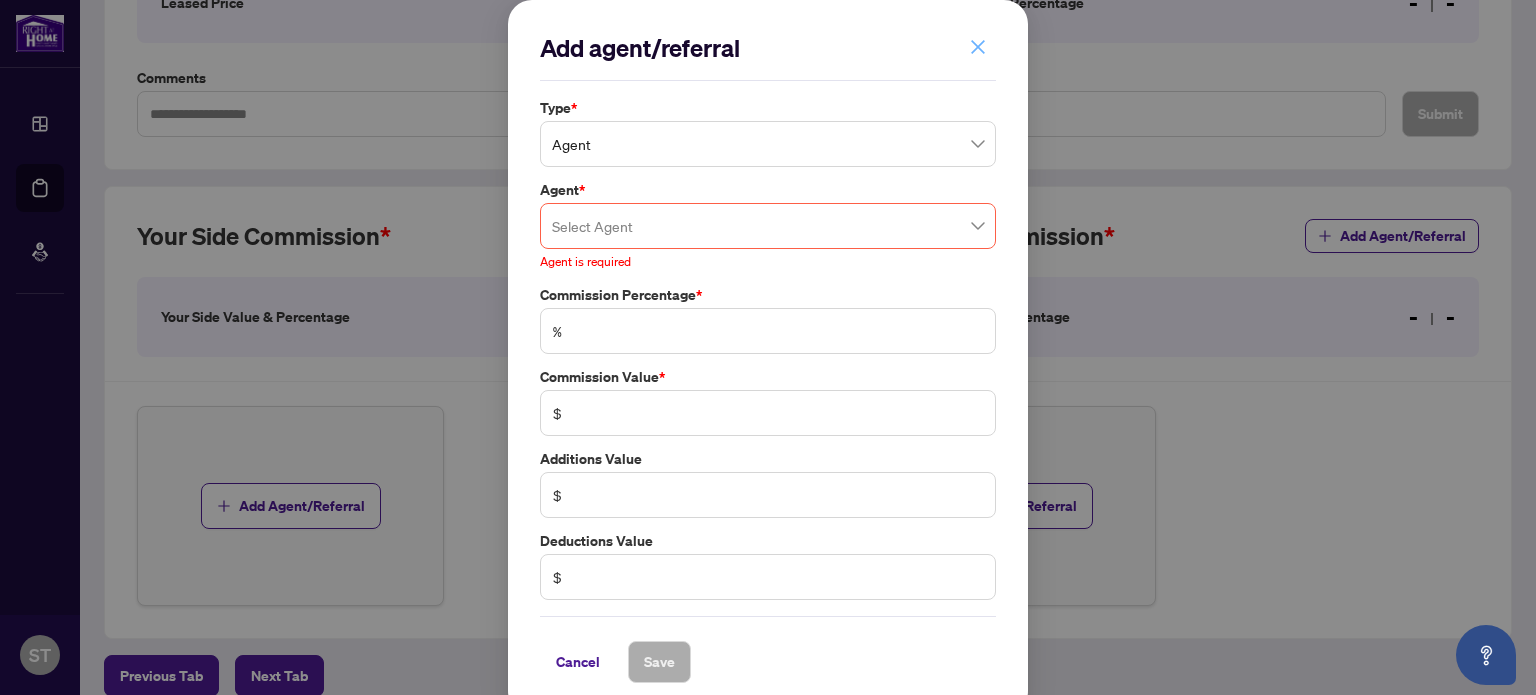 click 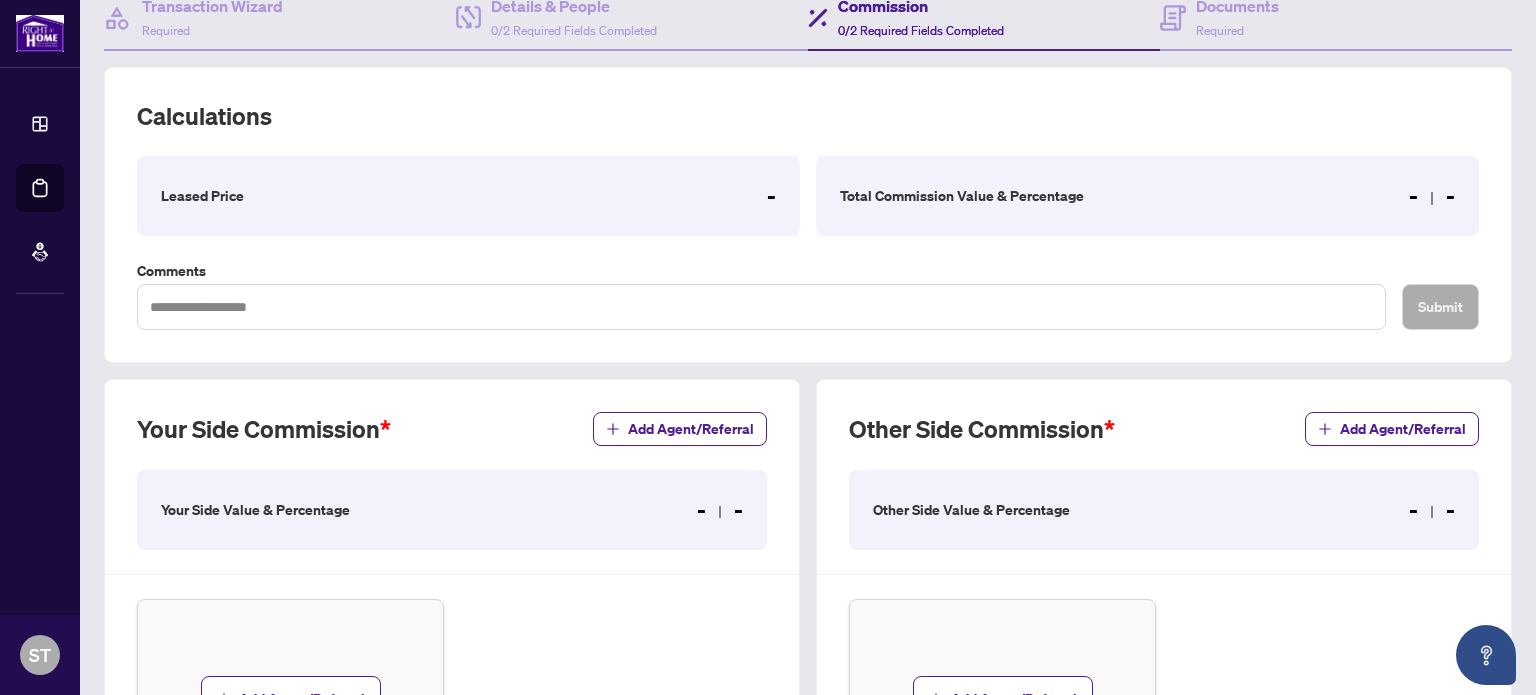 scroll, scrollTop: 0, scrollLeft: 0, axis: both 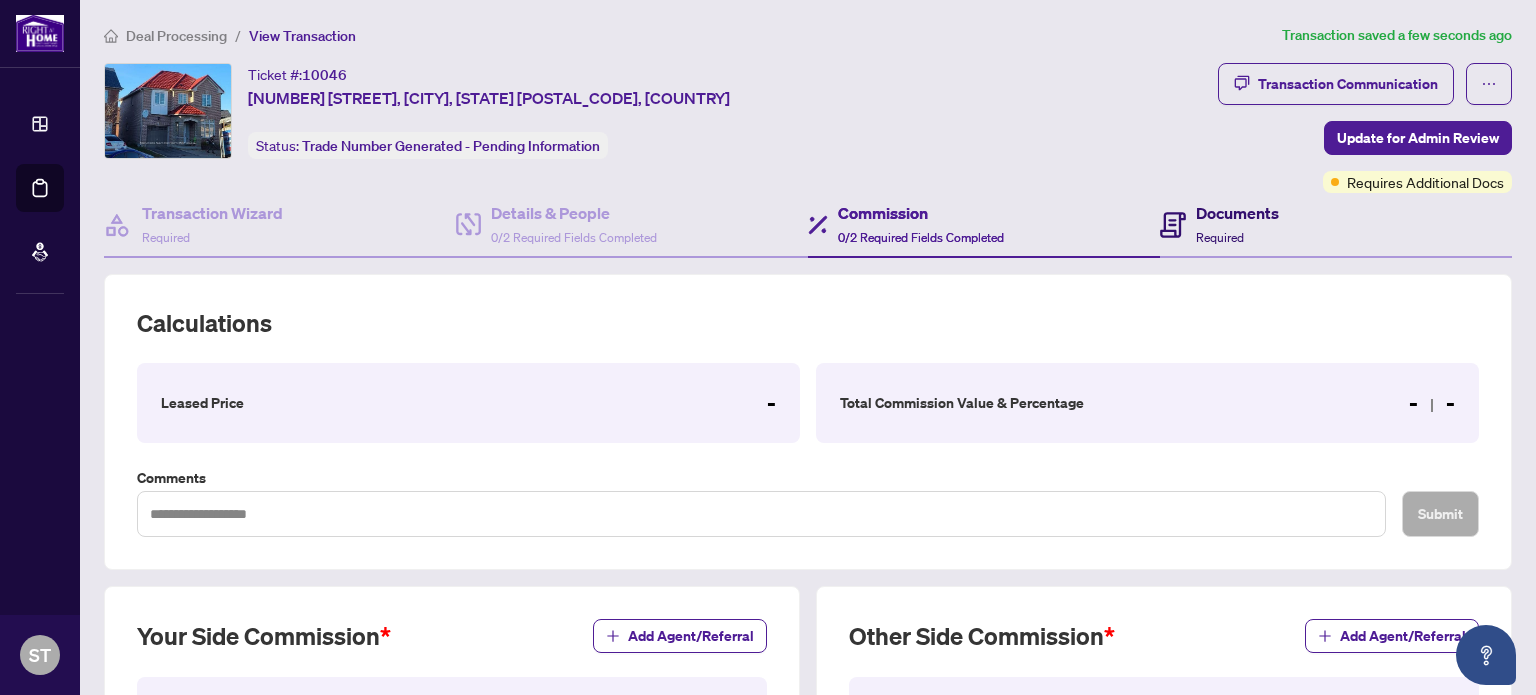 click on "Documents" at bounding box center (1237, 213) 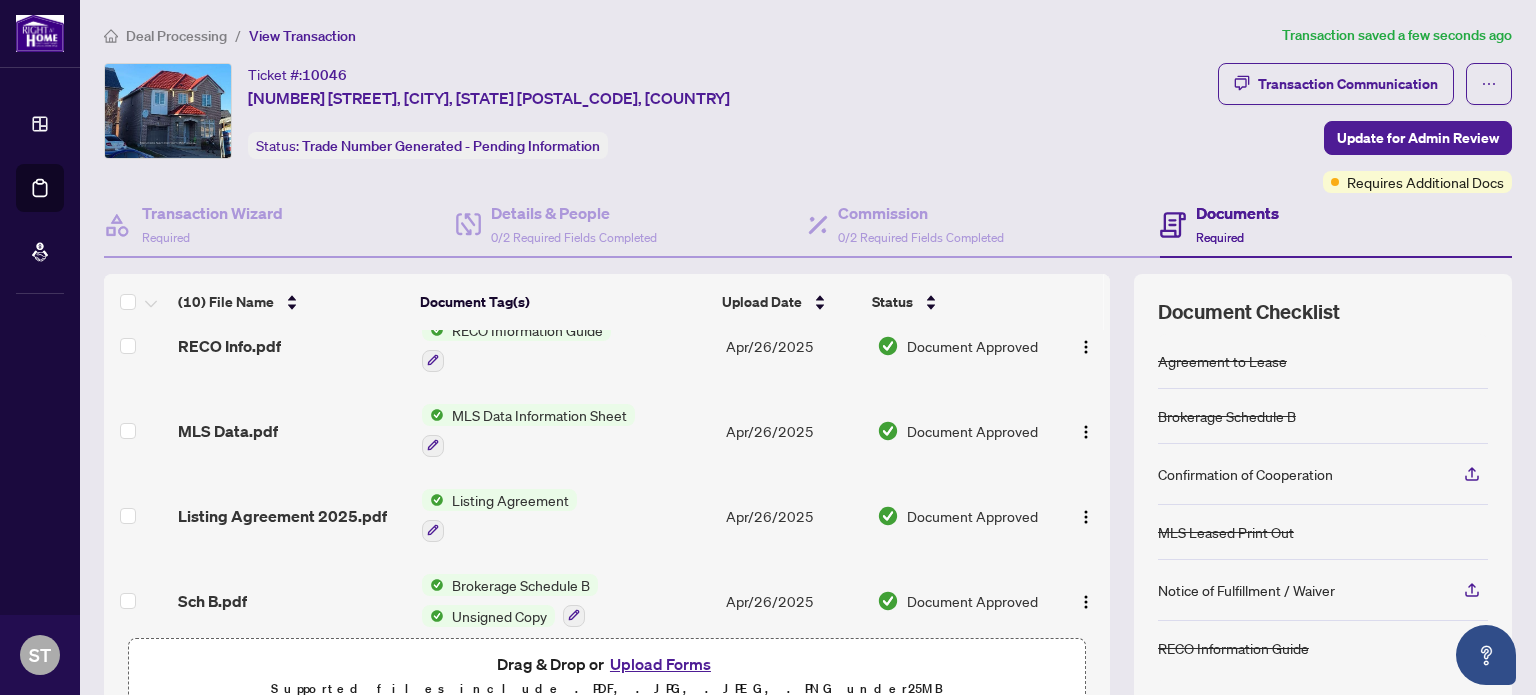 scroll, scrollTop: 532, scrollLeft: 0, axis: vertical 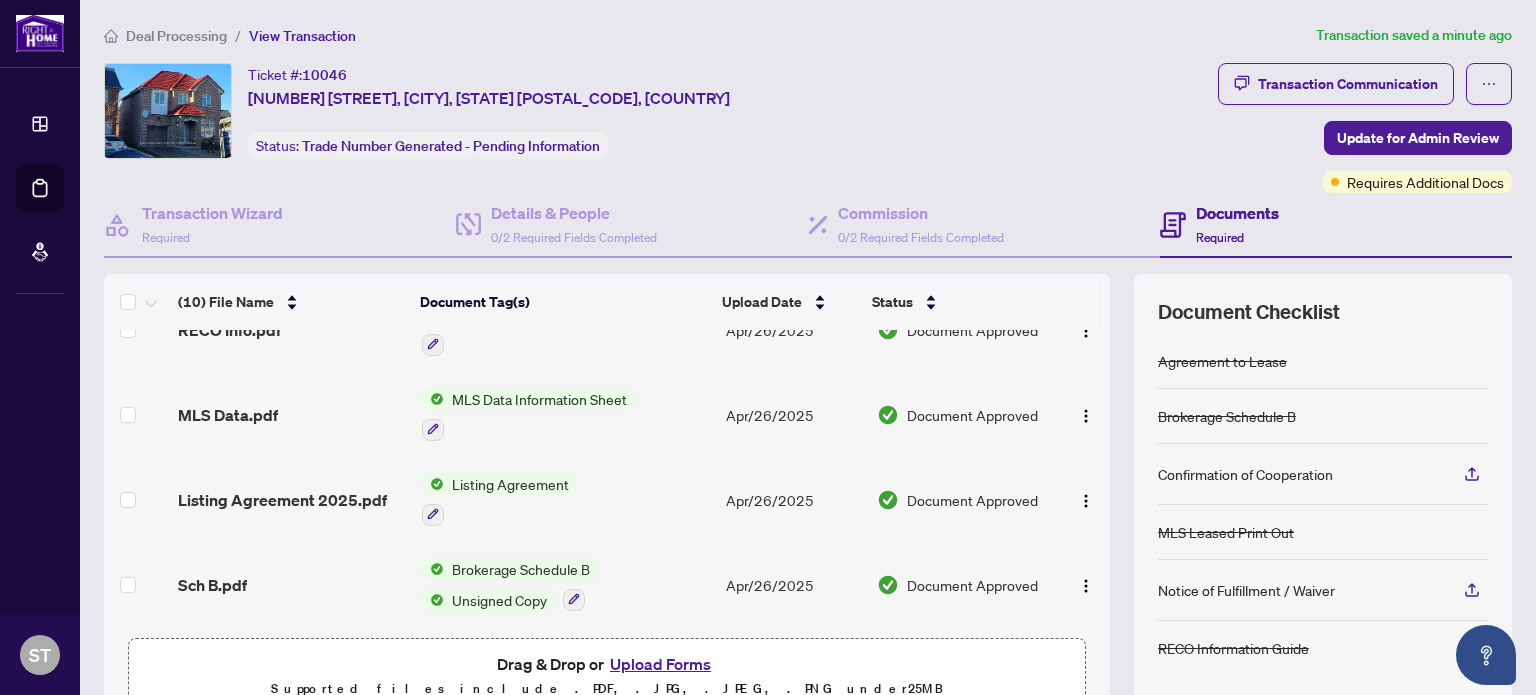 click on "Unsigned Copy" at bounding box center [499, 600] 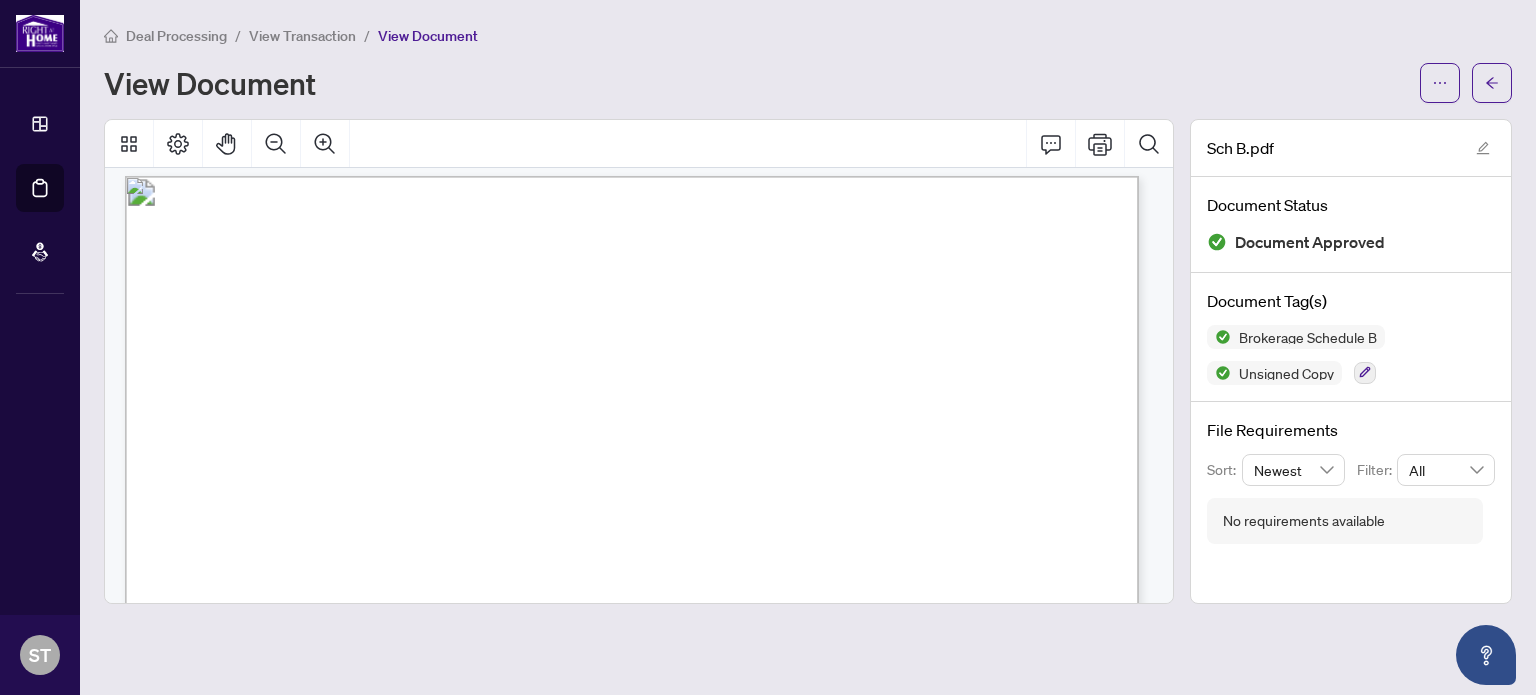 scroll, scrollTop: 0, scrollLeft: 0, axis: both 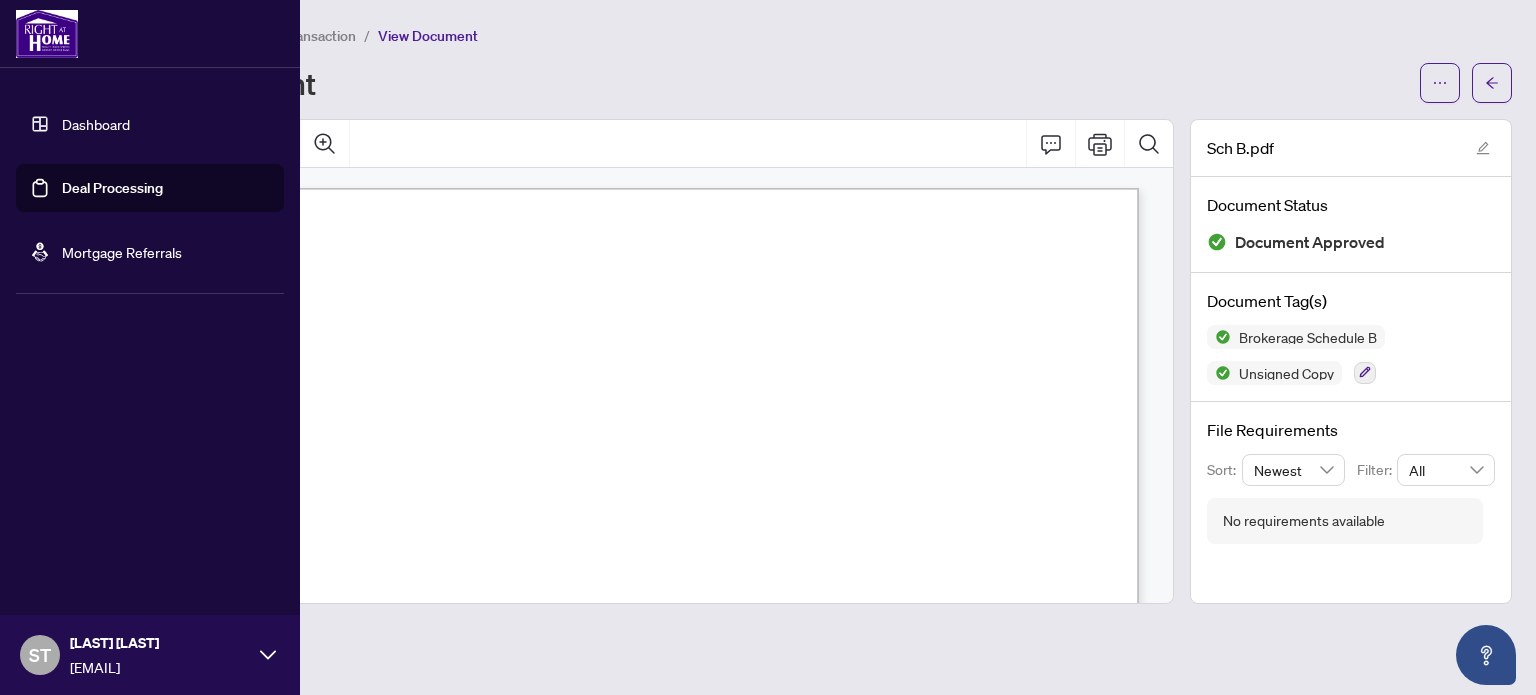 click on "Deal Processing" at bounding box center [112, 188] 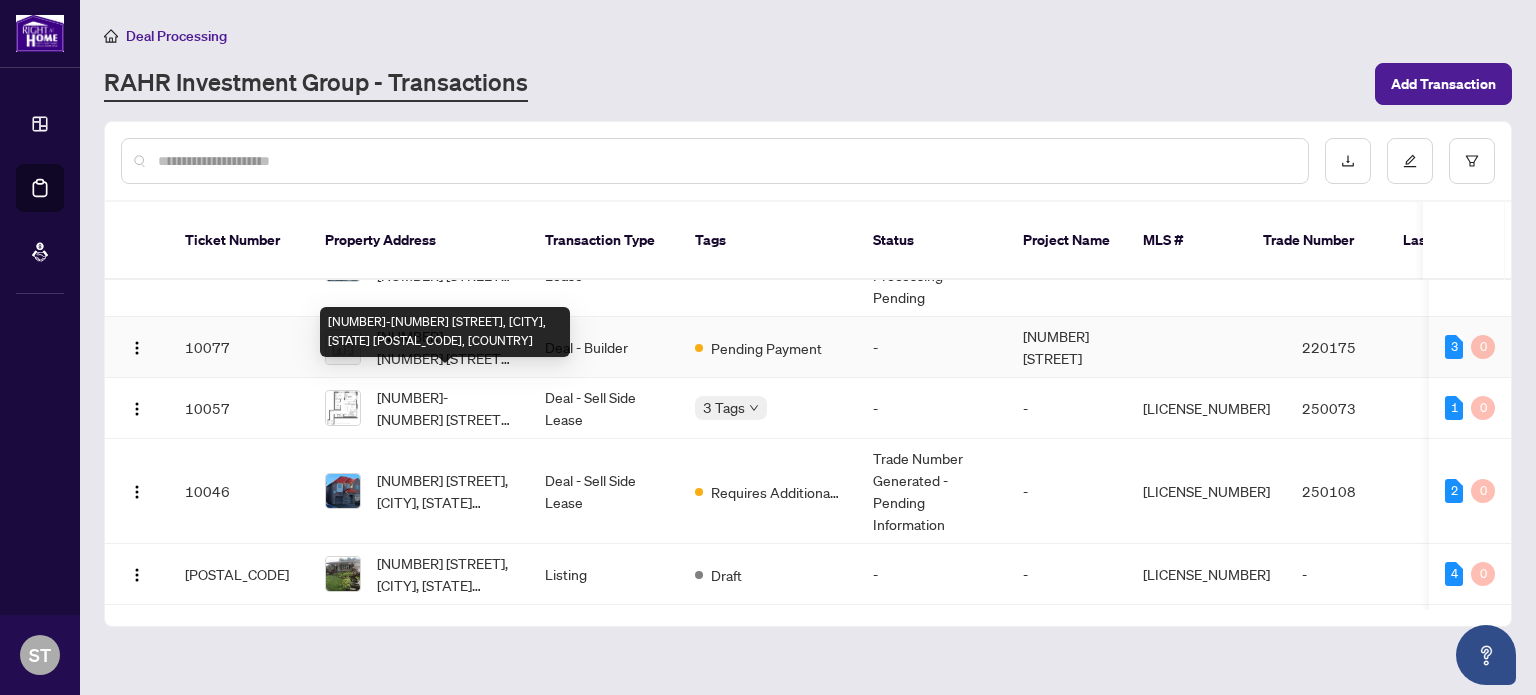 scroll, scrollTop: 249, scrollLeft: 0, axis: vertical 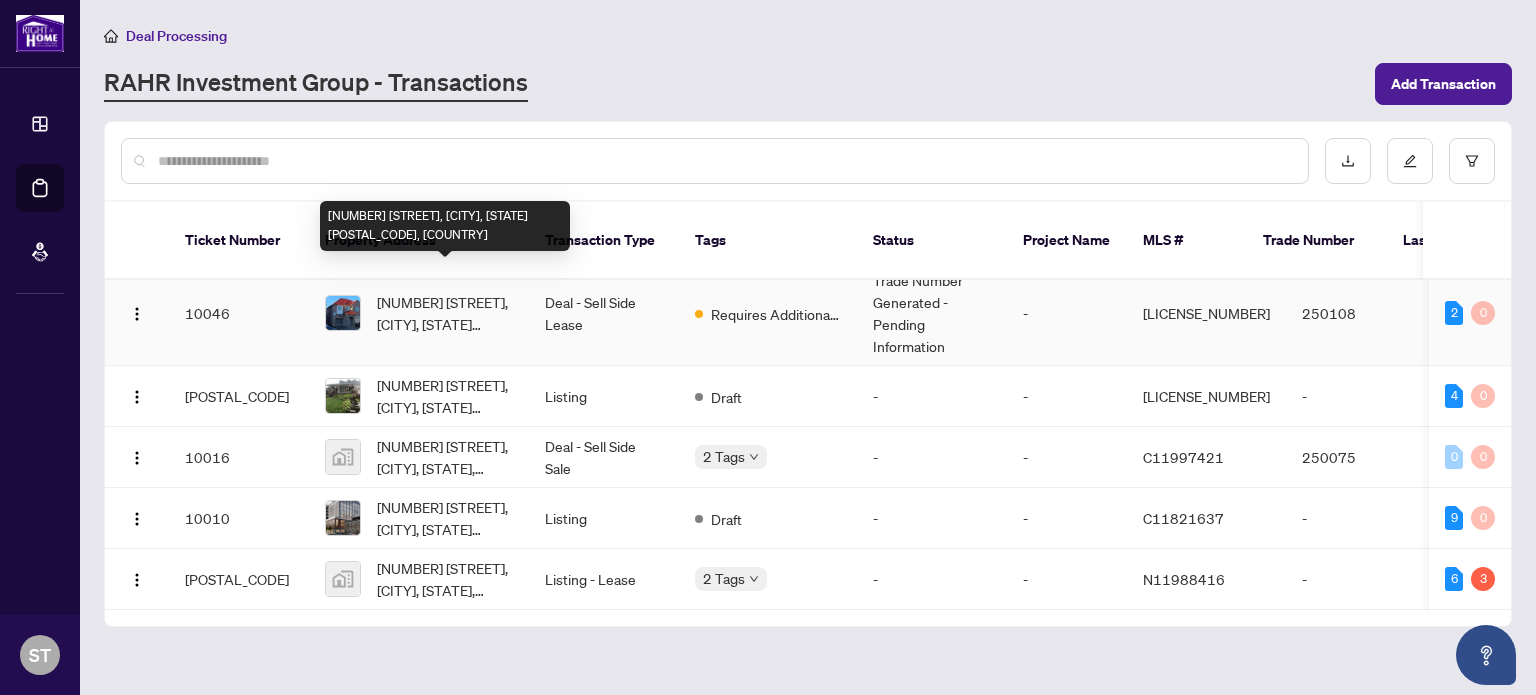 click on "[NUMBER] [STREET], [CITY], [STATE] [POSTAL_CODE], [COUNTRY]" at bounding box center (445, 313) 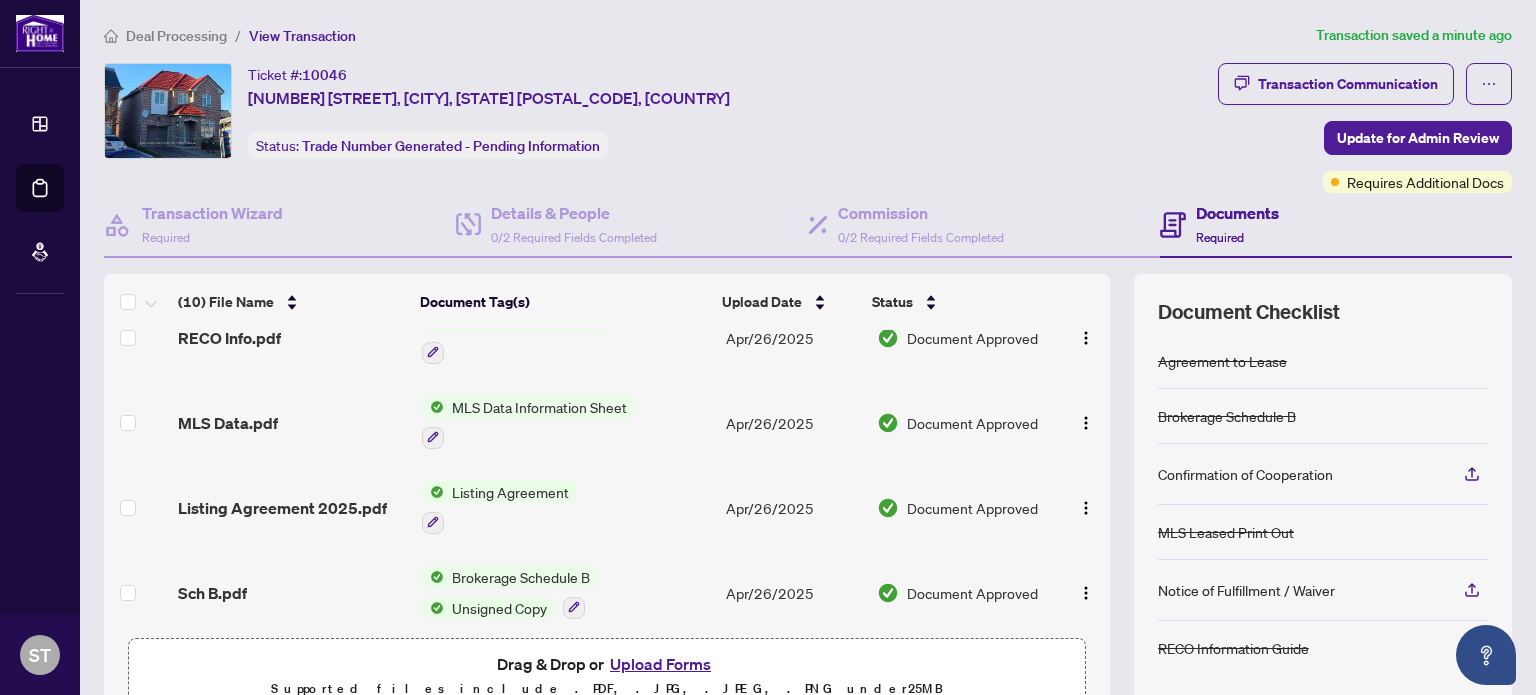 scroll, scrollTop: 532, scrollLeft: 0, axis: vertical 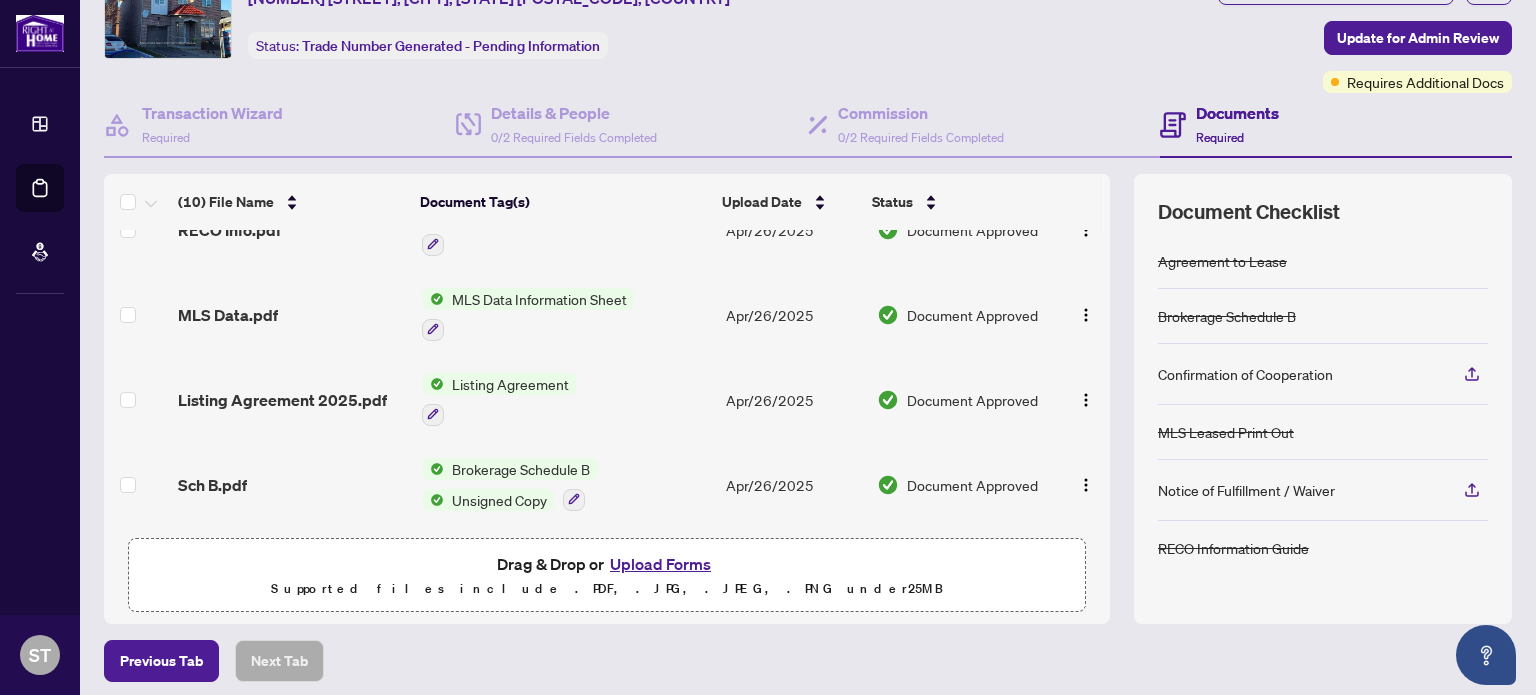 click on "Upload Forms" at bounding box center [660, 564] 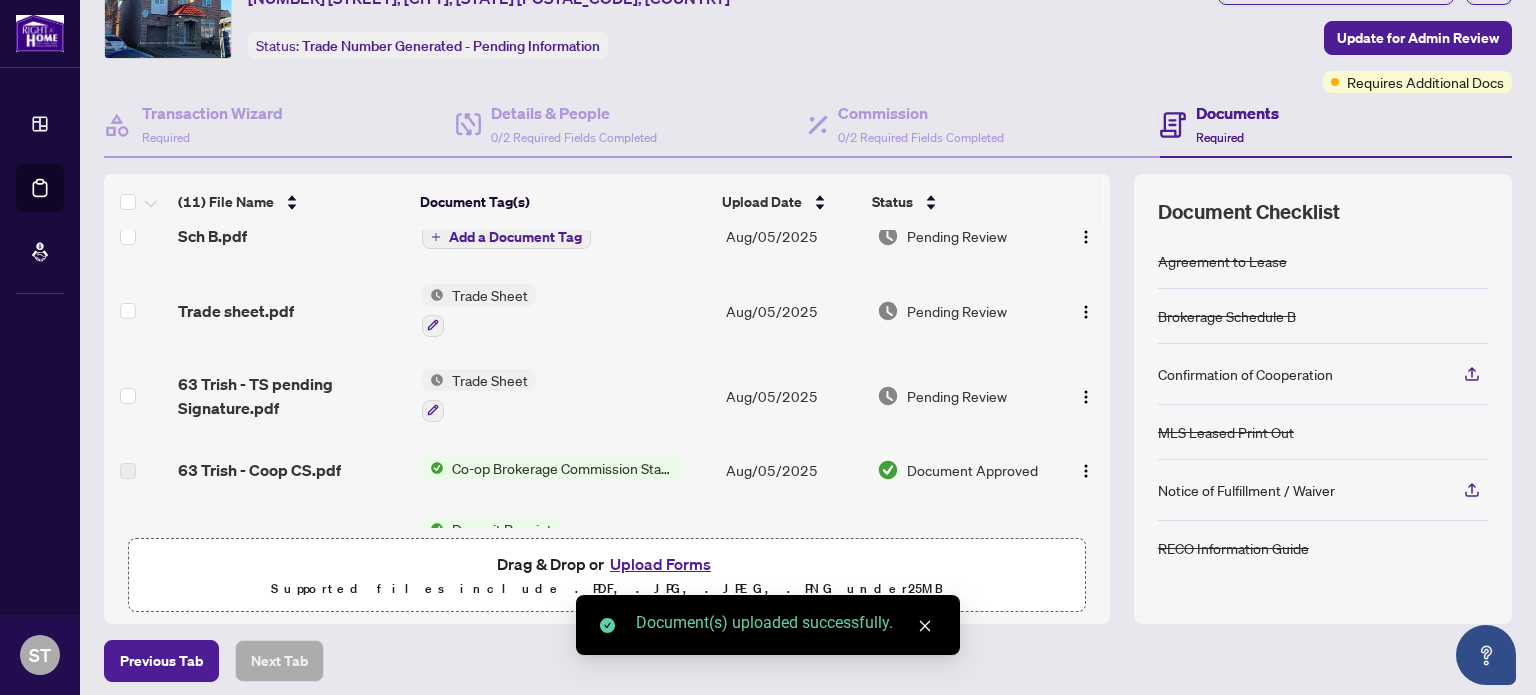 scroll, scrollTop: 0, scrollLeft: 0, axis: both 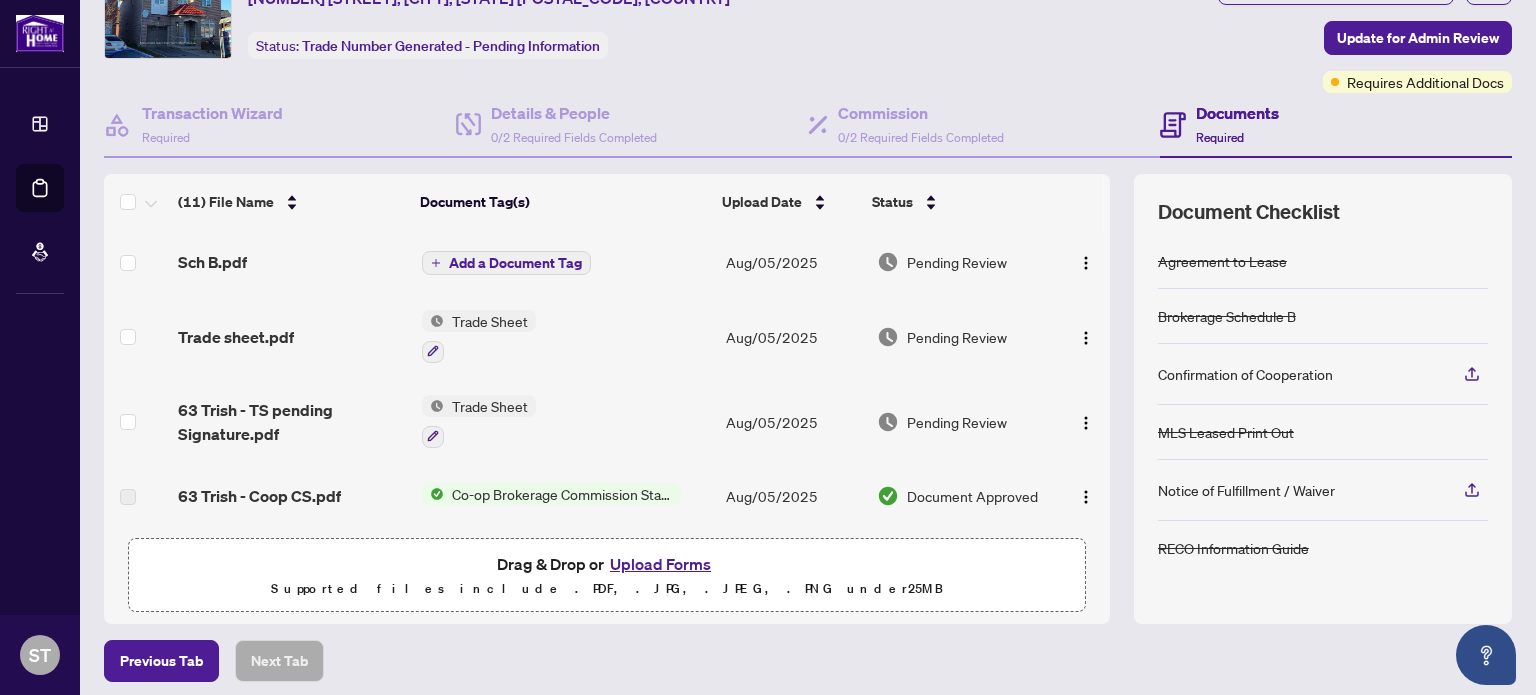 click on "Add a Document Tag" at bounding box center (515, 263) 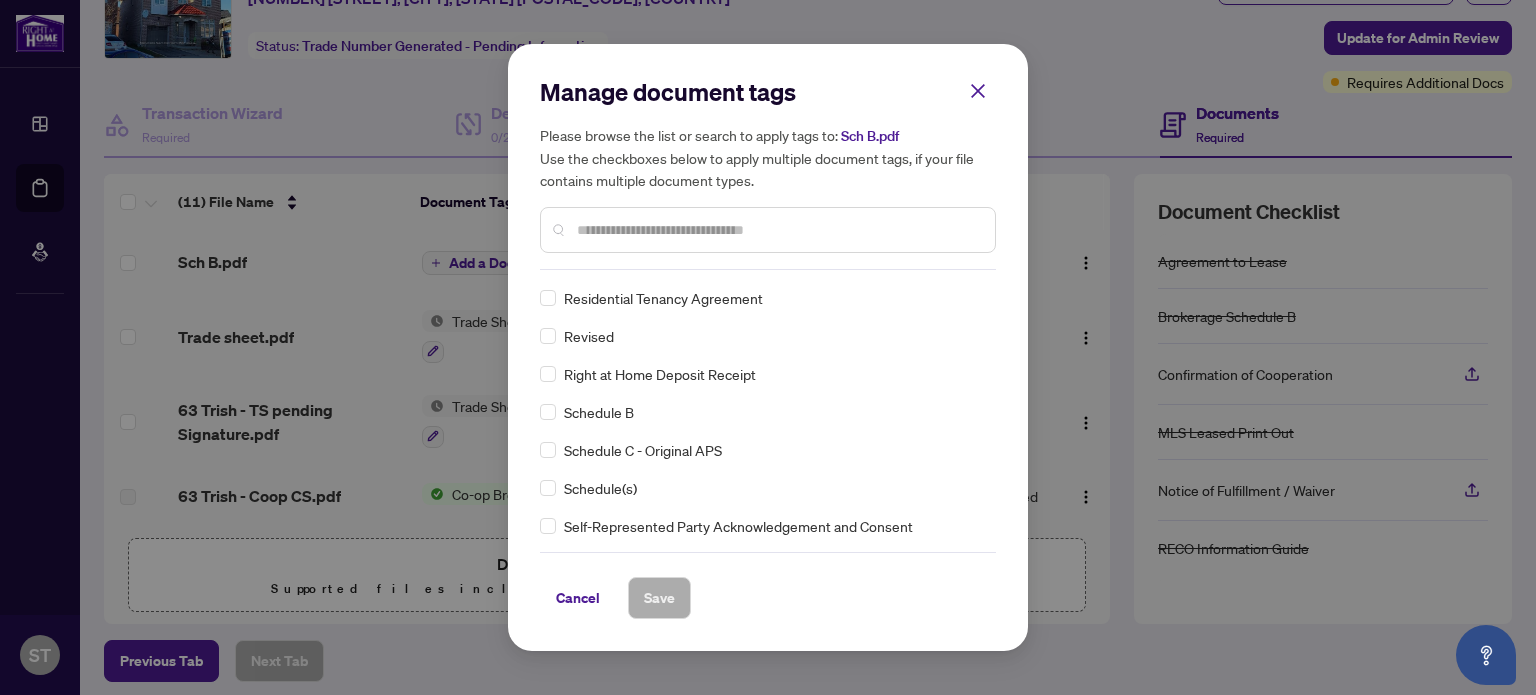 scroll, scrollTop: 4100, scrollLeft: 0, axis: vertical 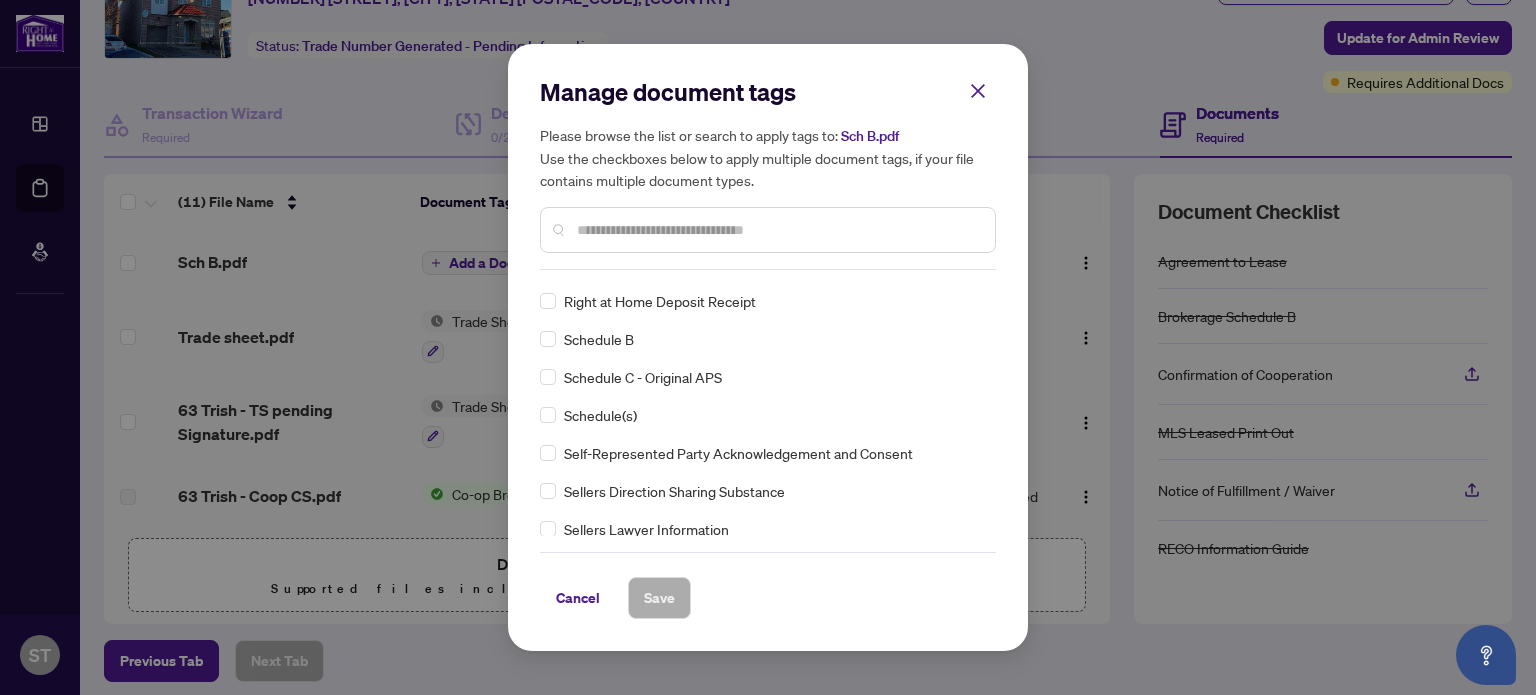 click on "Schedule B" at bounding box center [762, 339] 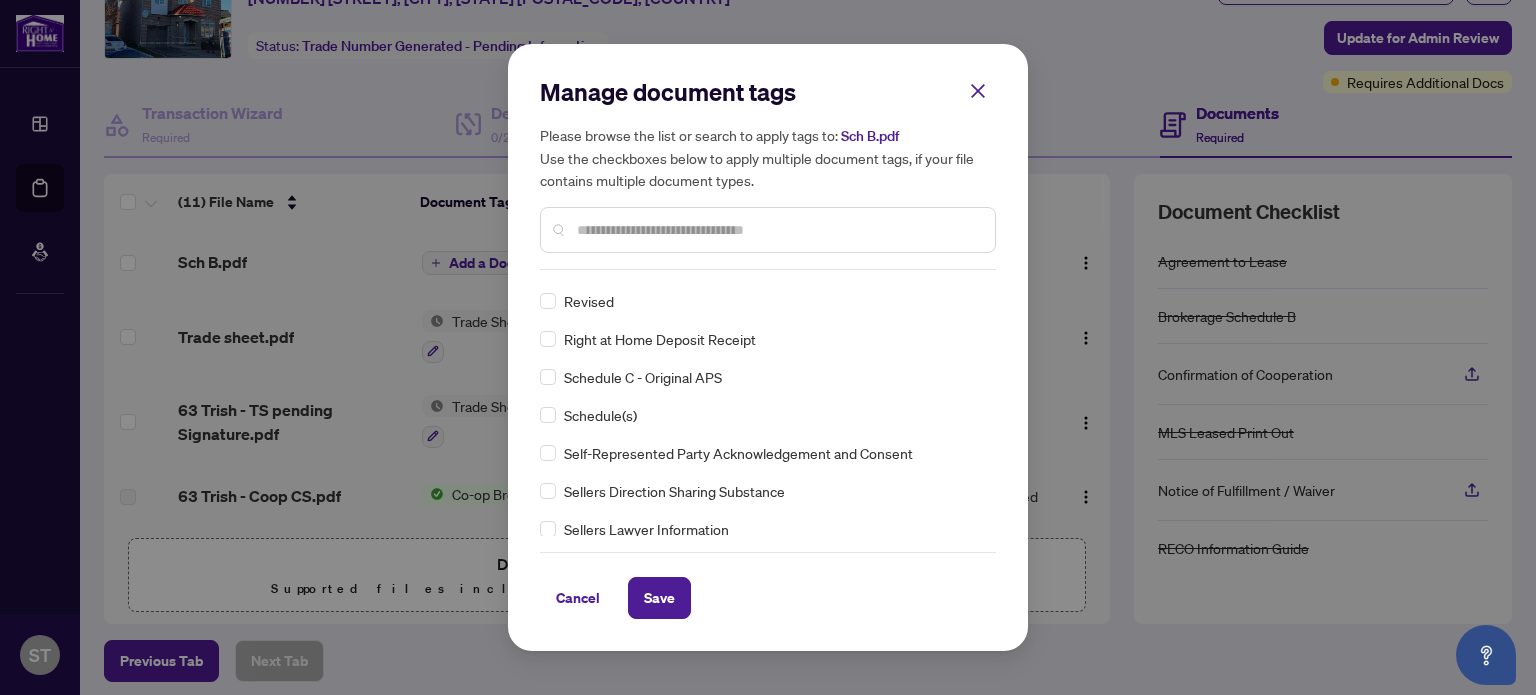 scroll, scrollTop: 0, scrollLeft: 0, axis: both 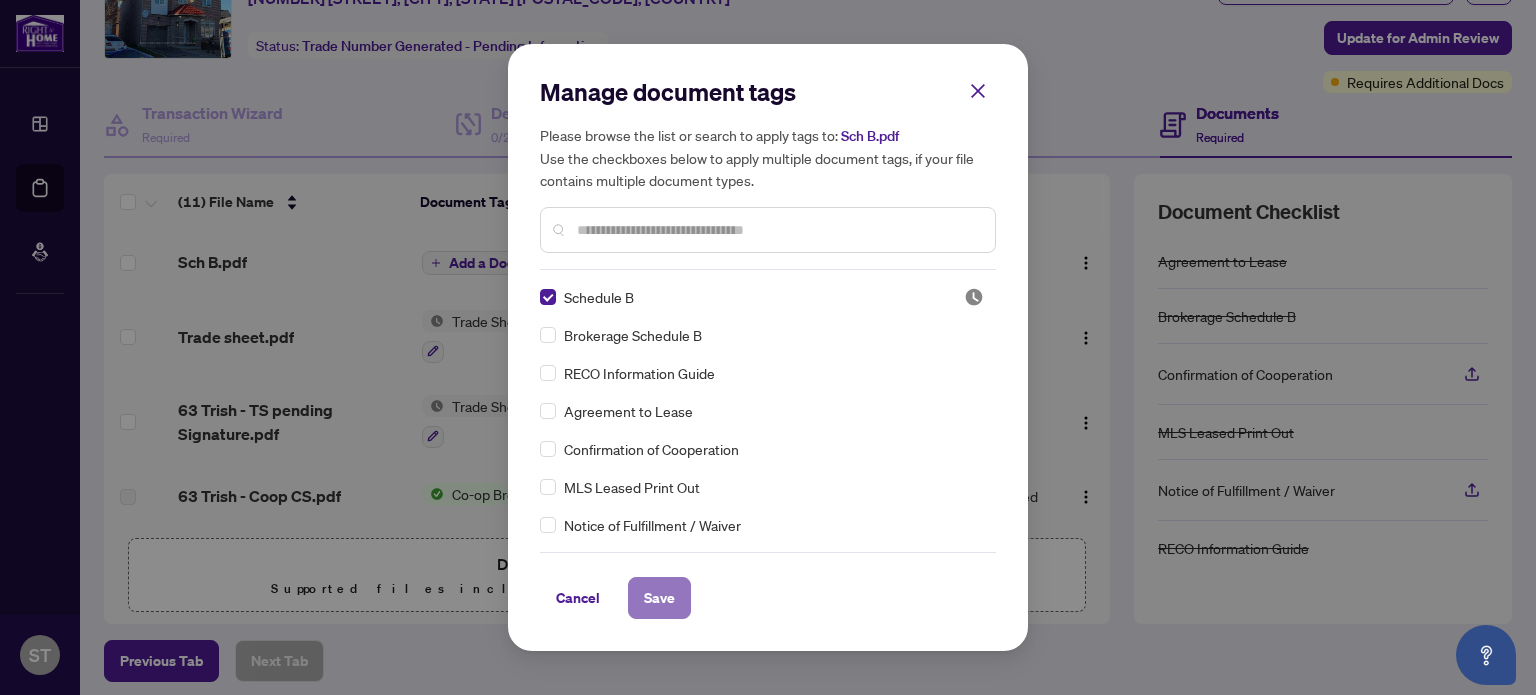 click on "Save" at bounding box center [659, 598] 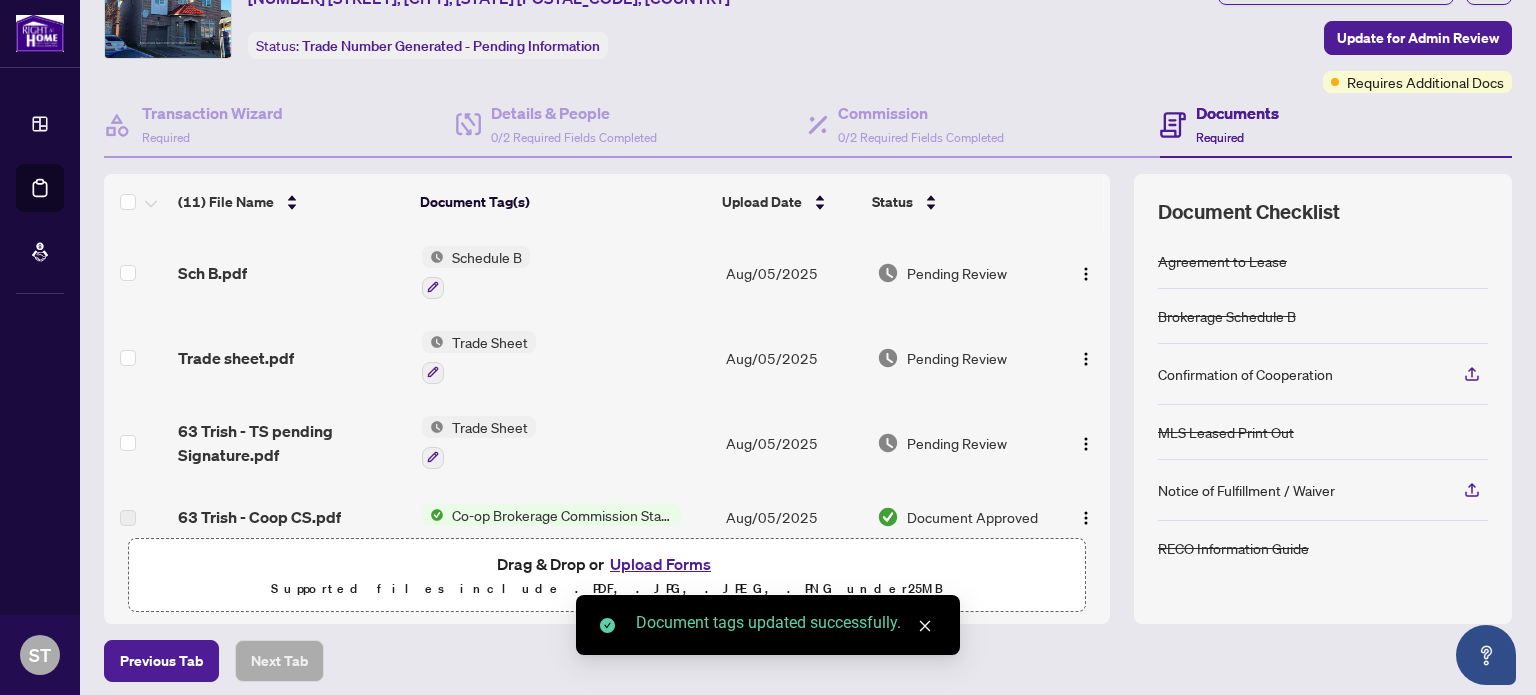 scroll, scrollTop: 0, scrollLeft: 0, axis: both 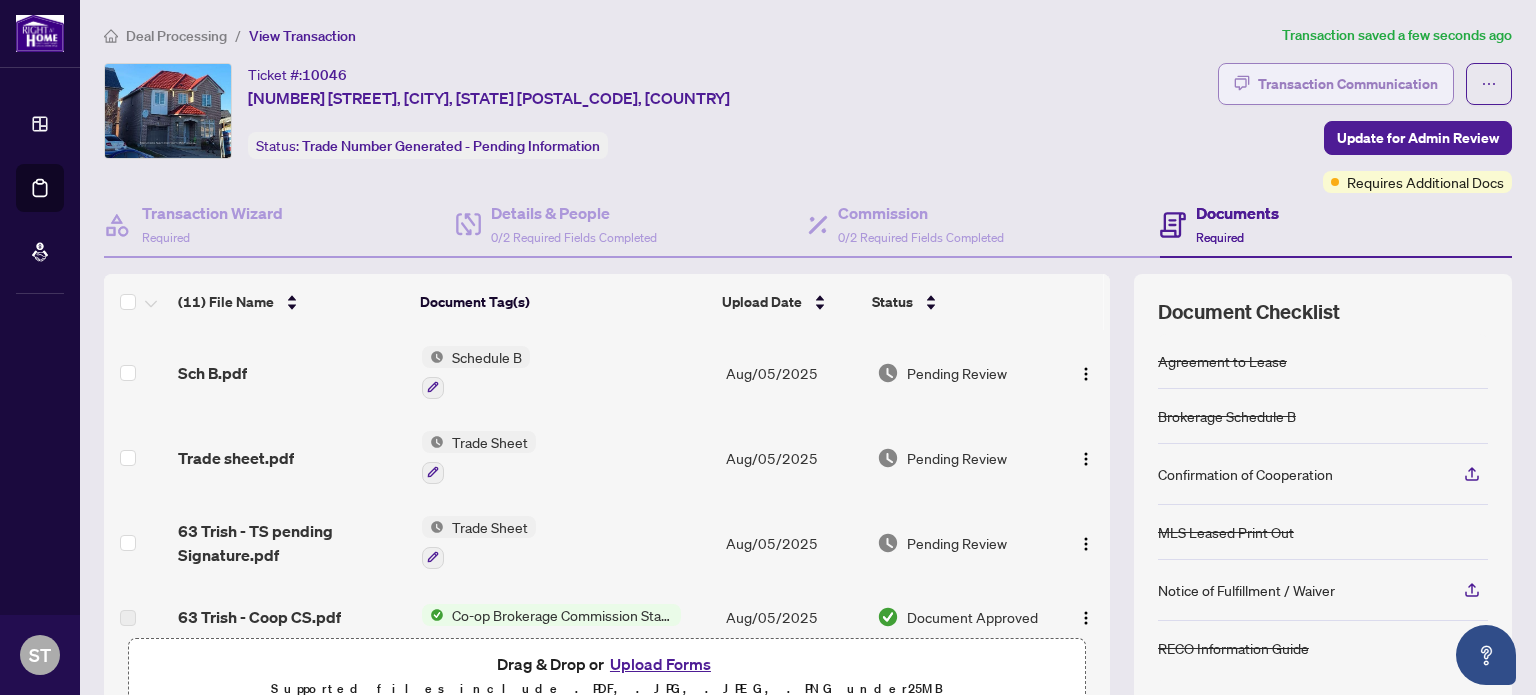 click on "Transaction Communication" at bounding box center [1348, 84] 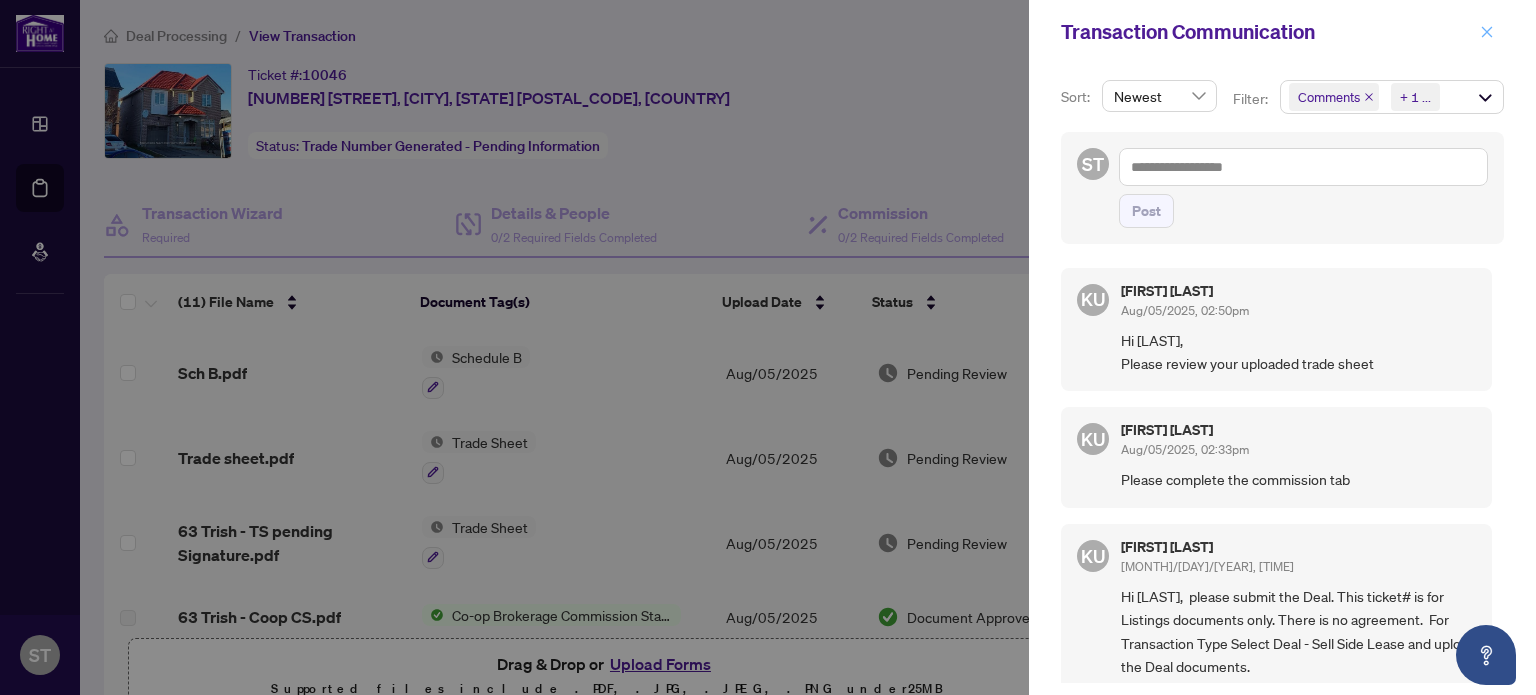 click at bounding box center [1487, 32] 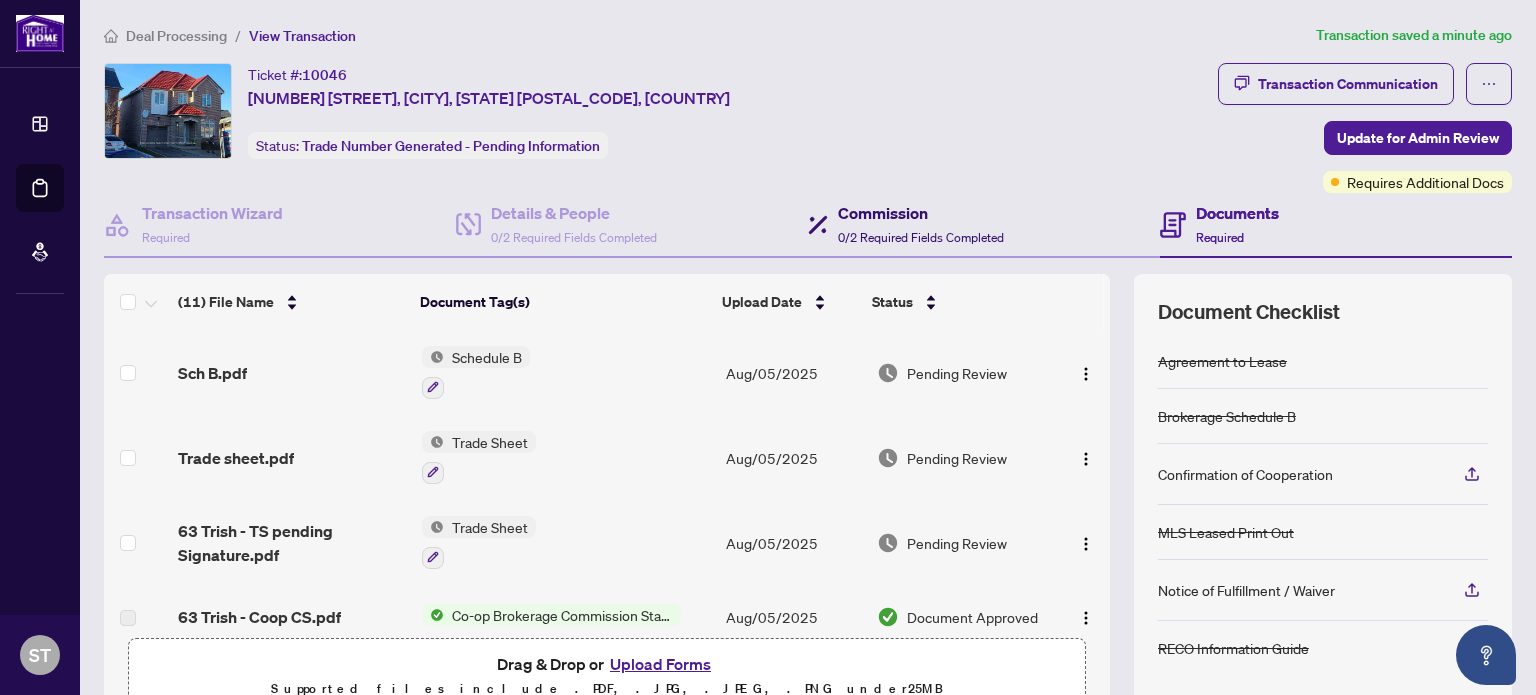 click on "Commission" at bounding box center (921, 213) 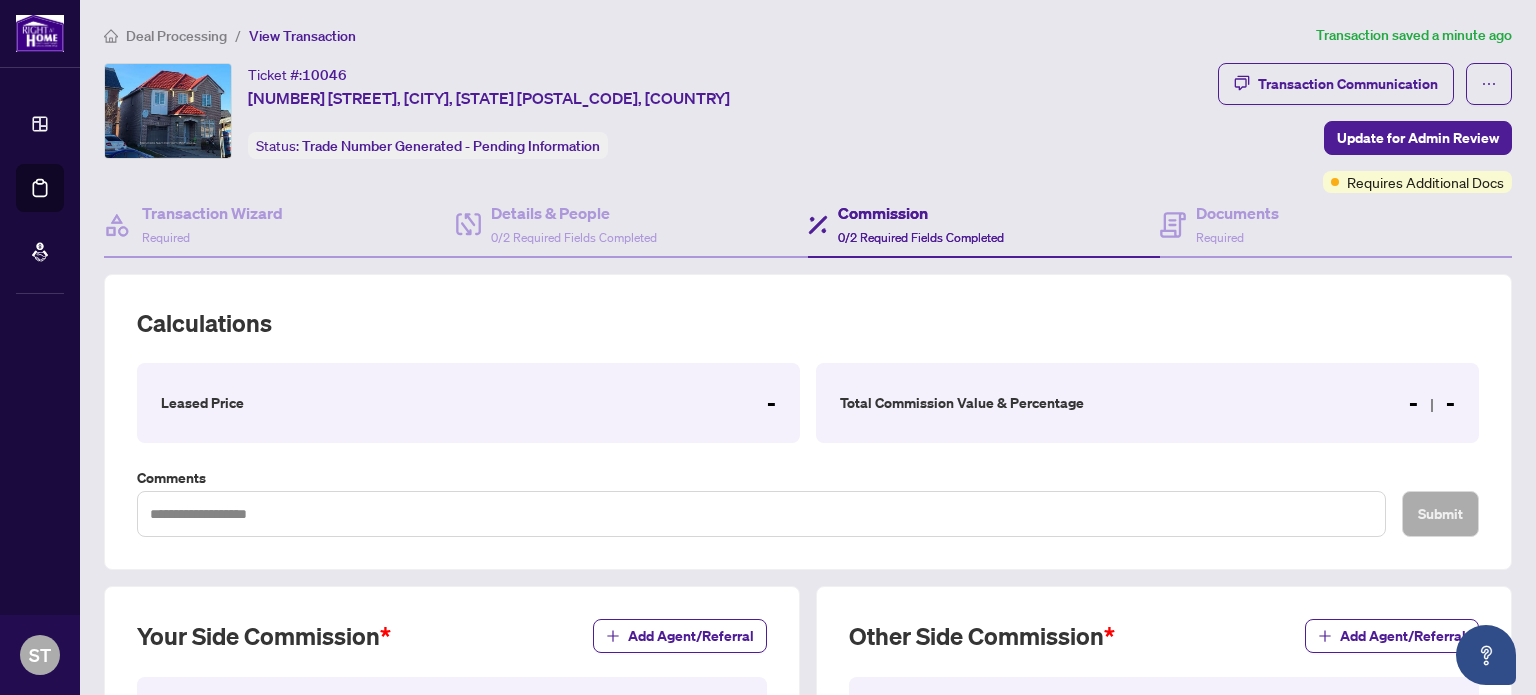 click on "Leased Price -" at bounding box center [468, 403] 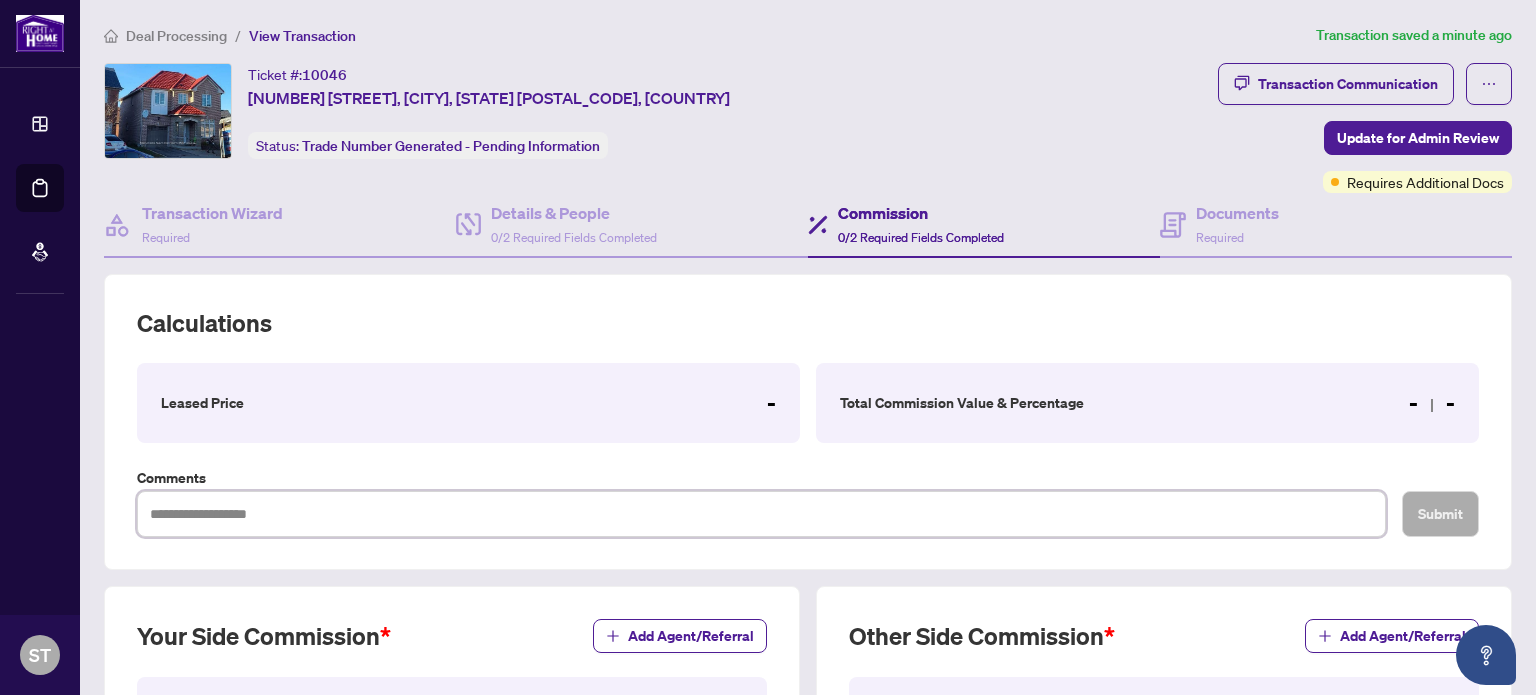 click at bounding box center [761, 514] 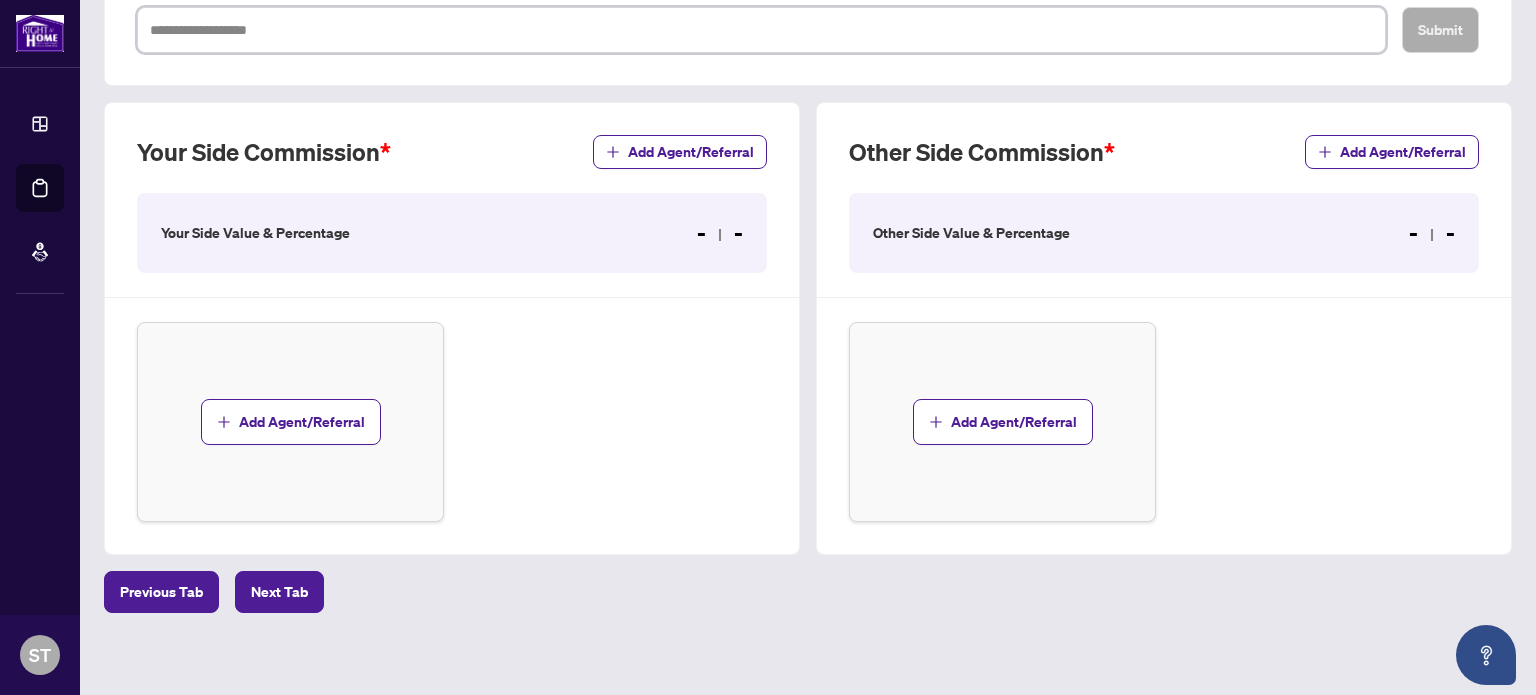 scroll, scrollTop: 491, scrollLeft: 0, axis: vertical 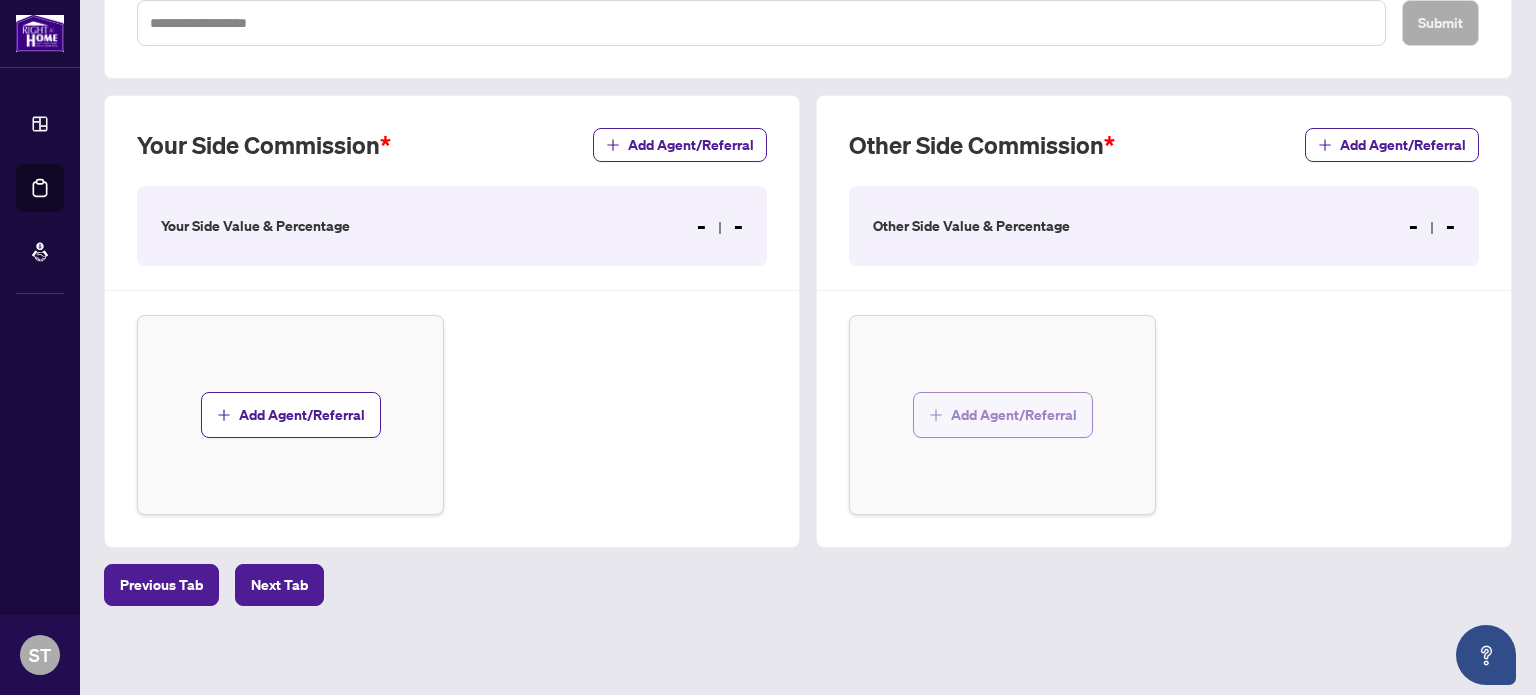 click on "Add Agent/Referral" at bounding box center (1014, 415) 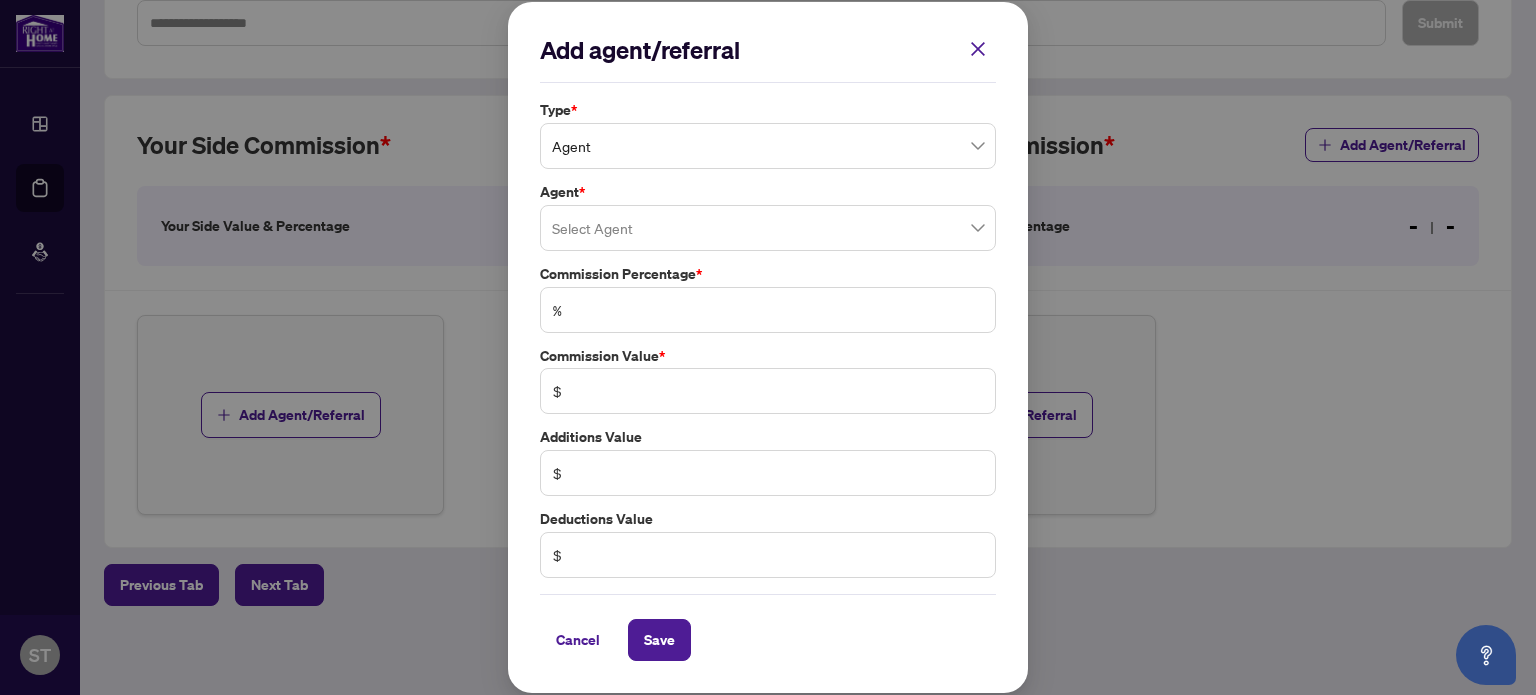 click at bounding box center (768, 228) 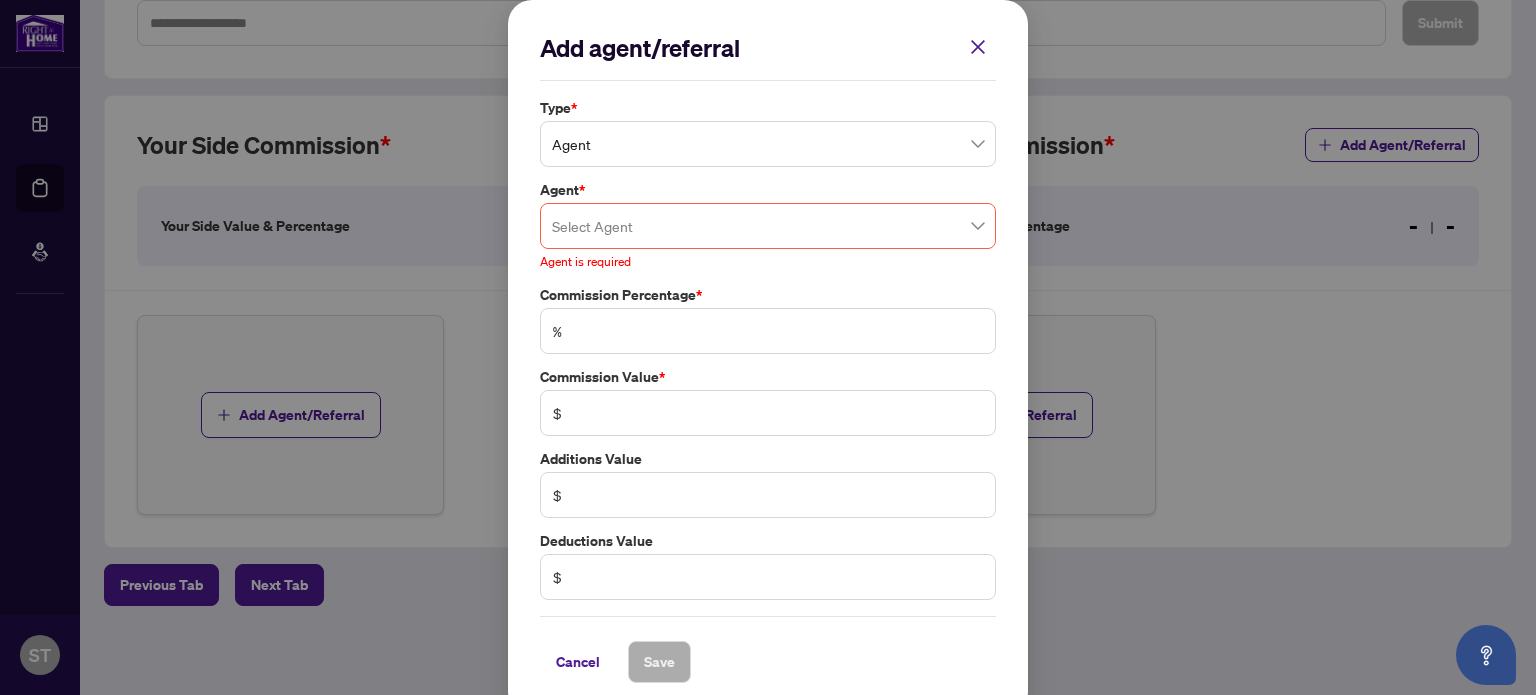 click on "Cancel Save" at bounding box center [768, 649] 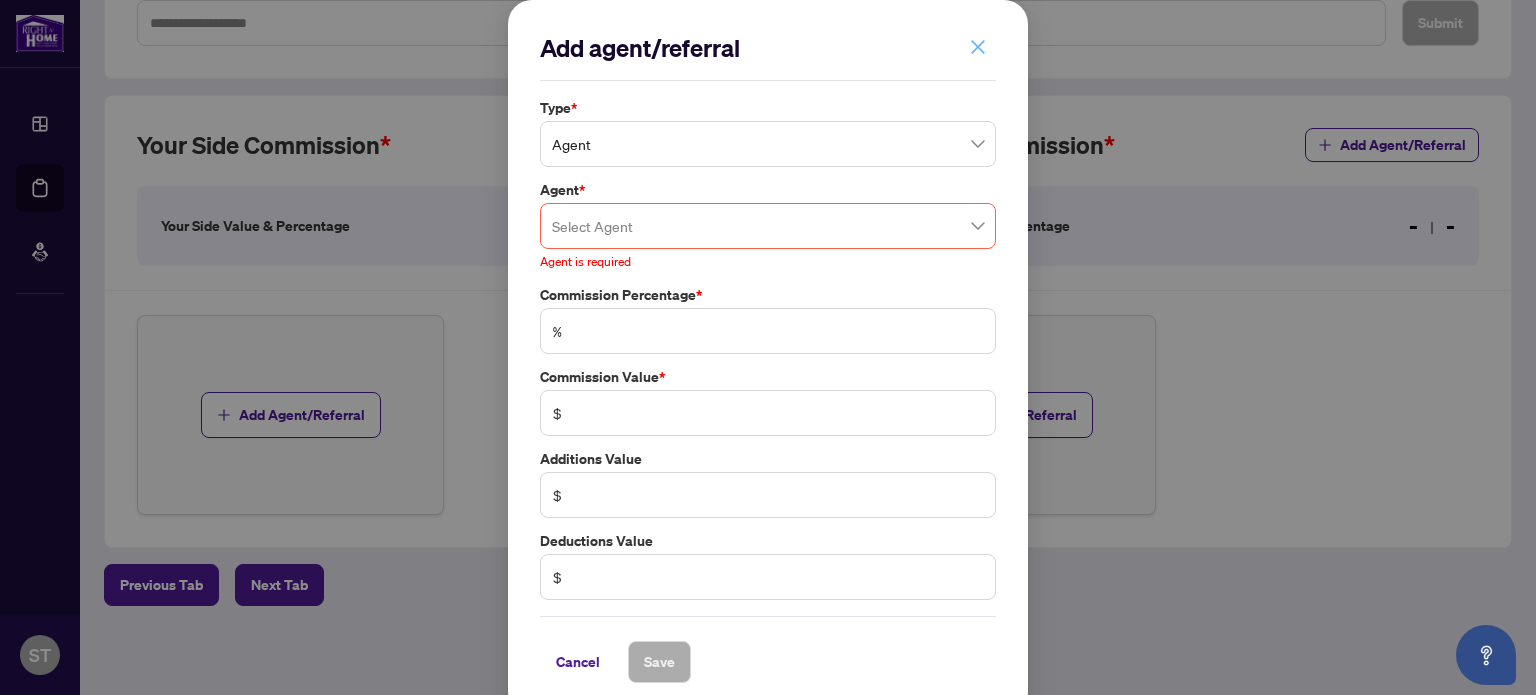 click 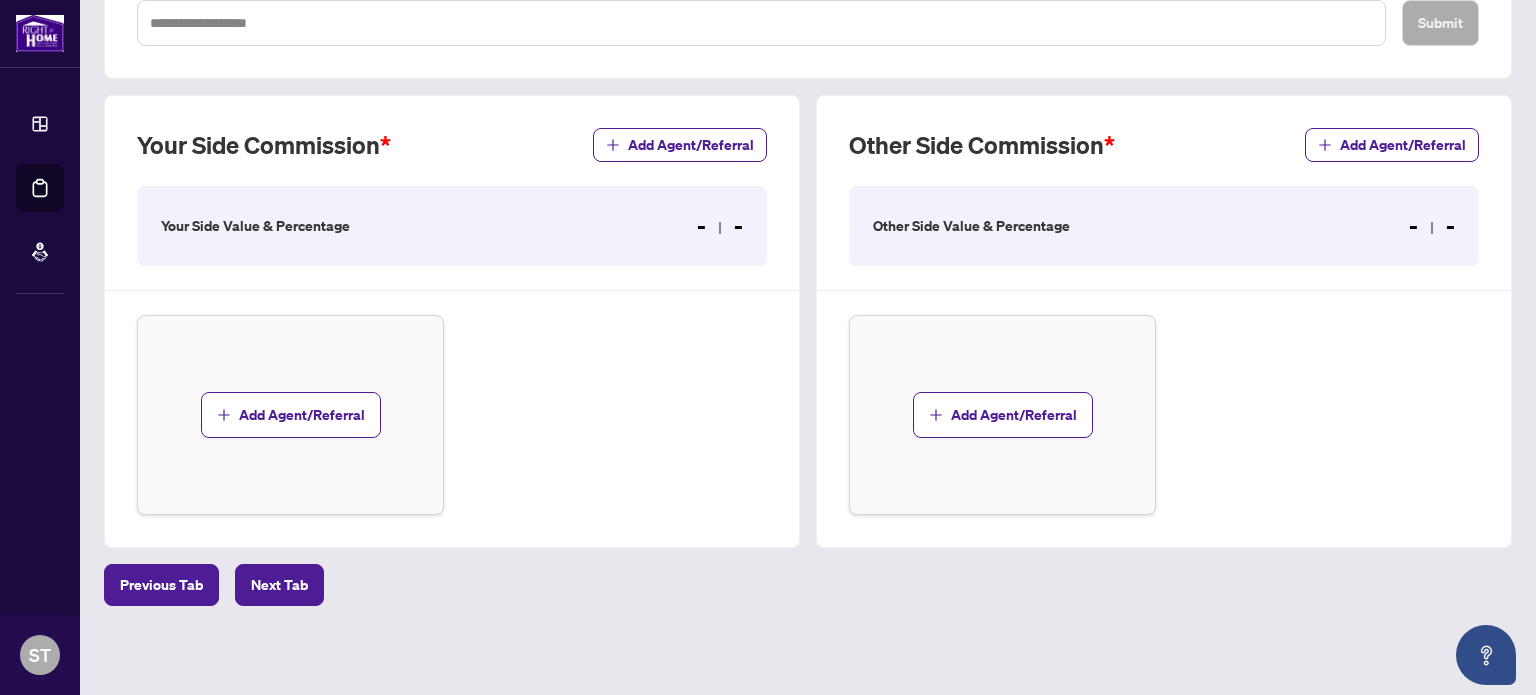 scroll, scrollTop: 0, scrollLeft: 0, axis: both 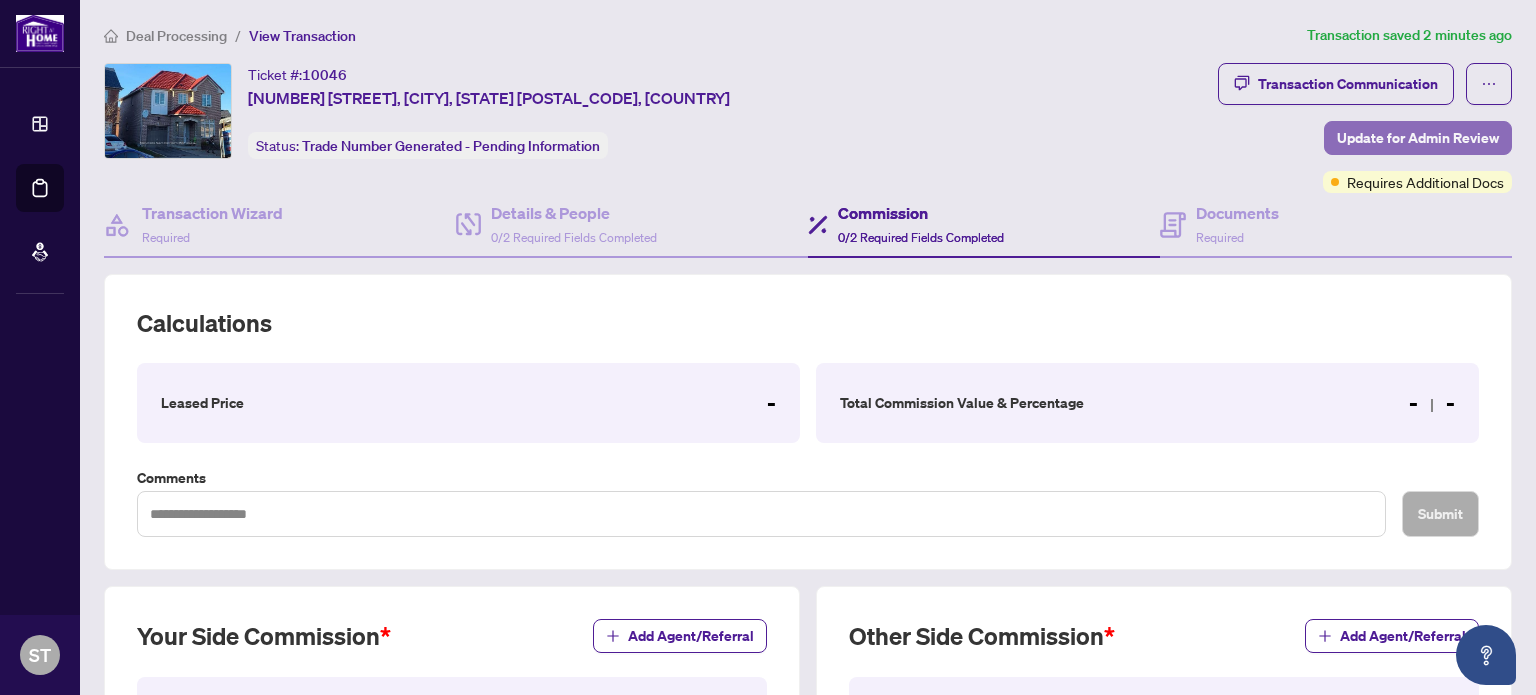 click on "Update for Admin Review" at bounding box center (1418, 138) 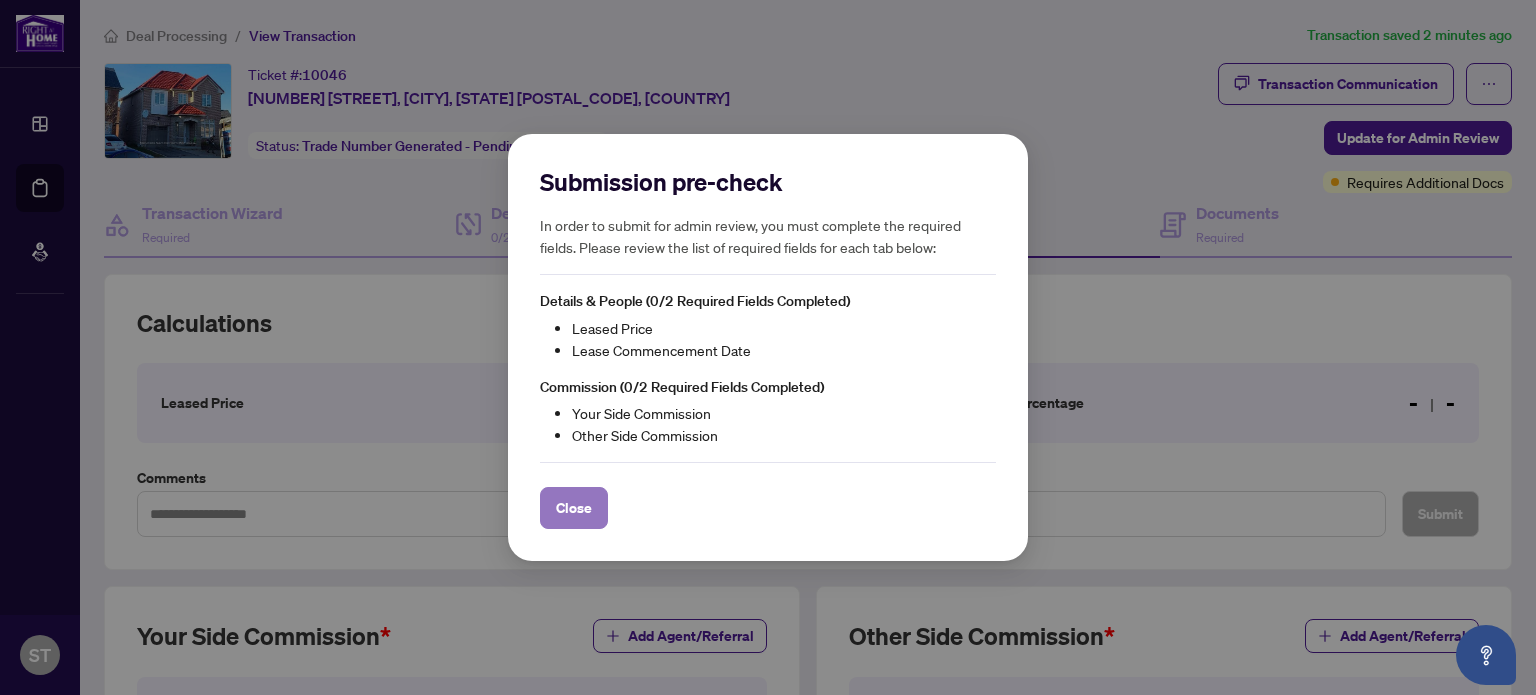 click on "Close" at bounding box center (574, 508) 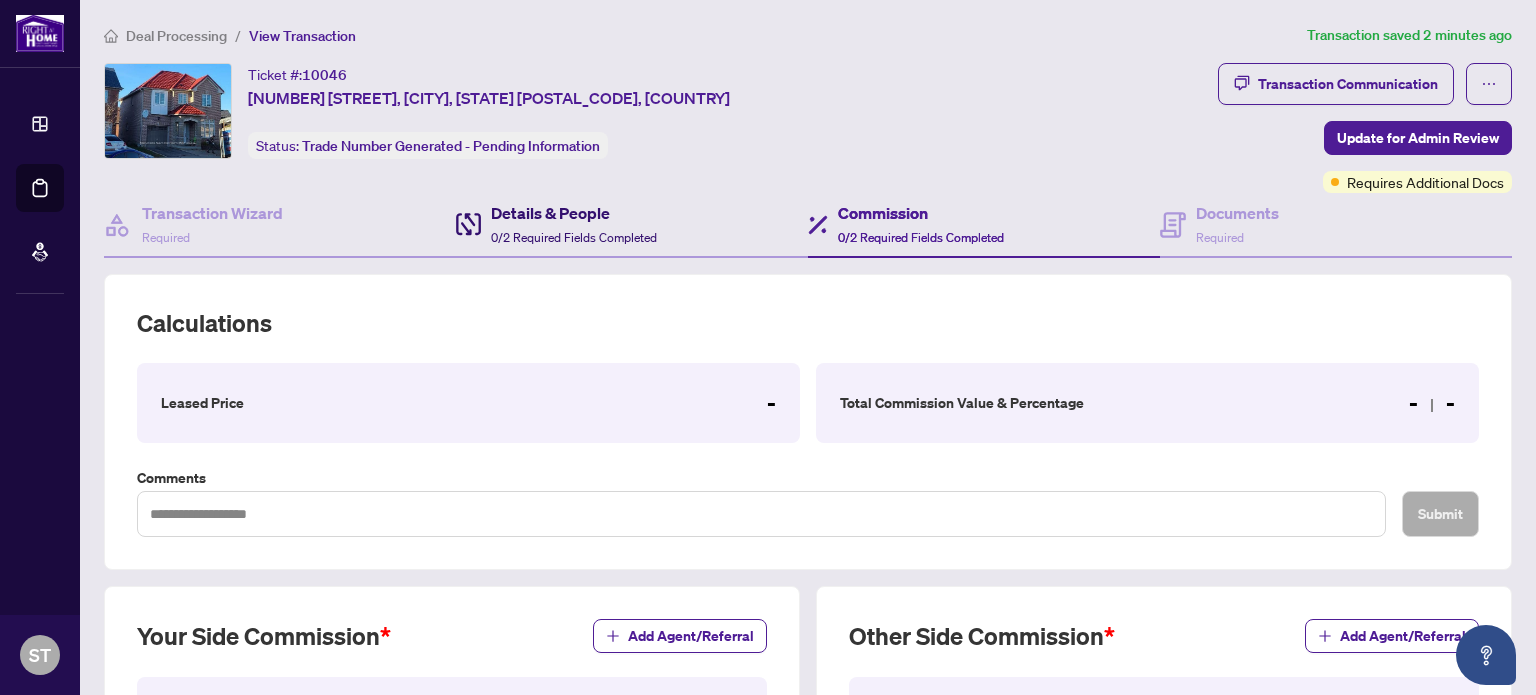 click on "Details & People" at bounding box center [574, 213] 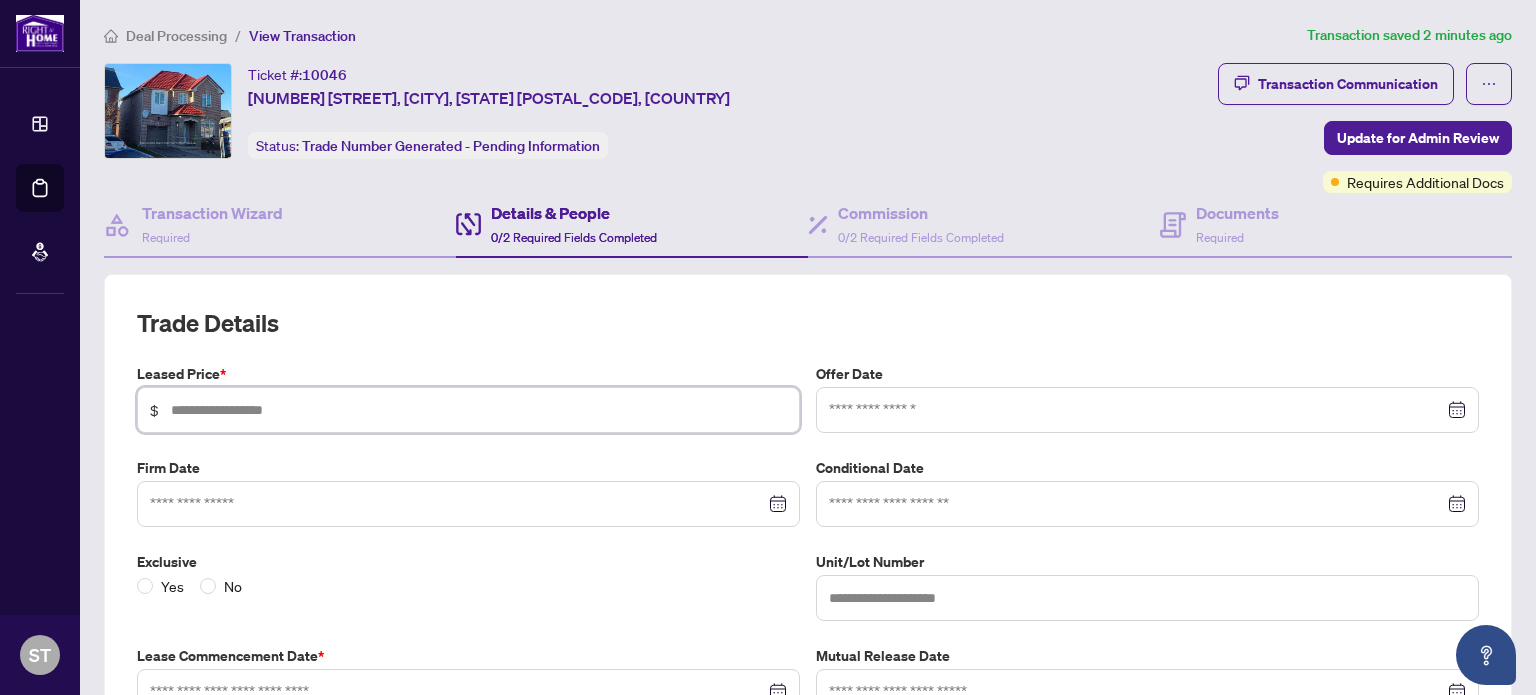 click at bounding box center (479, 410) 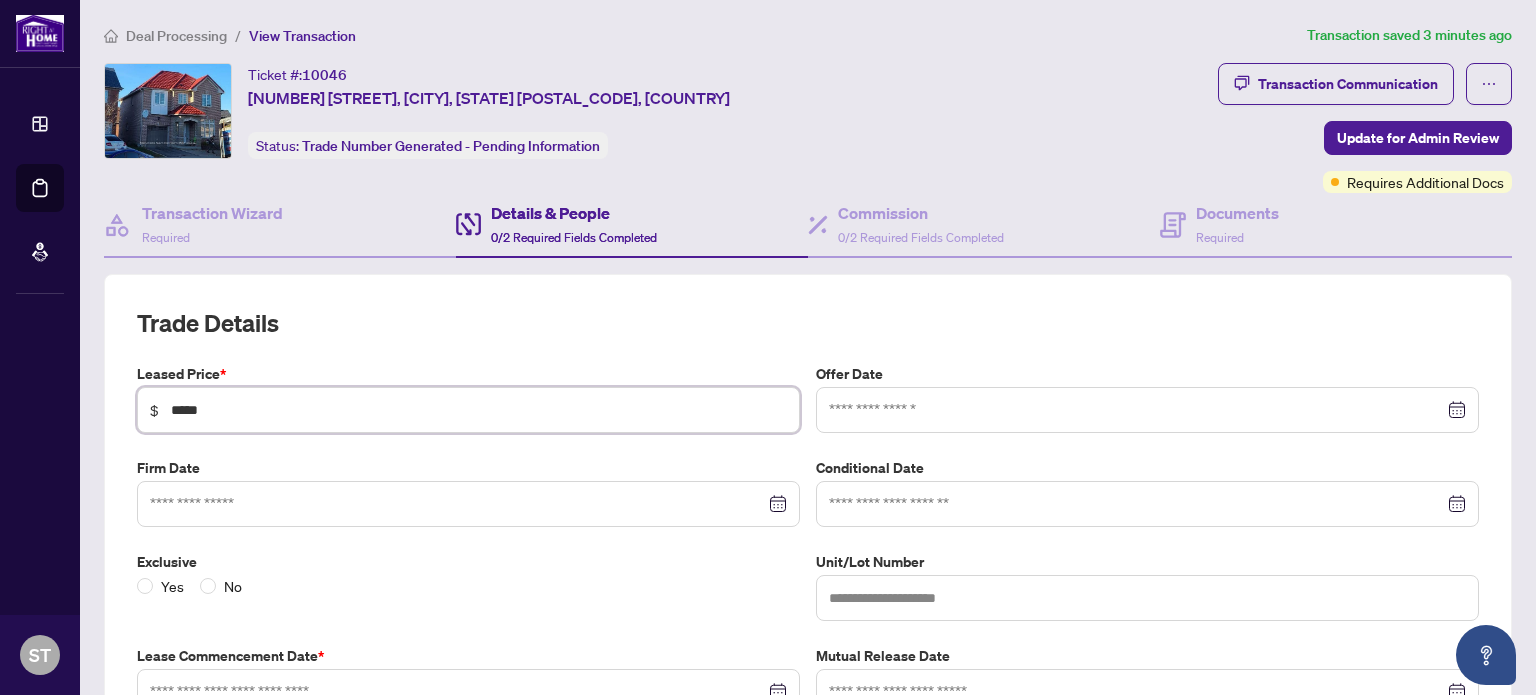 type on "*****" 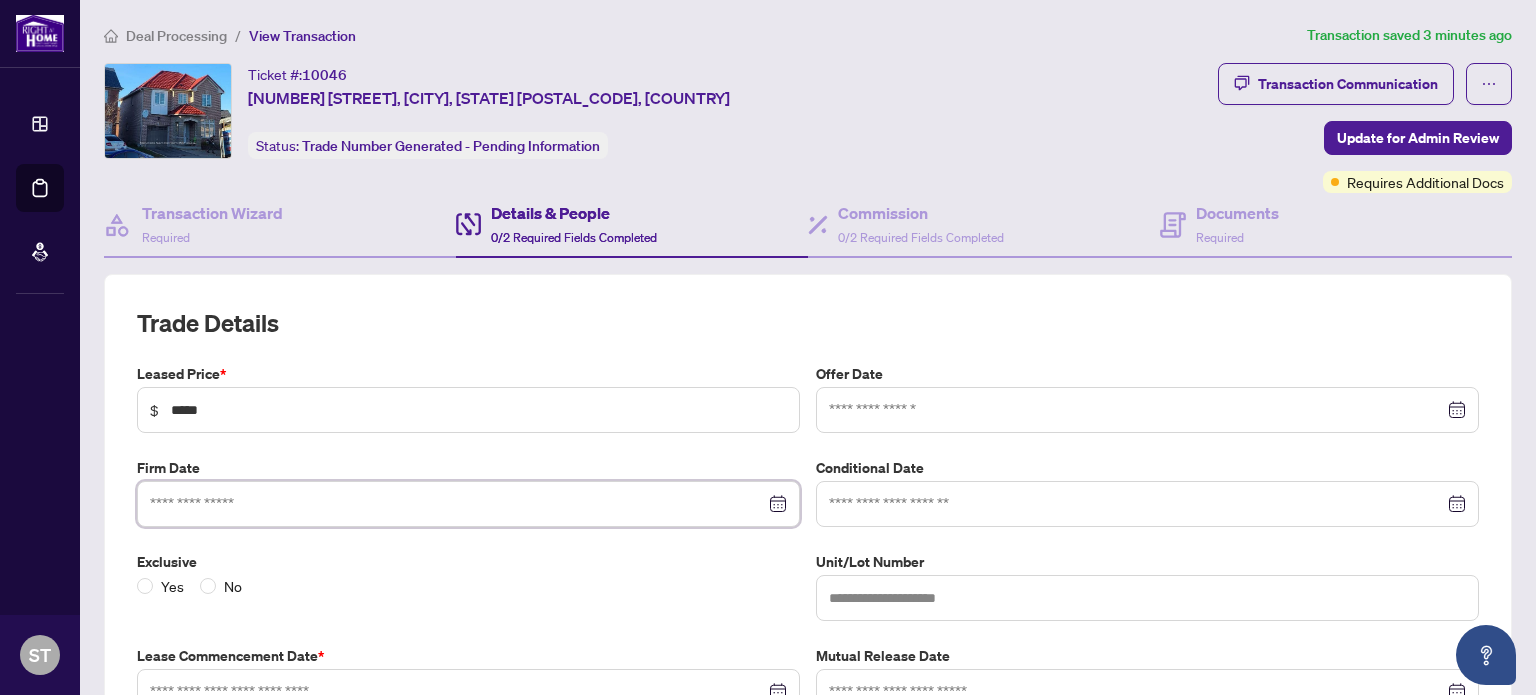 click at bounding box center (457, 504) 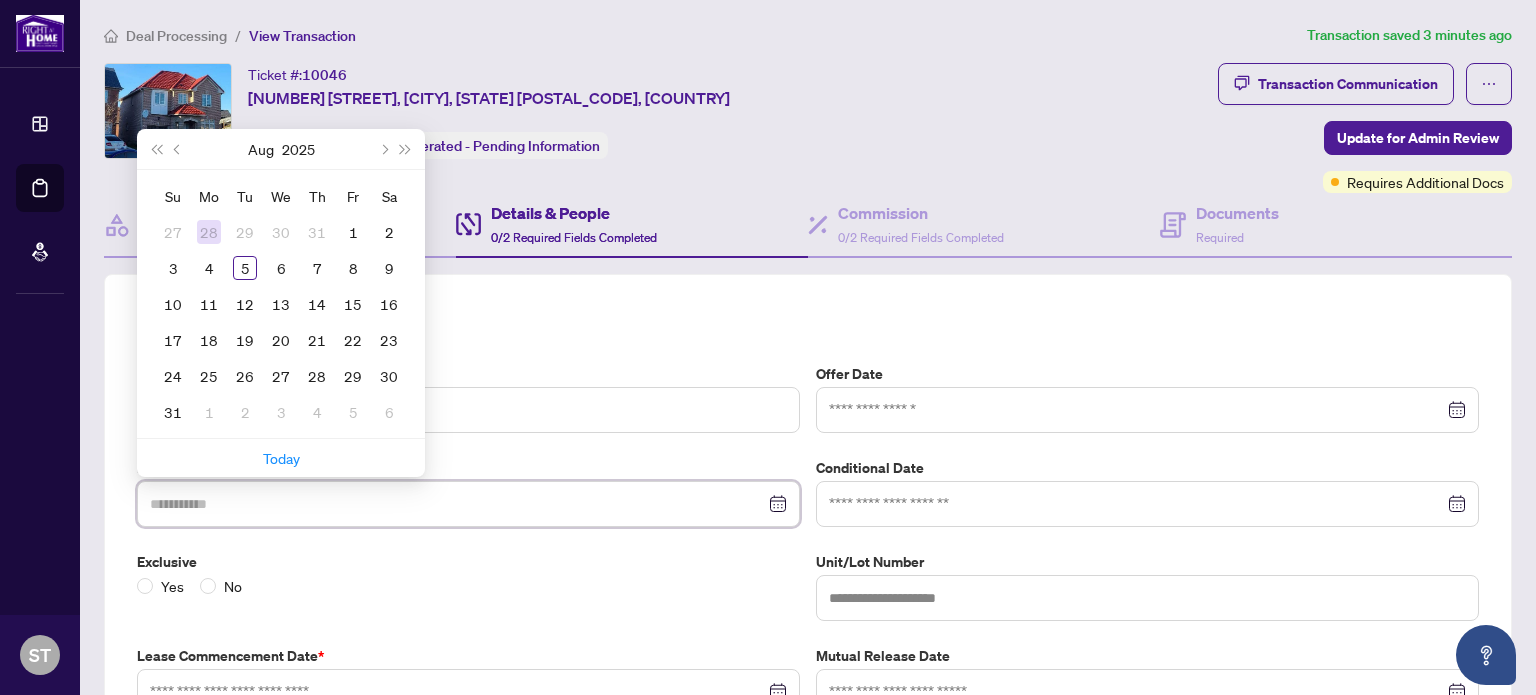 type on "**********" 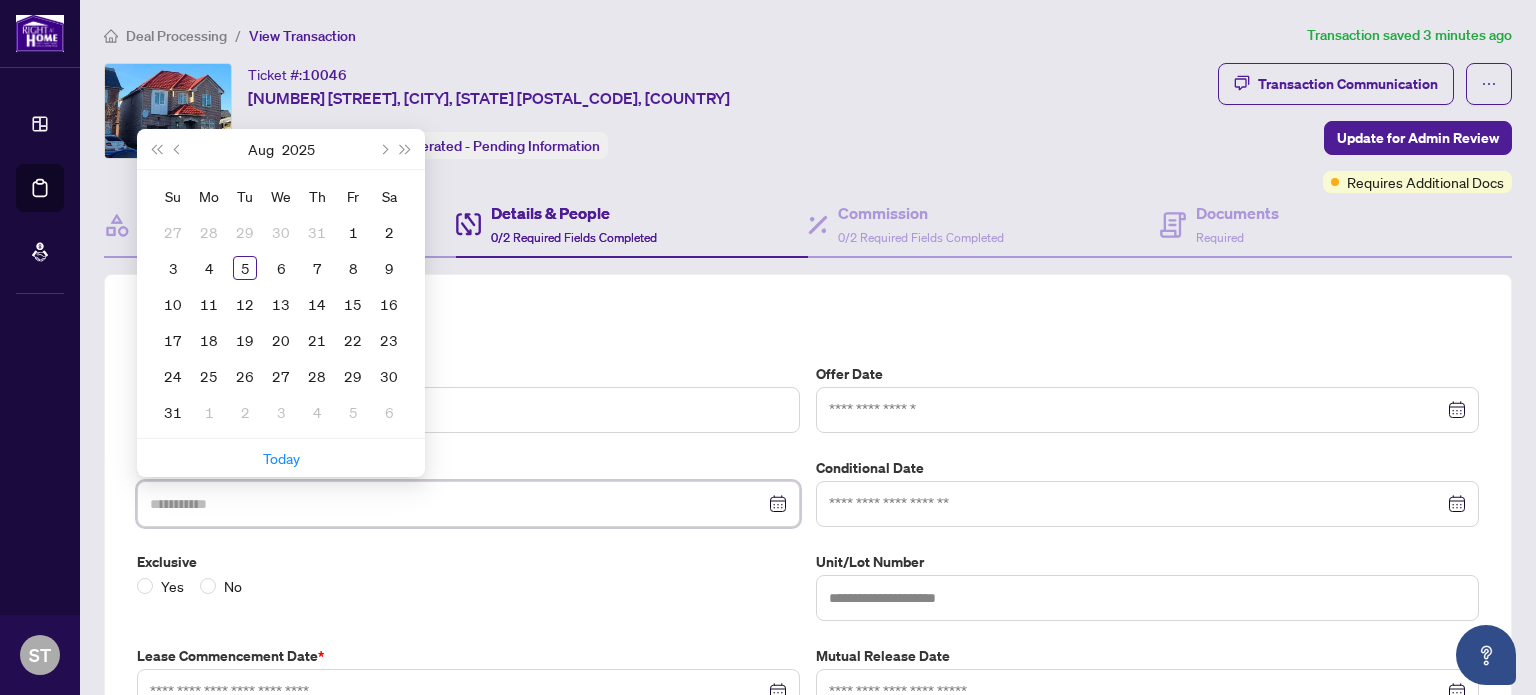 type on "**********" 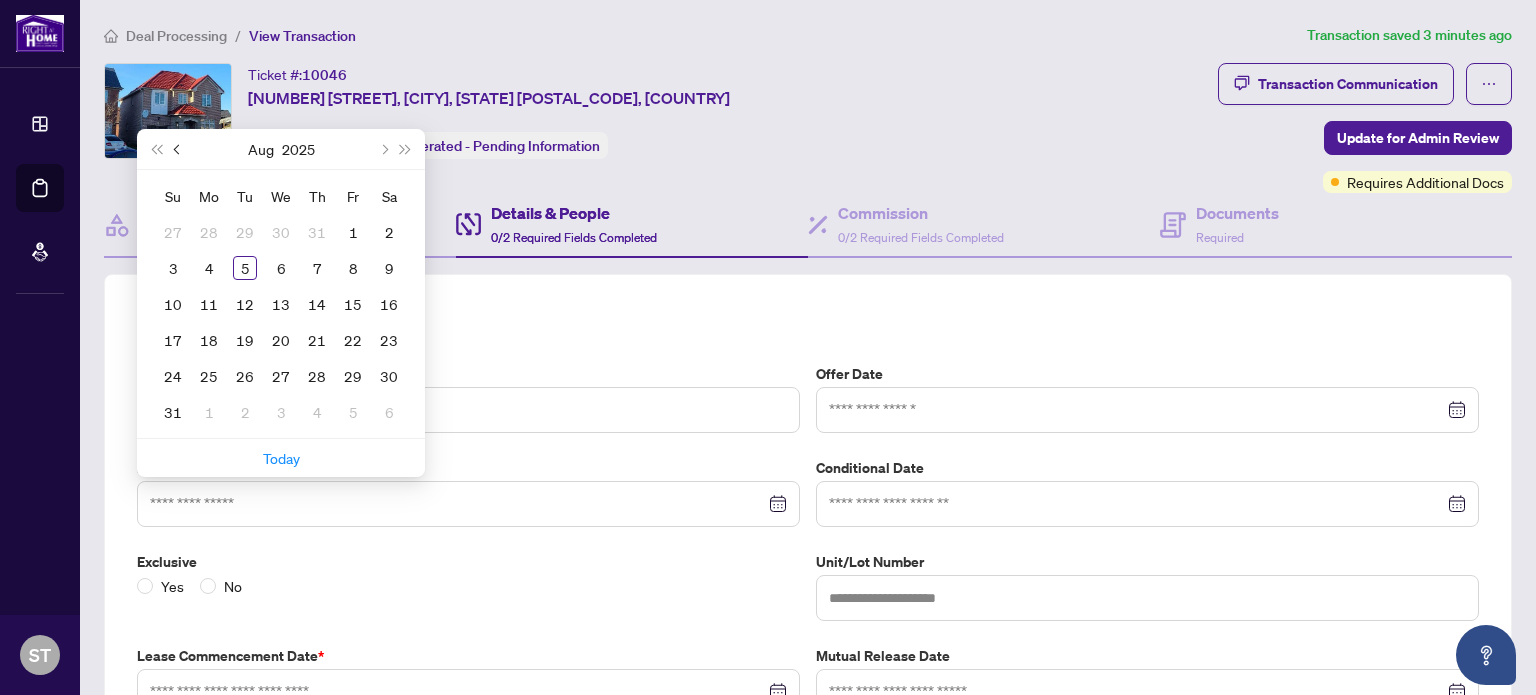 click at bounding box center (179, 149) 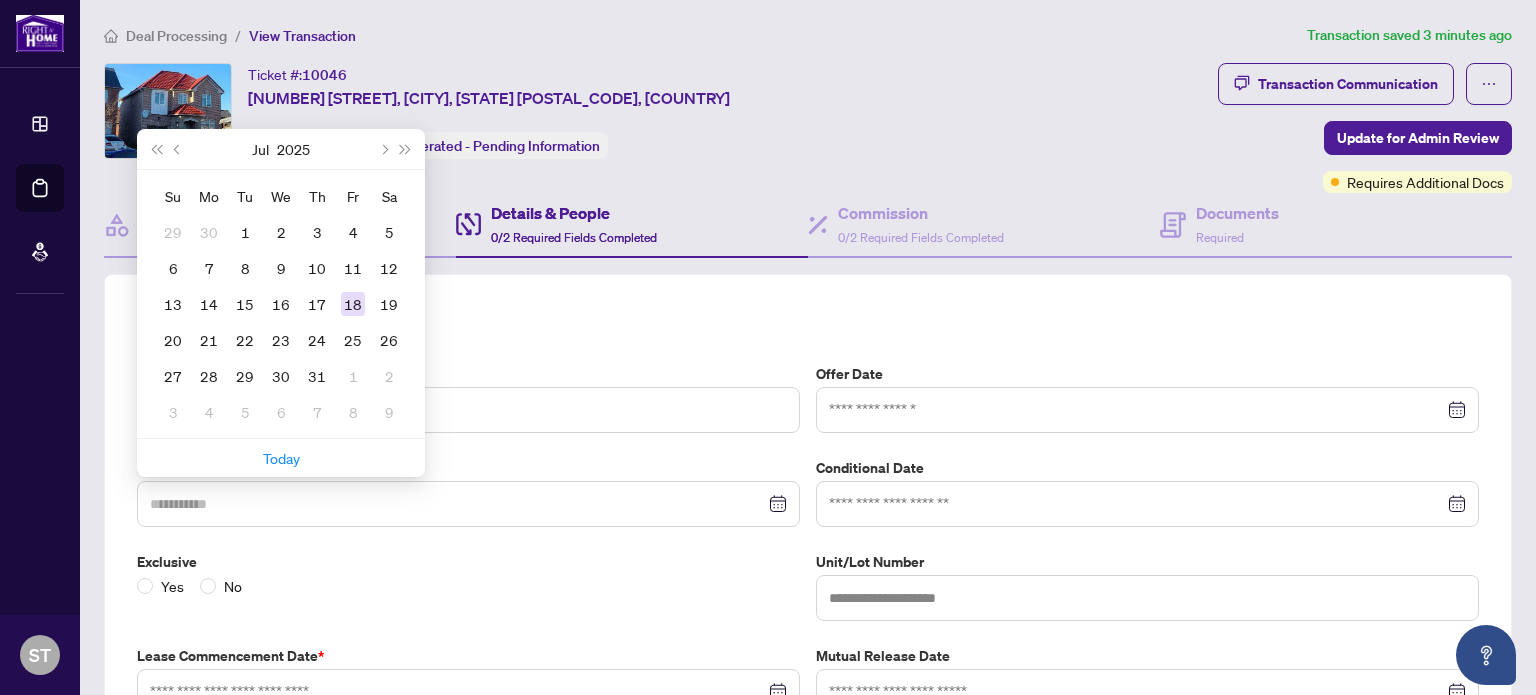 type on "**********" 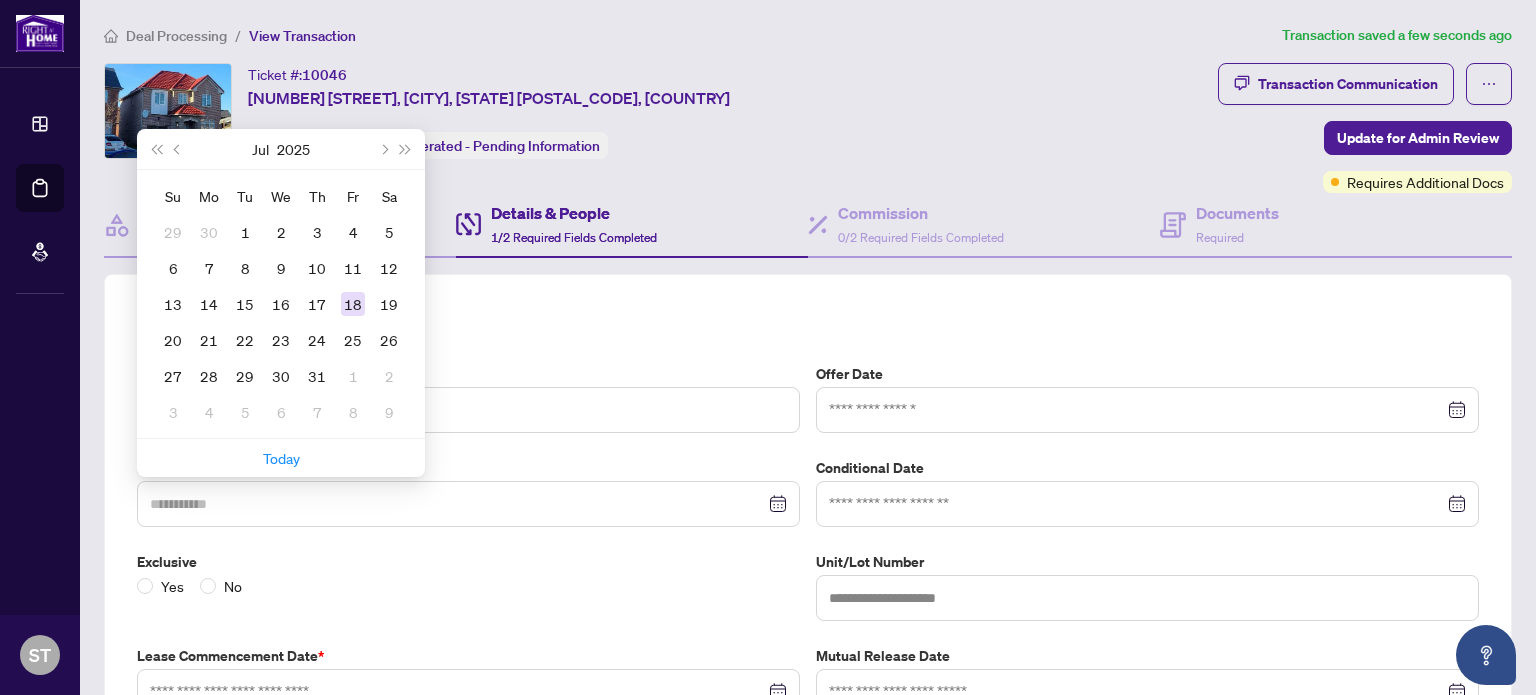 click on "18" at bounding box center (353, 304) 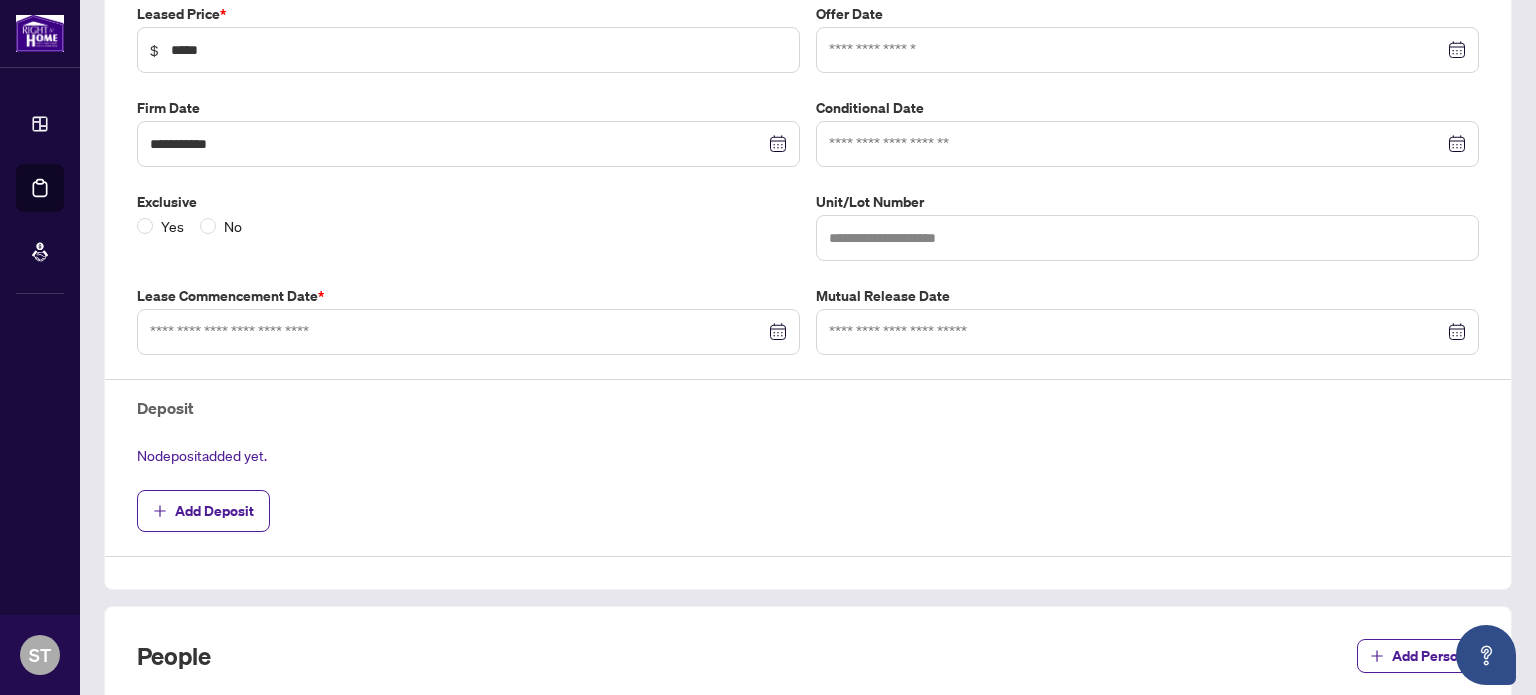 scroll, scrollTop: 400, scrollLeft: 0, axis: vertical 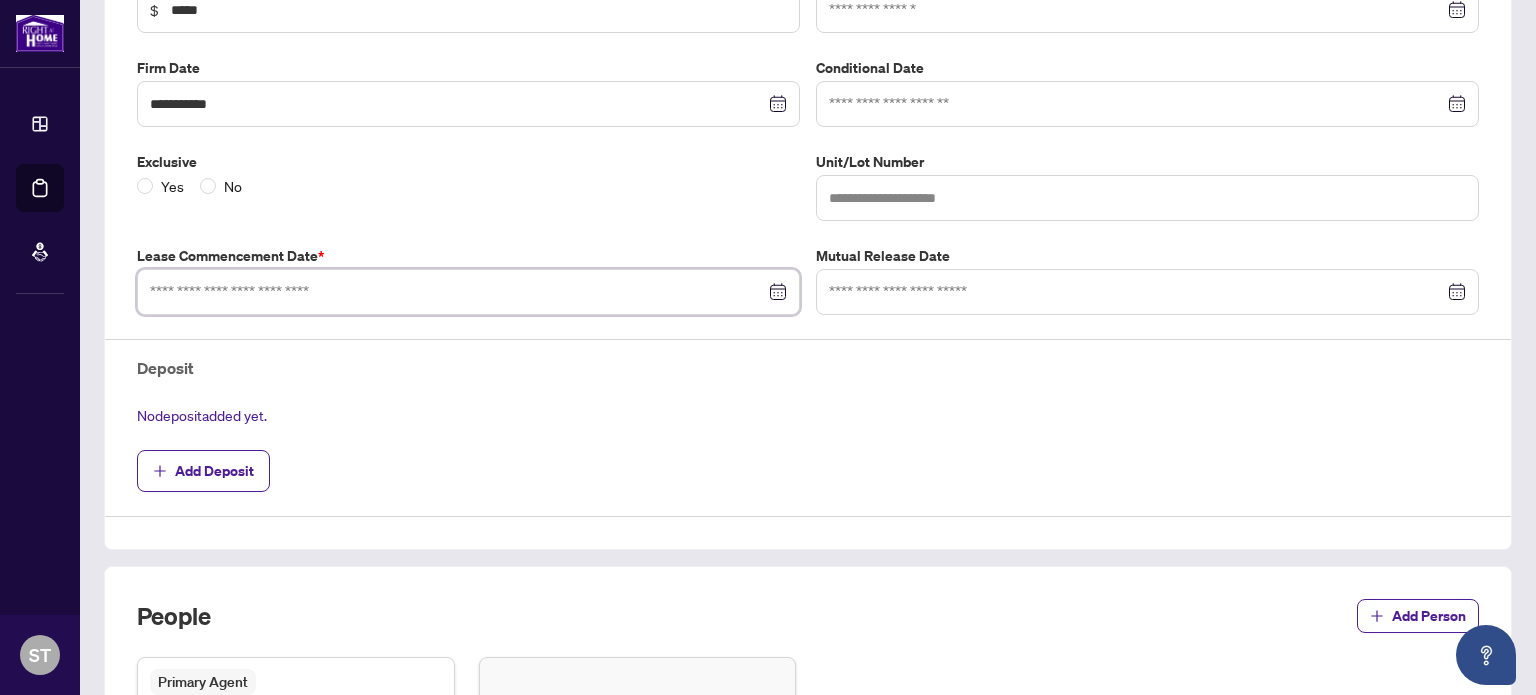 click at bounding box center [457, 292] 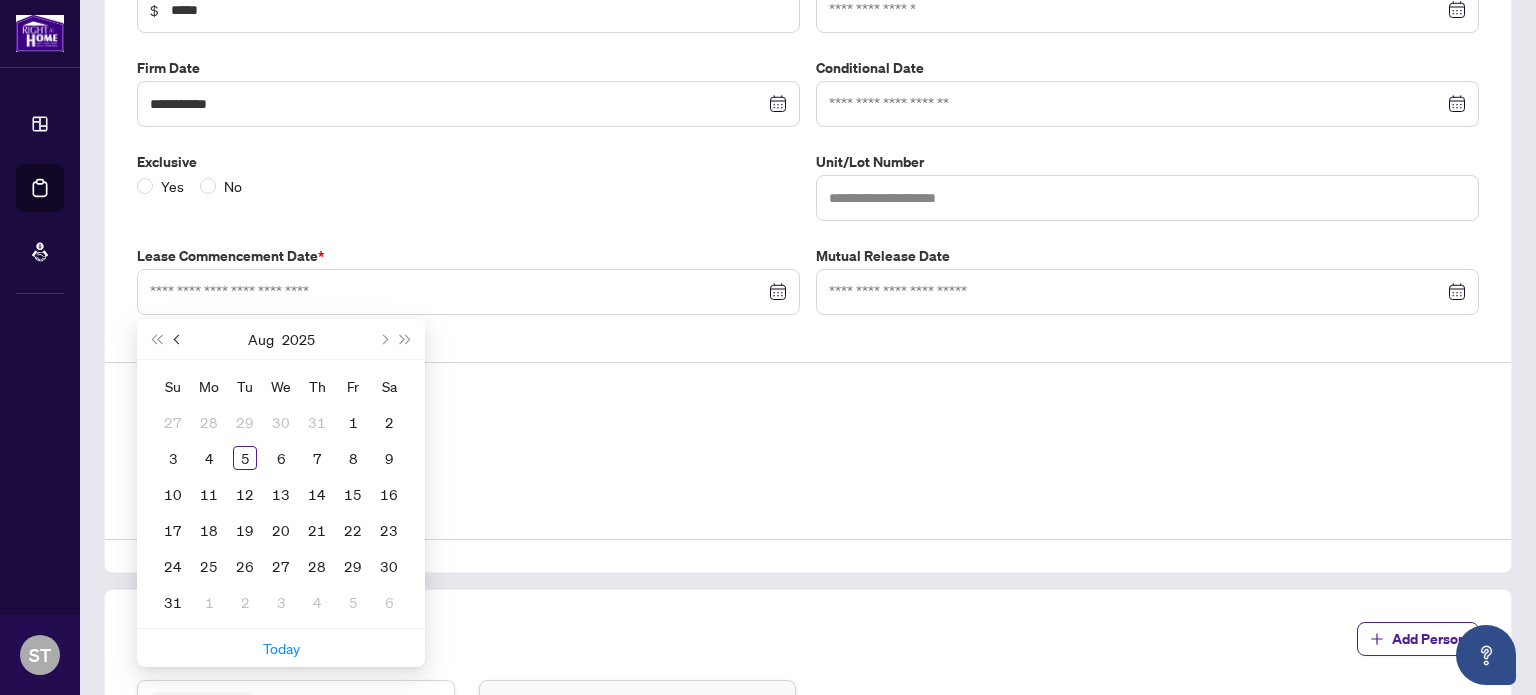 click at bounding box center (178, 339) 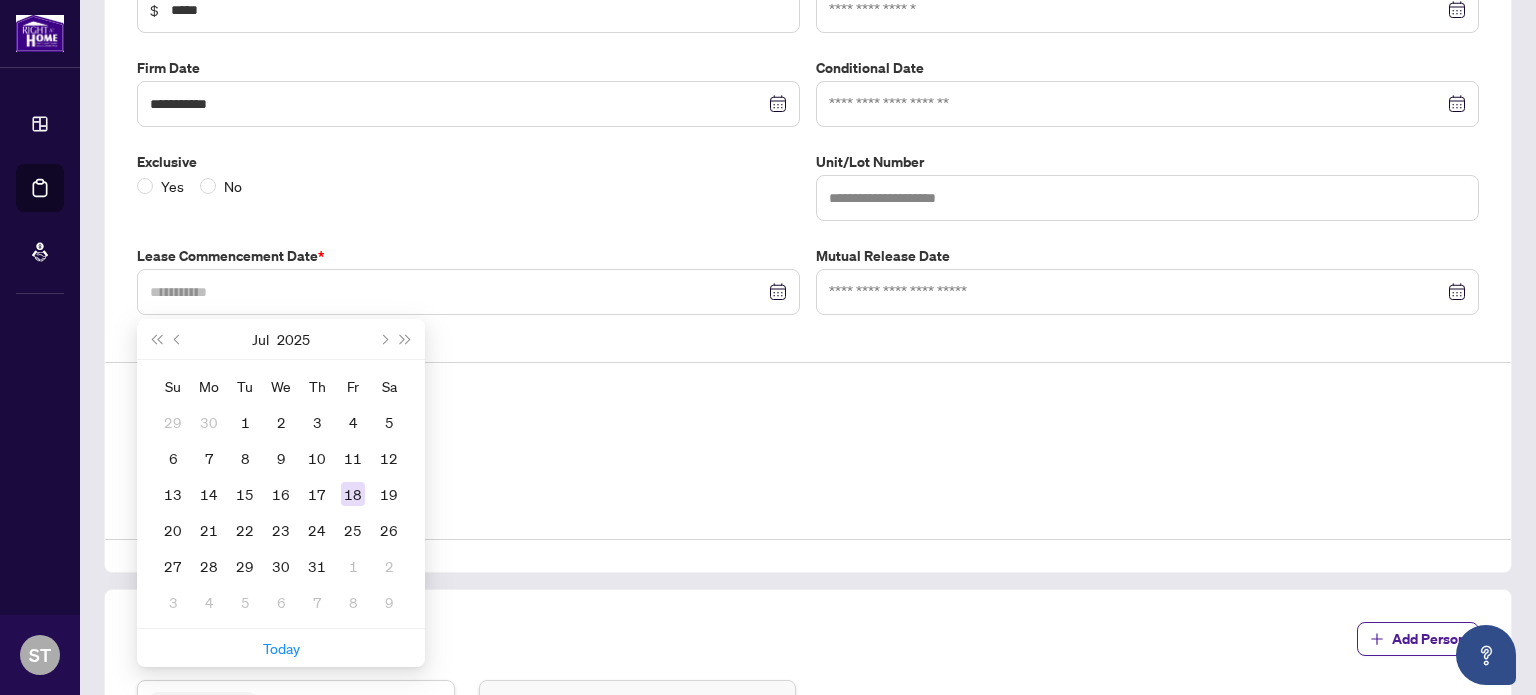 type on "**********" 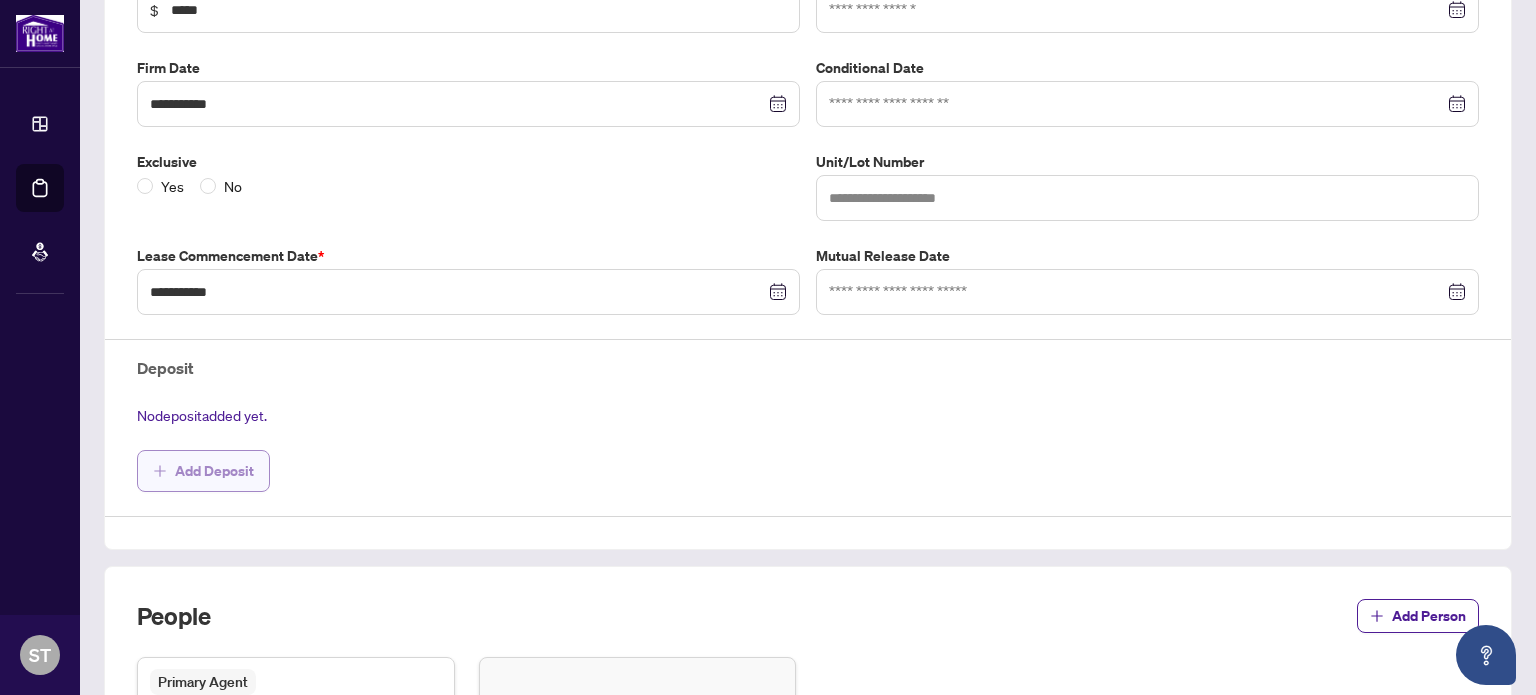 click on "Add Deposit" at bounding box center (214, 471) 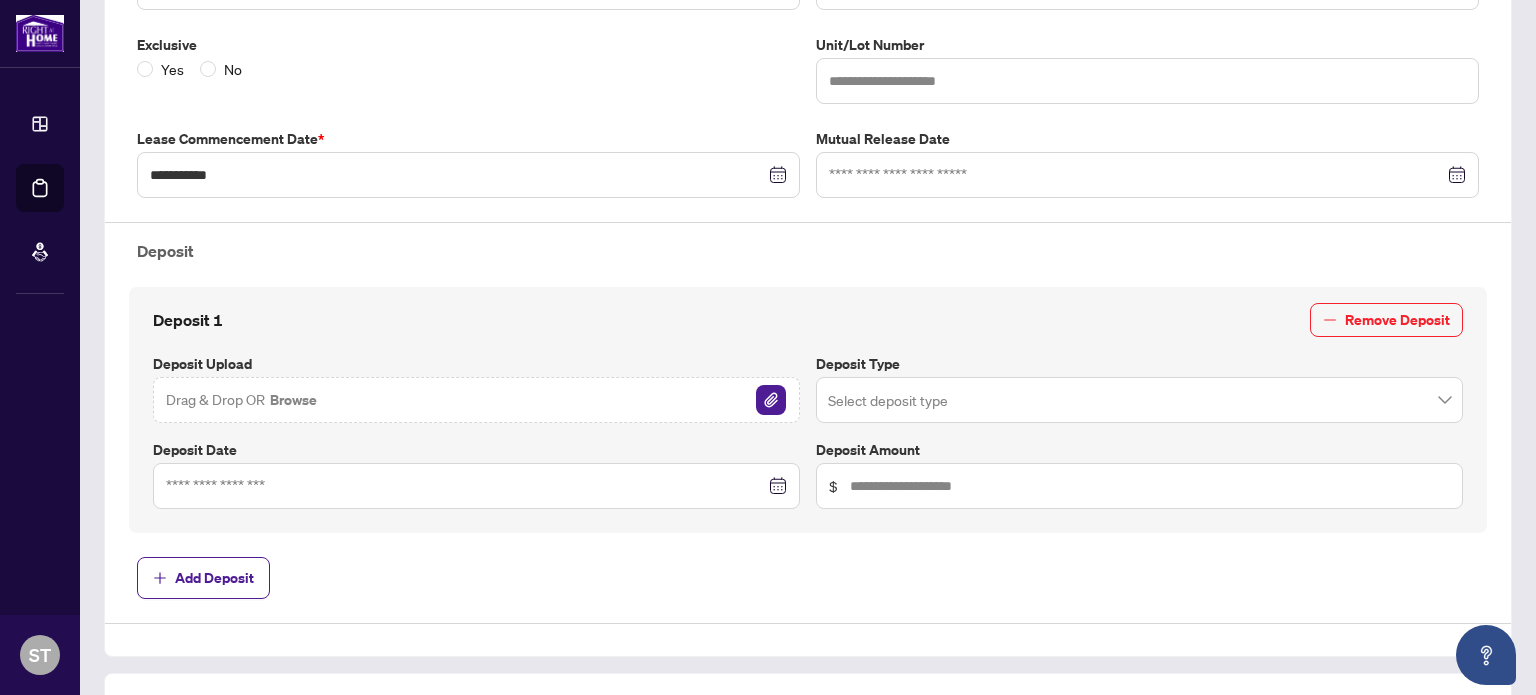 scroll, scrollTop: 600, scrollLeft: 0, axis: vertical 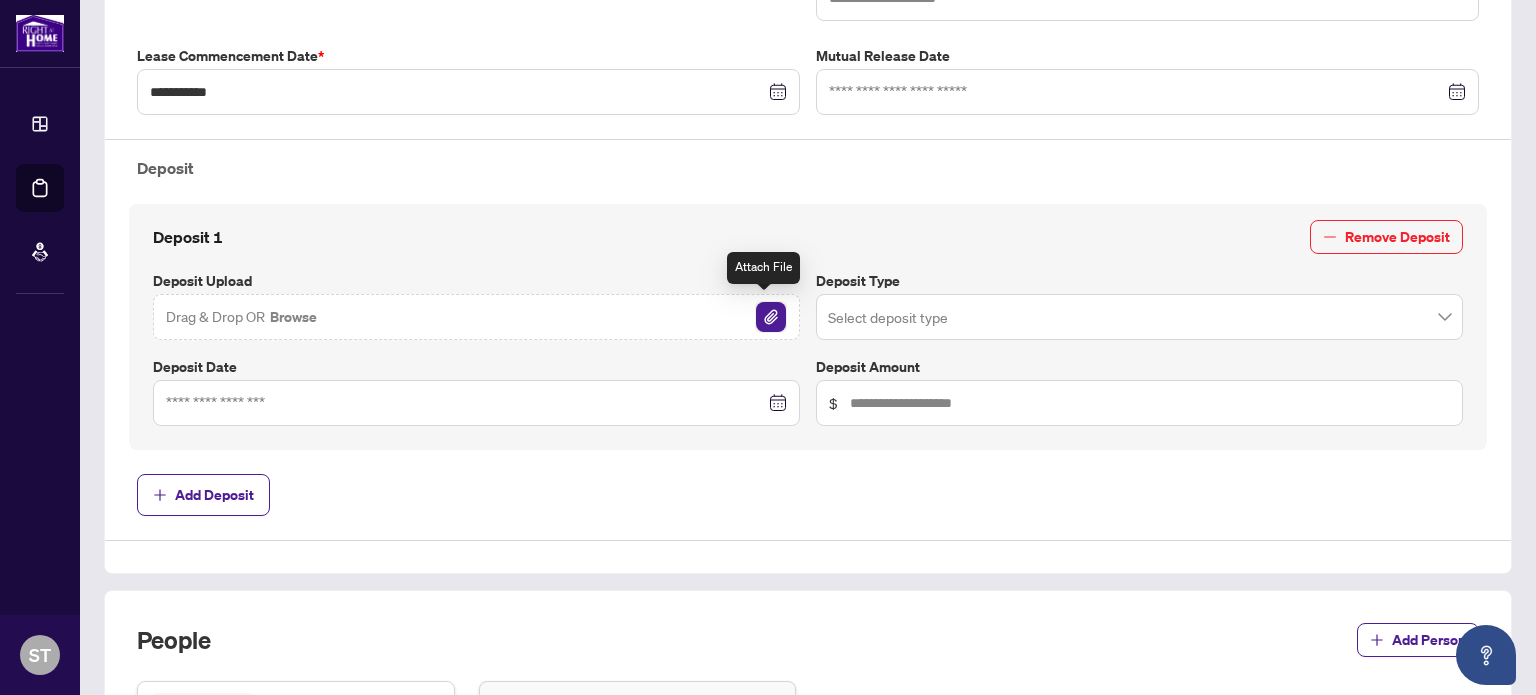 click at bounding box center [771, 317] 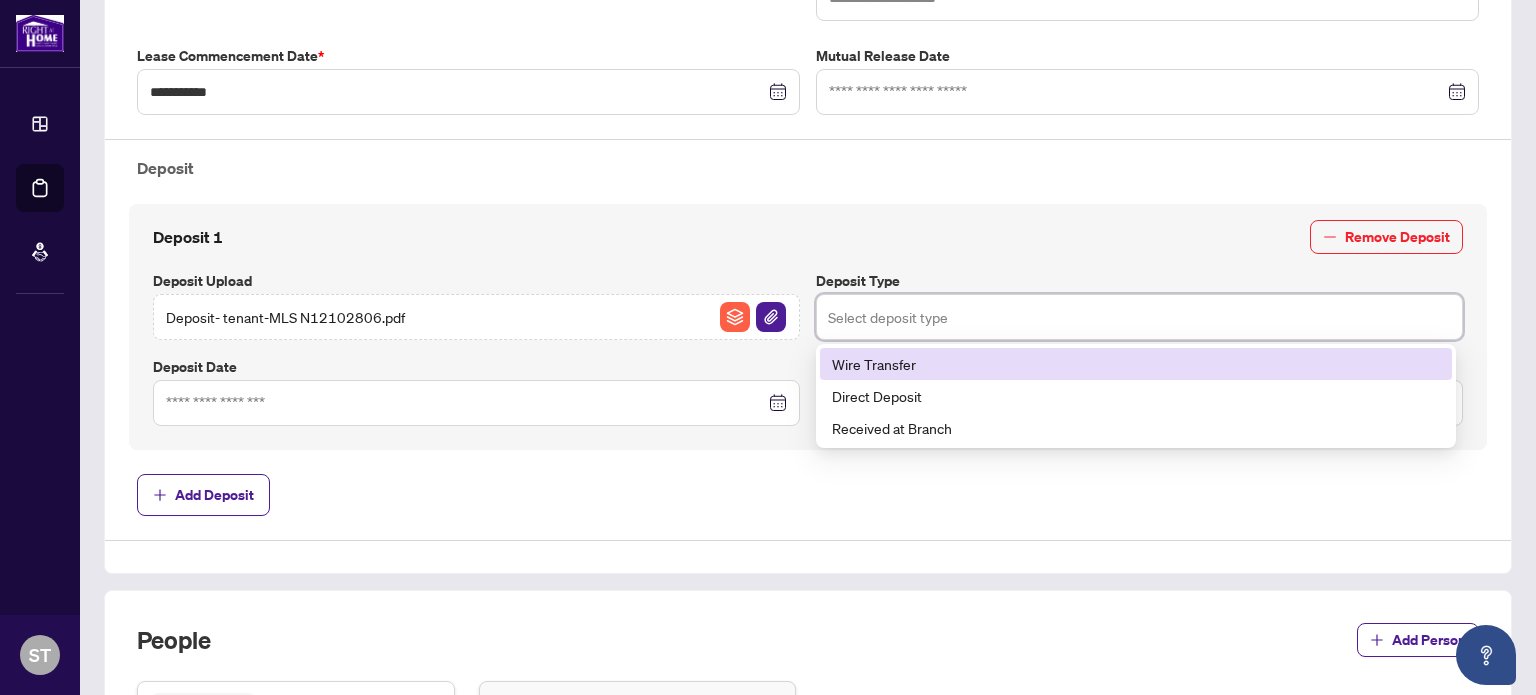 click at bounding box center [1139, 317] 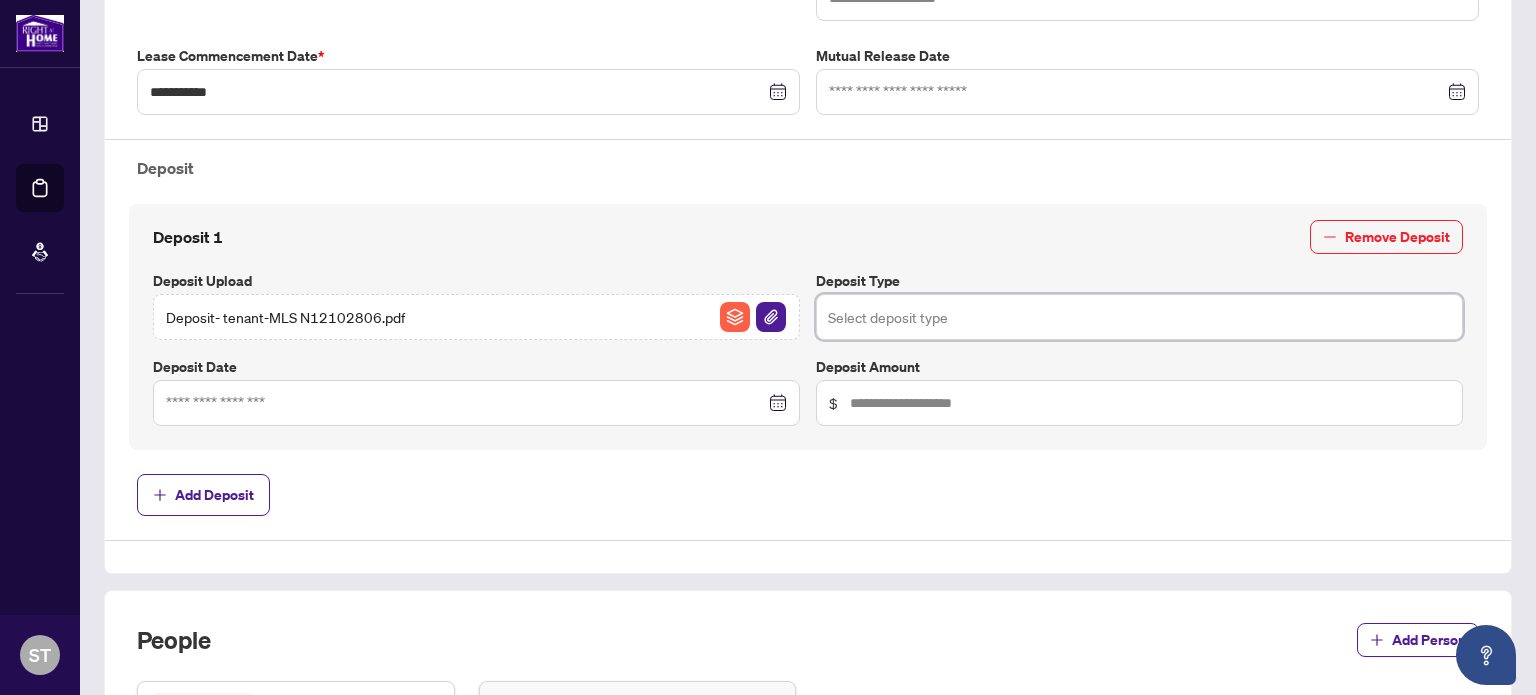 click at bounding box center [1139, 317] 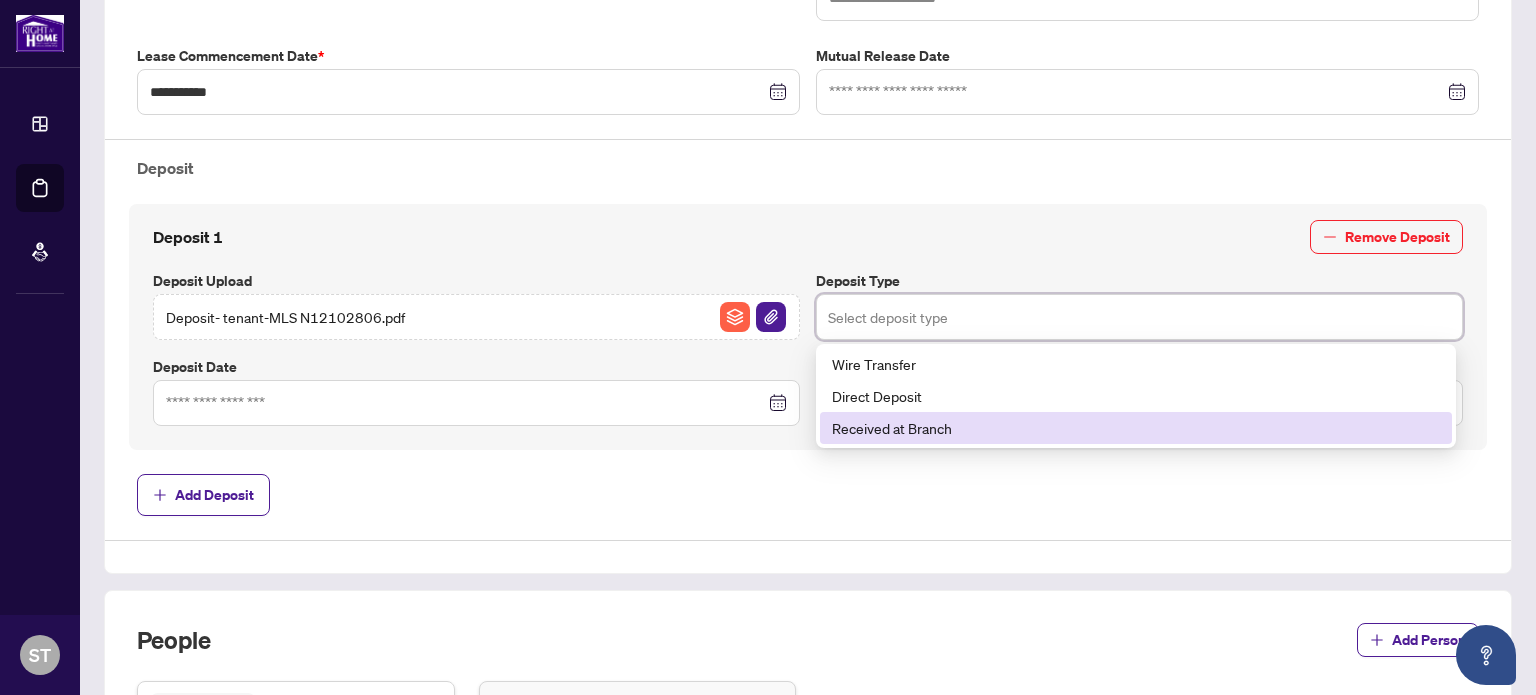 click on "Received at Branch" at bounding box center (1136, 428) 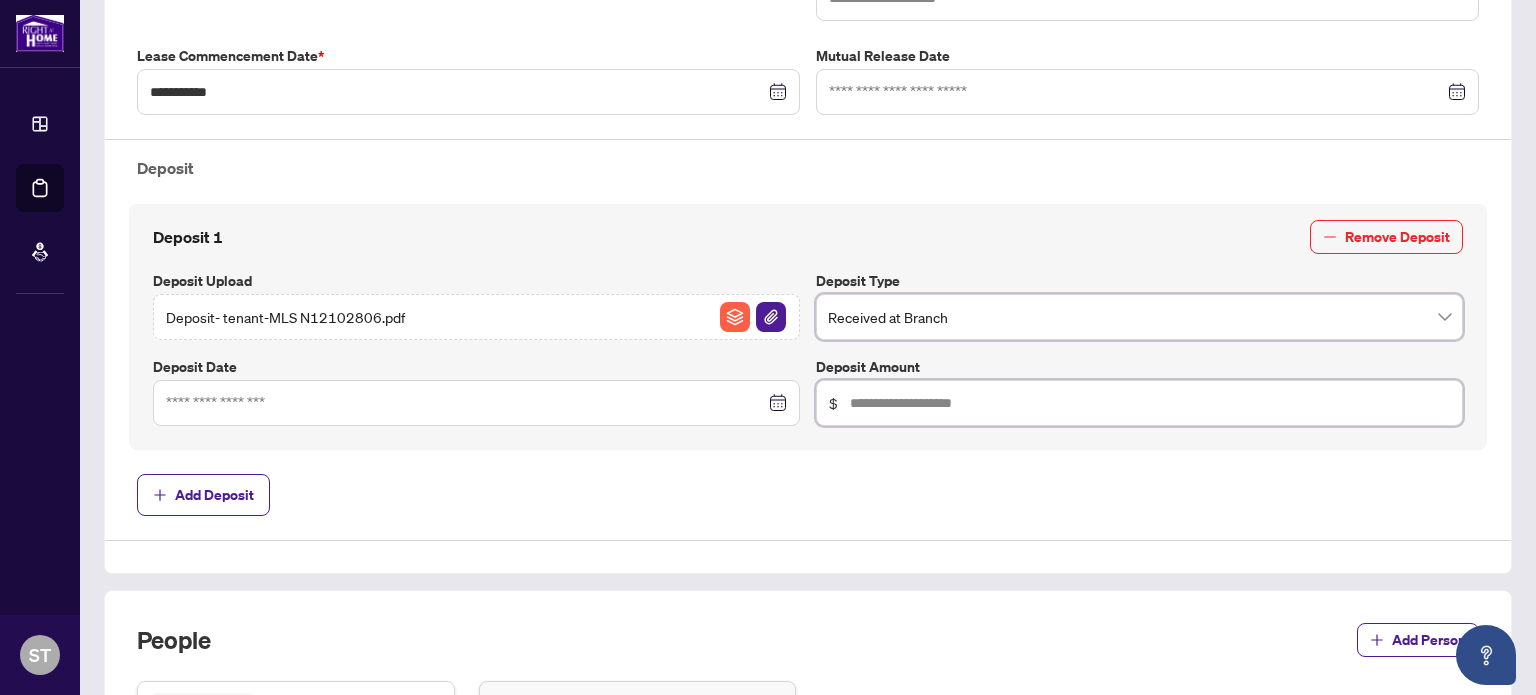 click at bounding box center (1150, 403) 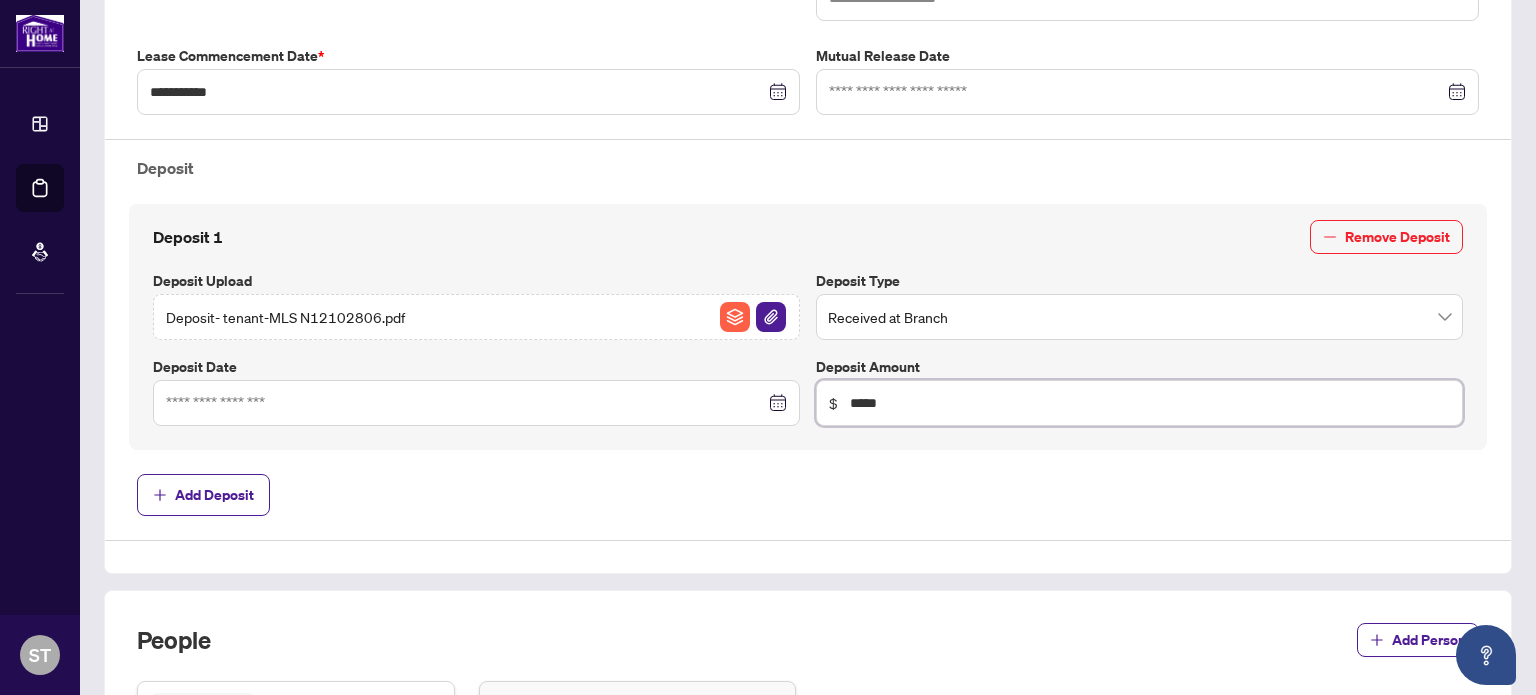type on "*****" 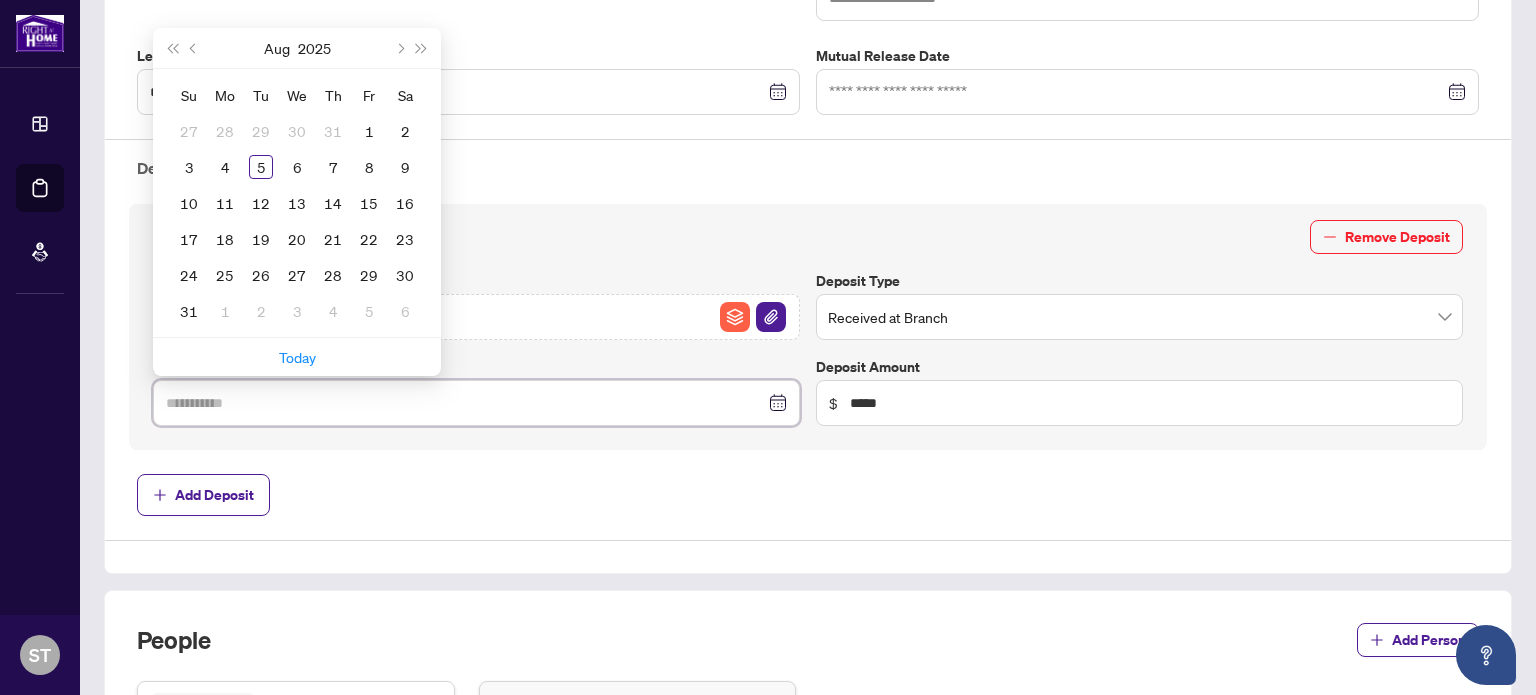 type on "**********" 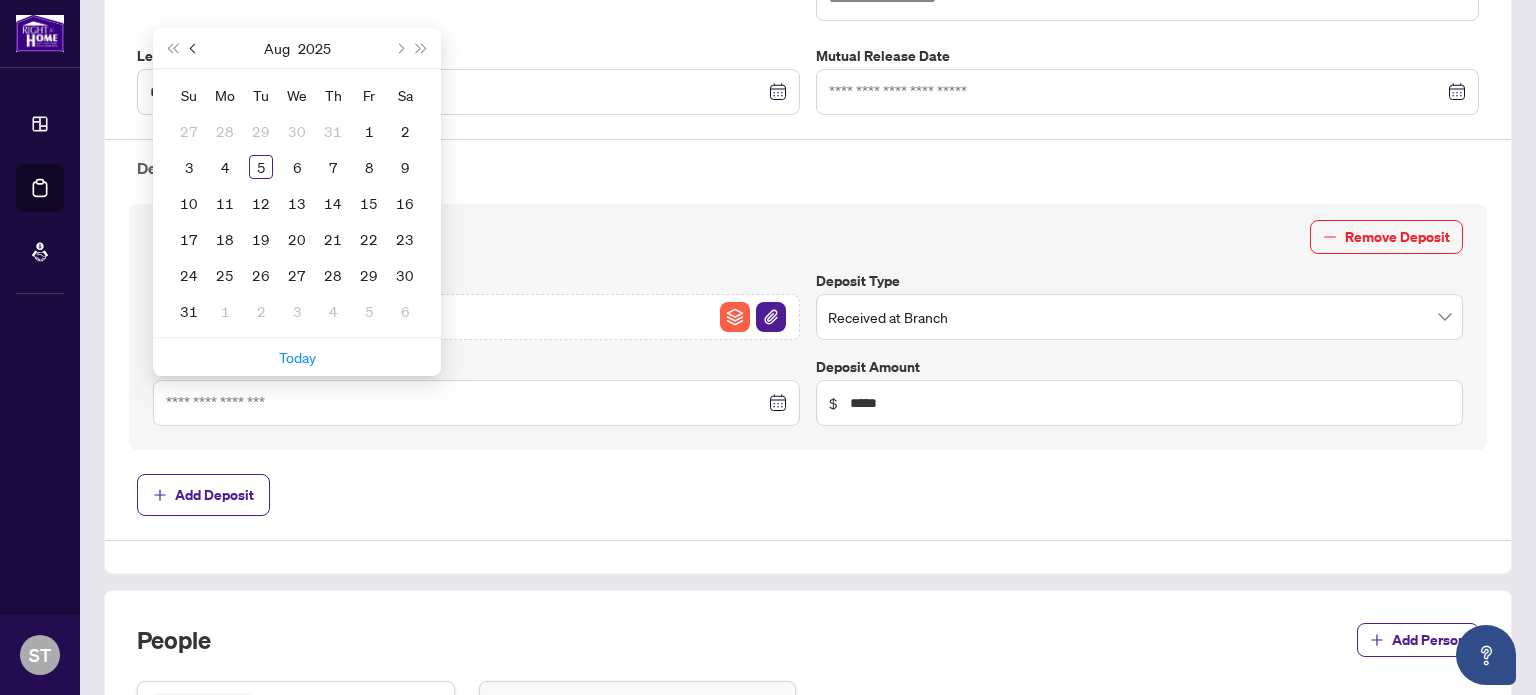 click at bounding box center [195, 48] 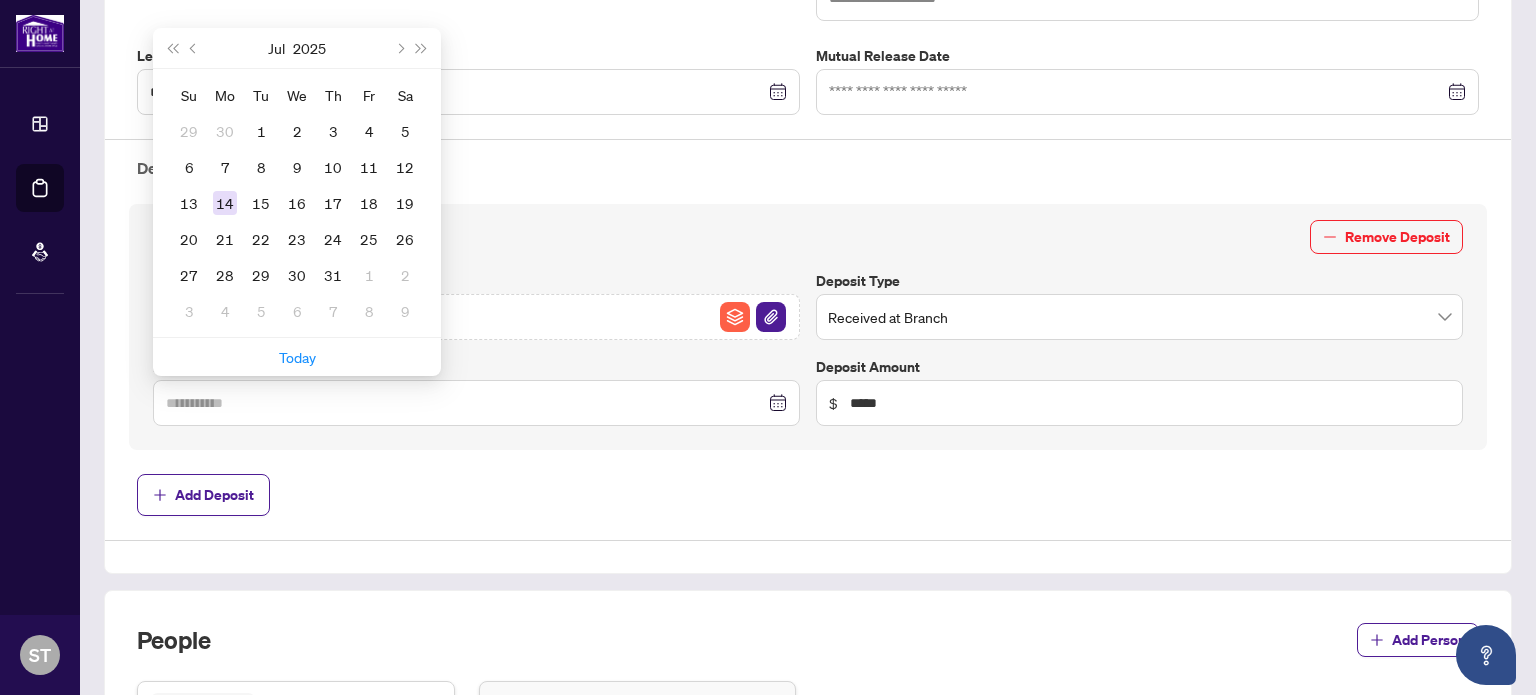 type on "**********" 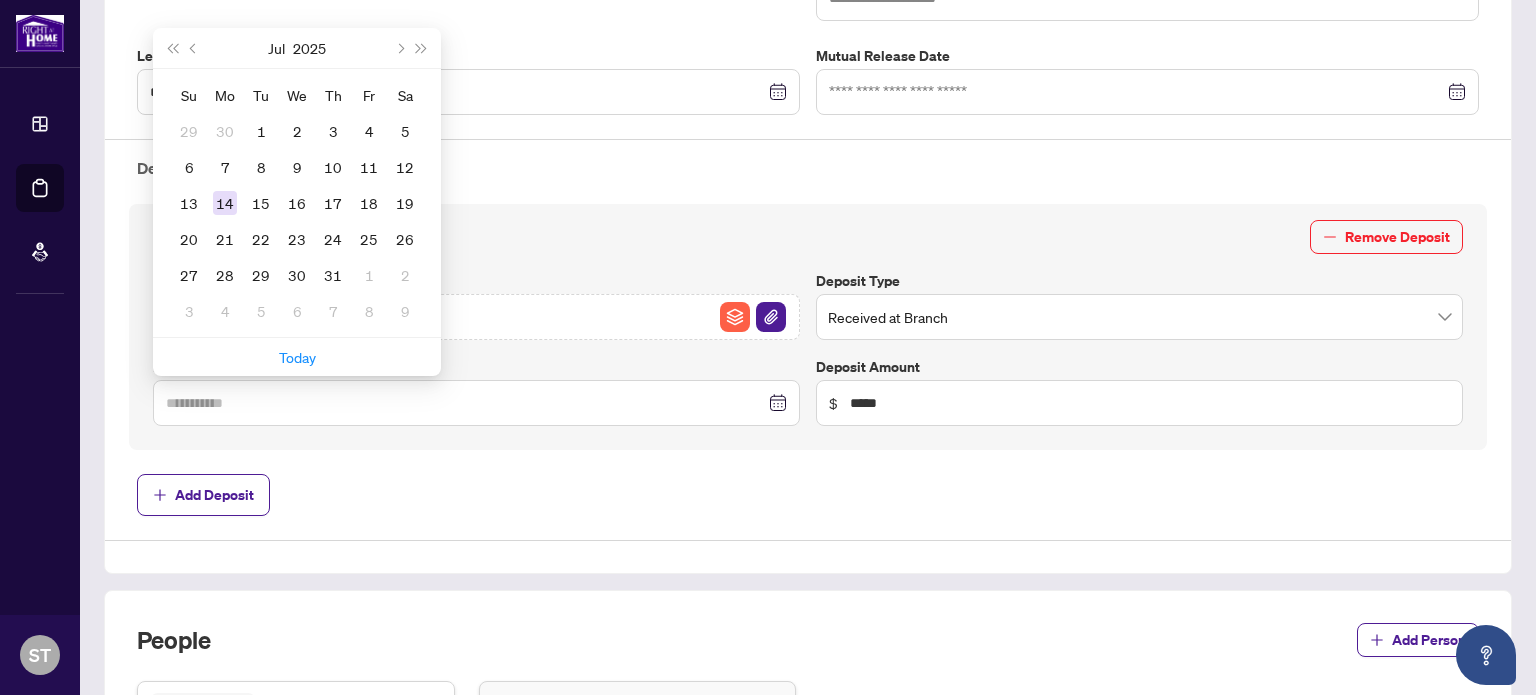 click on "14" at bounding box center (225, 203) 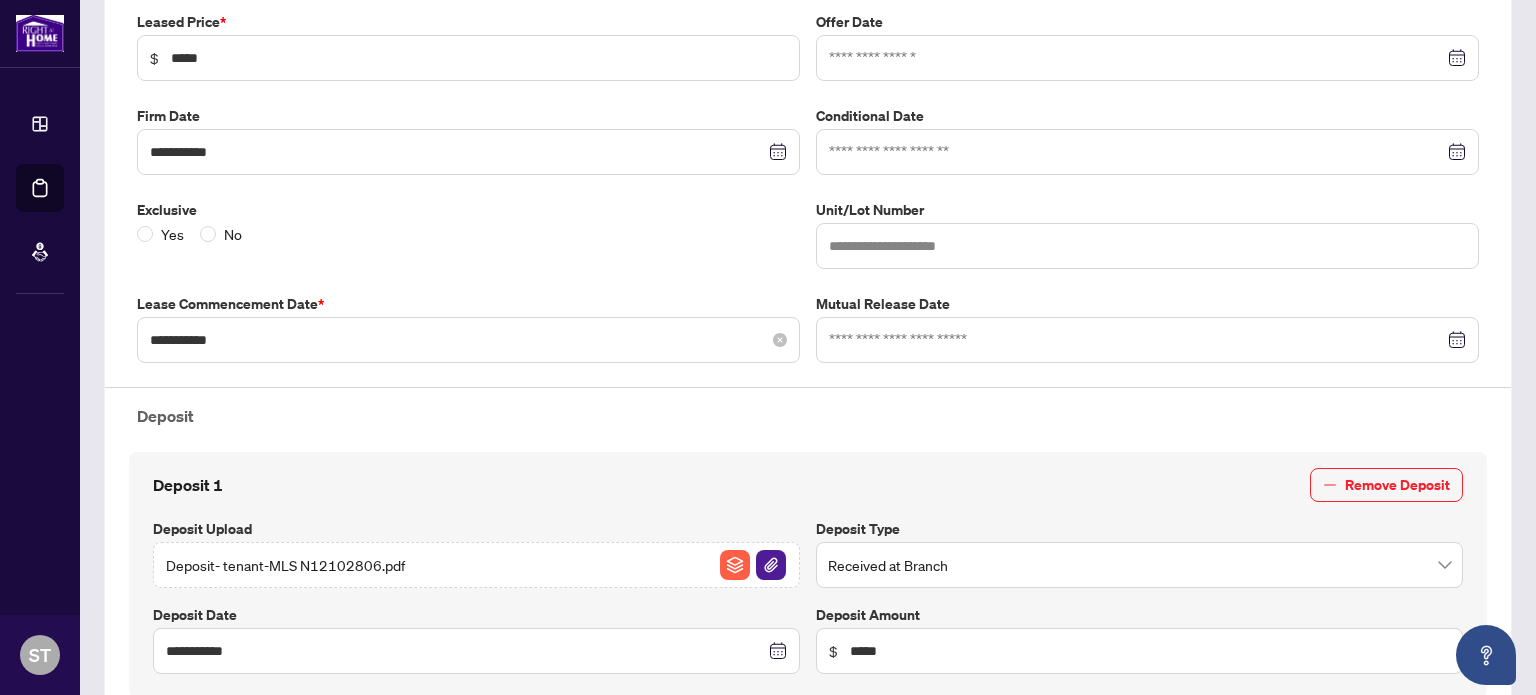 scroll, scrollTop: 300, scrollLeft: 0, axis: vertical 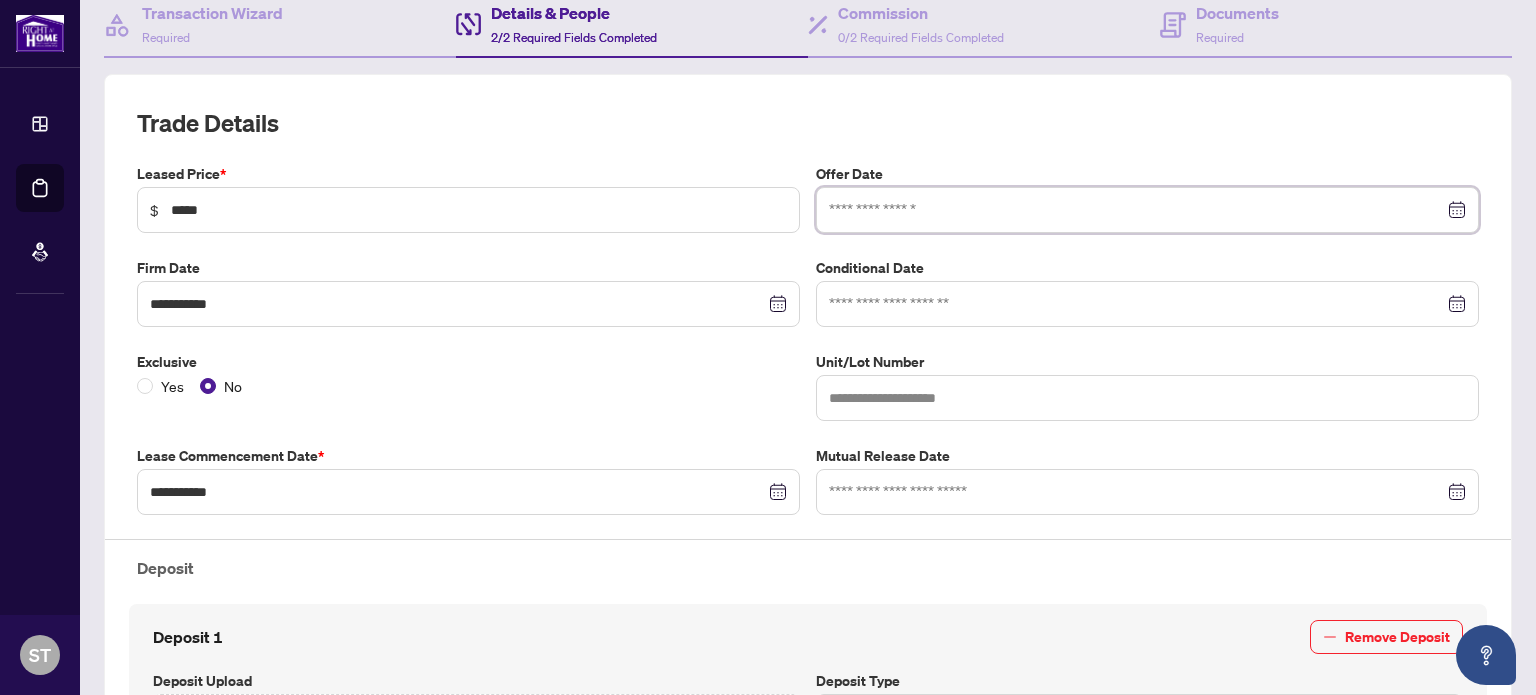click at bounding box center [1136, 210] 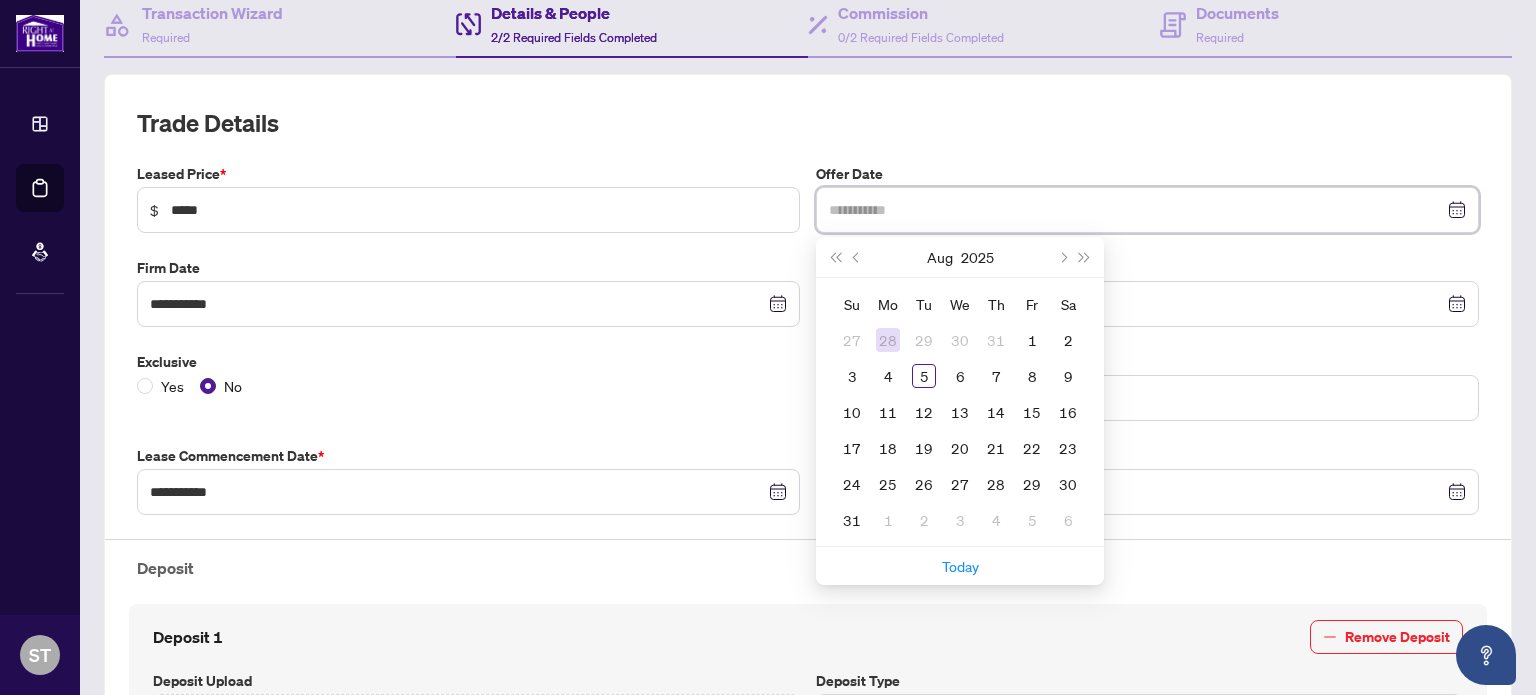 type on "**********" 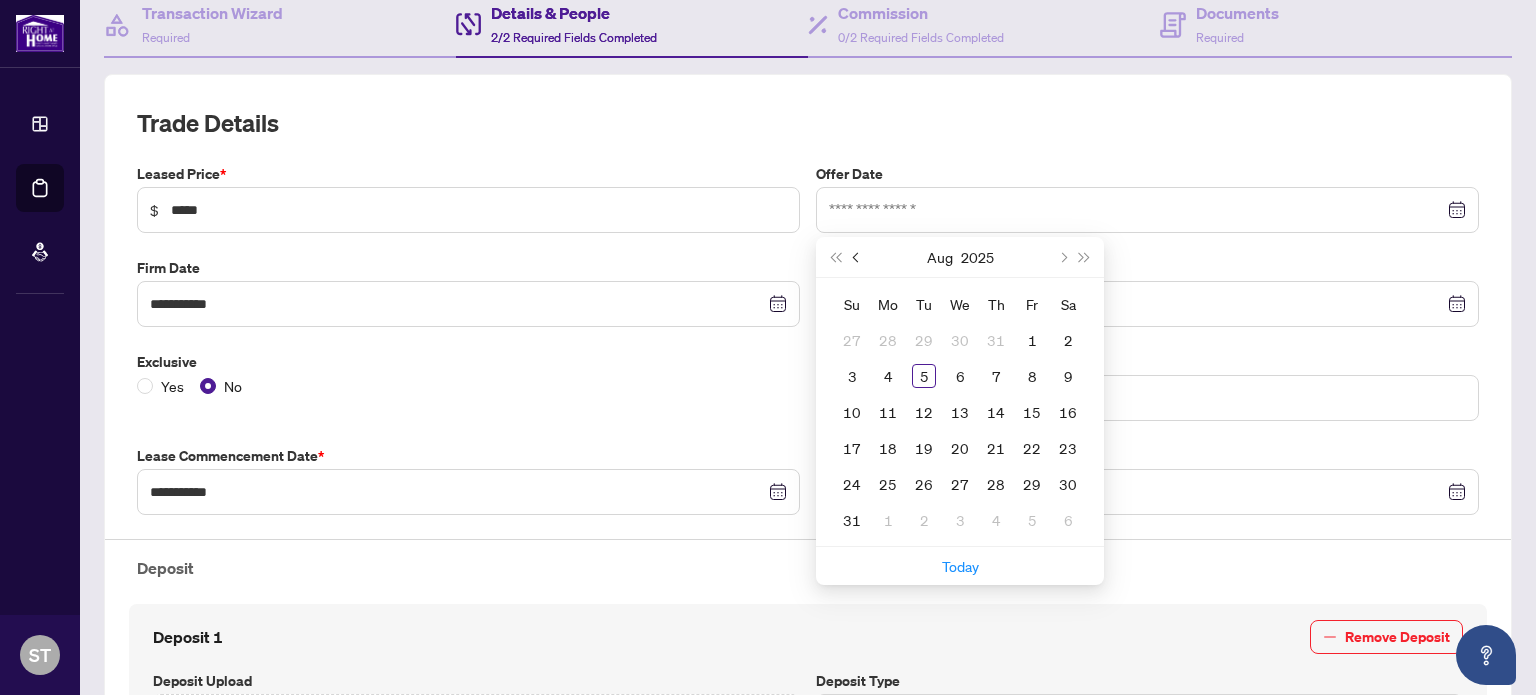 click at bounding box center (858, 257) 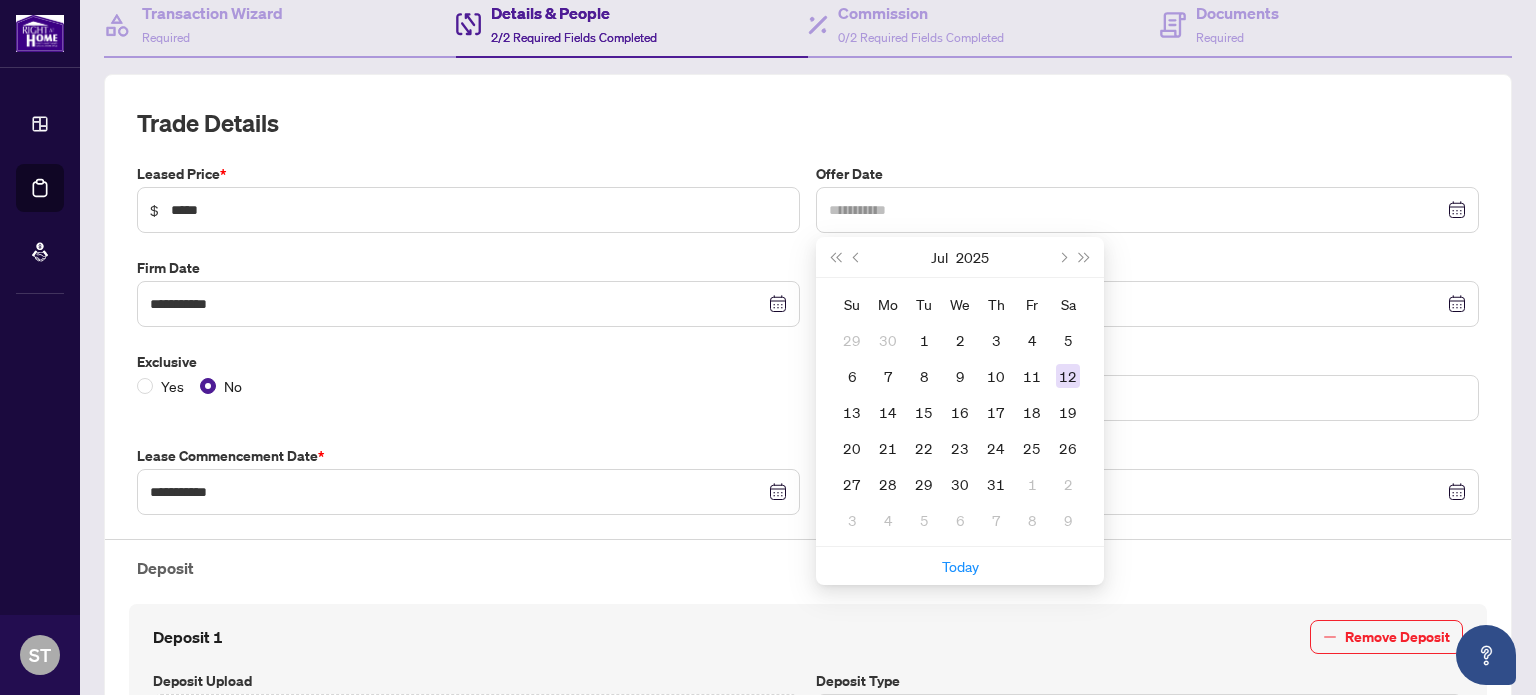 type on "**********" 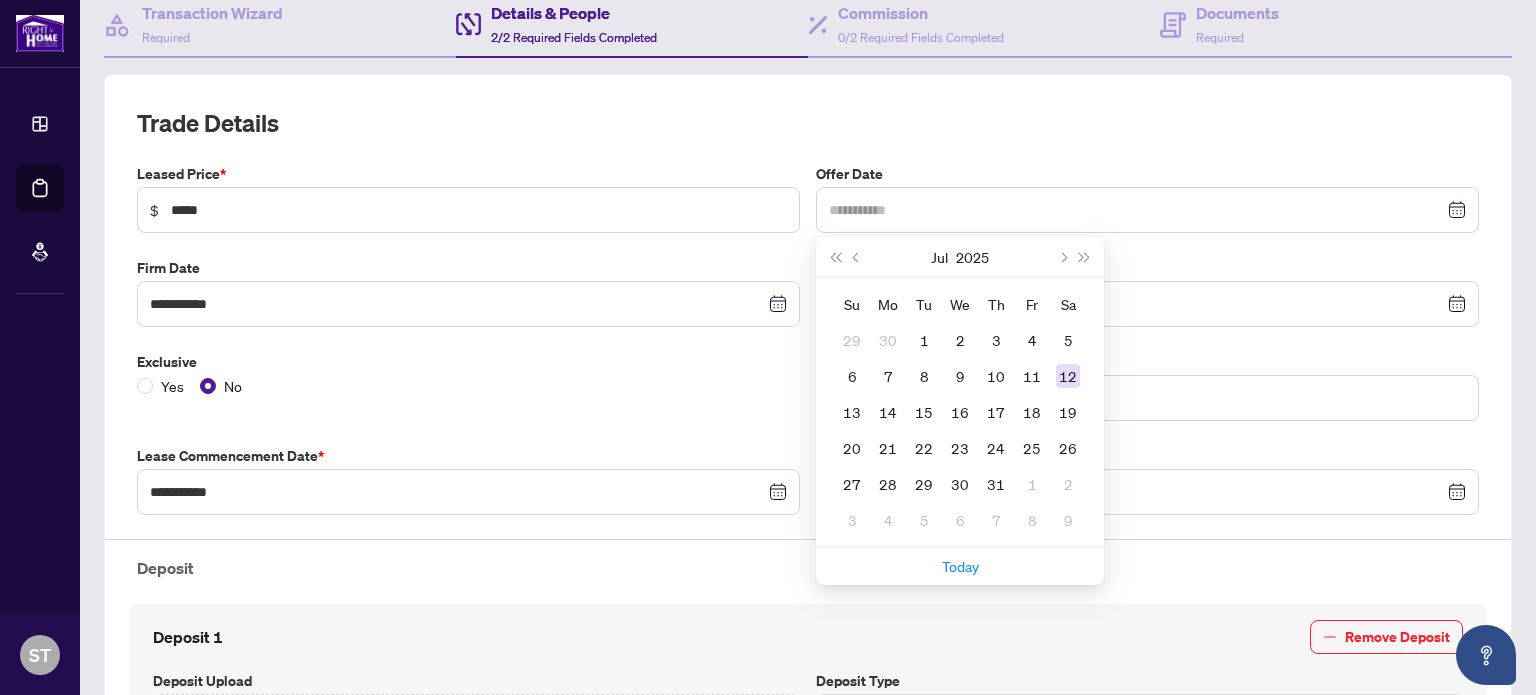 click on "12" at bounding box center [1068, 376] 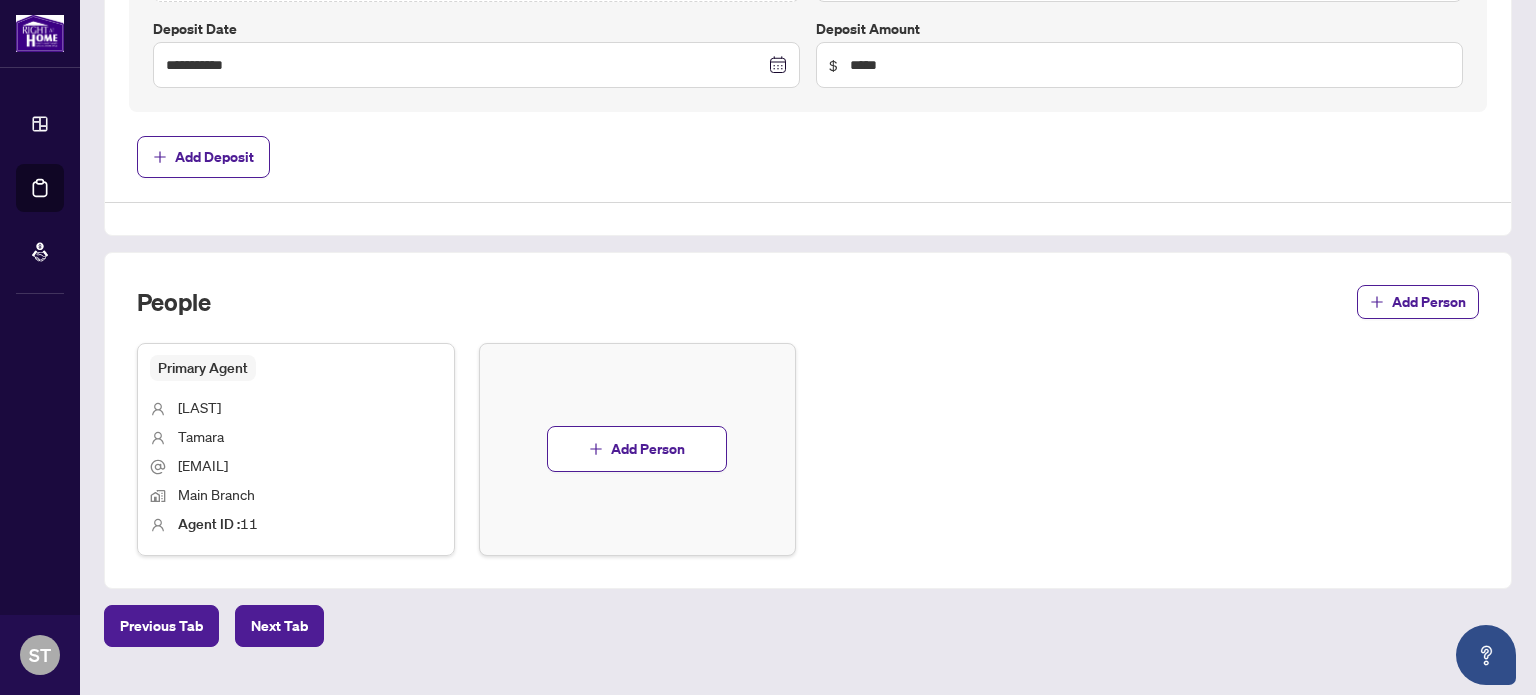scroll, scrollTop: 975, scrollLeft: 0, axis: vertical 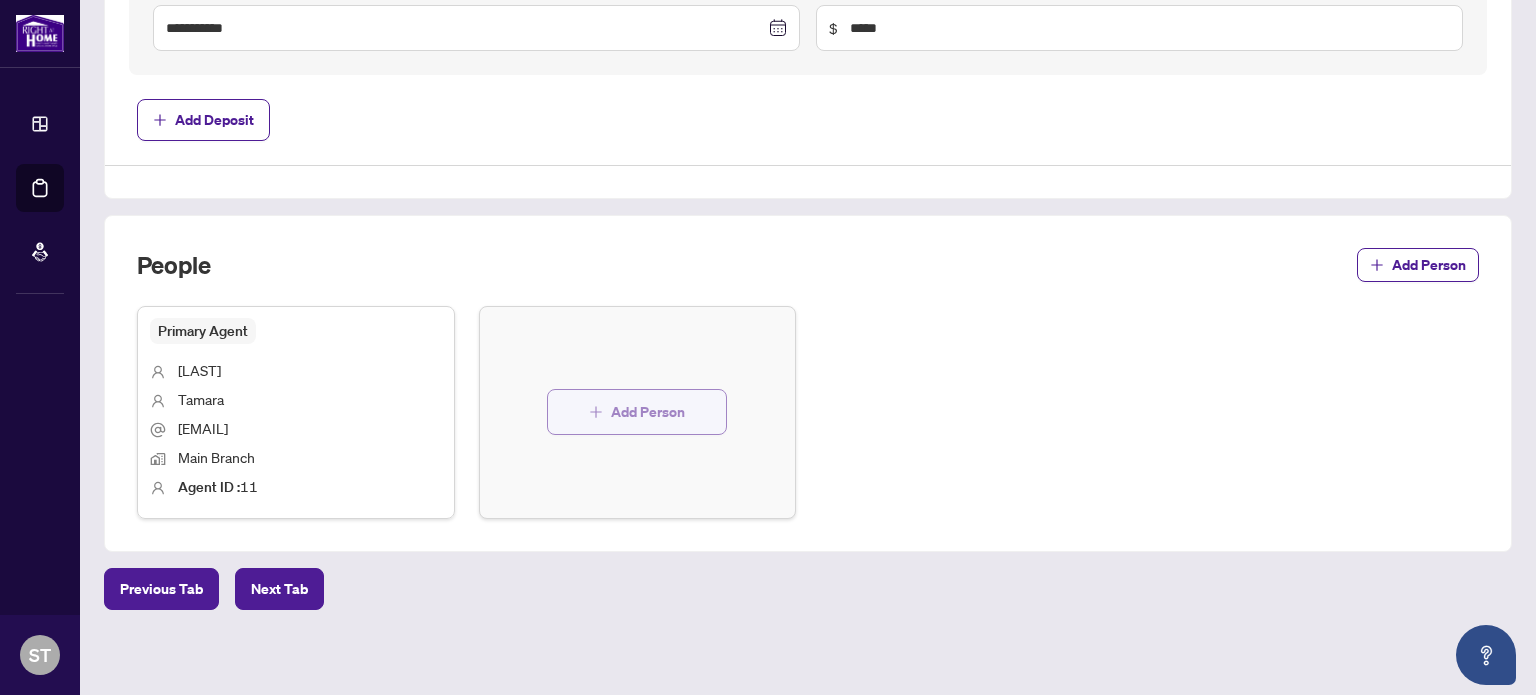 click on "Add Person" at bounding box center [648, 412] 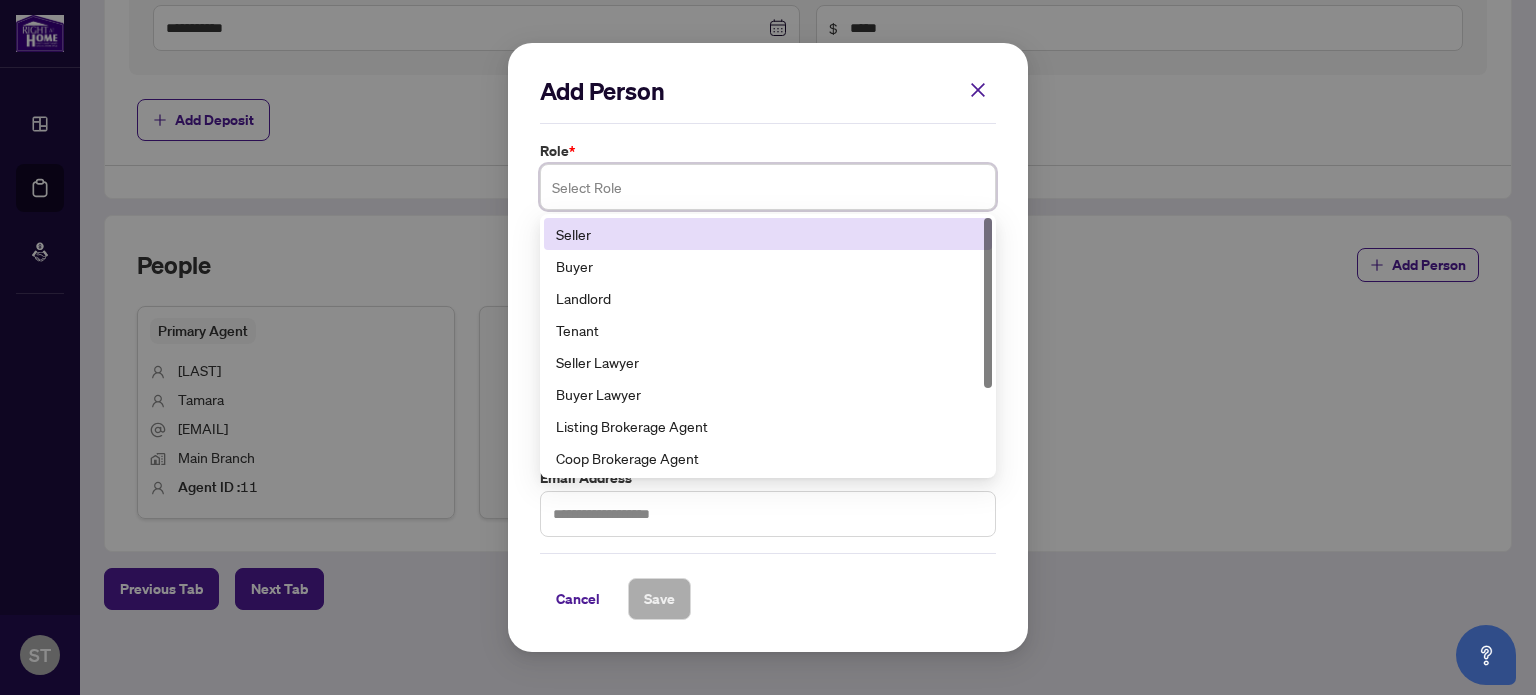 click at bounding box center [768, 187] 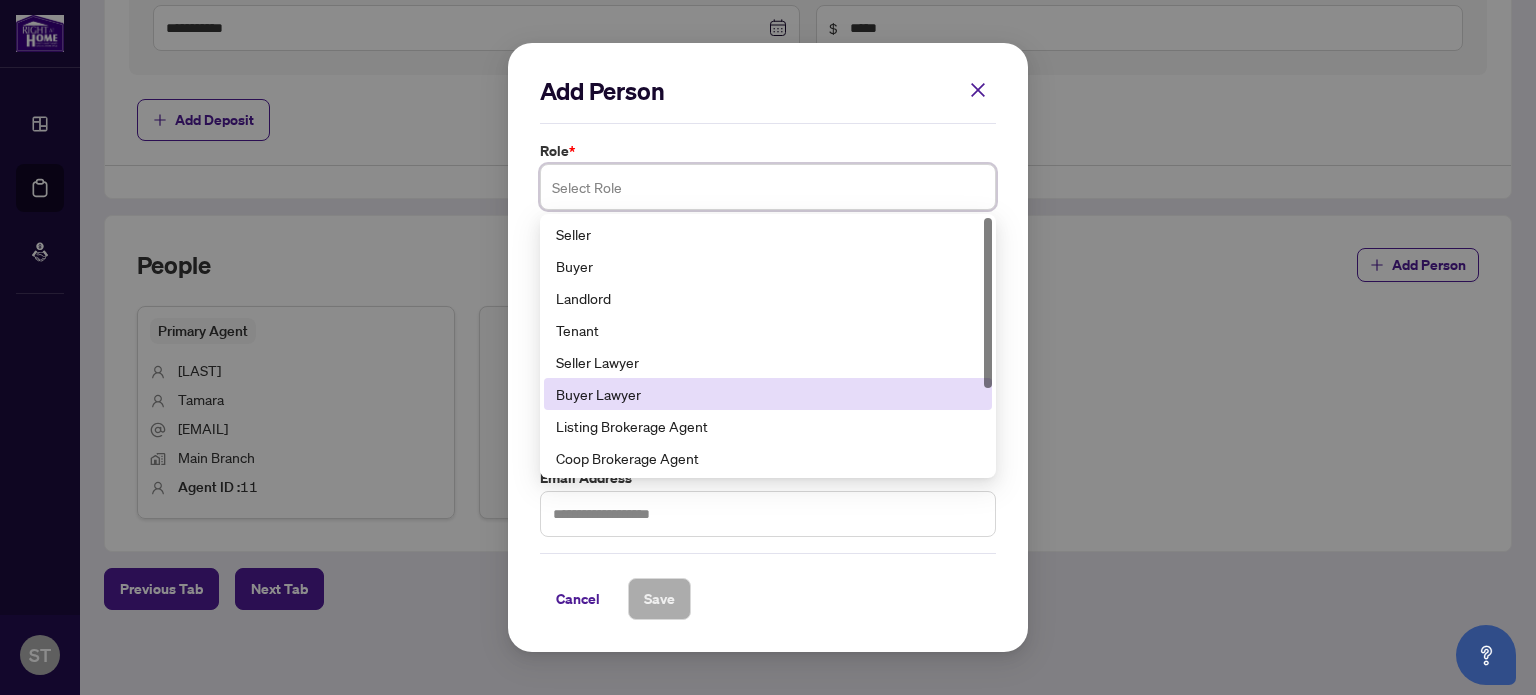 scroll, scrollTop: 100, scrollLeft: 0, axis: vertical 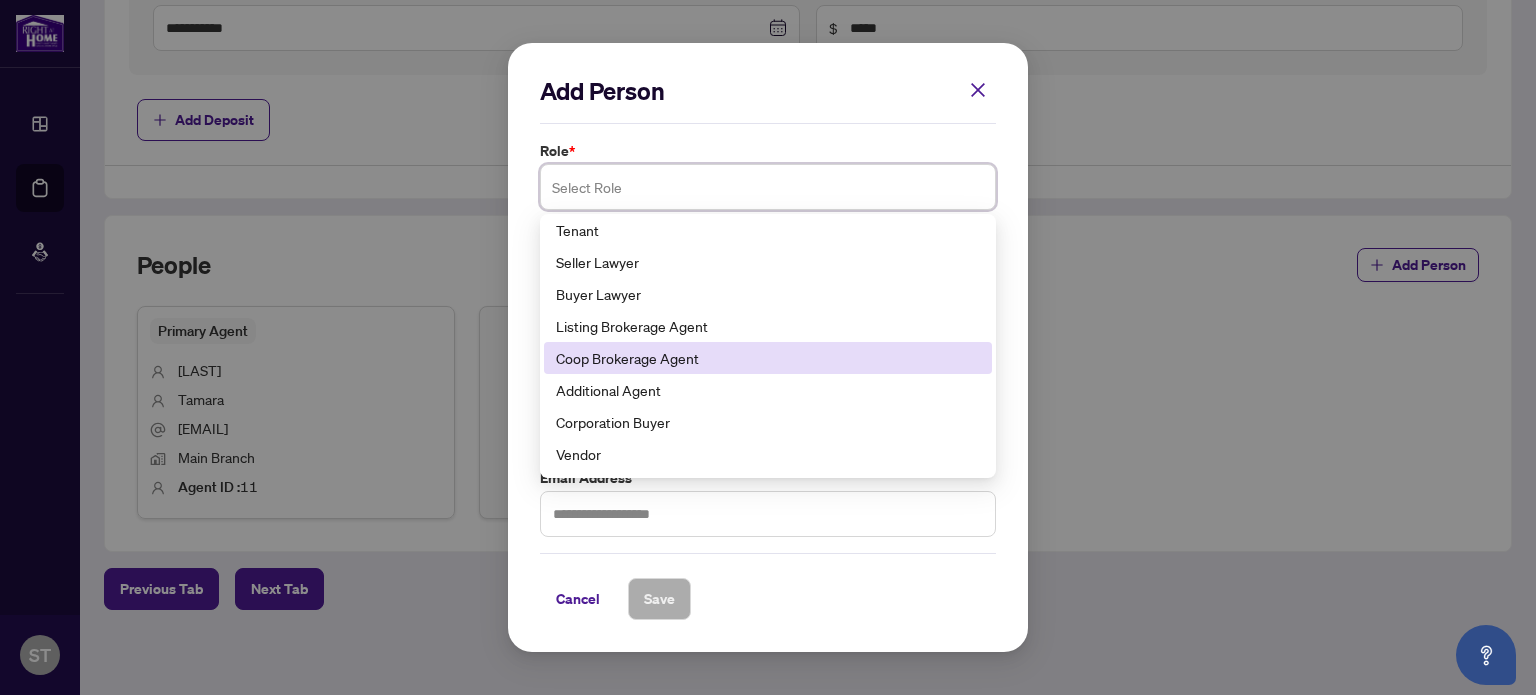 click on "Coop Brokerage Agent" at bounding box center [768, 358] 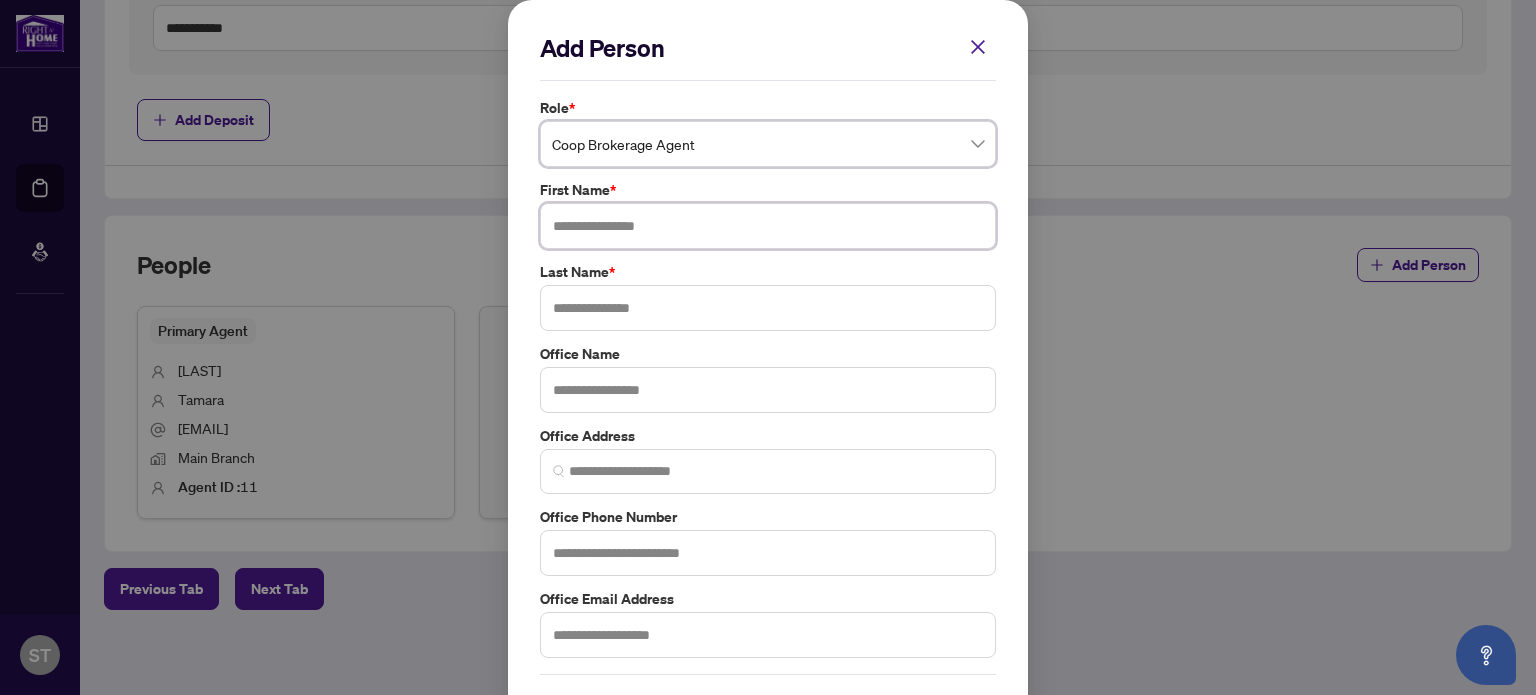 click at bounding box center (768, 226) 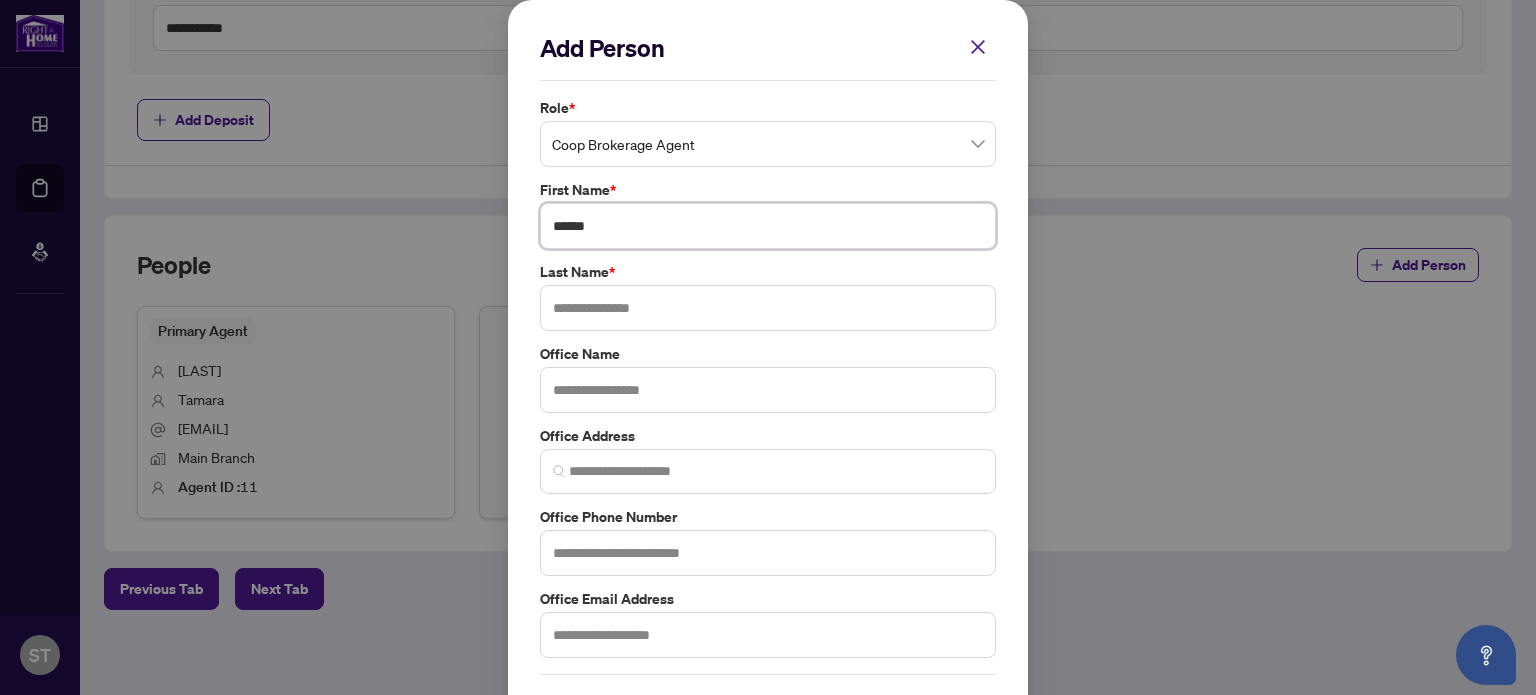 type on "******" 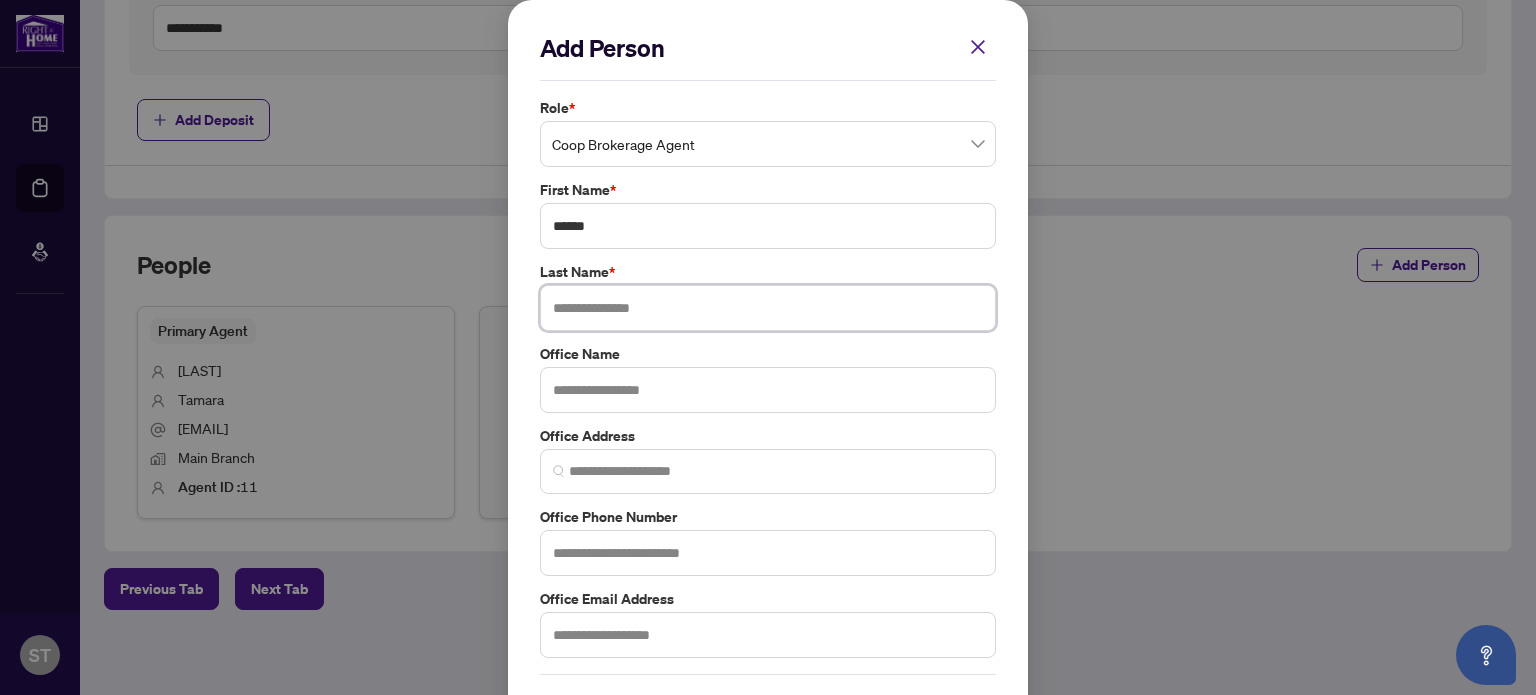 click at bounding box center (768, 308) 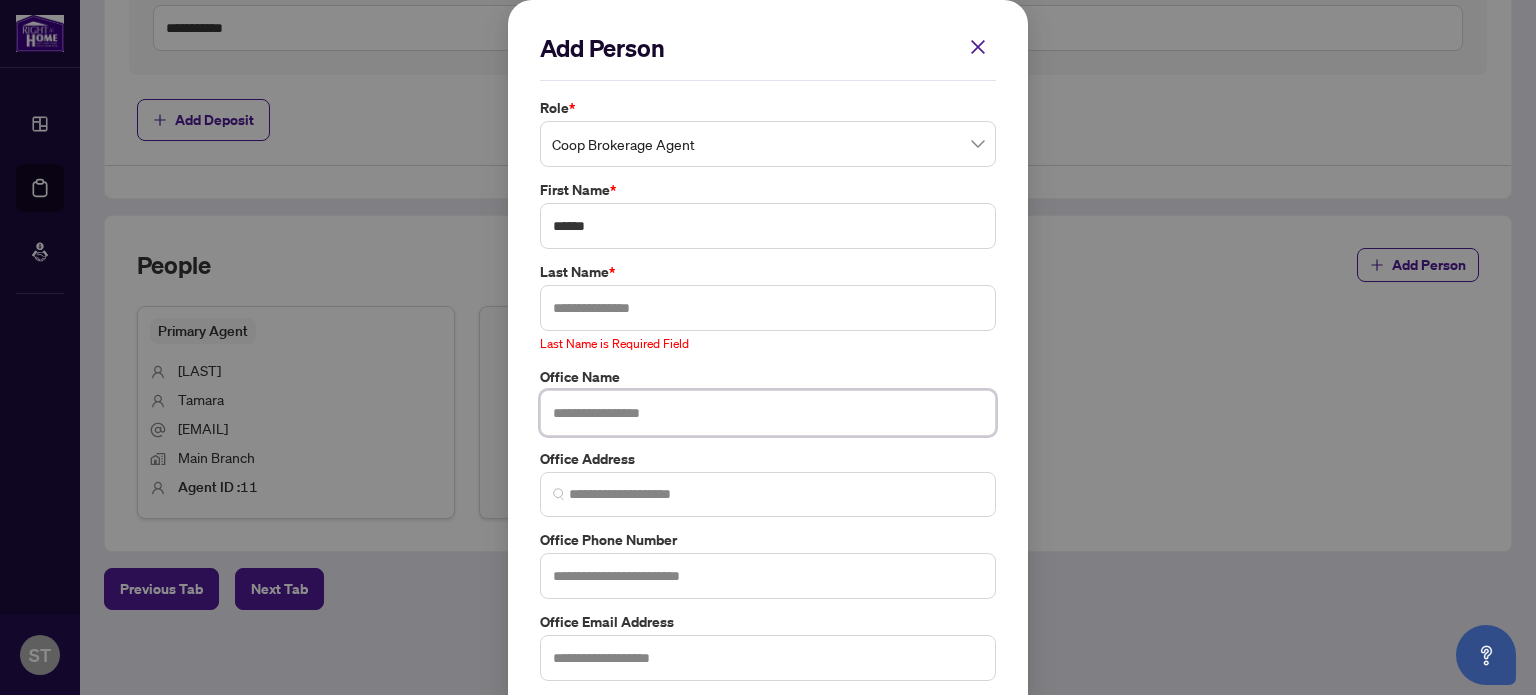 click at bounding box center [768, 413] 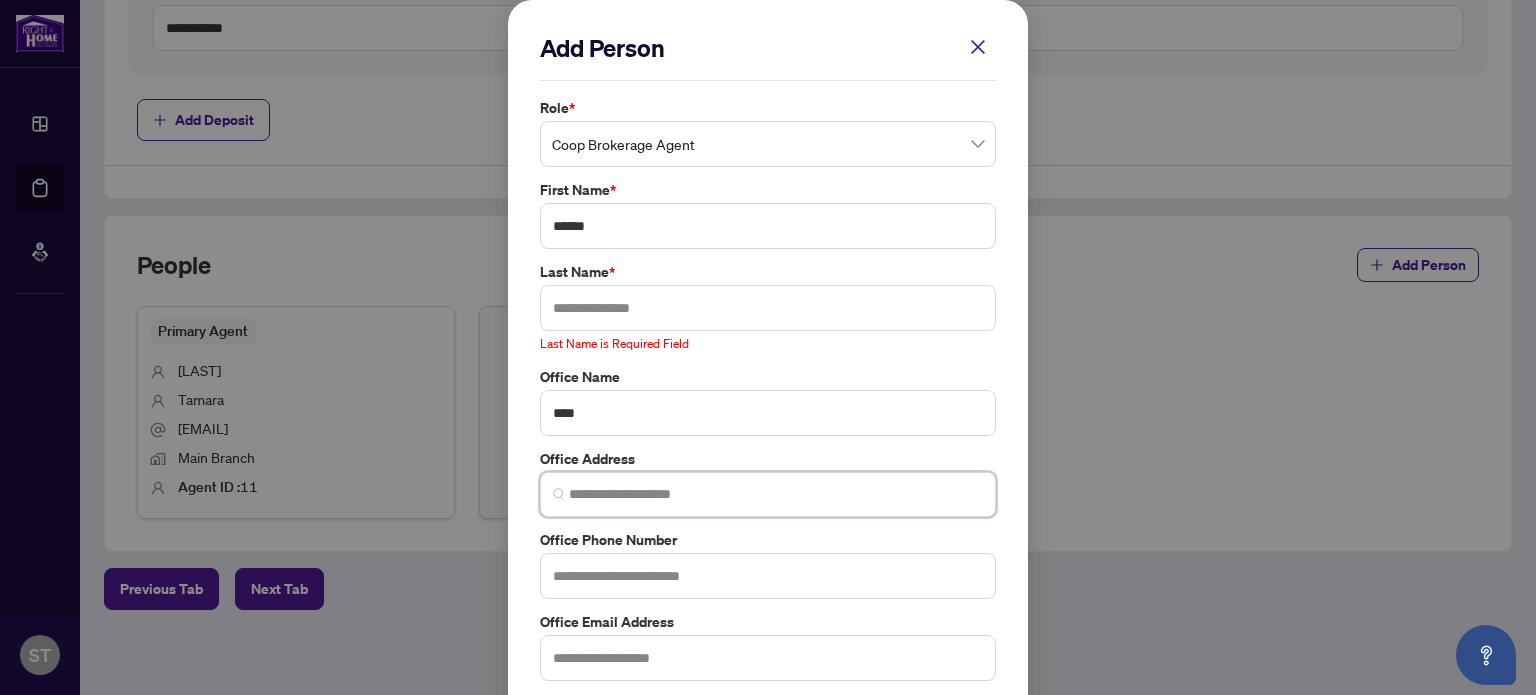 click at bounding box center (776, 494) 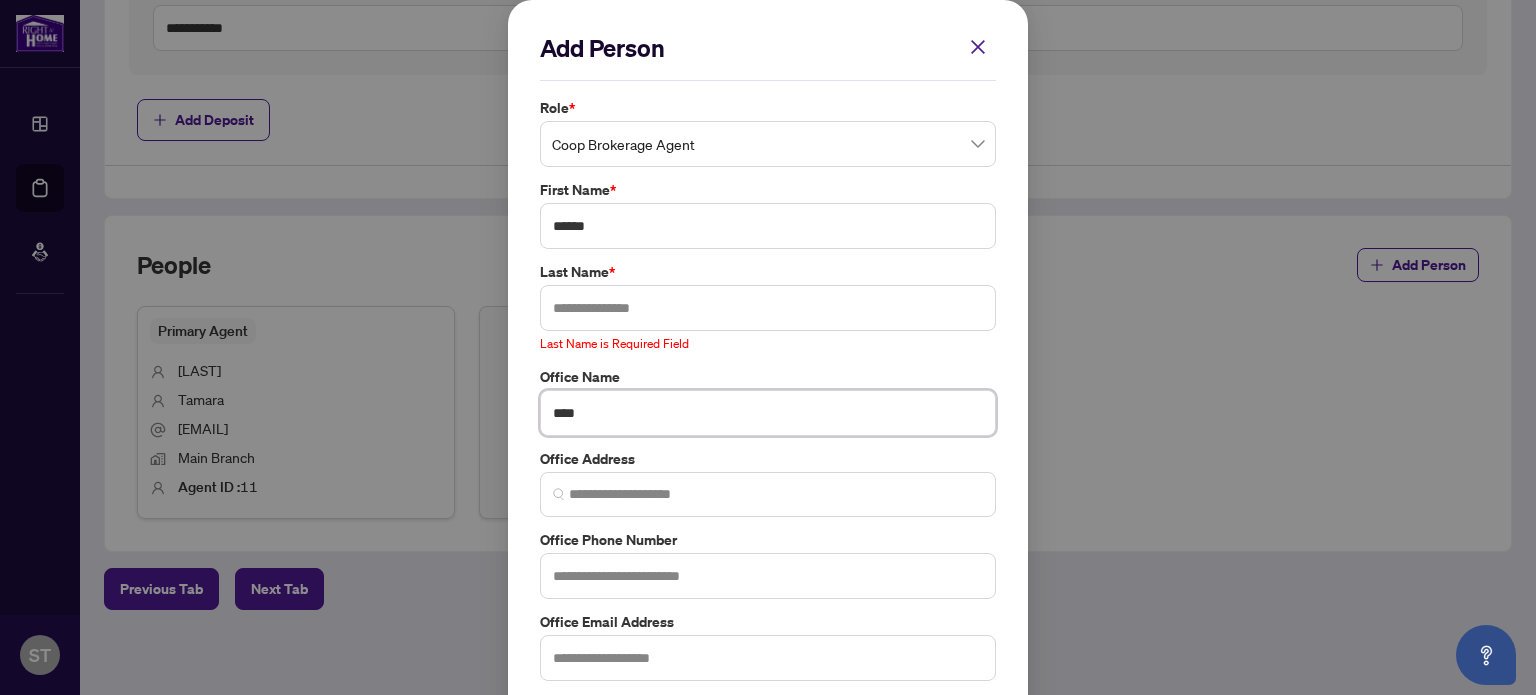 click on "****" at bounding box center [768, 413] 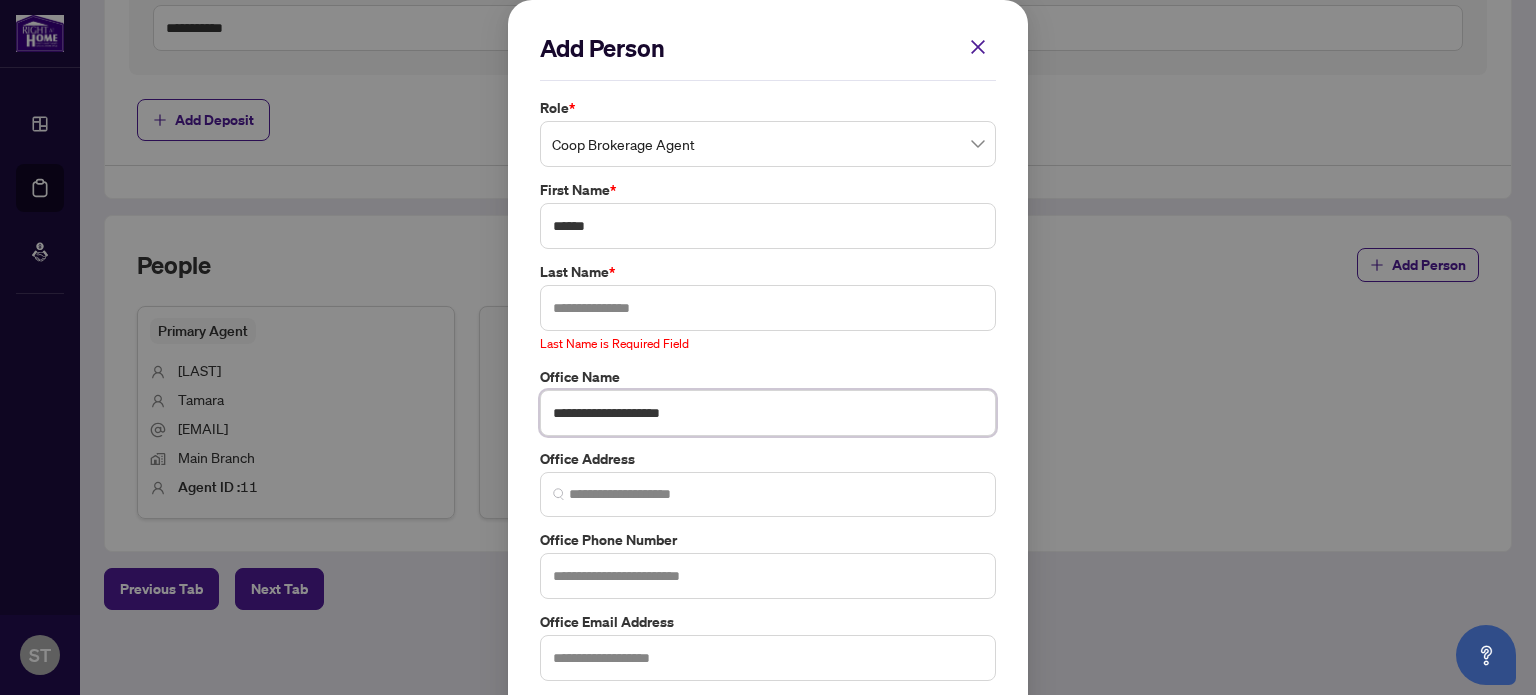 type on "**********" 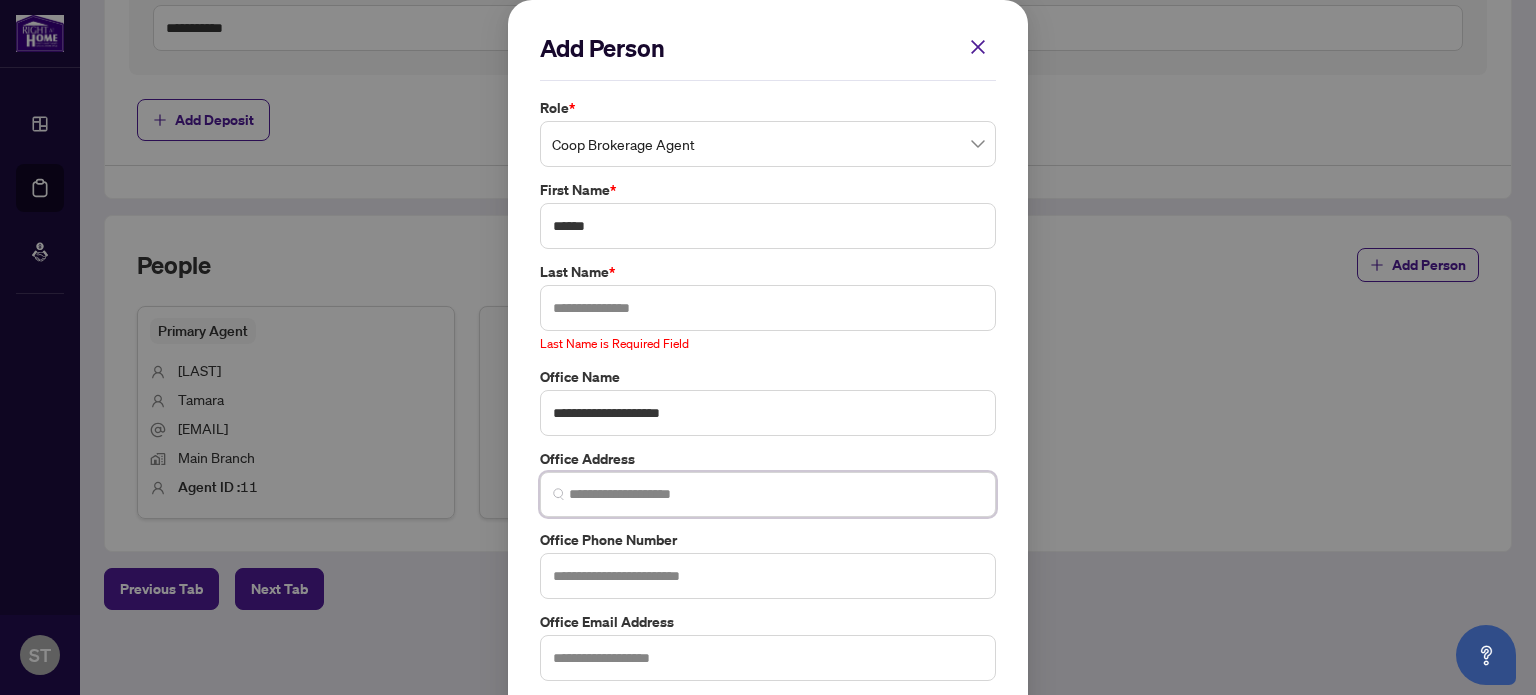 click at bounding box center [776, 494] 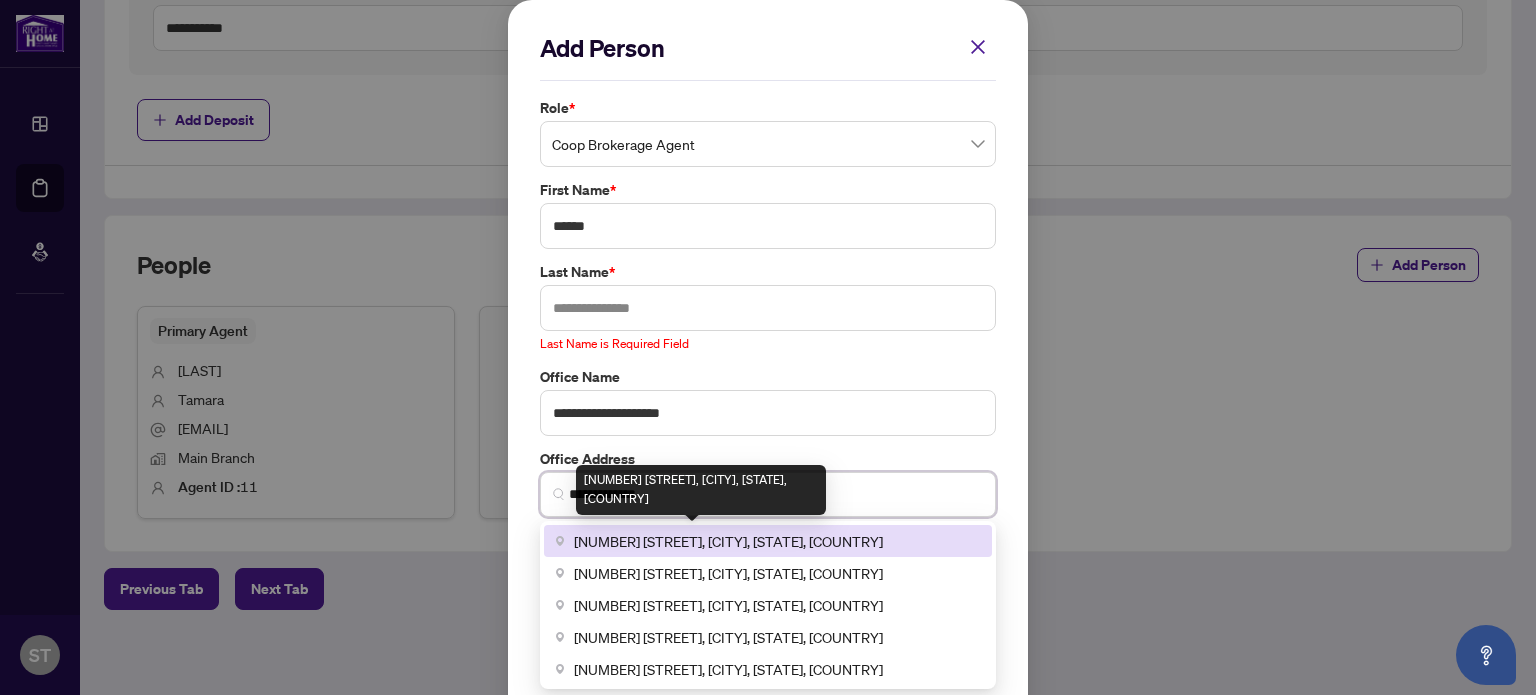 click on "[NUMBER] [STREET], [CITY], [STATE], [COUNTRY]" at bounding box center (728, 541) 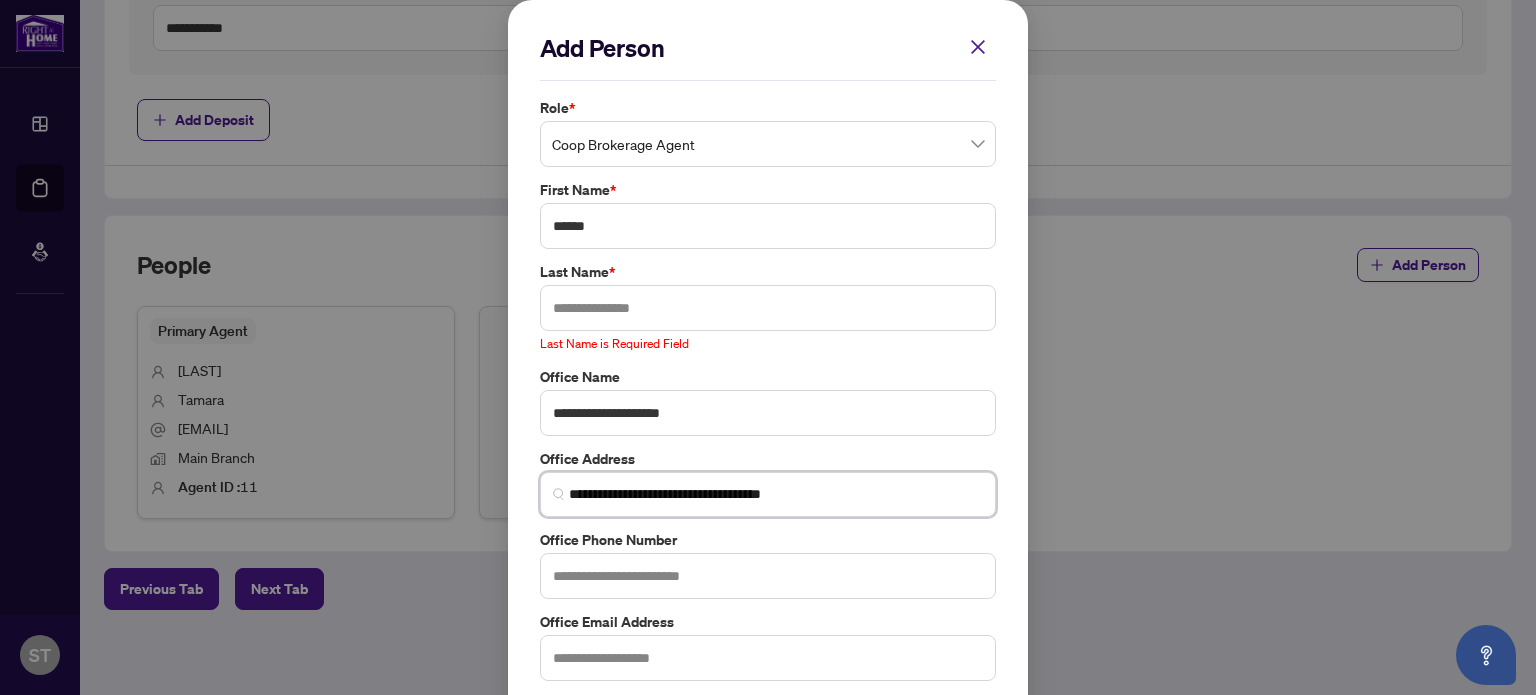 type on "**********" 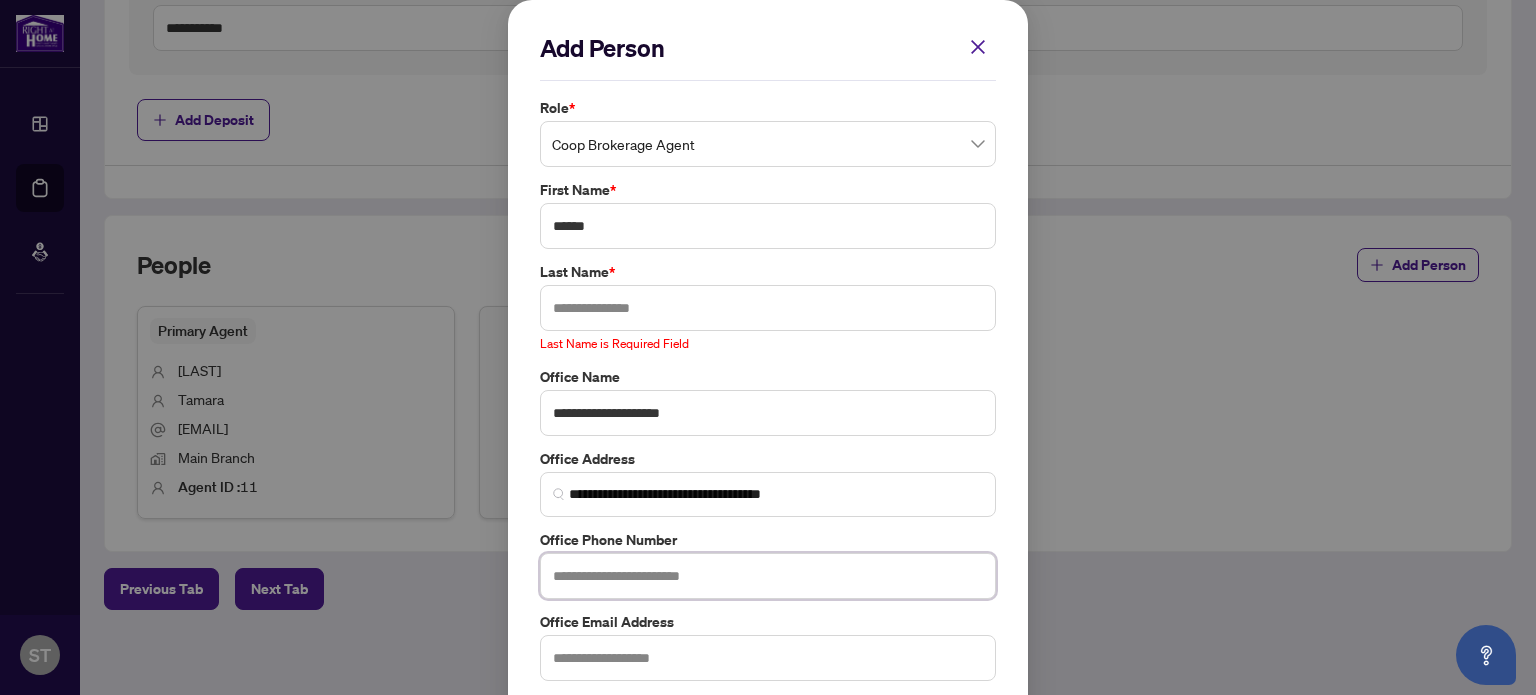 click at bounding box center [768, 576] 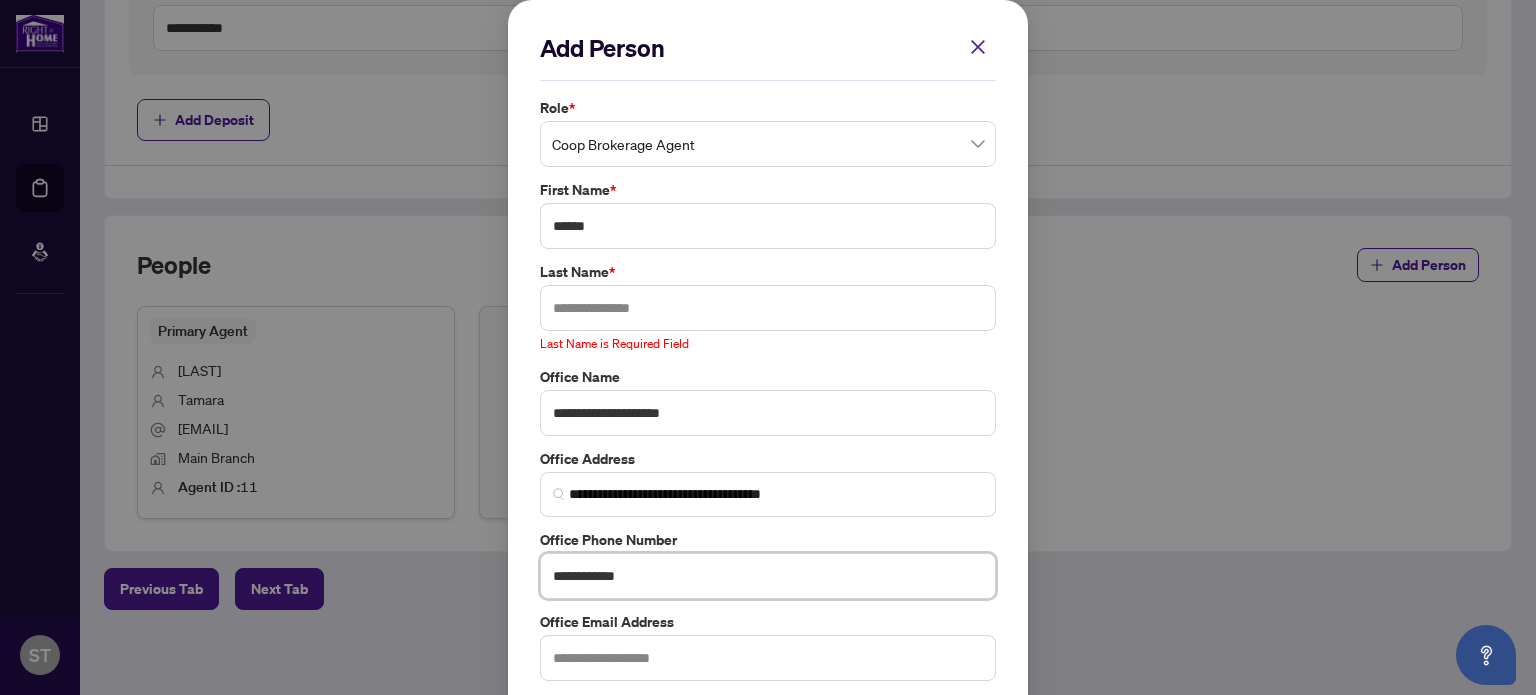 type on "**********" 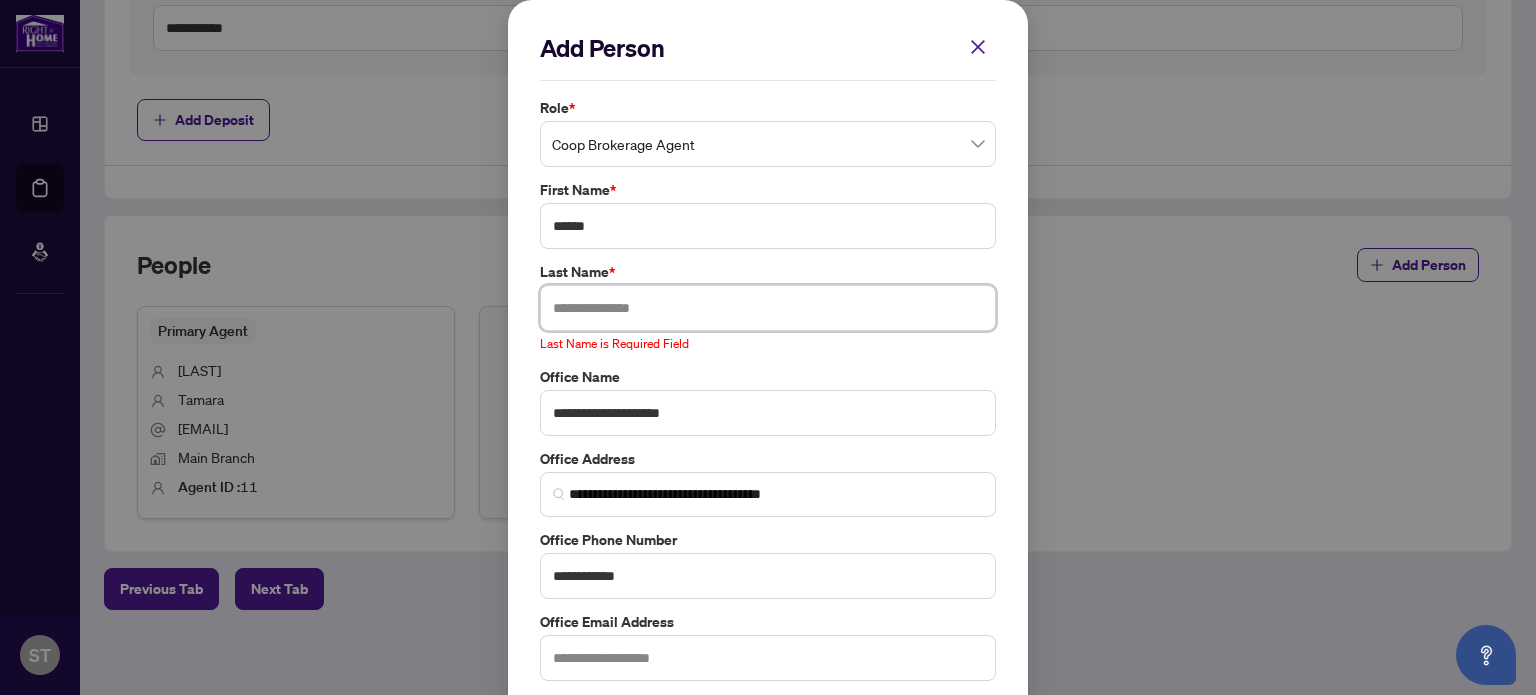 click at bounding box center (768, 308) 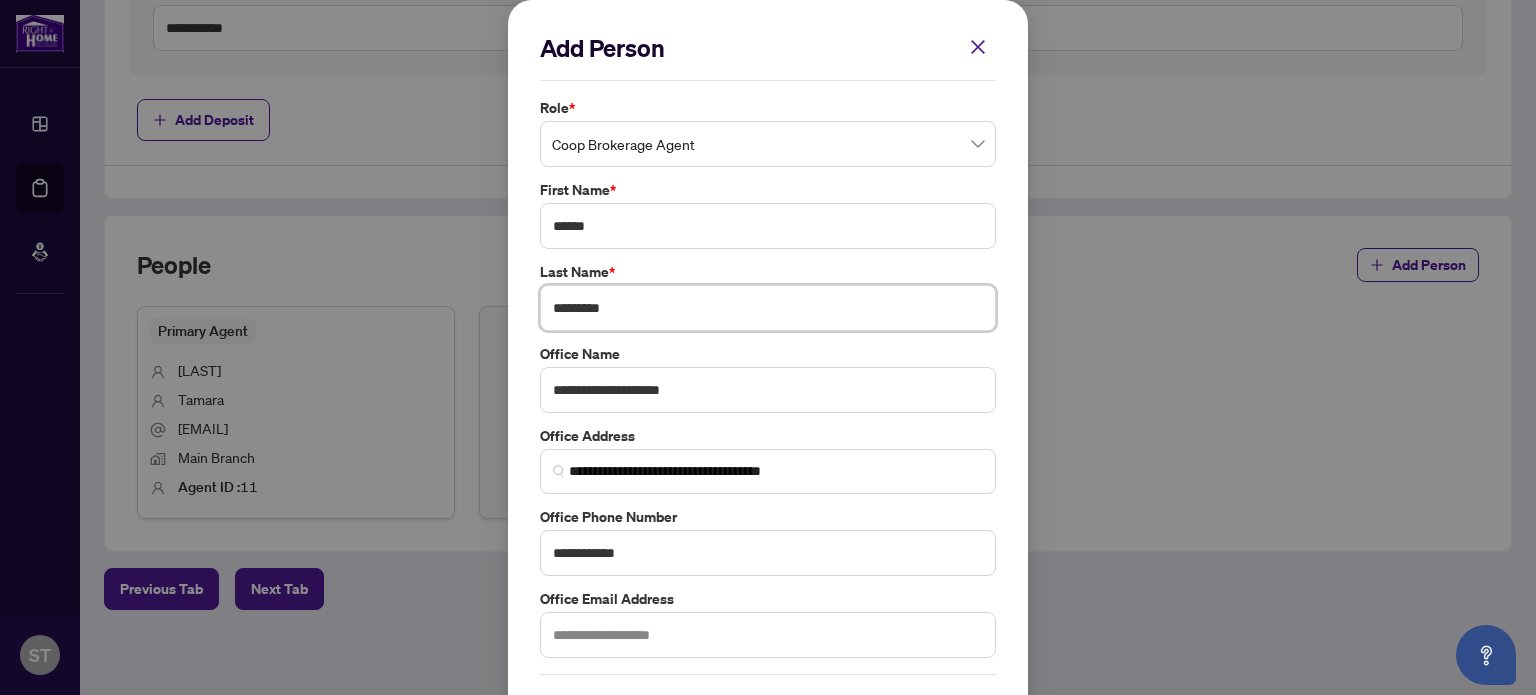 type on "*********" 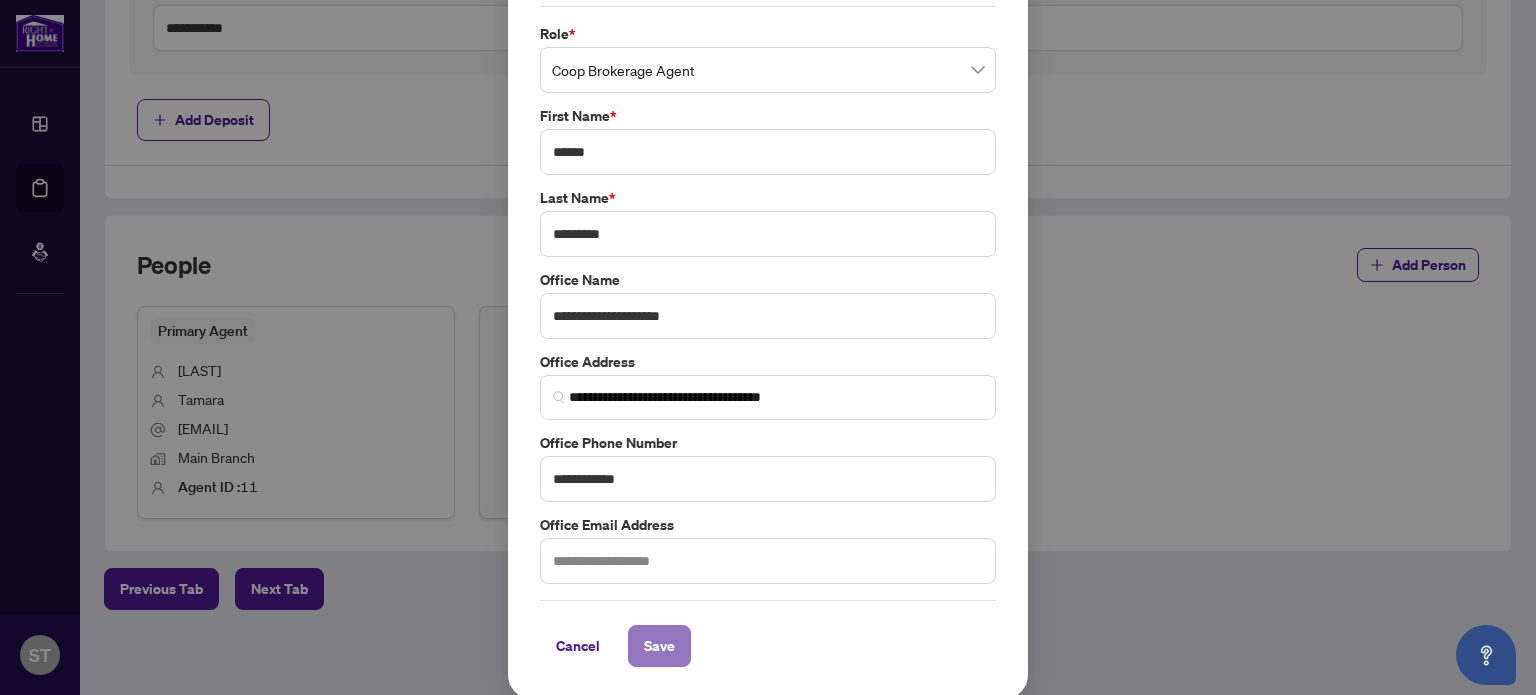 click on "Save" at bounding box center [659, 646] 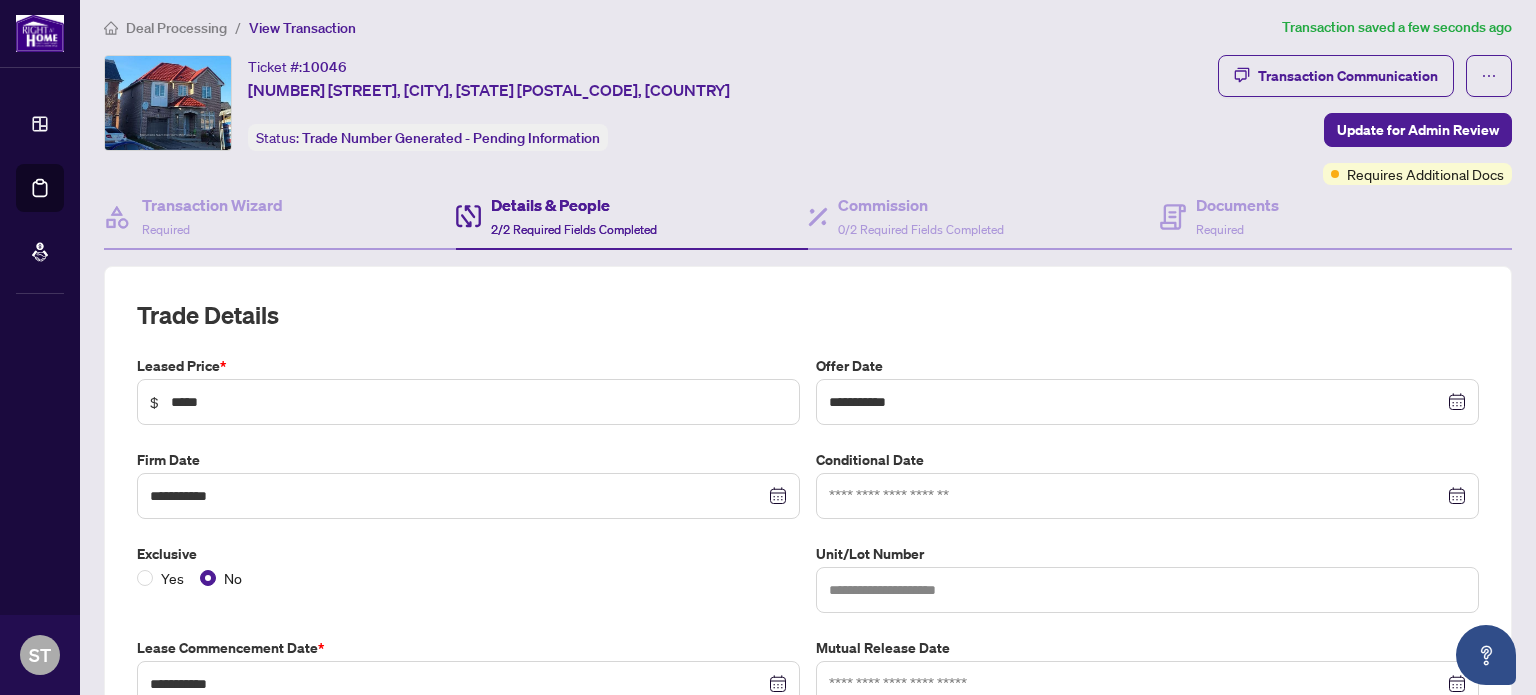 scroll, scrollTop: 0, scrollLeft: 0, axis: both 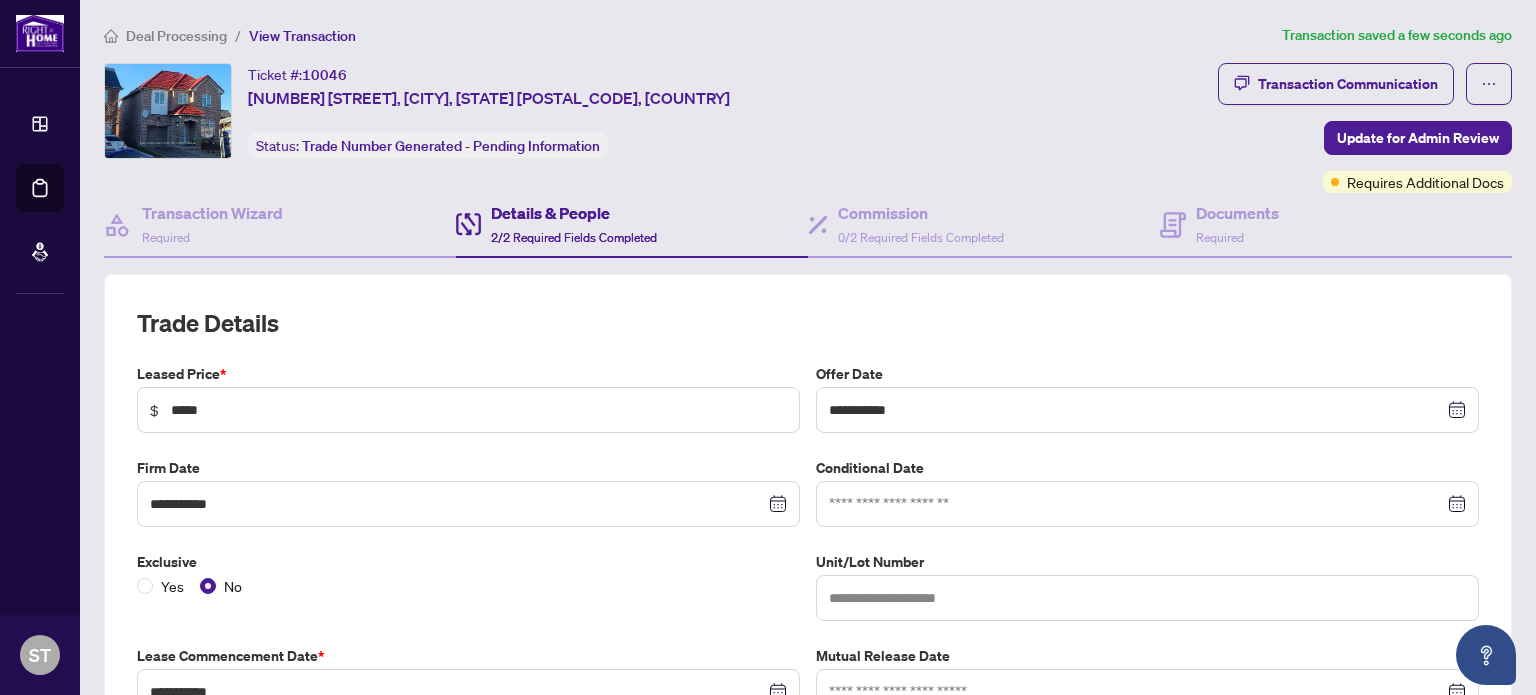click on "Details & People" at bounding box center (574, 213) 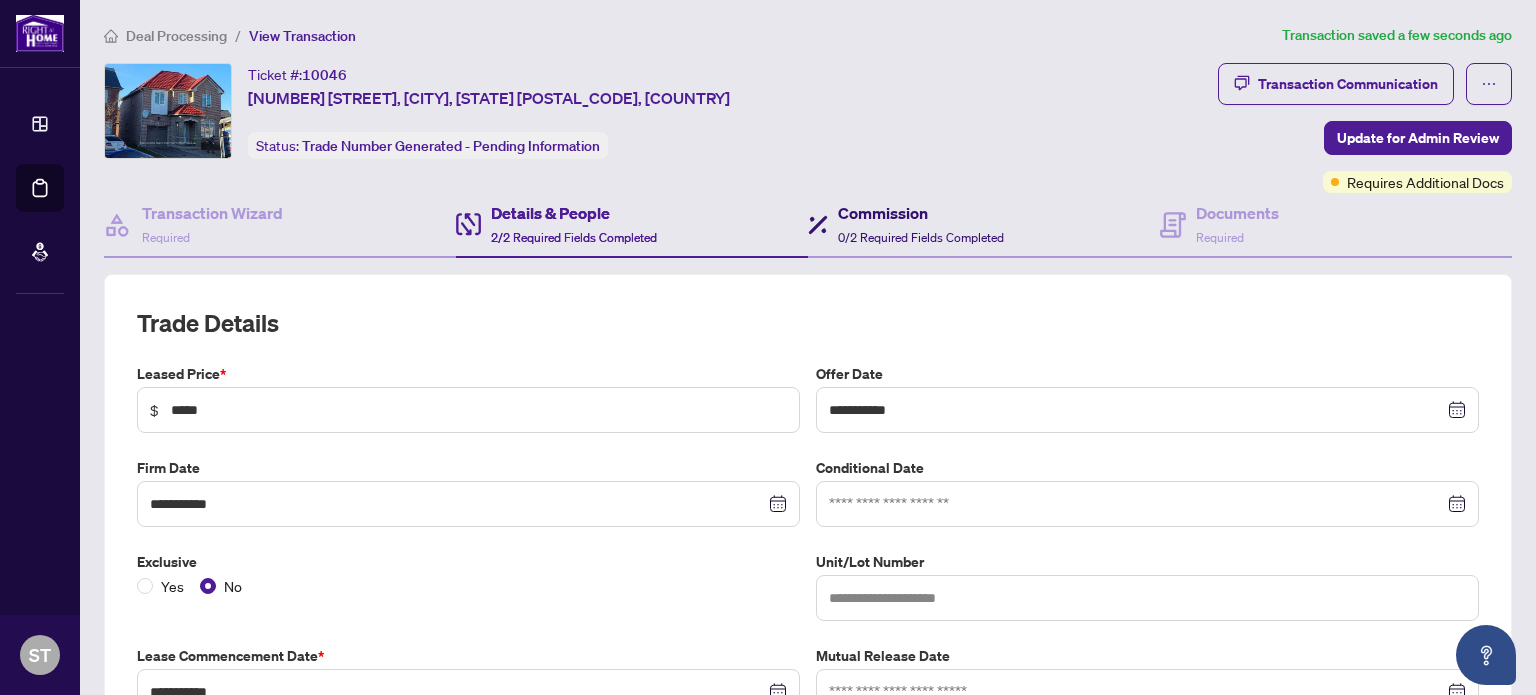 click on "Commission" at bounding box center [921, 213] 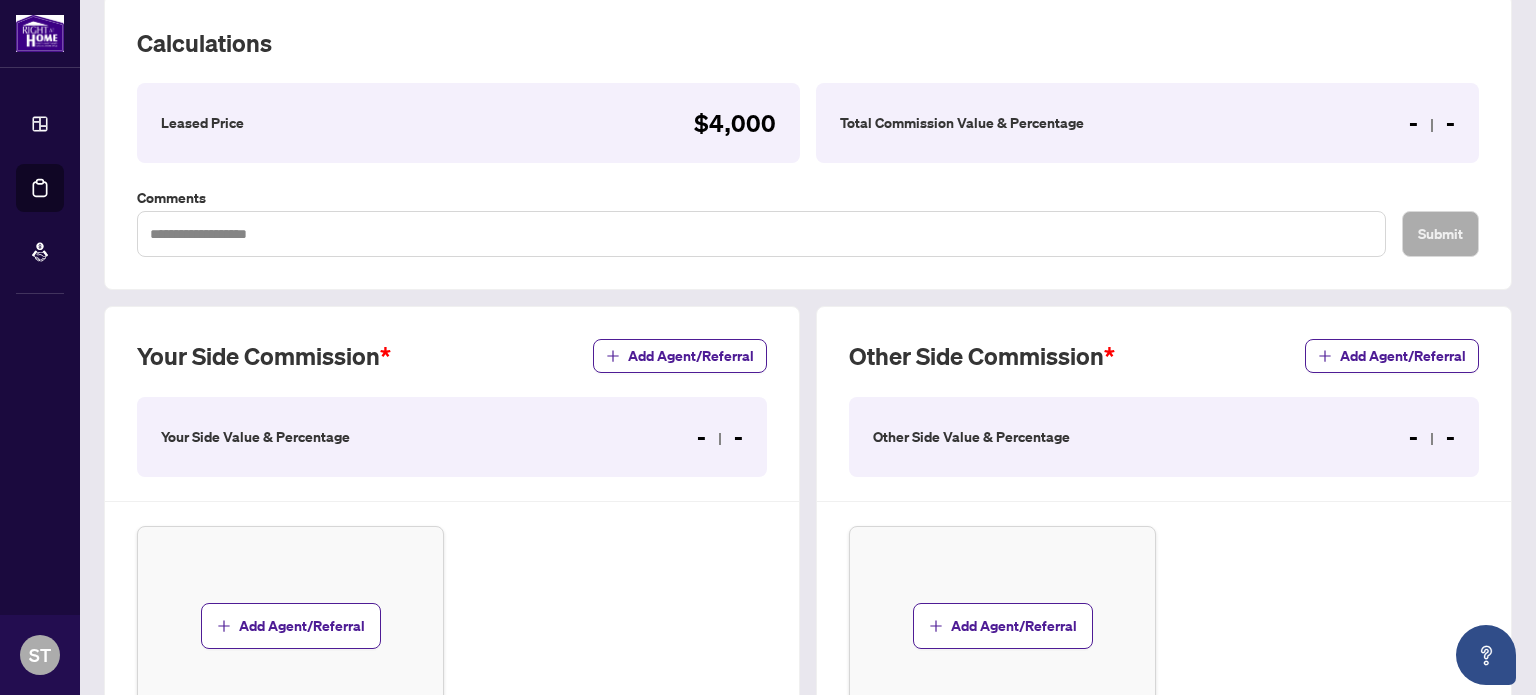 scroll, scrollTop: 300, scrollLeft: 0, axis: vertical 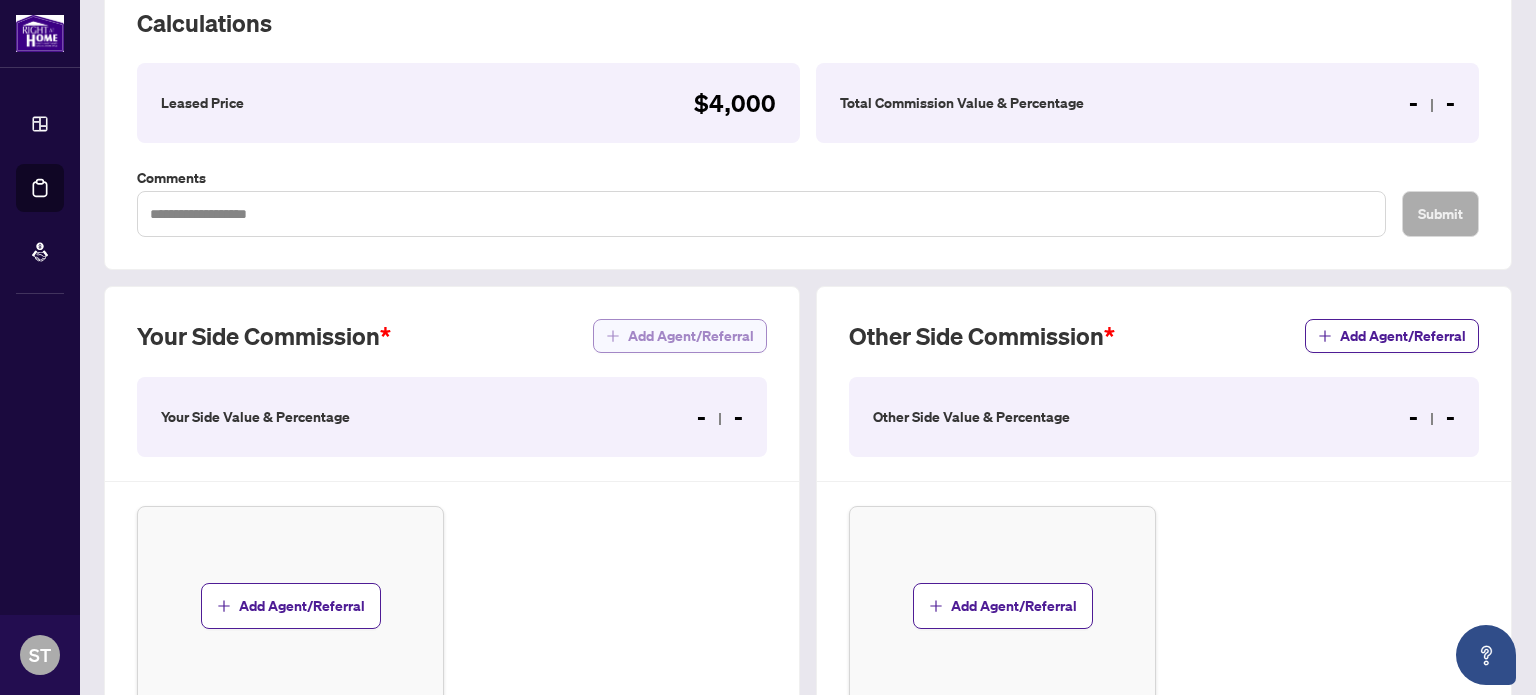click on "Add Agent/Referral" at bounding box center [691, 336] 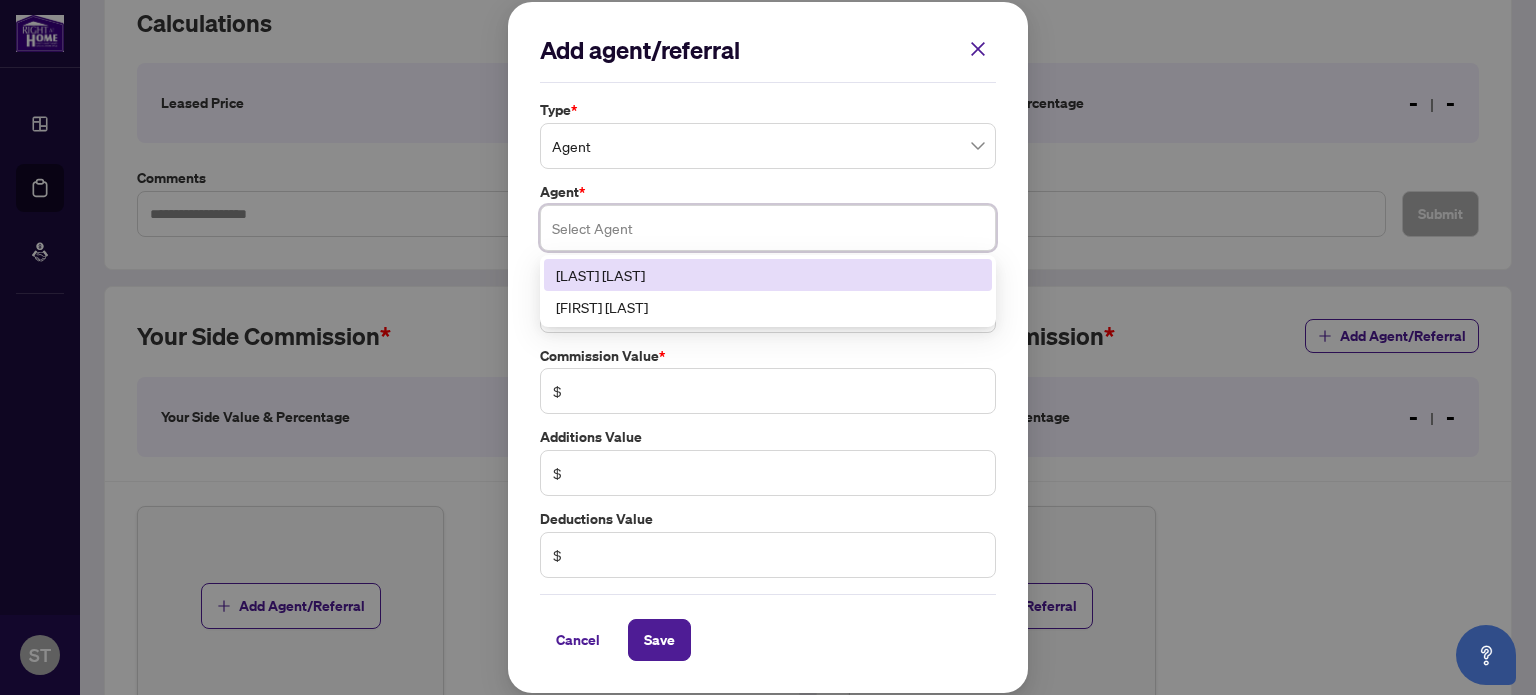 click at bounding box center (768, 228) 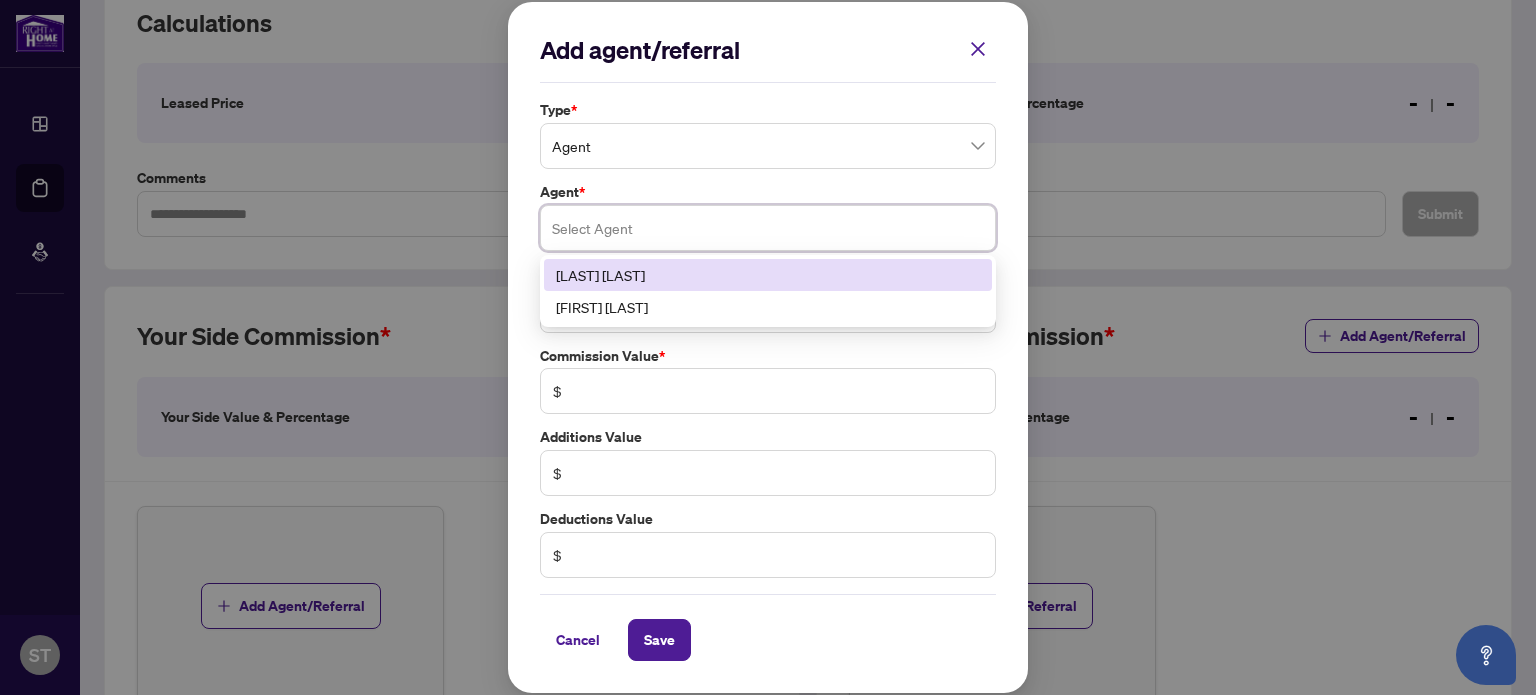 click on "[LAST] [LAST]" at bounding box center [768, 275] 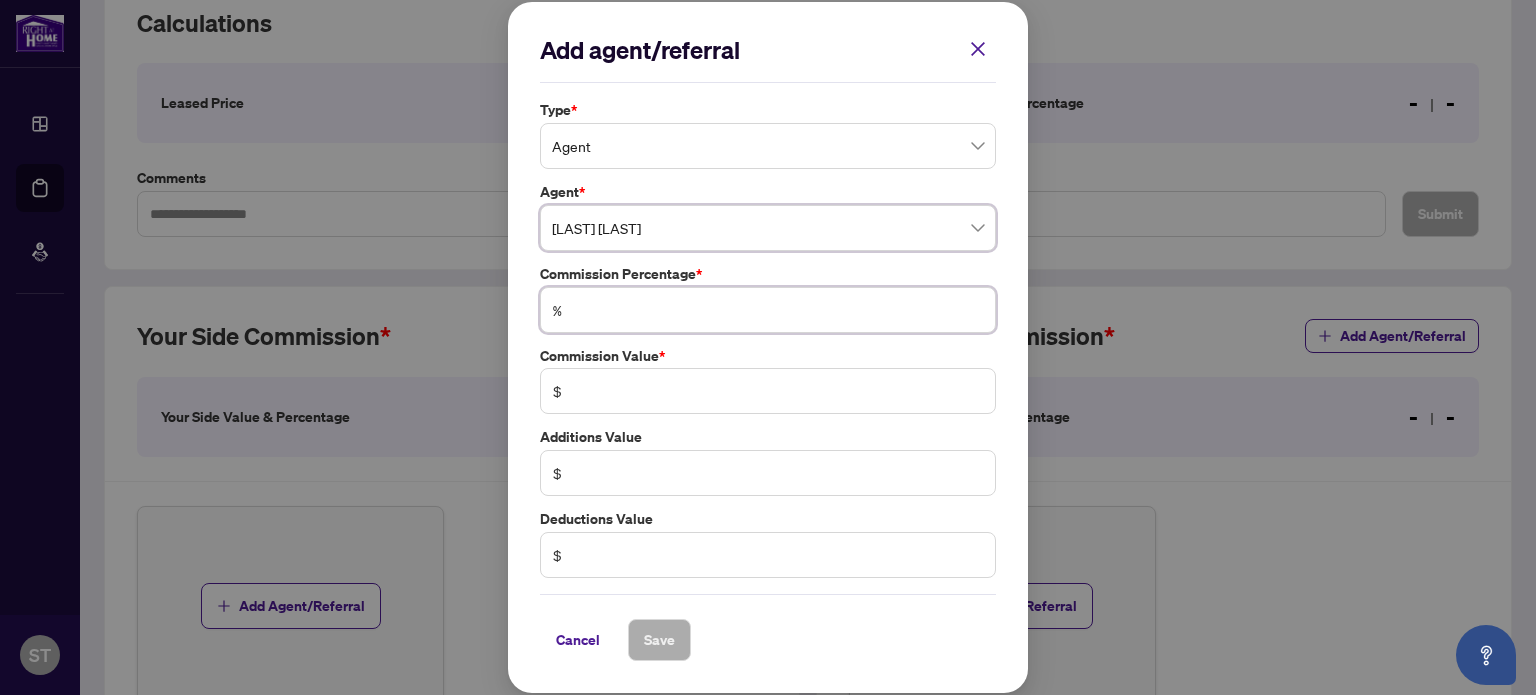 click at bounding box center [778, 310] 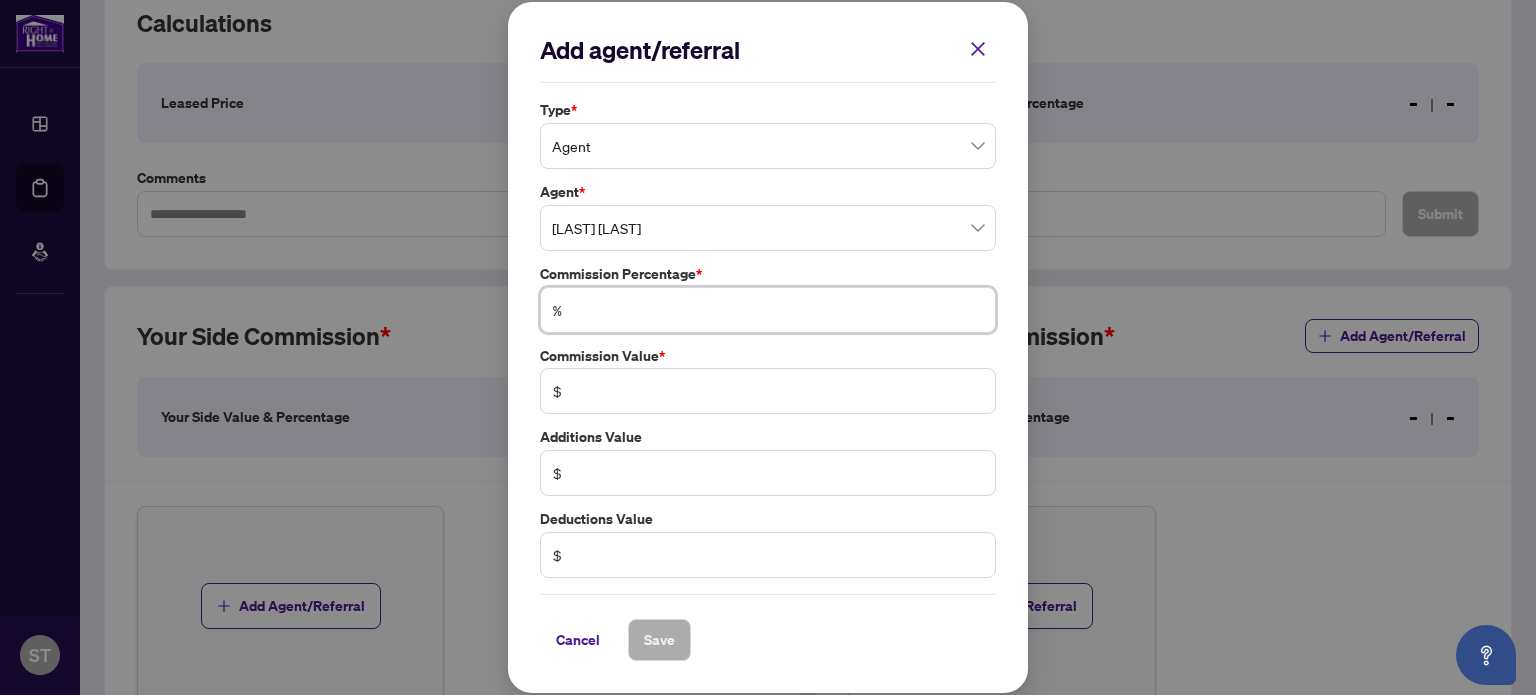 type on "*" 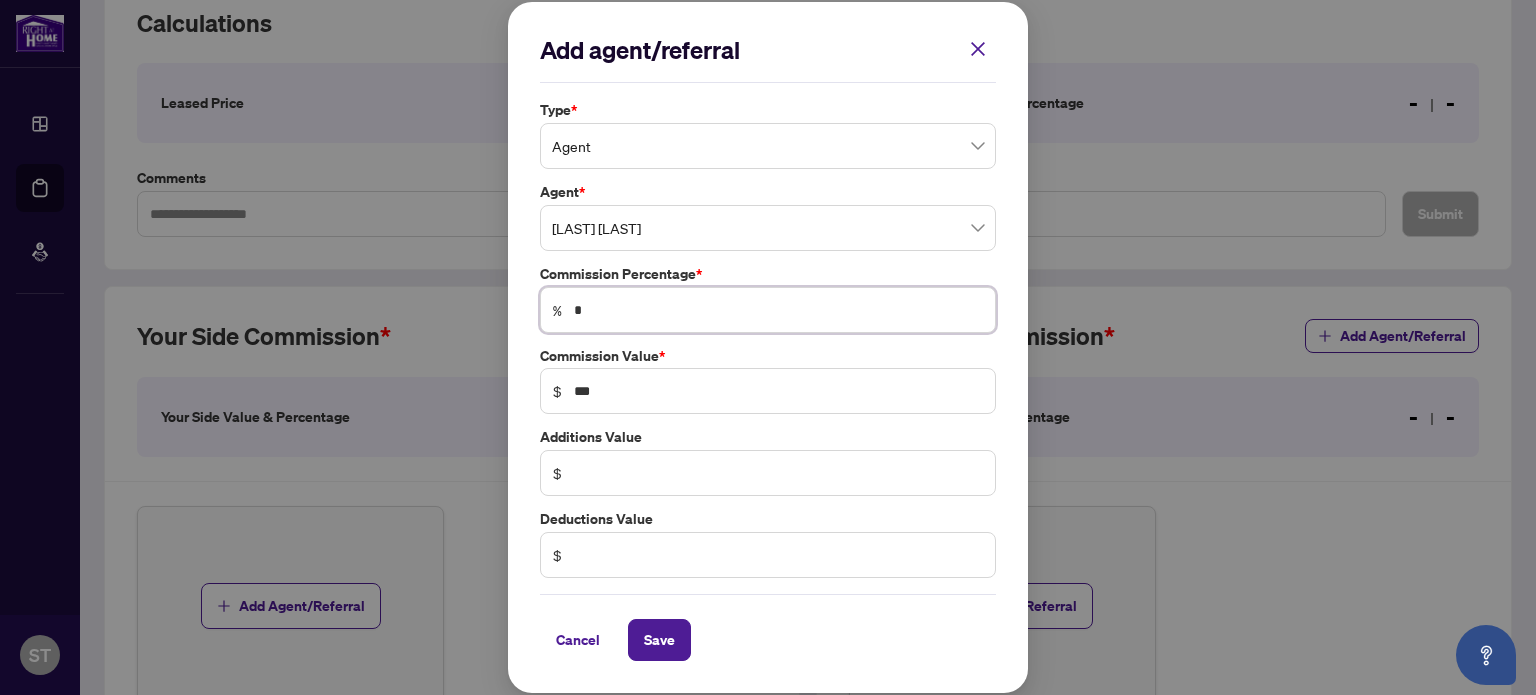 type on "**" 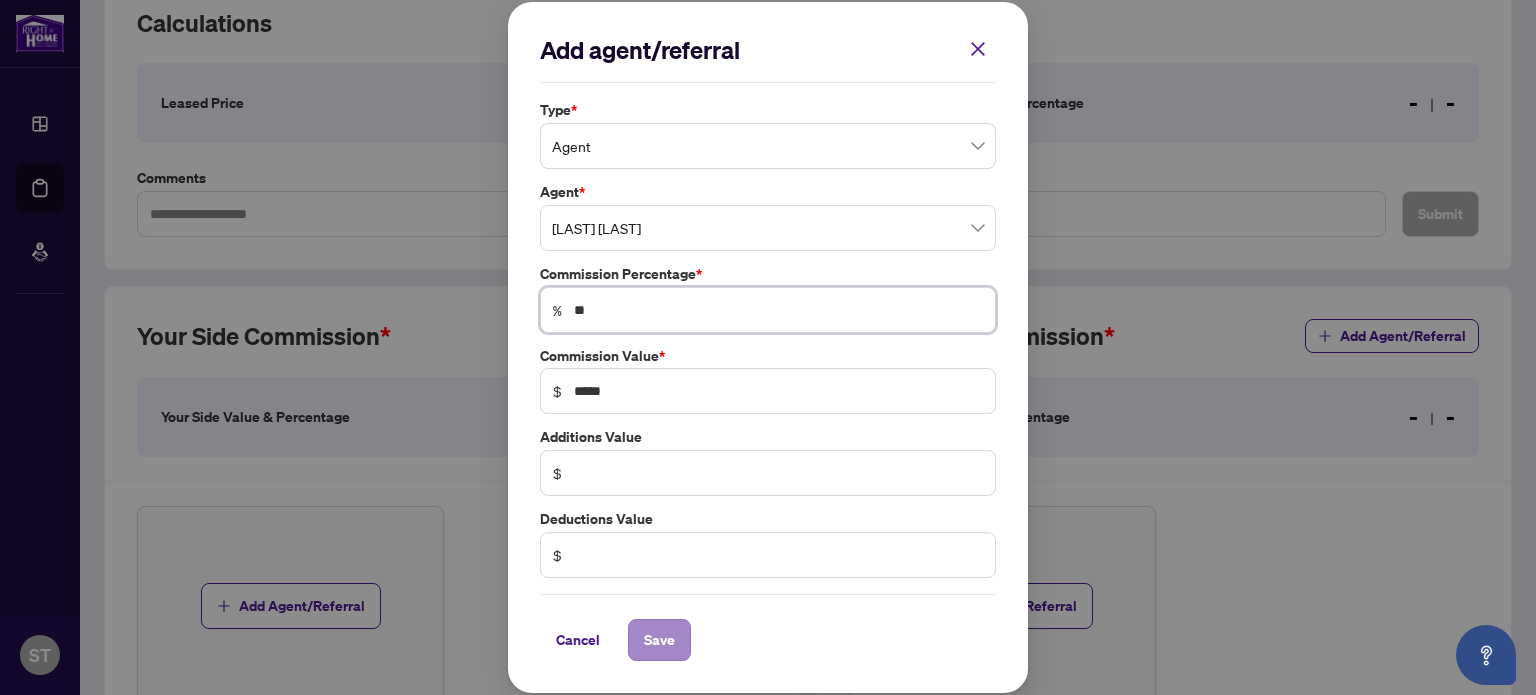 type on "**" 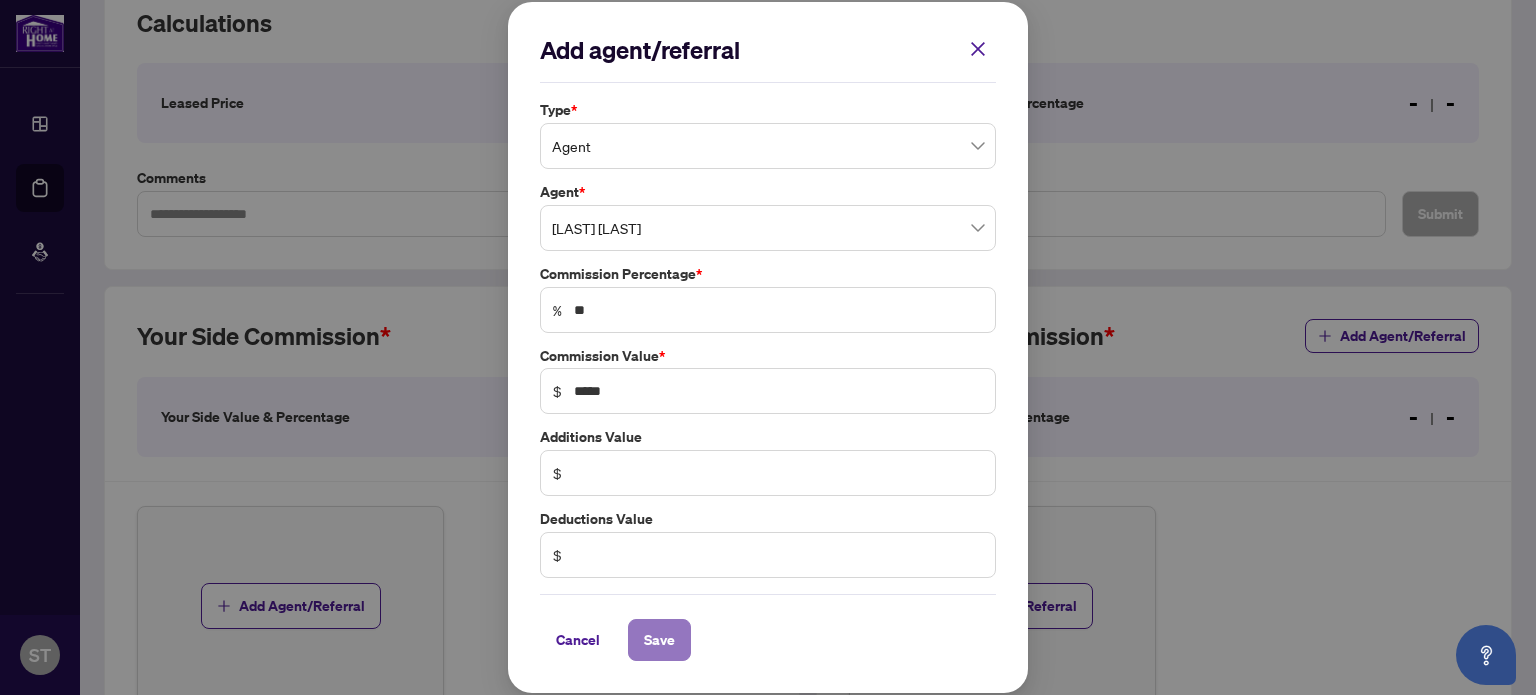 click on "Save" at bounding box center (659, 640) 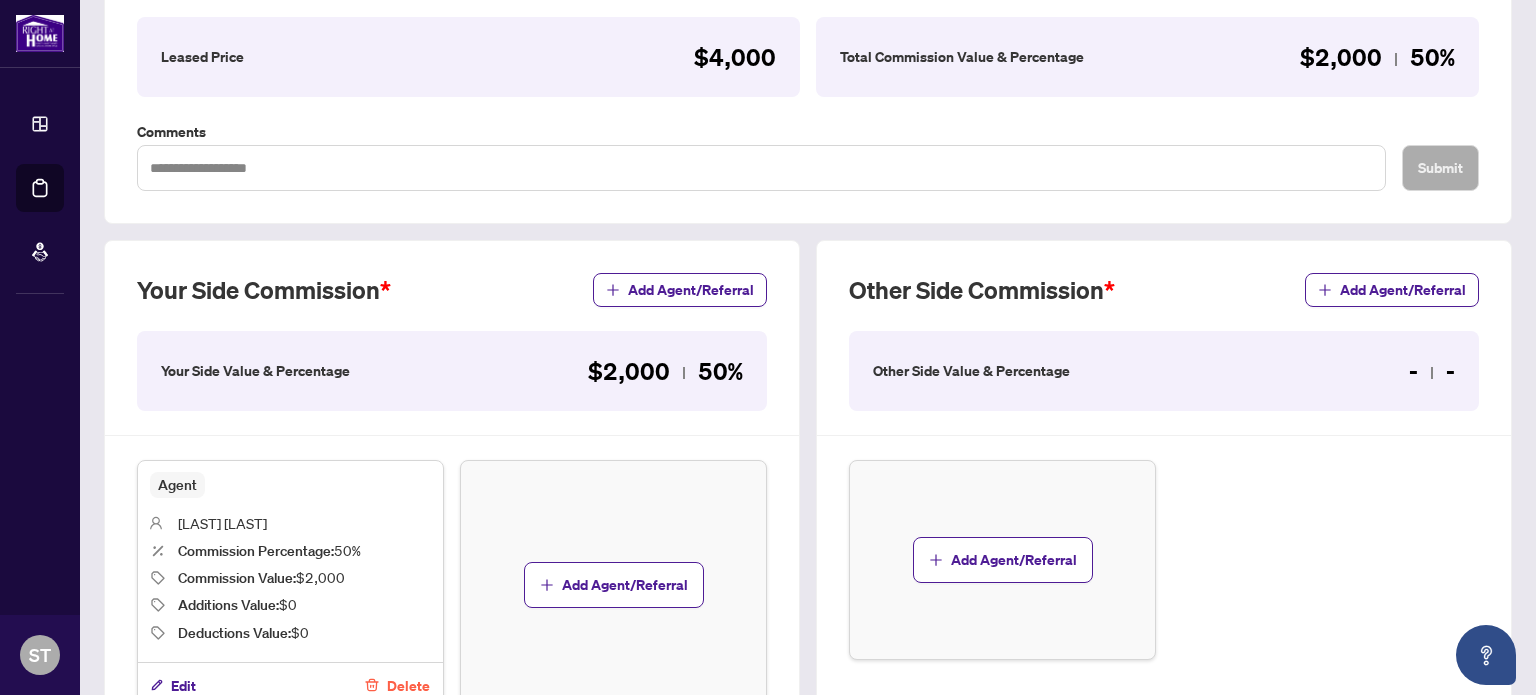 scroll, scrollTop: 300, scrollLeft: 0, axis: vertical 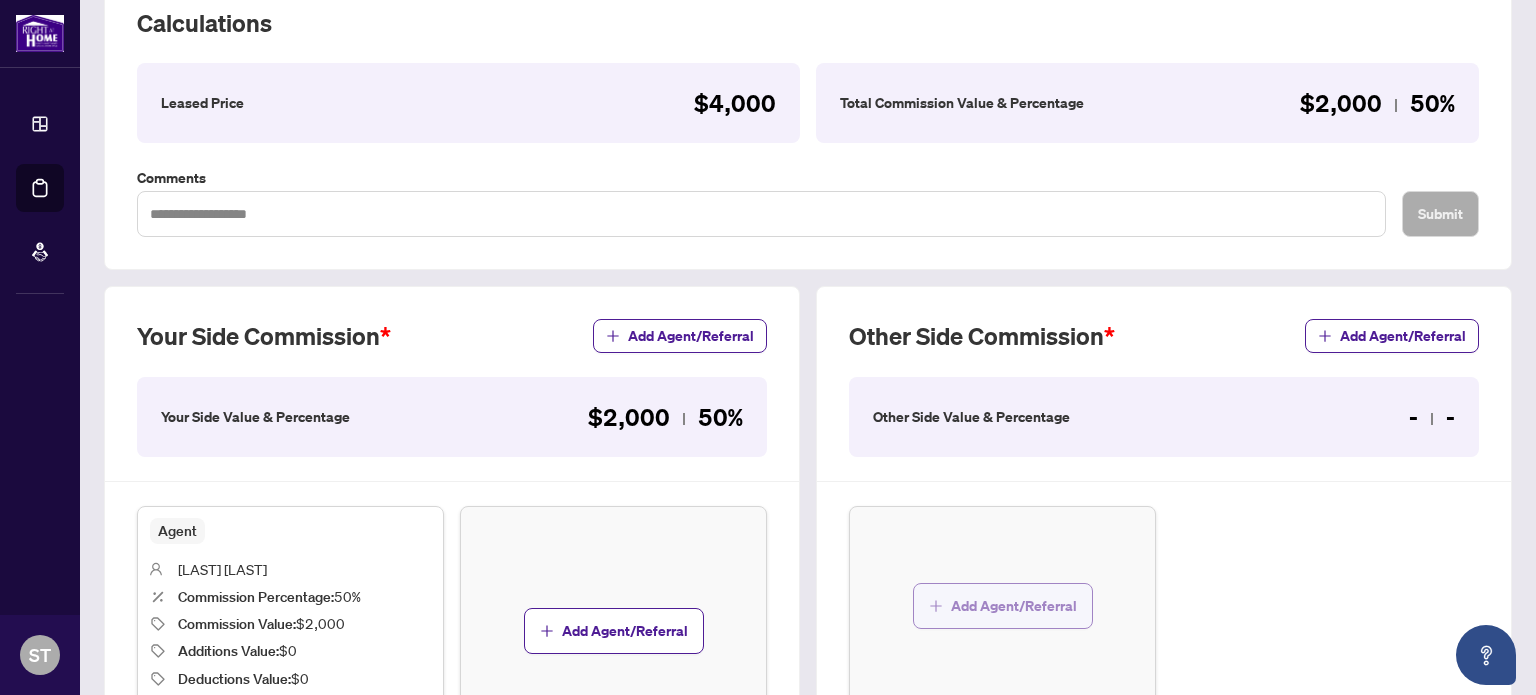 click on "Add Agent/Referral" at bounding box center (1014, 606) 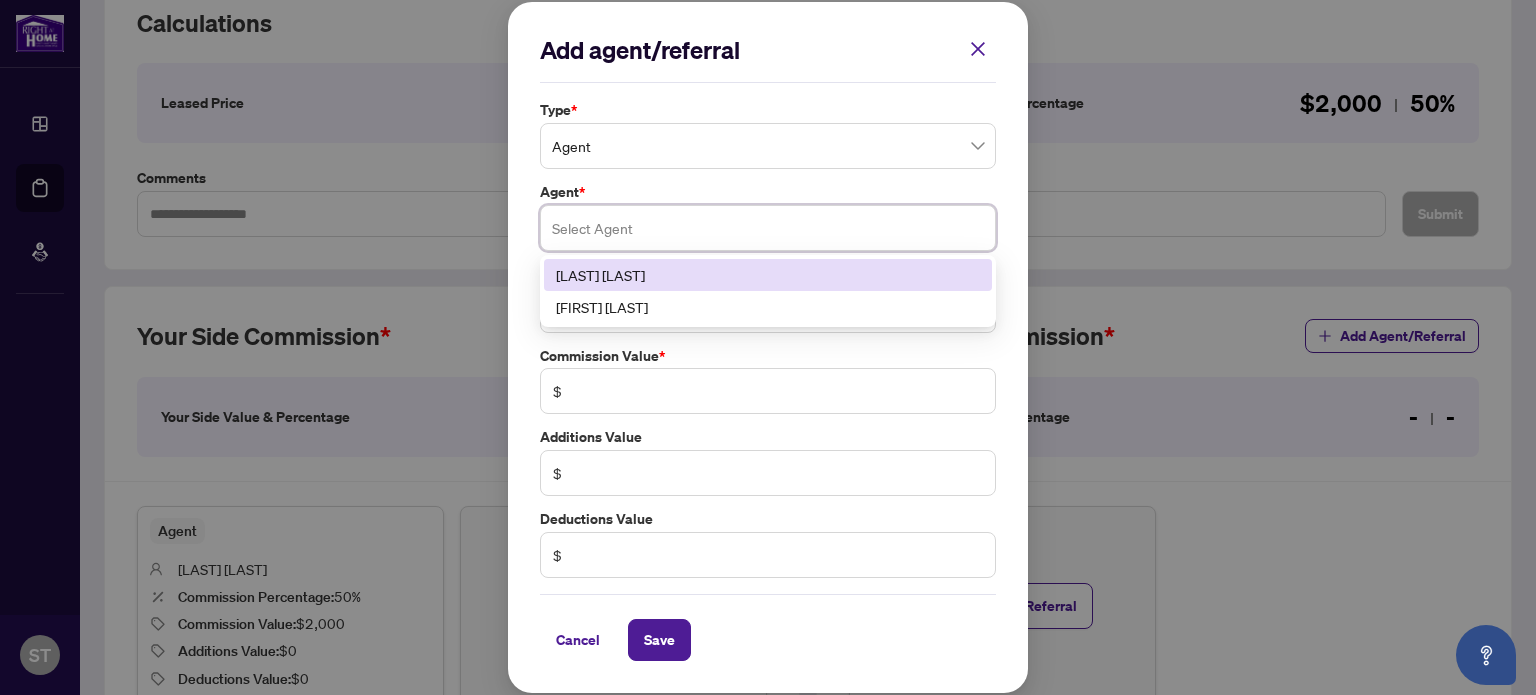 click at bounding box center (768, 228) 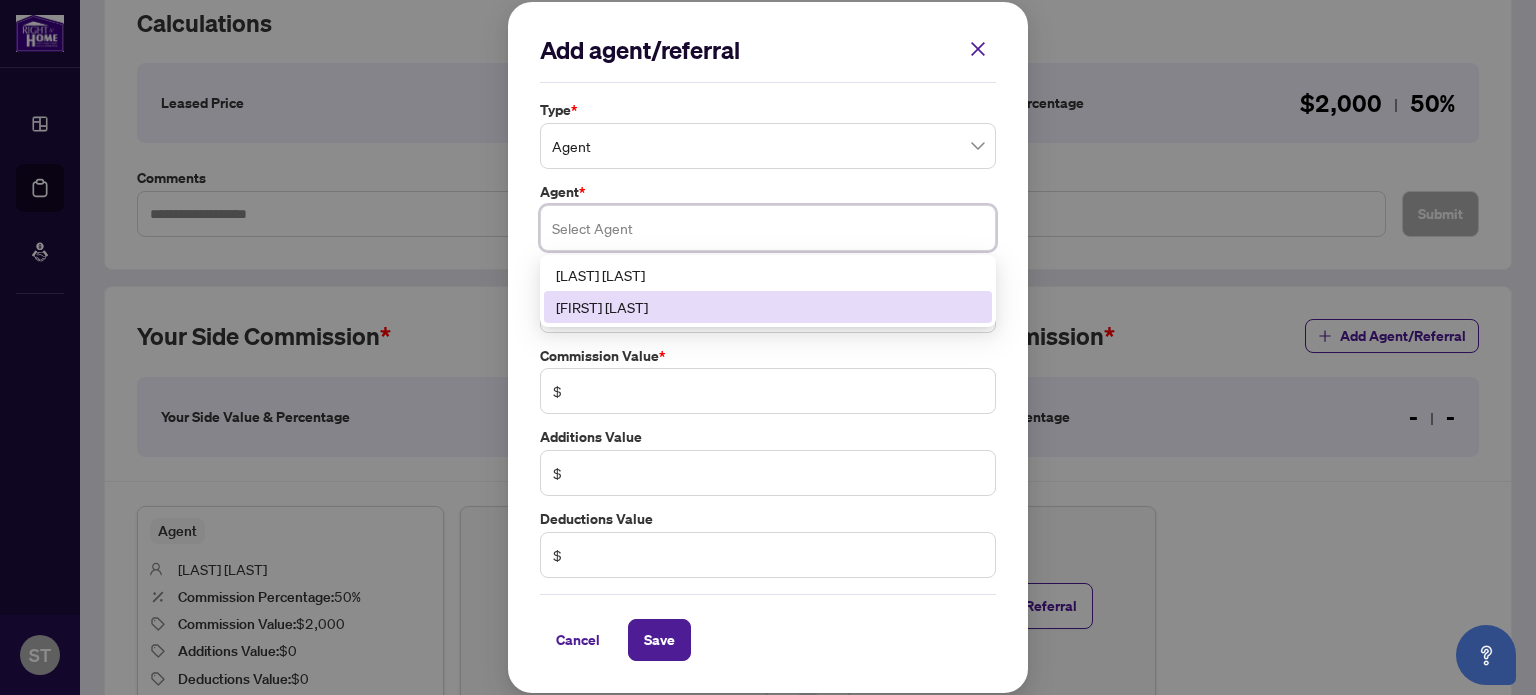 click on "[FIRST] [LAST]" at bounding box center (768, 307) 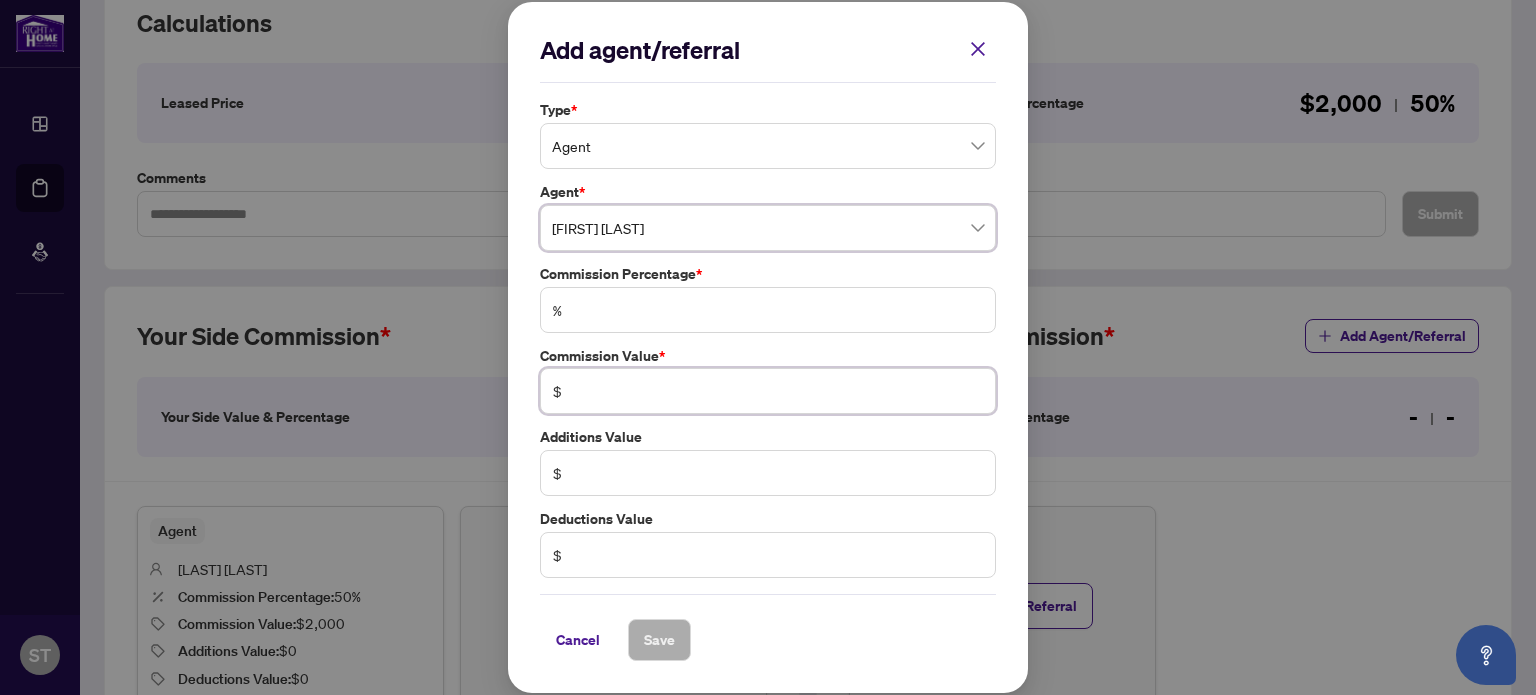 click at bounding box center (778, 391) 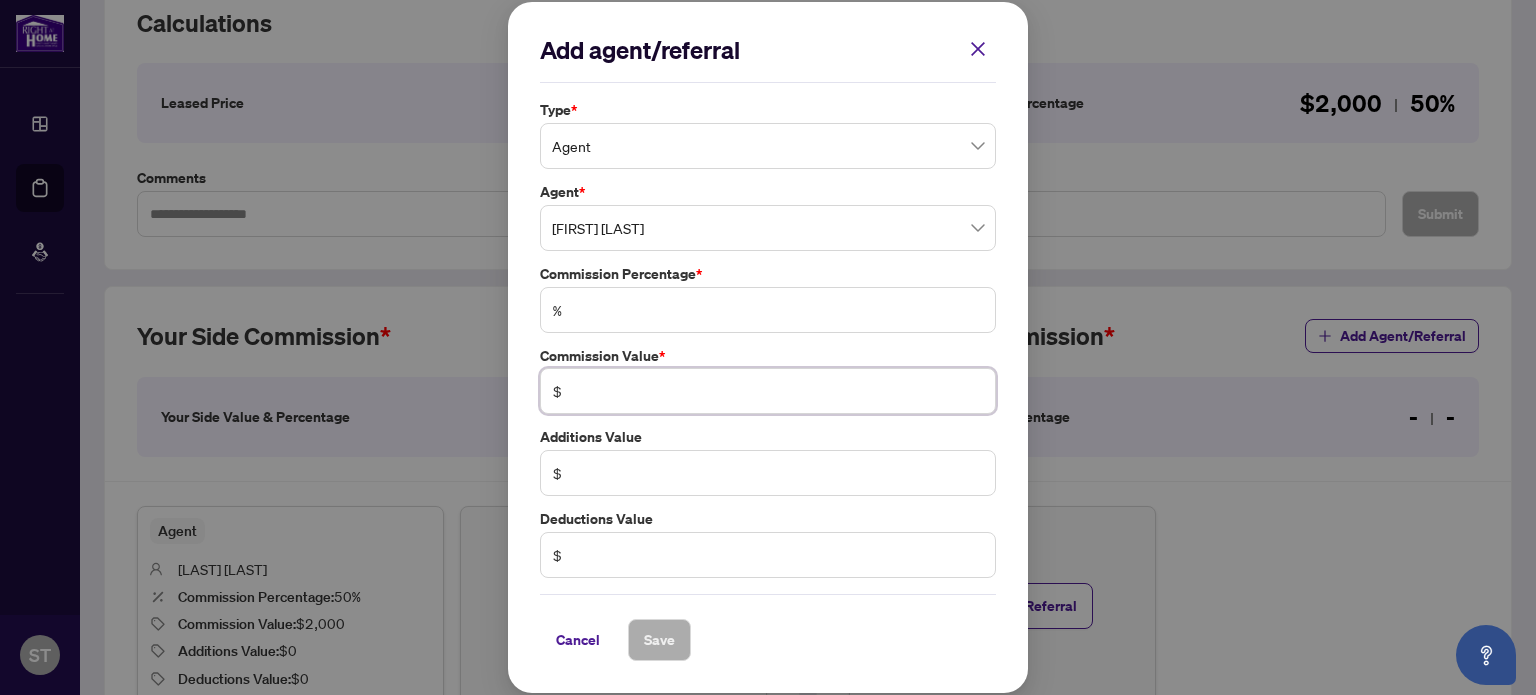 type on "****" 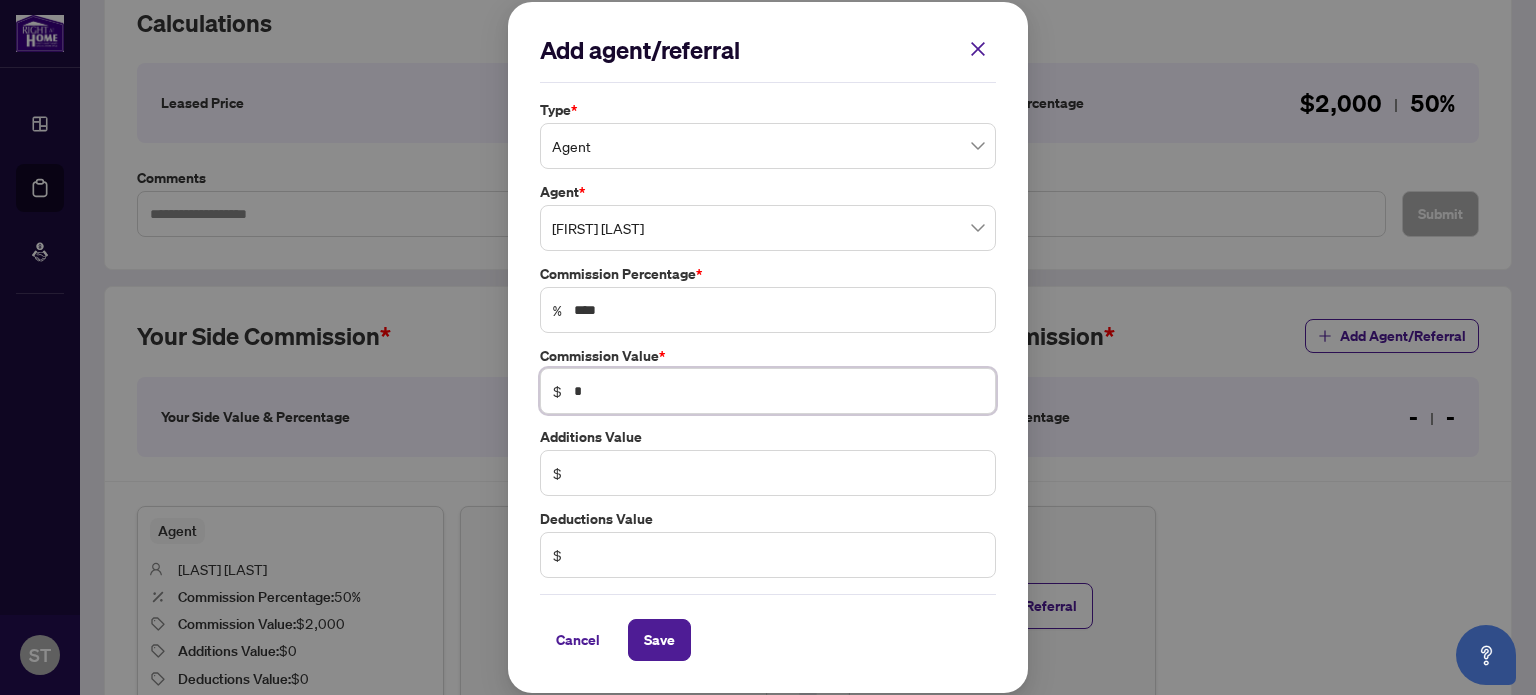 type on "***" 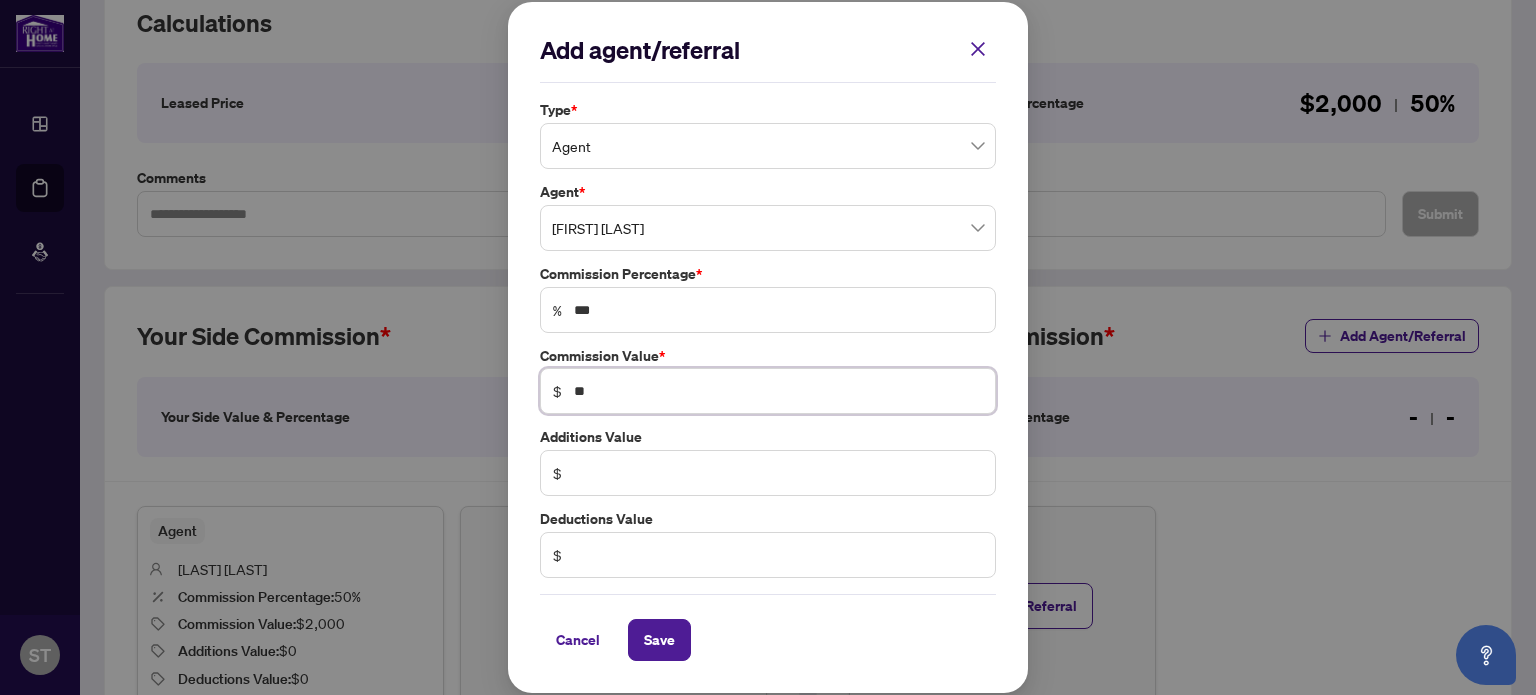 type on "*" 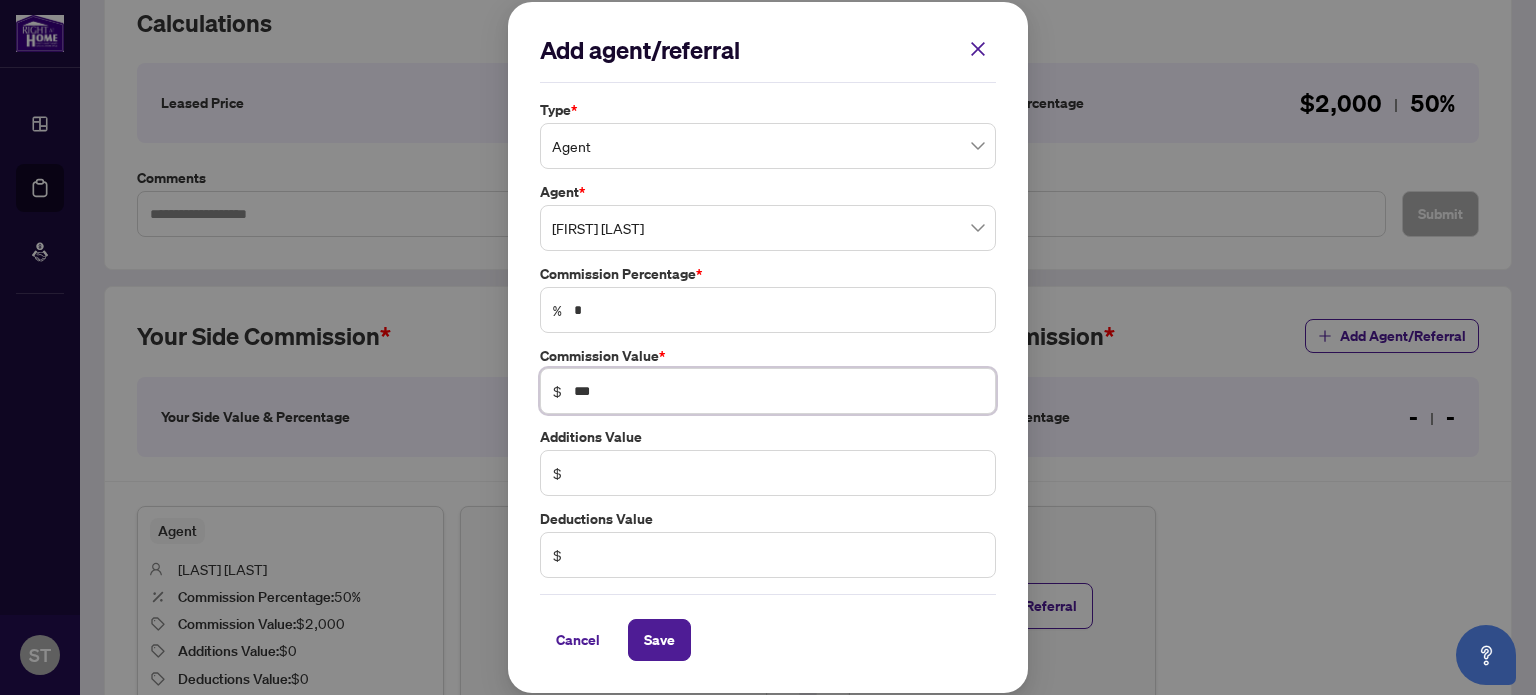 type on "**" 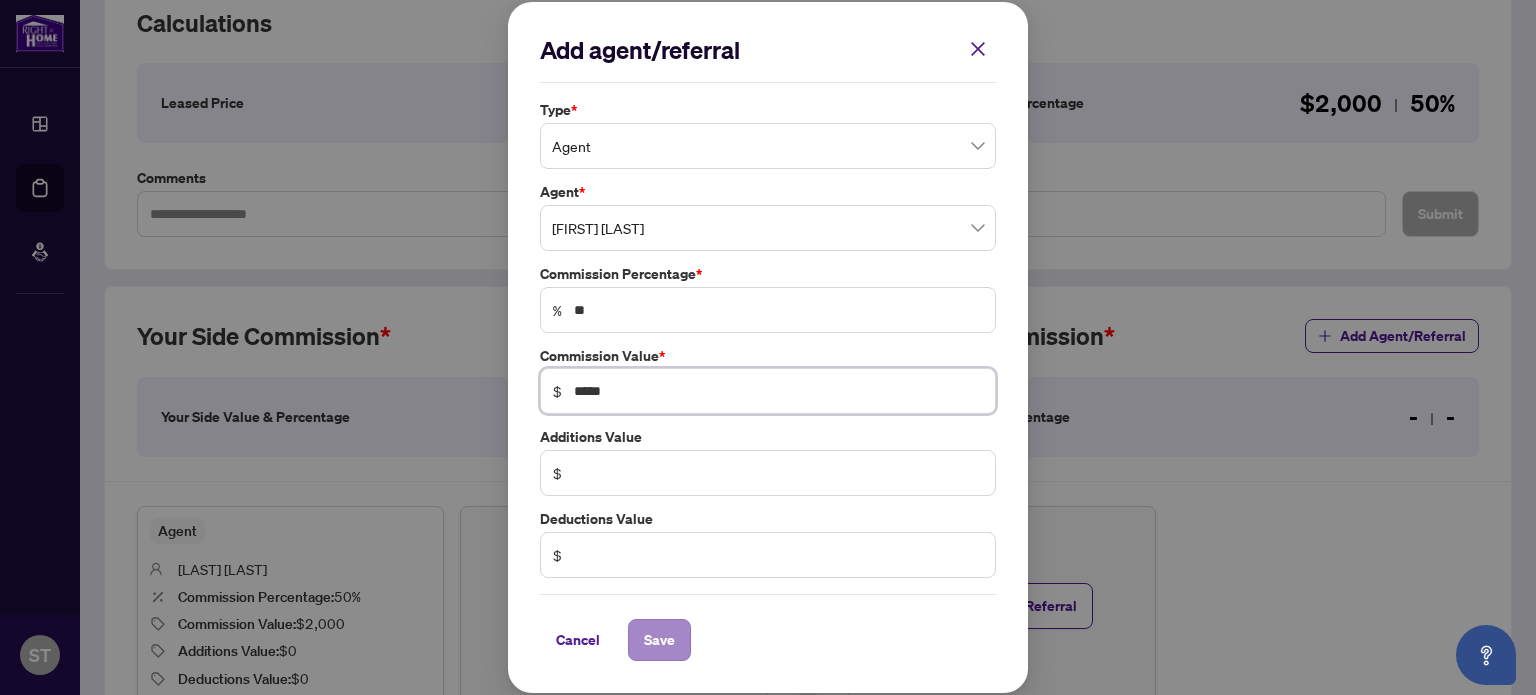 type on "*****" 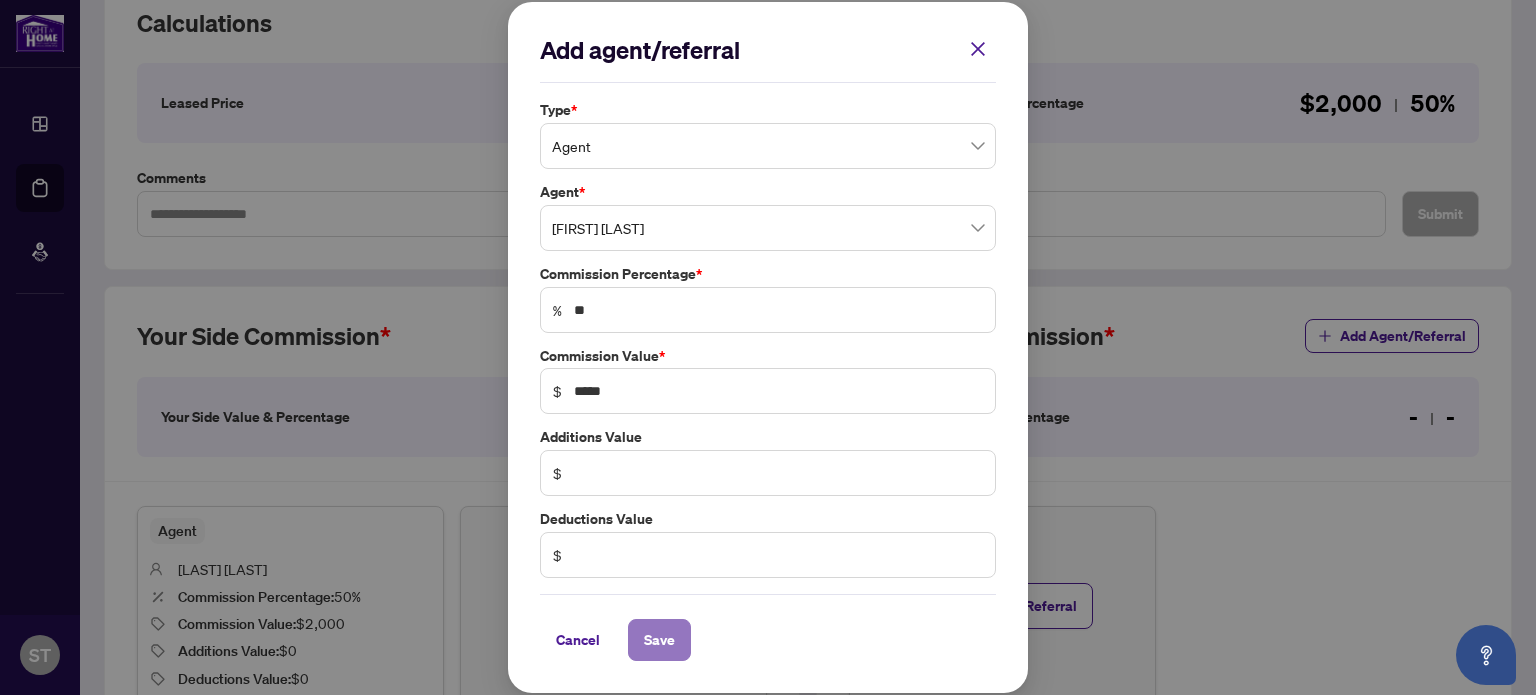click on "Save" at bounding box center (659, 640) 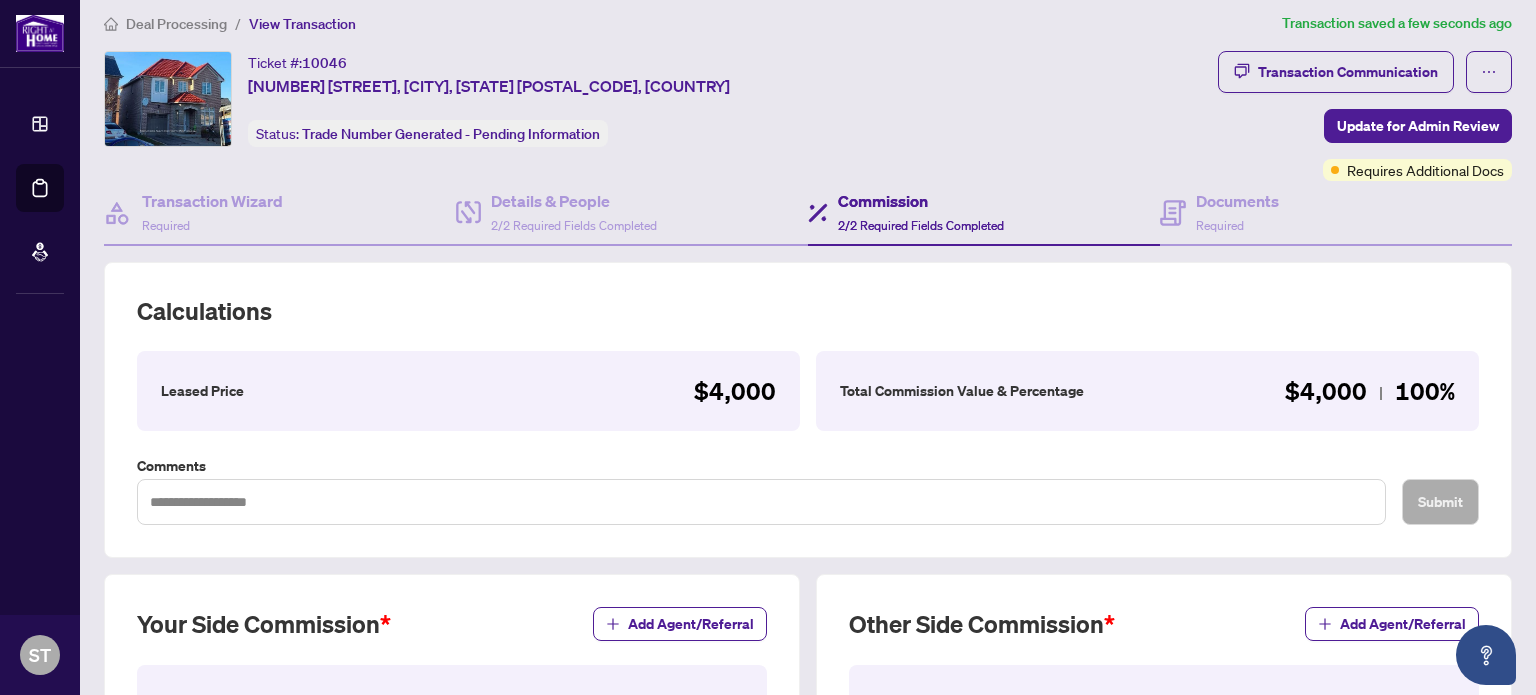 scroll, scrollTop: 0, scrollLeft: 0, axis: both 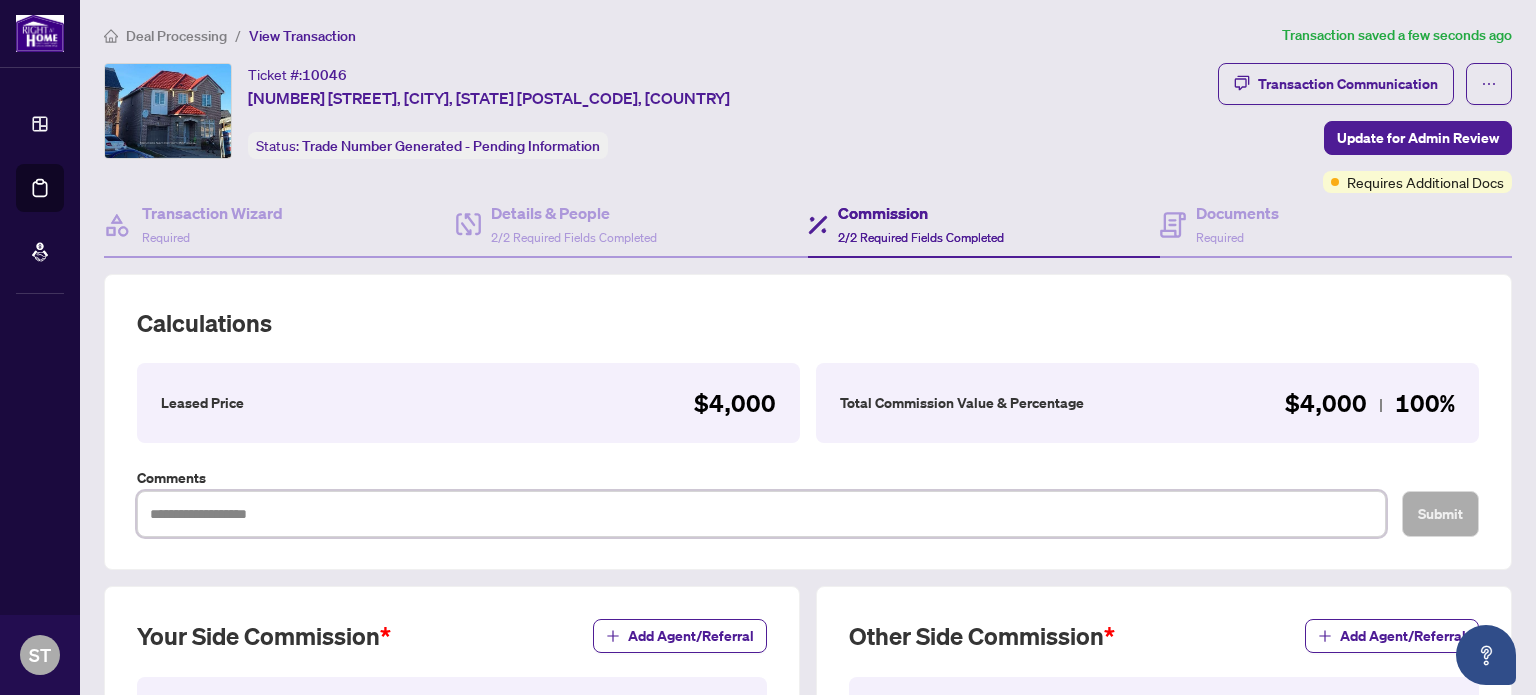 click at bounding box center [761, 514] 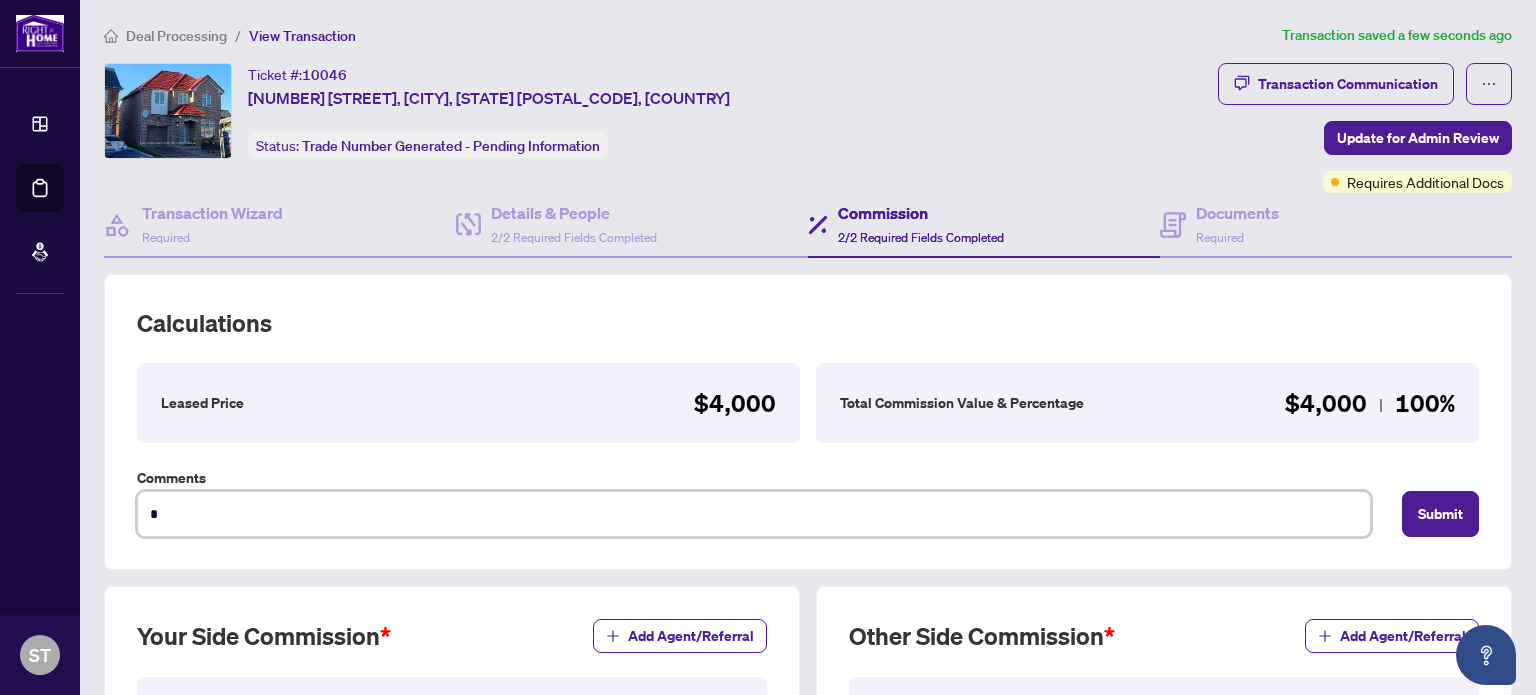 type on "**" 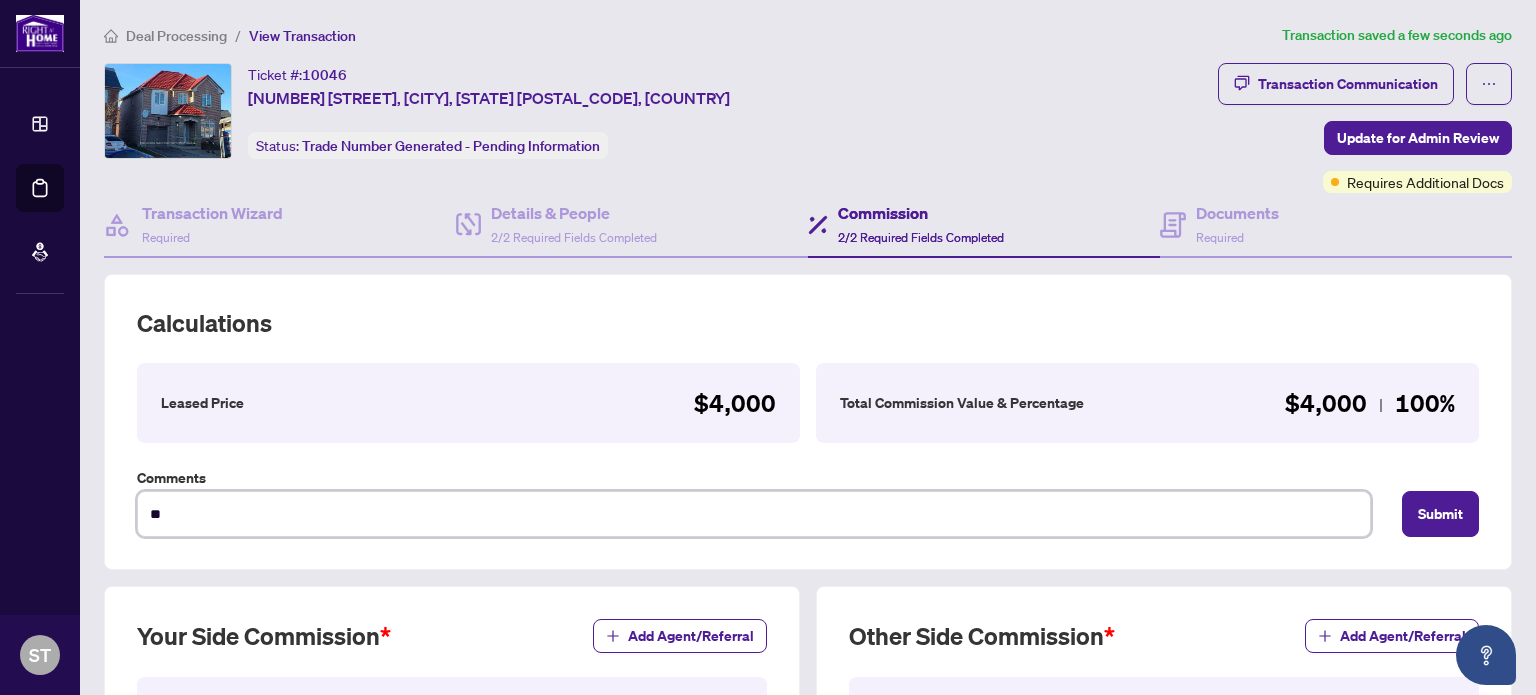 type on "***" 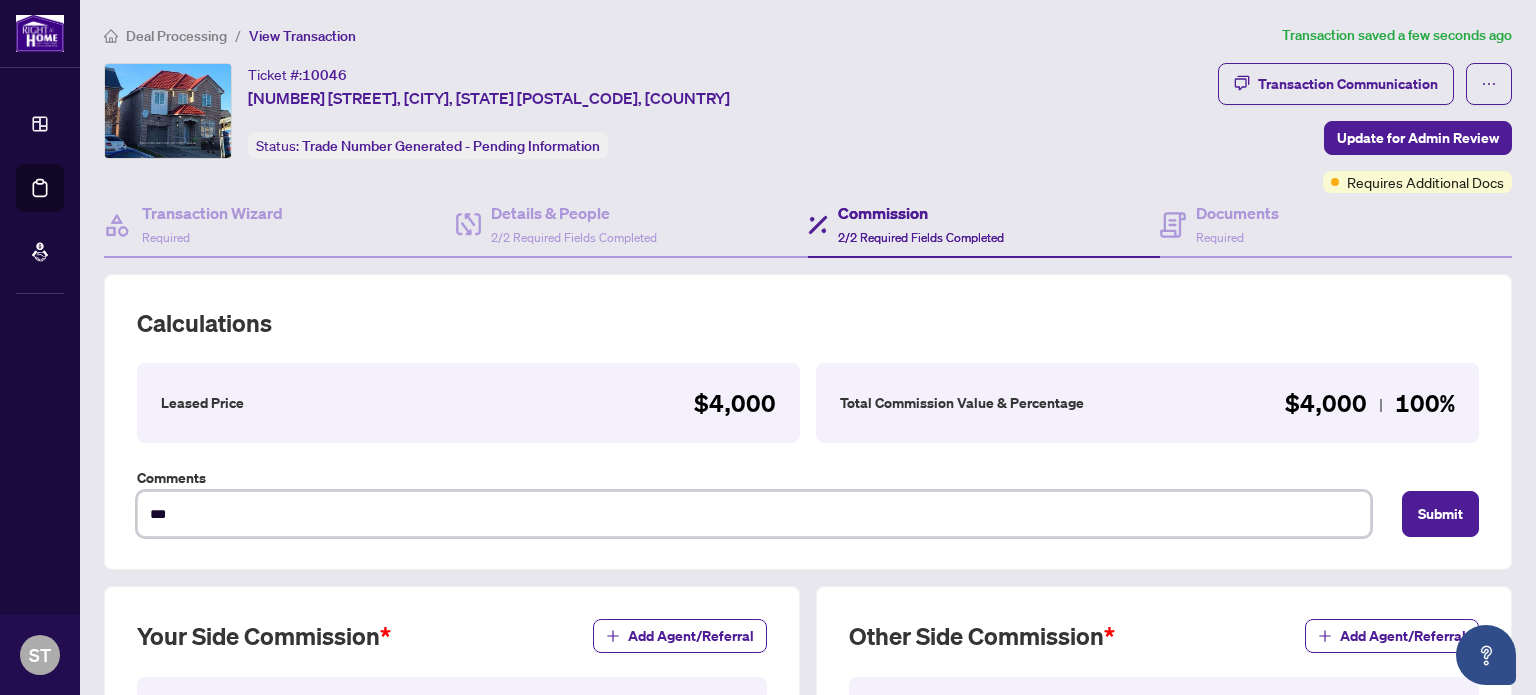 type on "****" 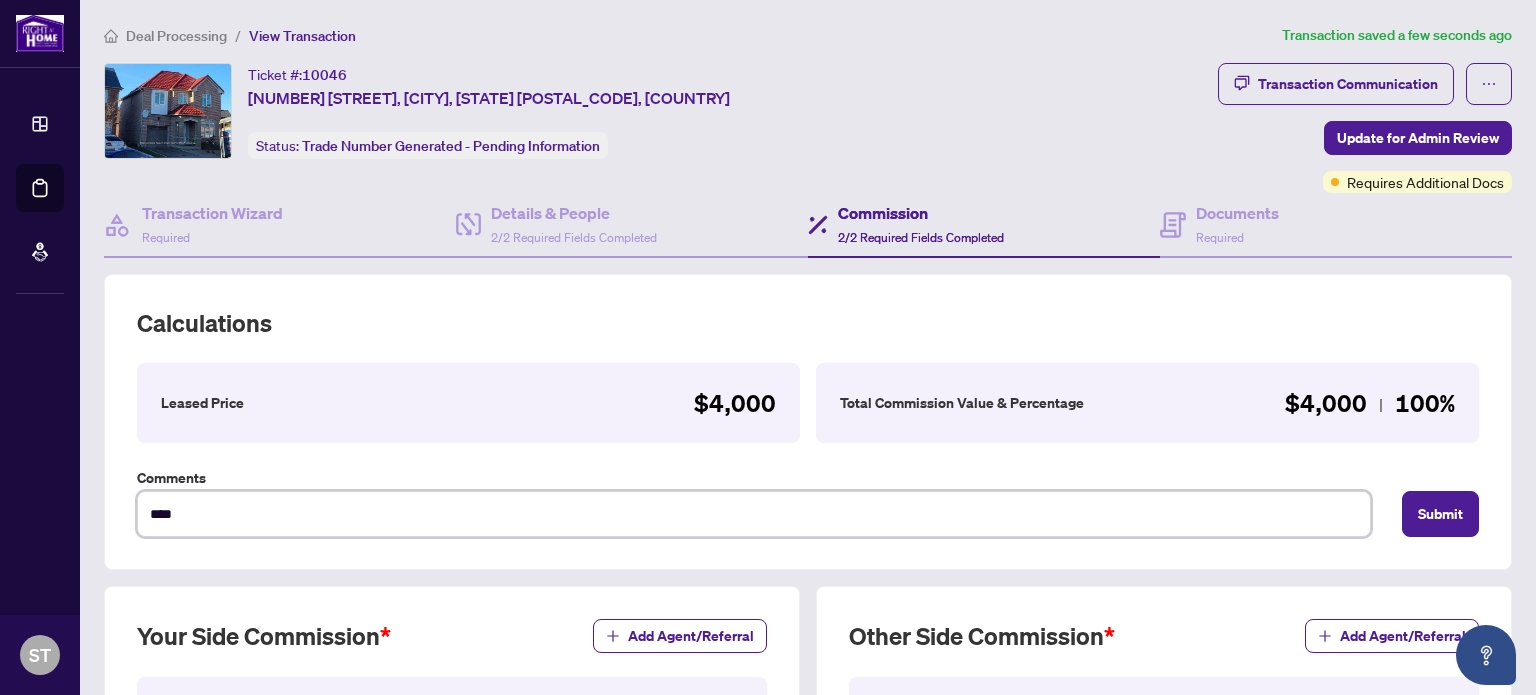 type on "****" 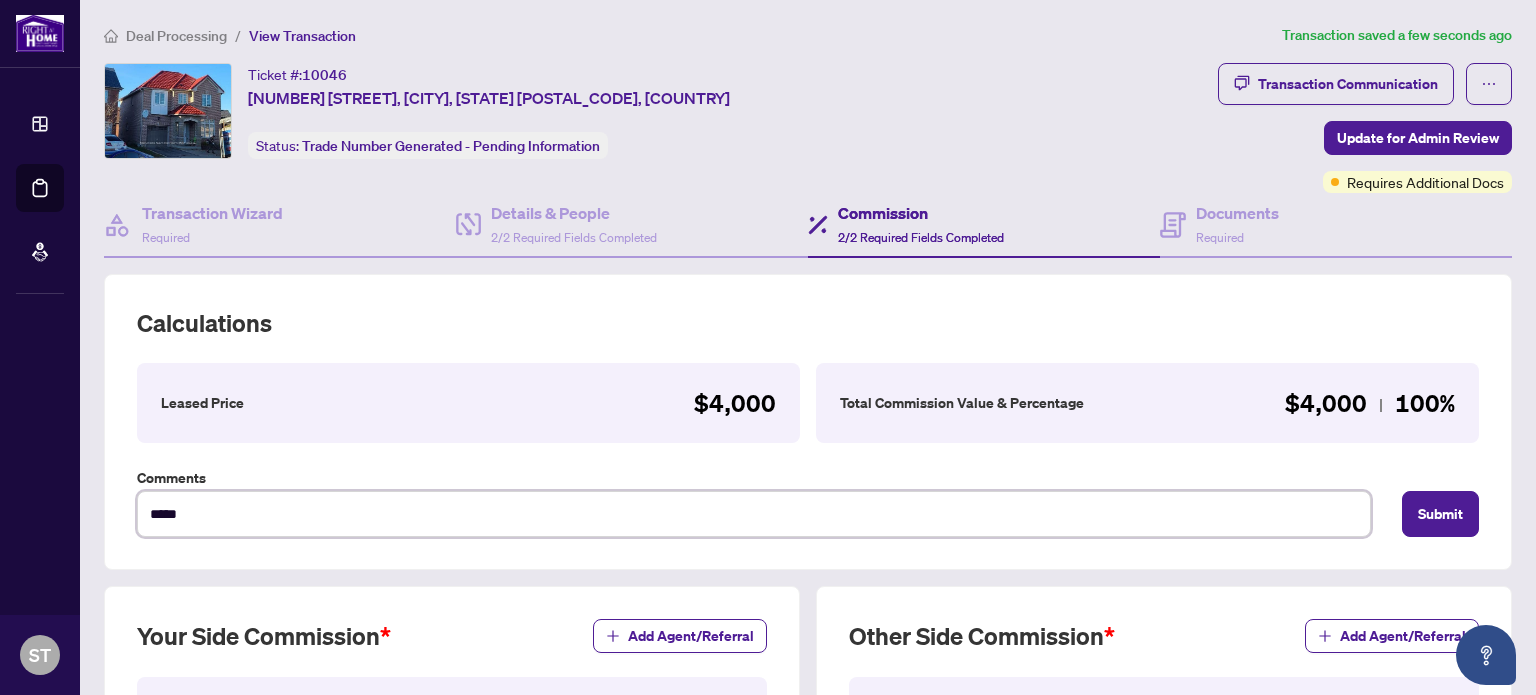 type on "******" 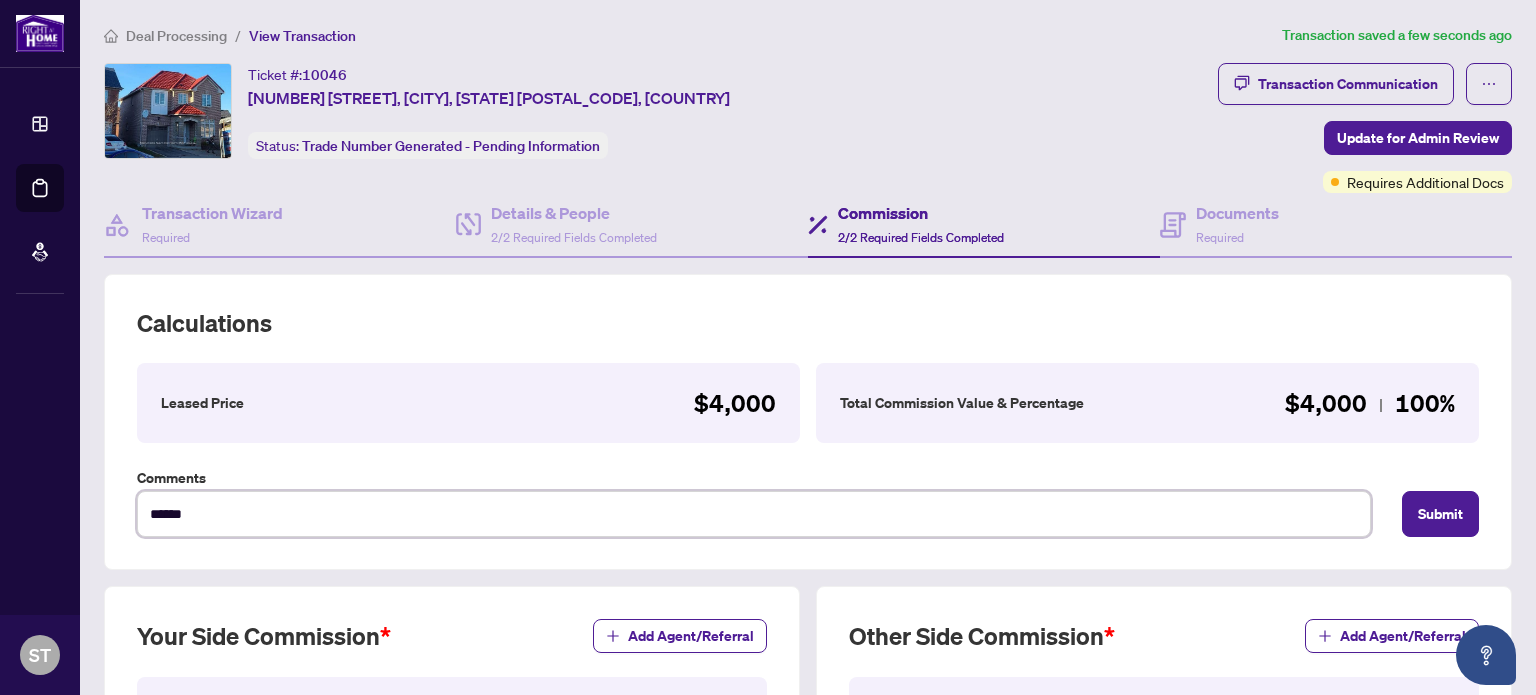 type on "*******" 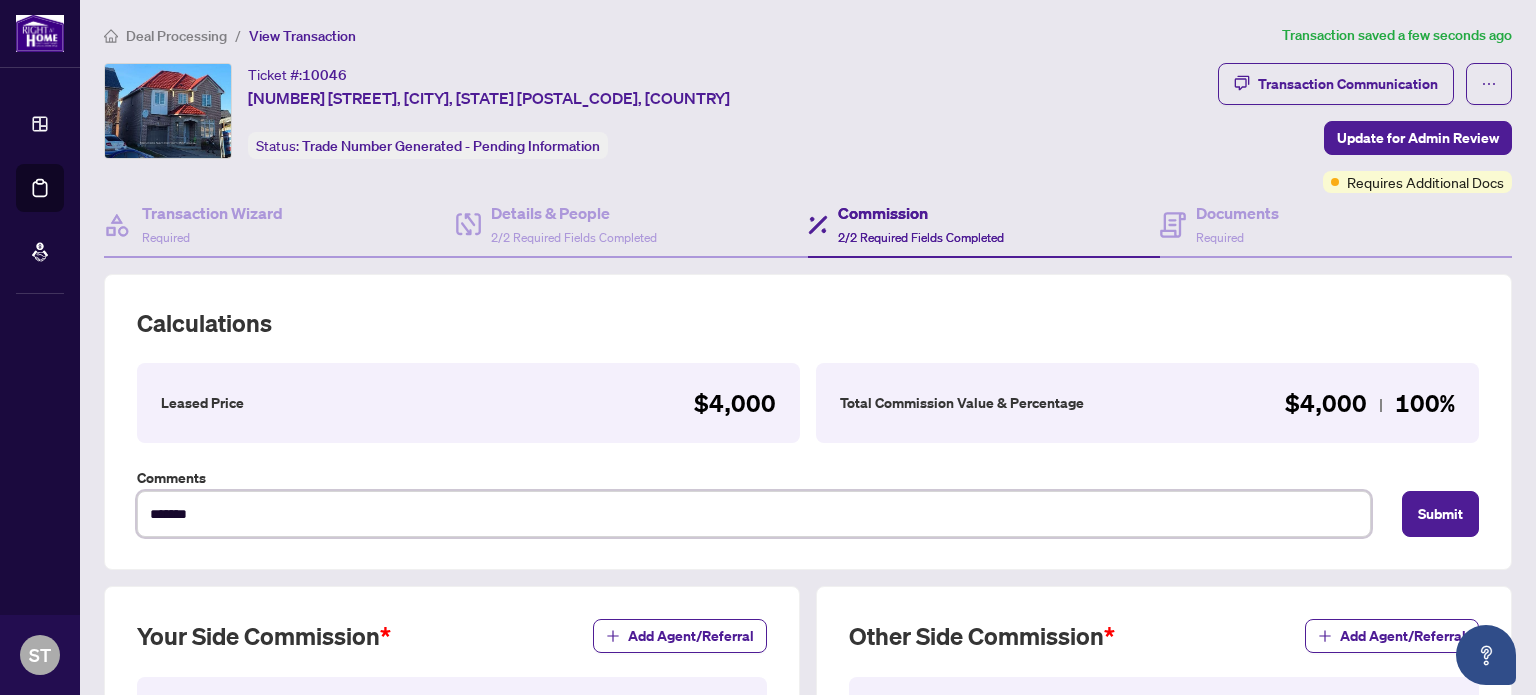 type on "********" 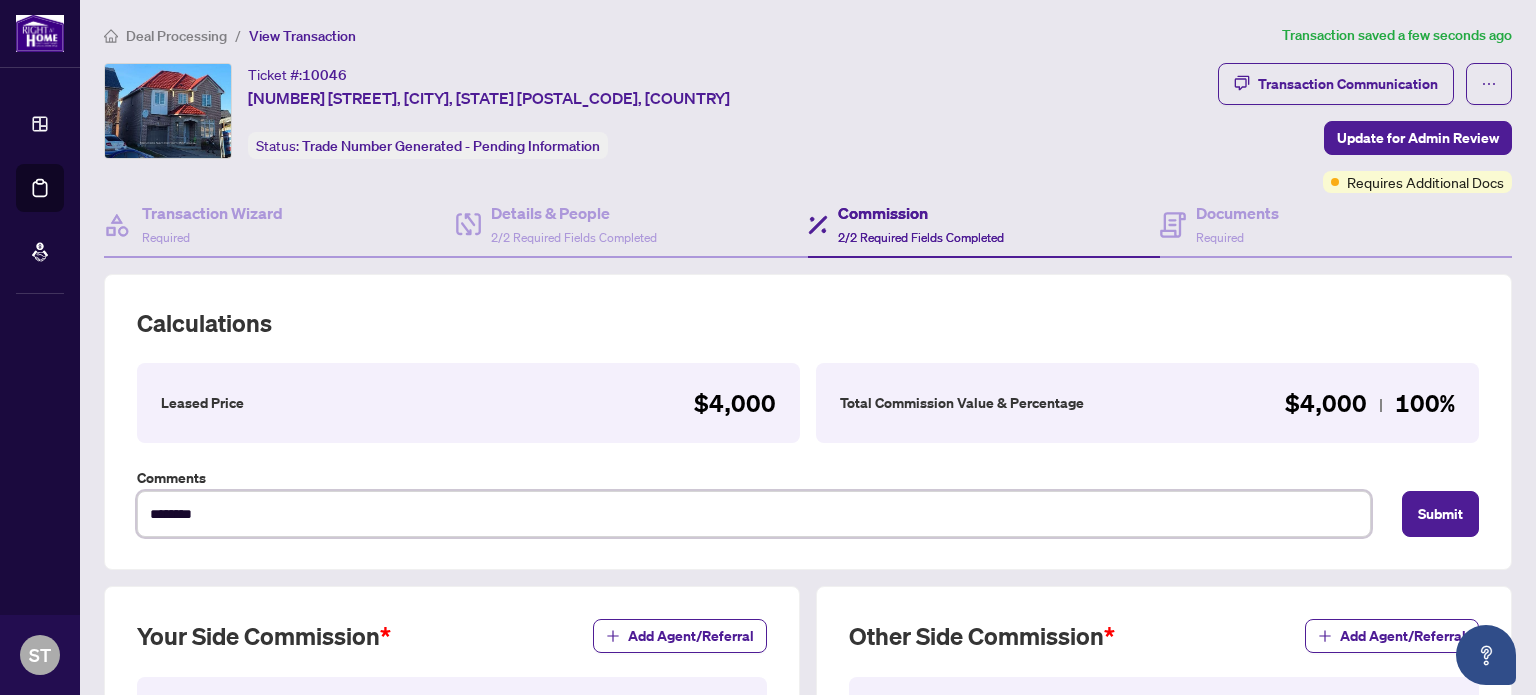 type on "*********" 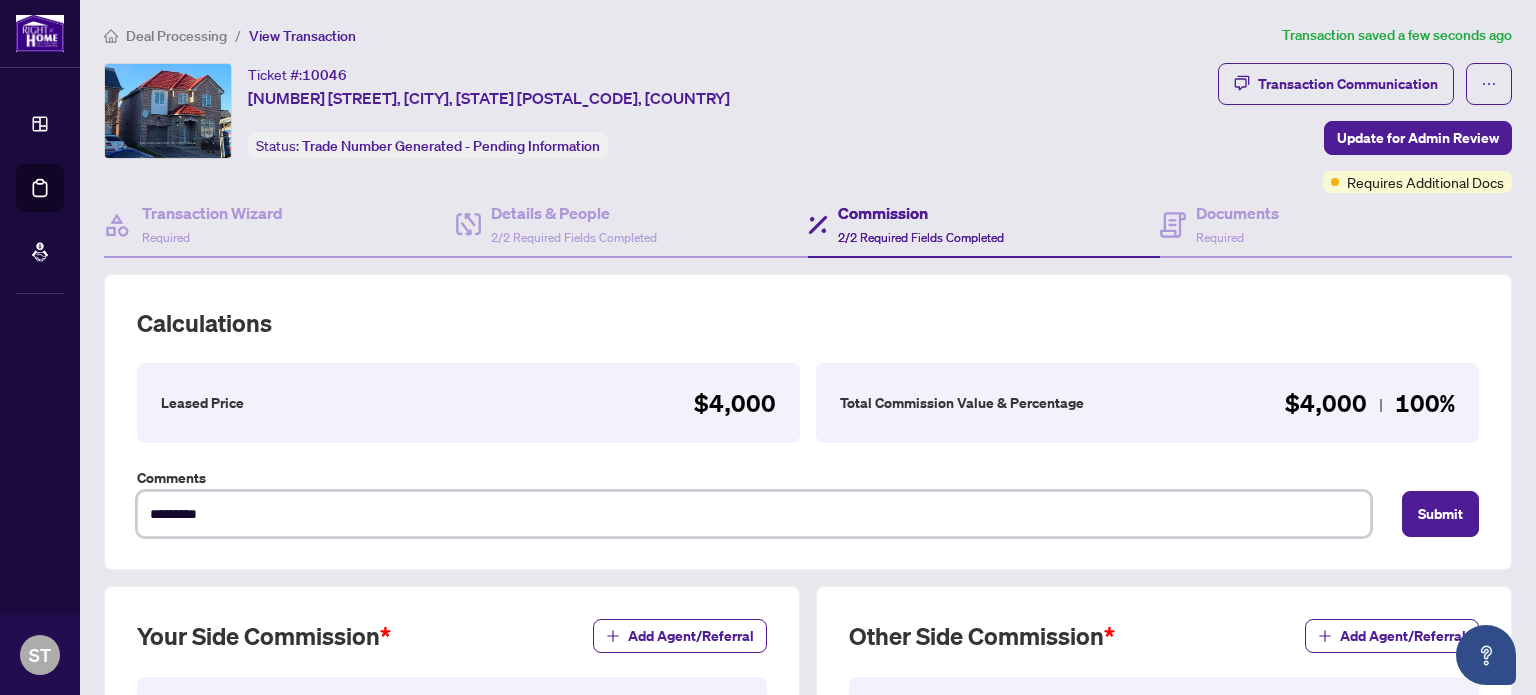 type on "**********" 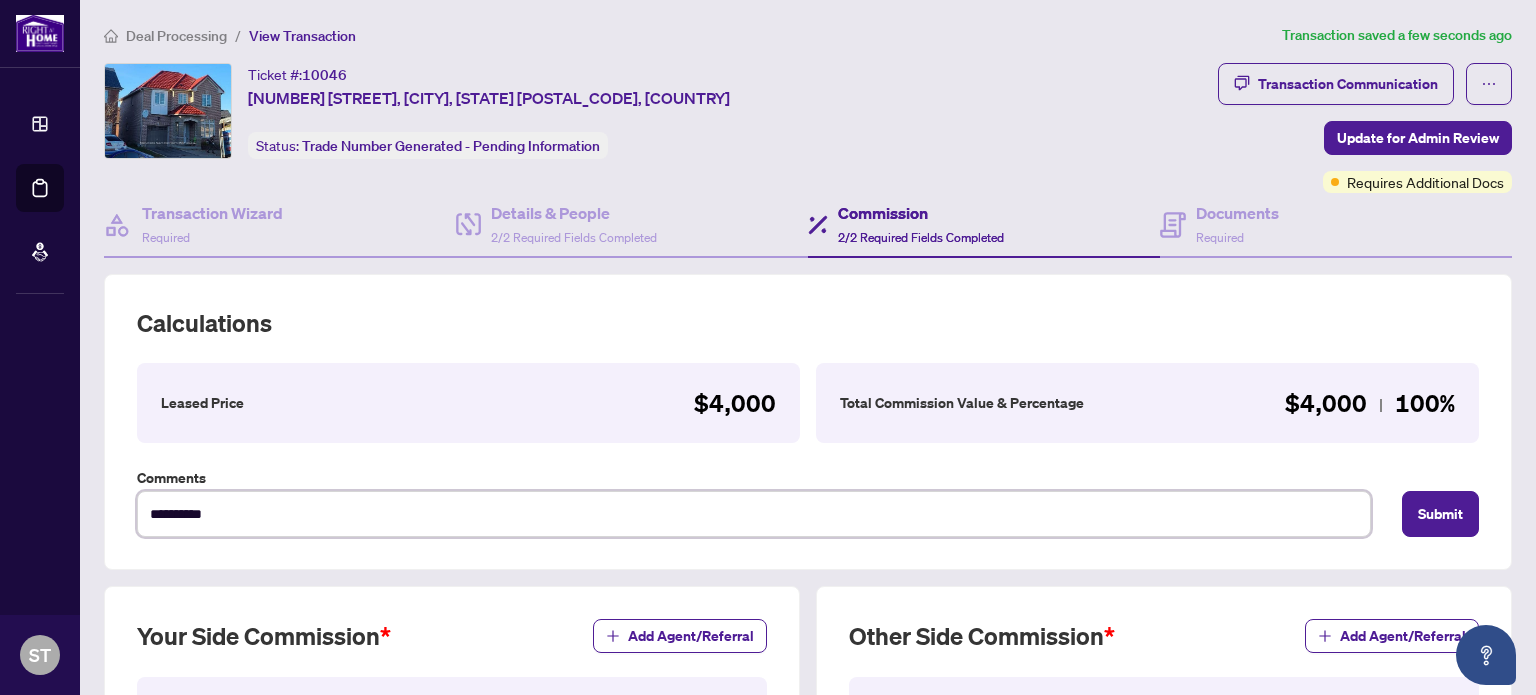 type on "**********" 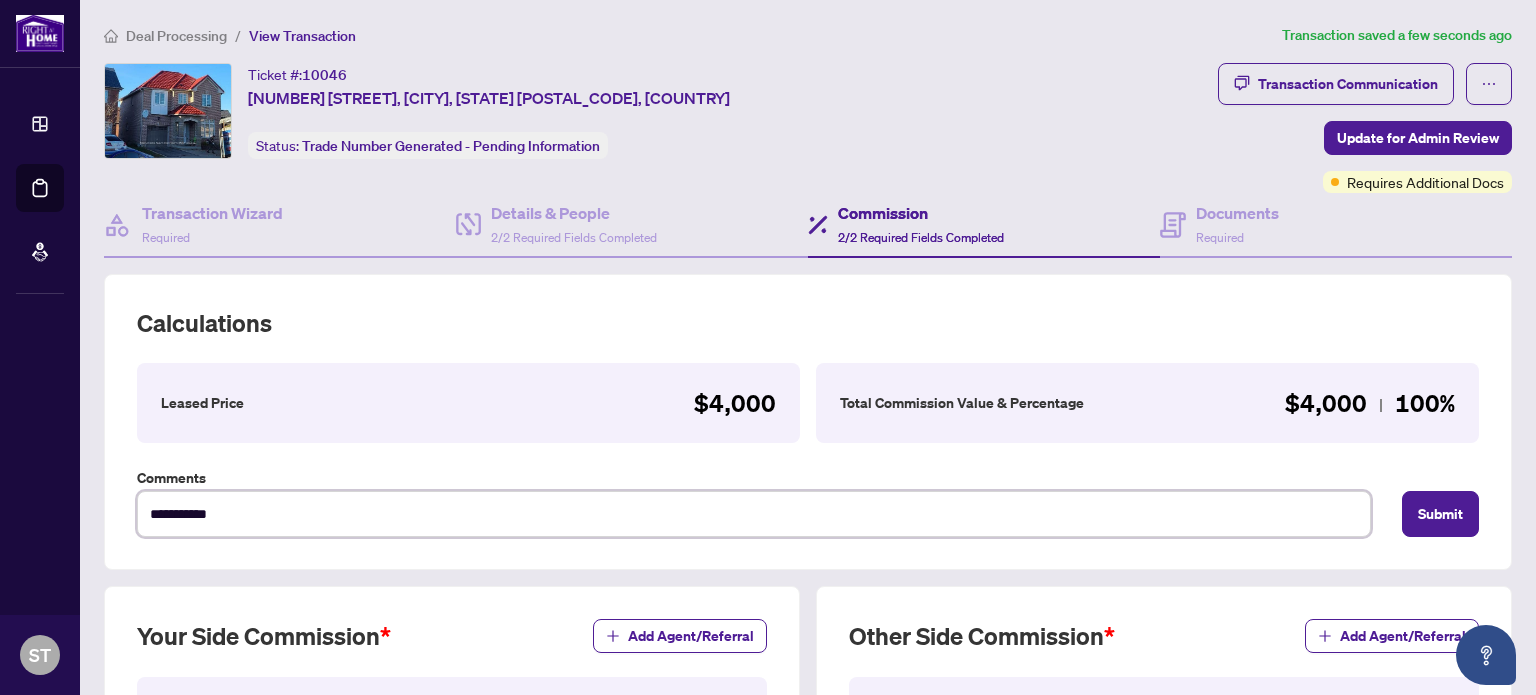 type on "**********" 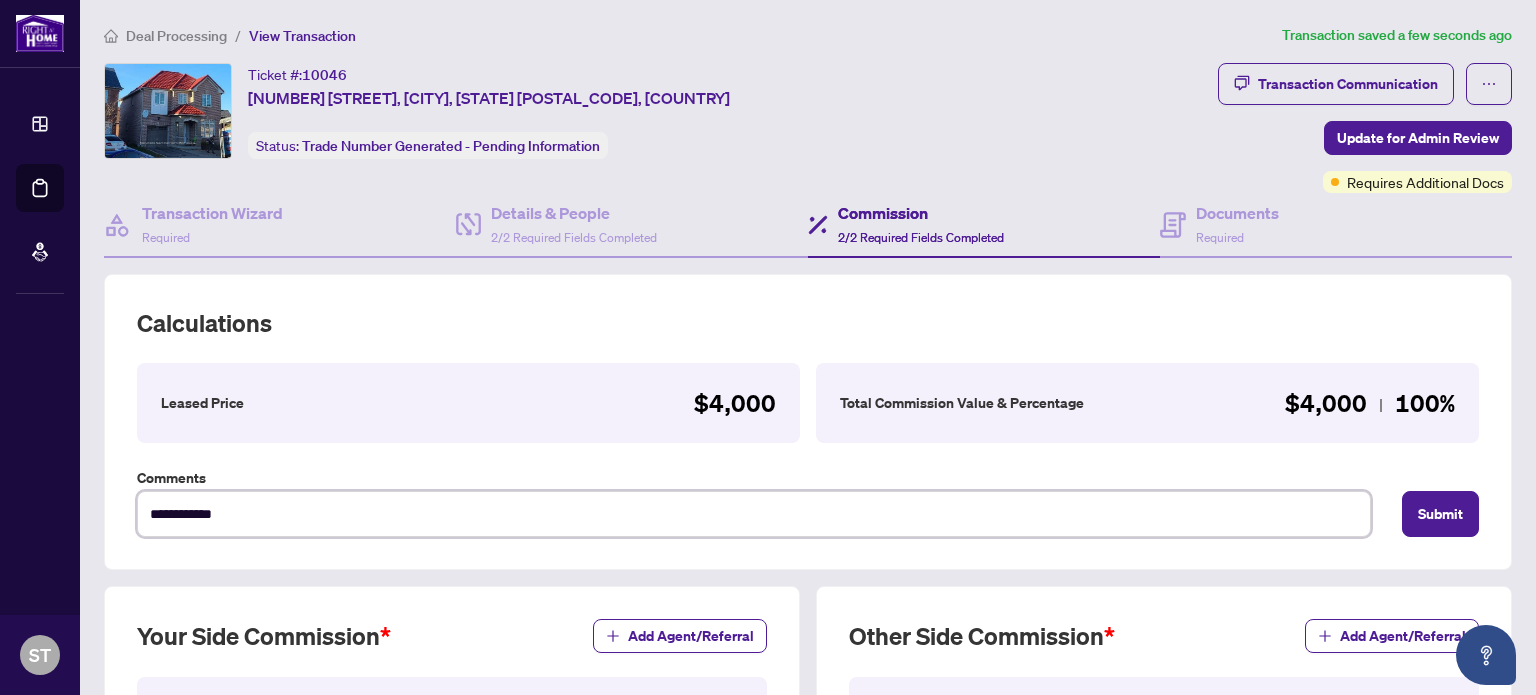 type on "**********" 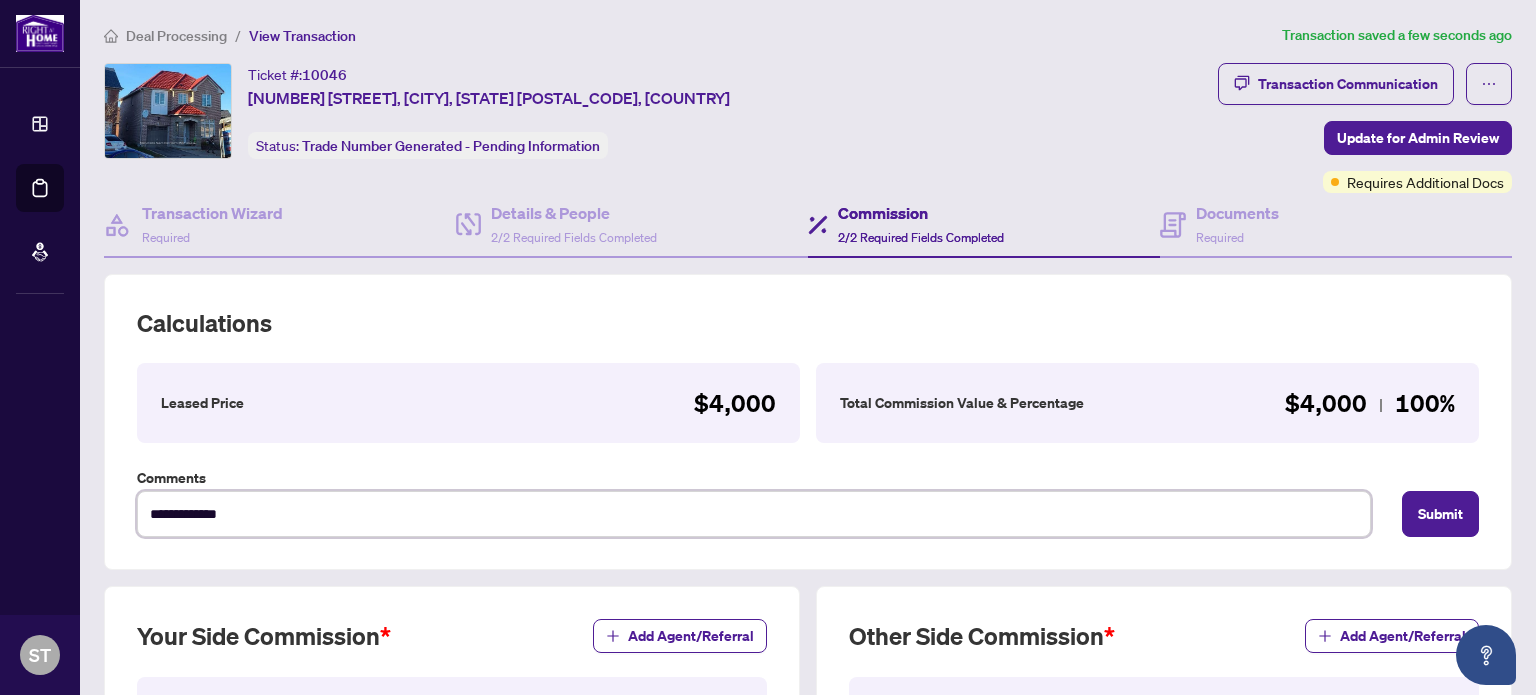 type on "**********" 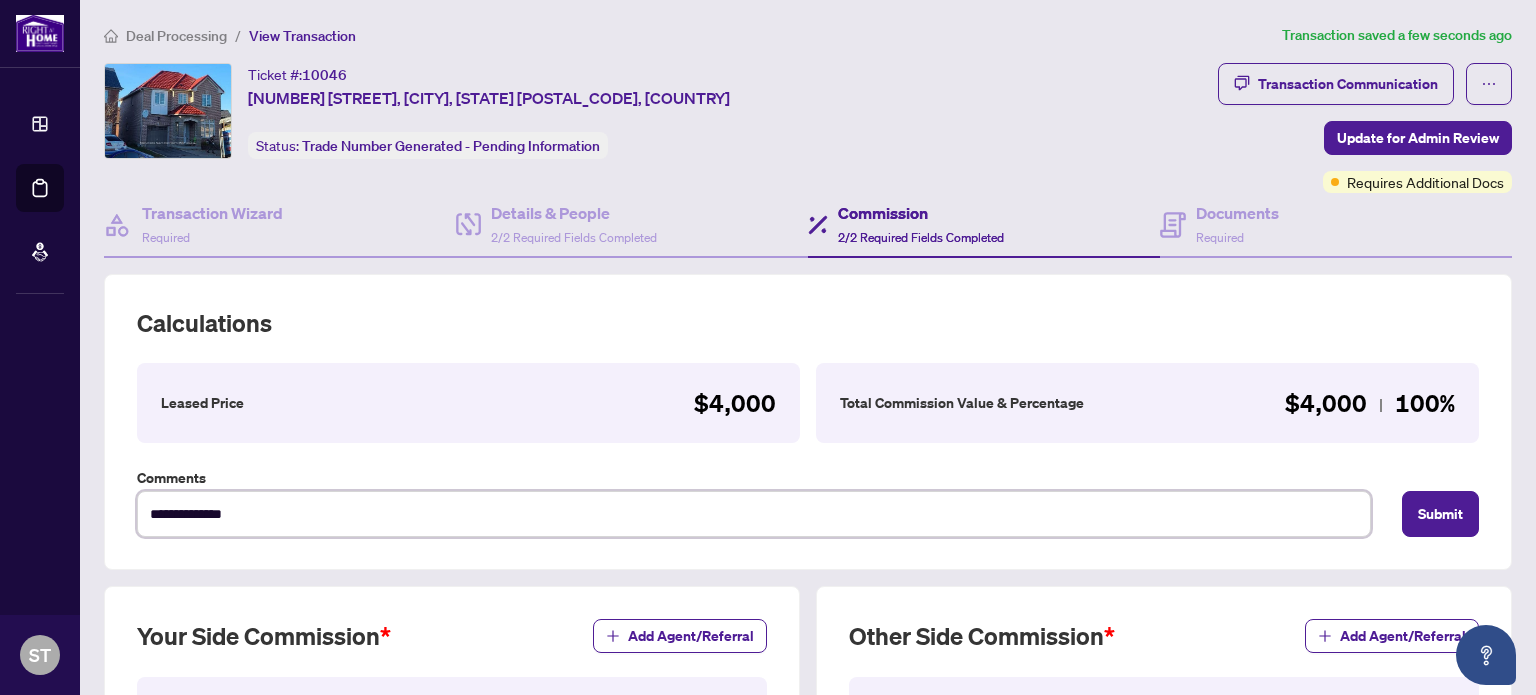 type on "**********" 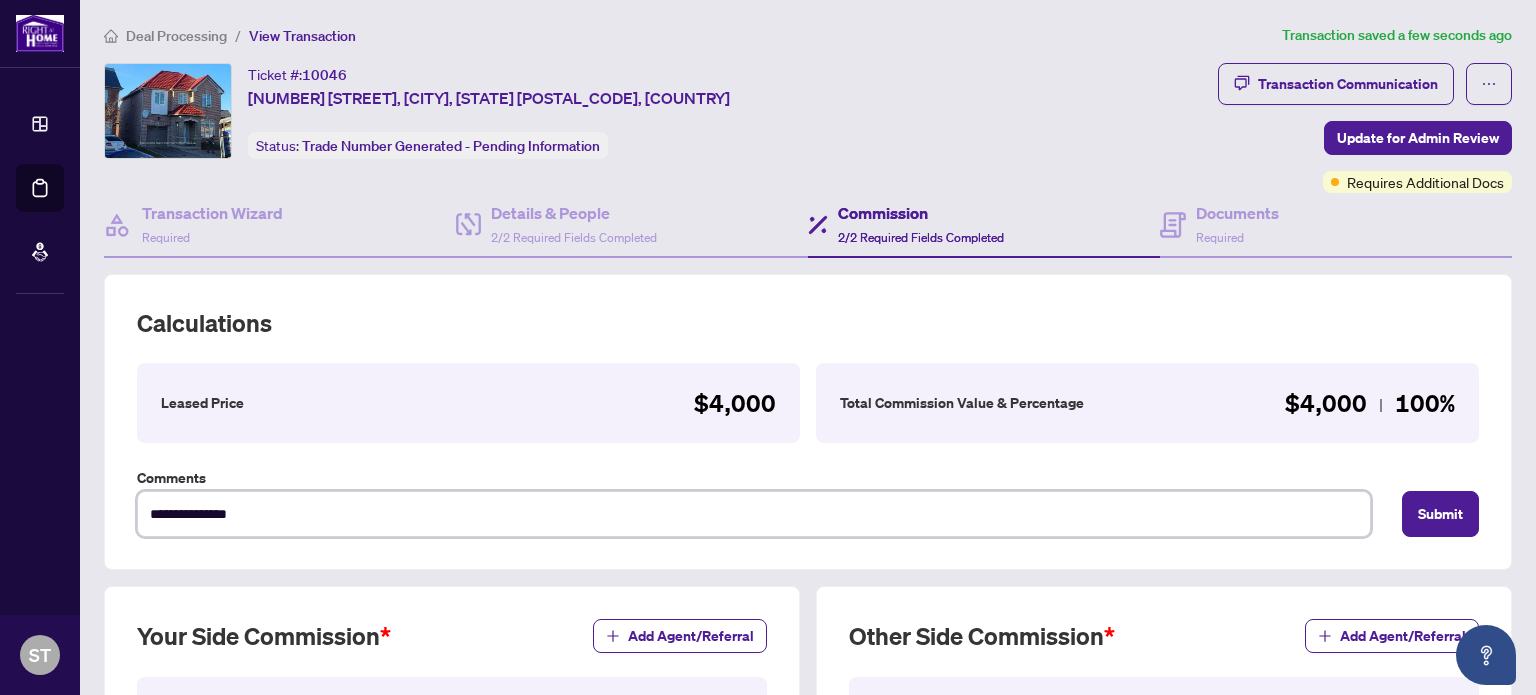 type on "**********" 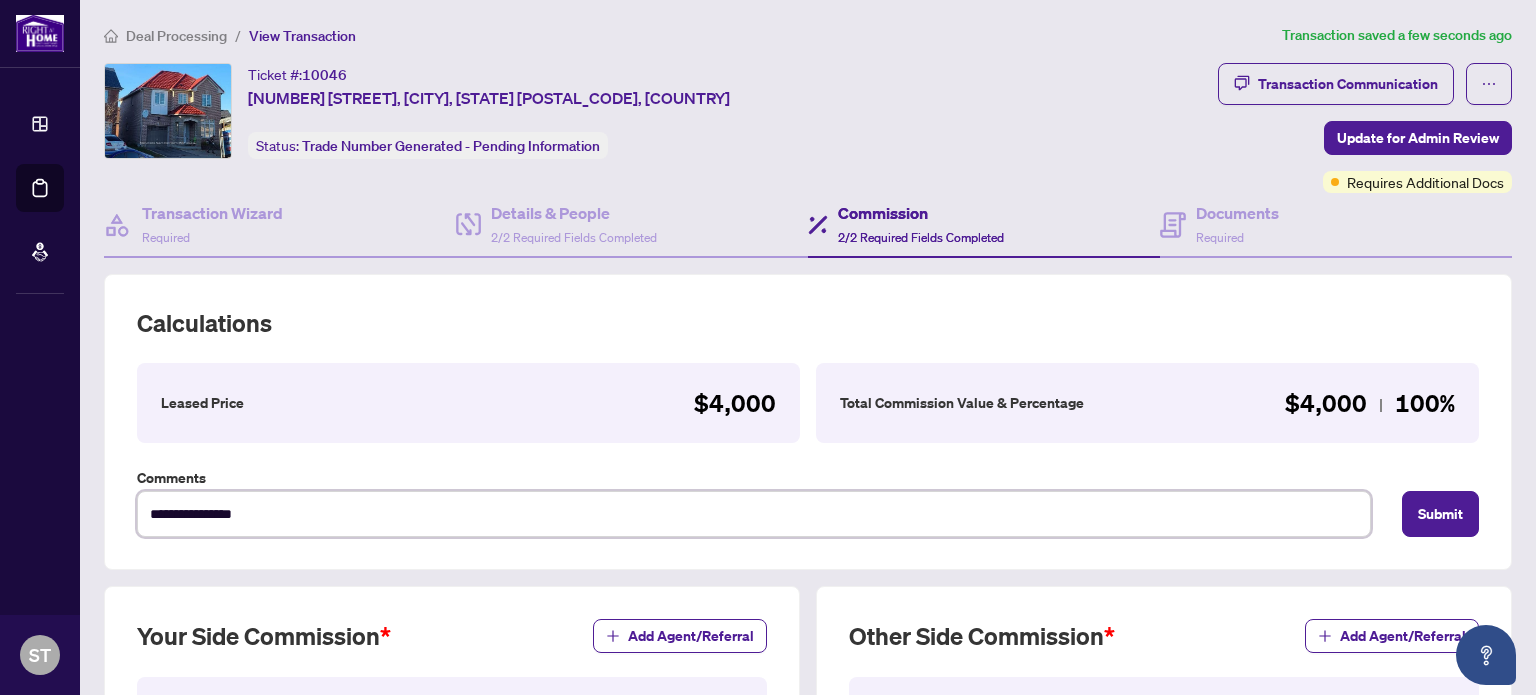 type on "**********" 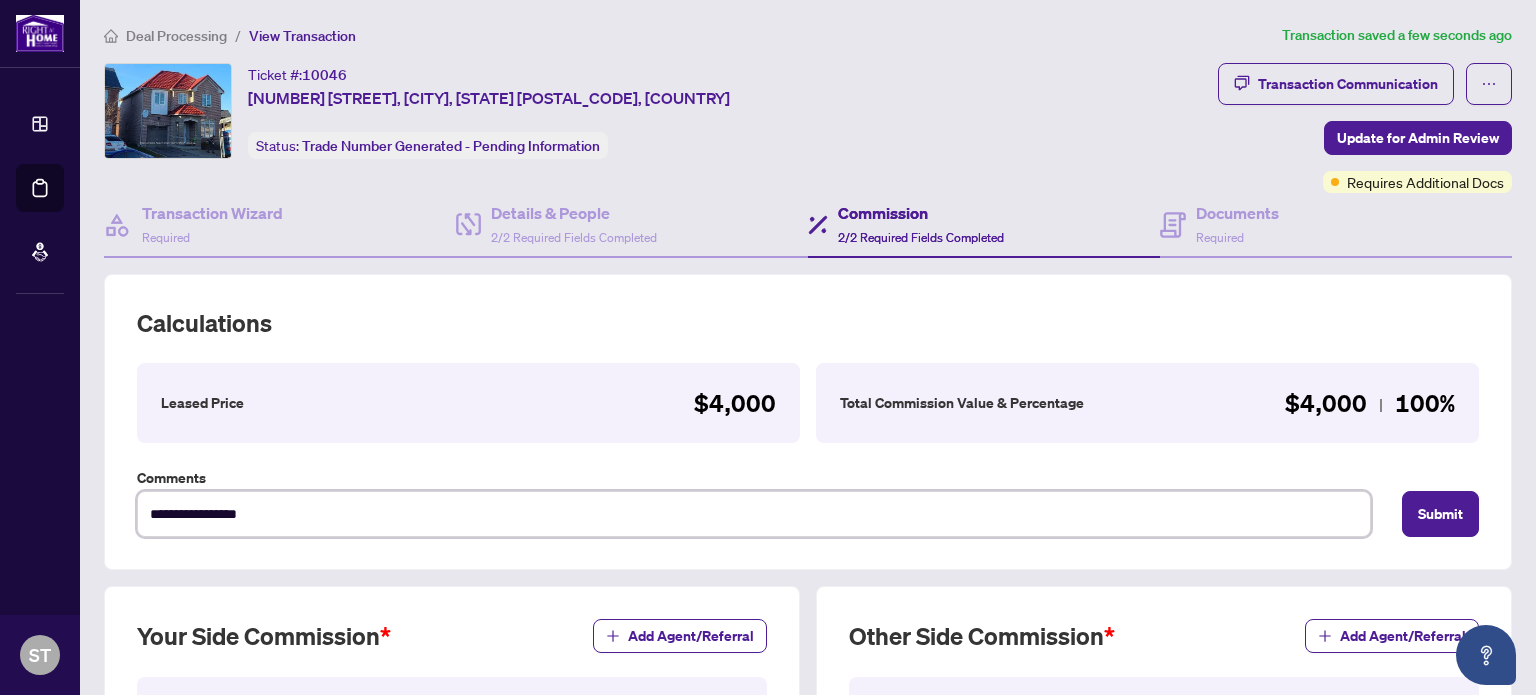 type on "**********" 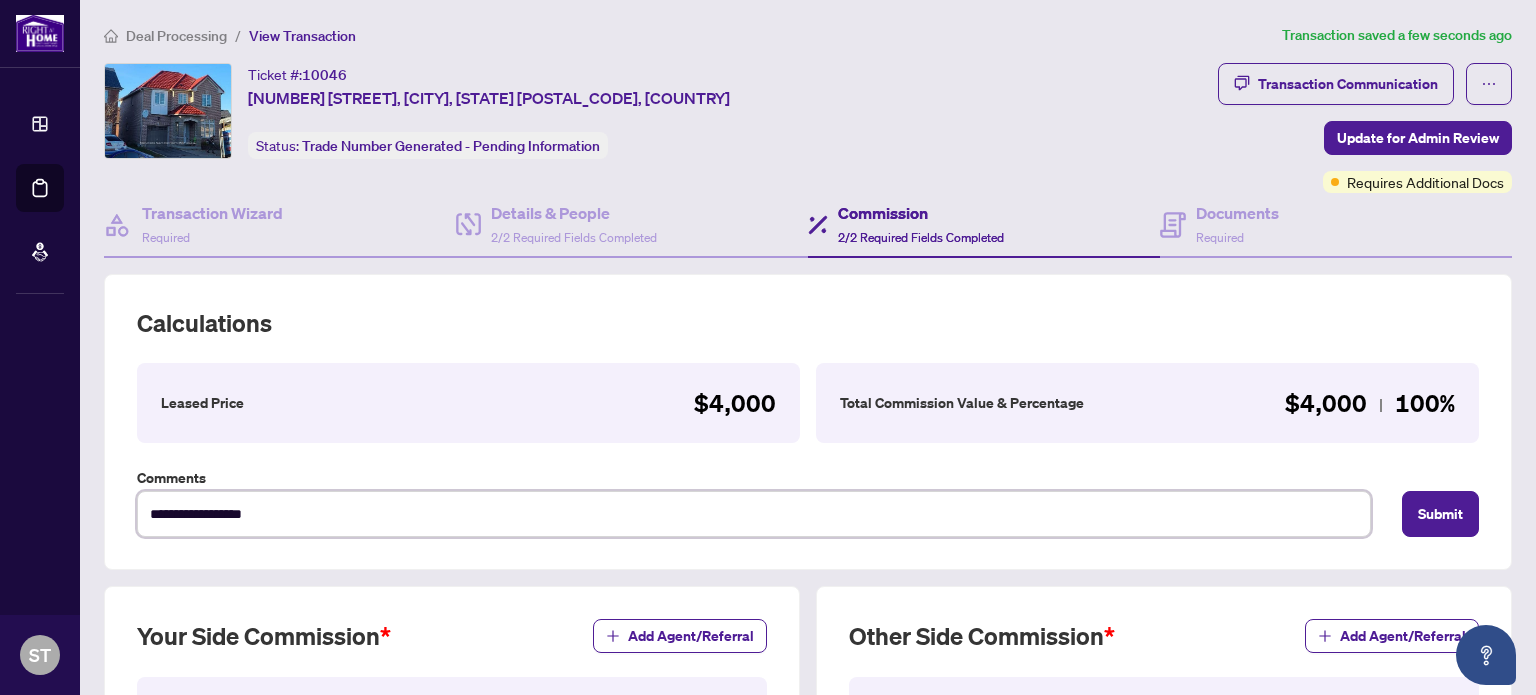 type on "**********" 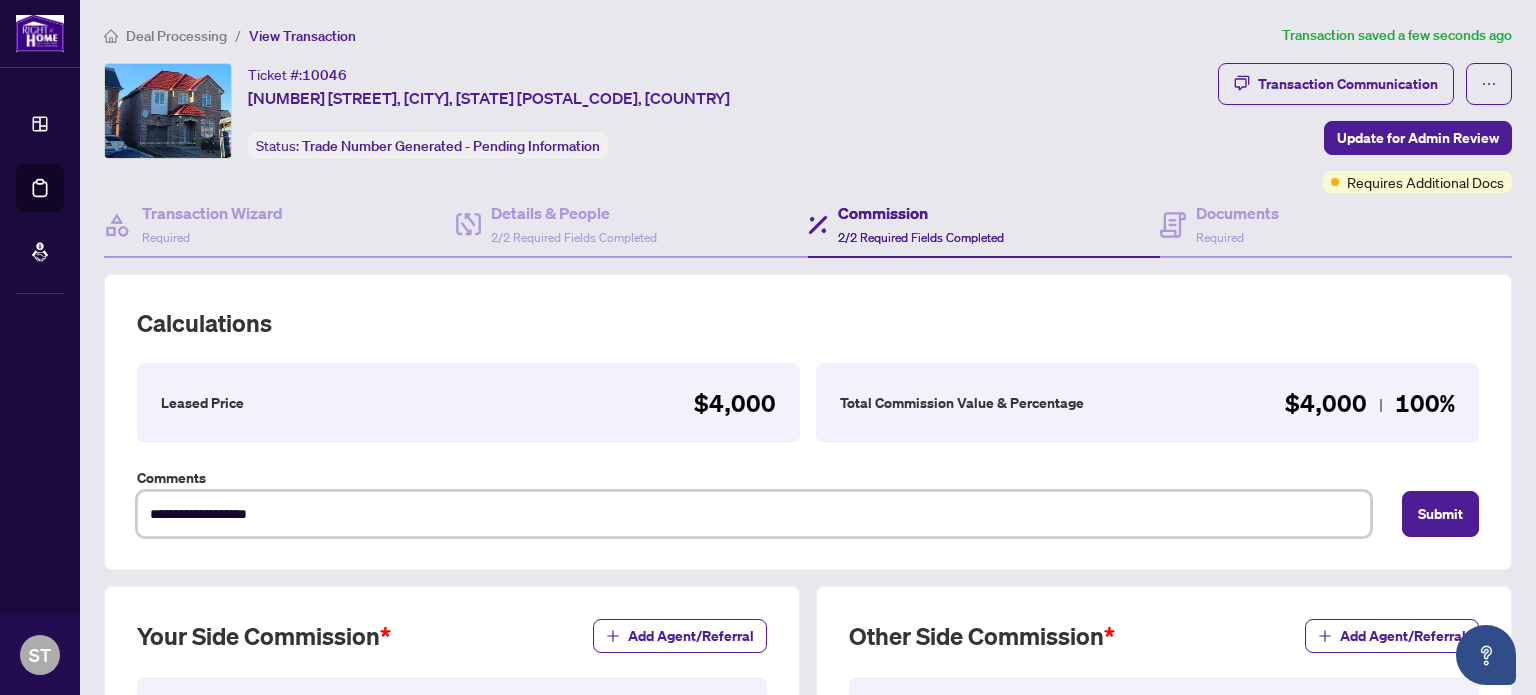 type on "**********" 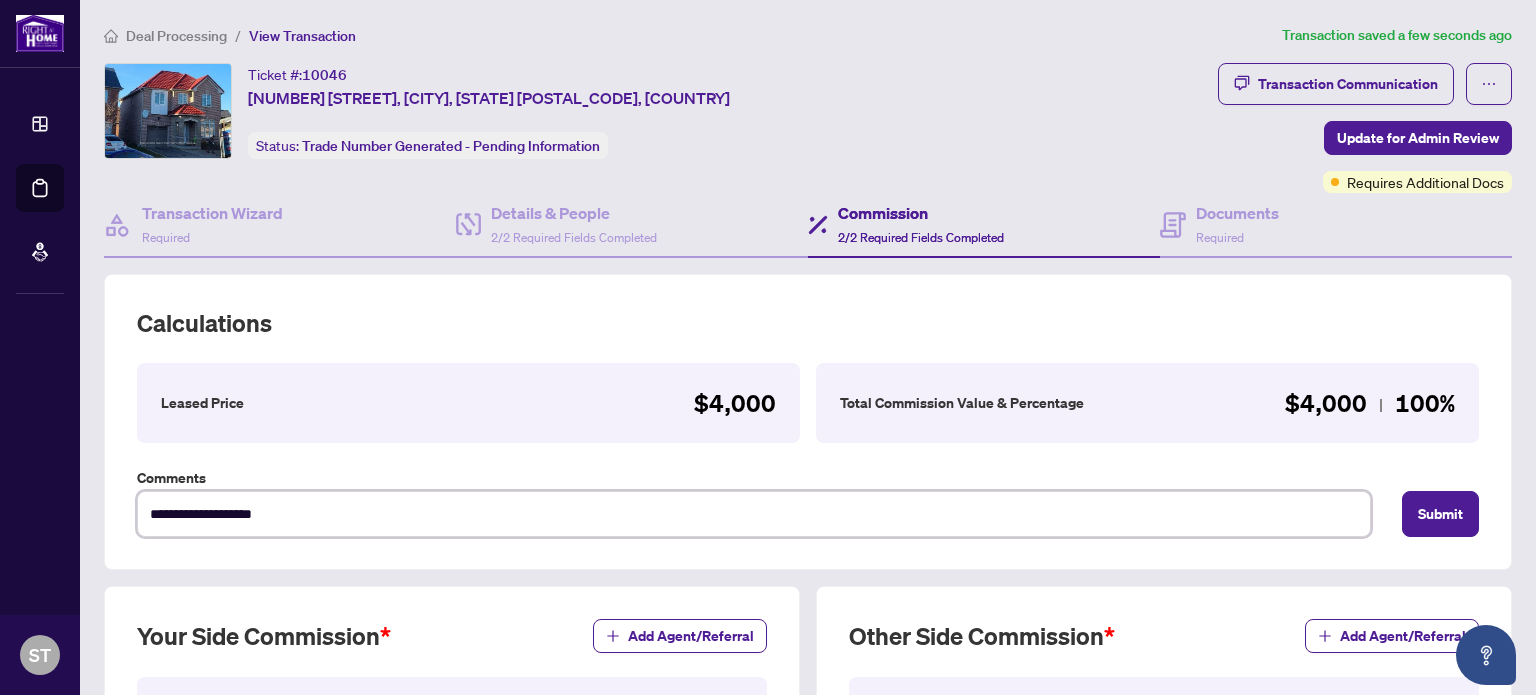 type on "**********" 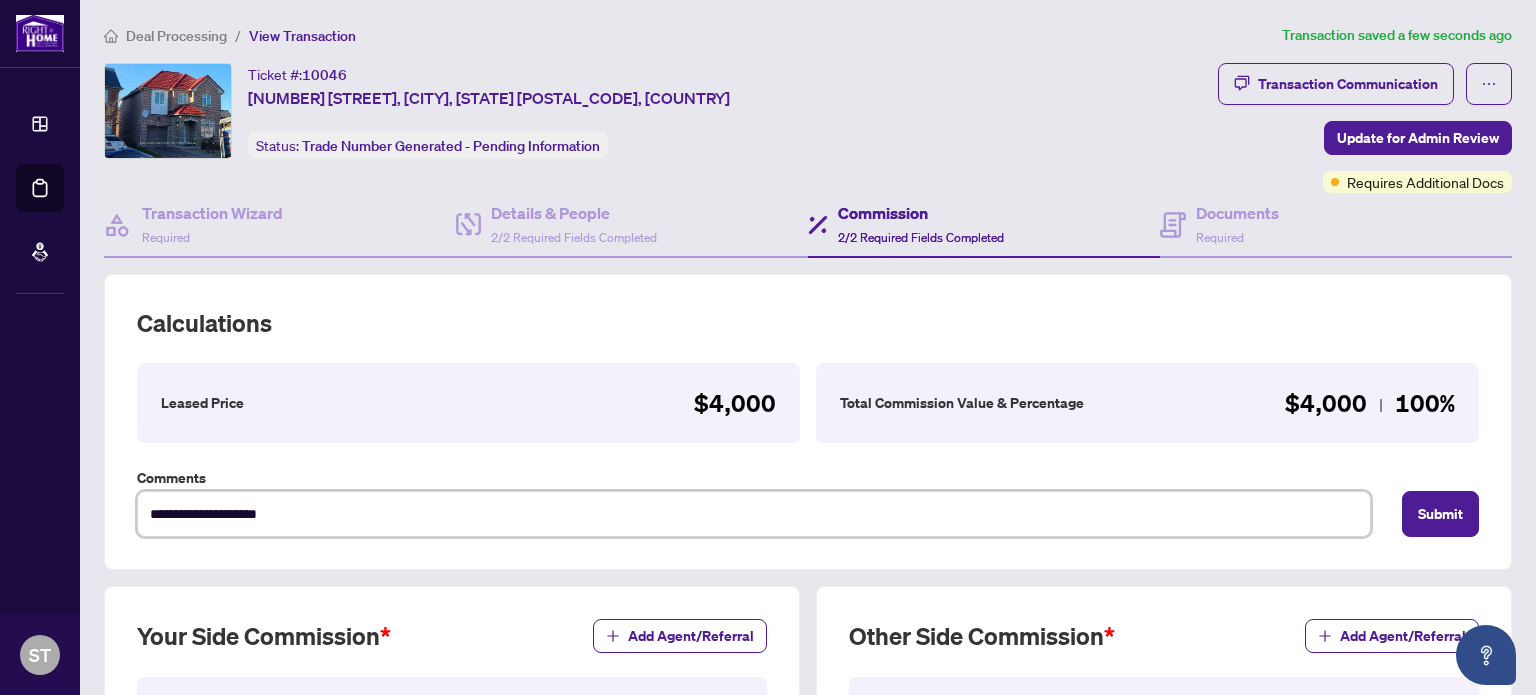 type on "**********" 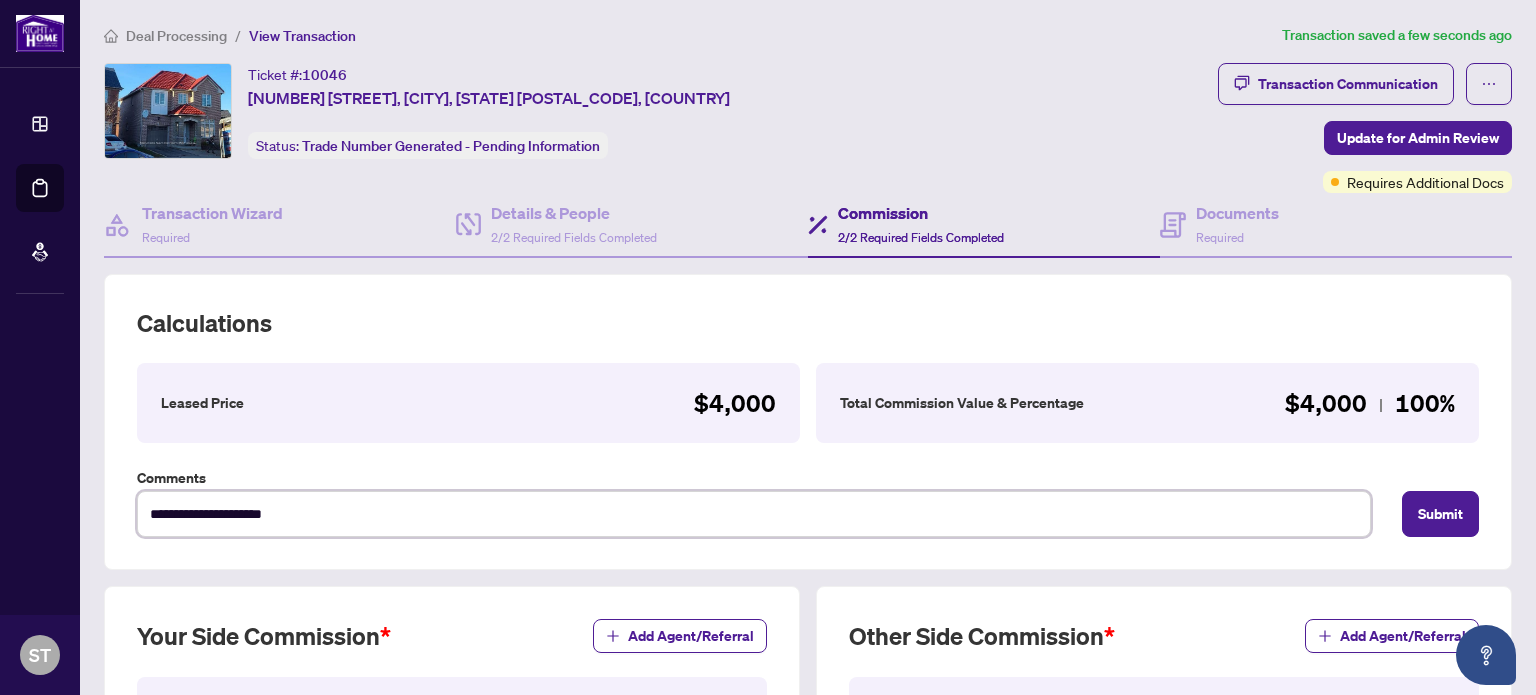 type on "**********" 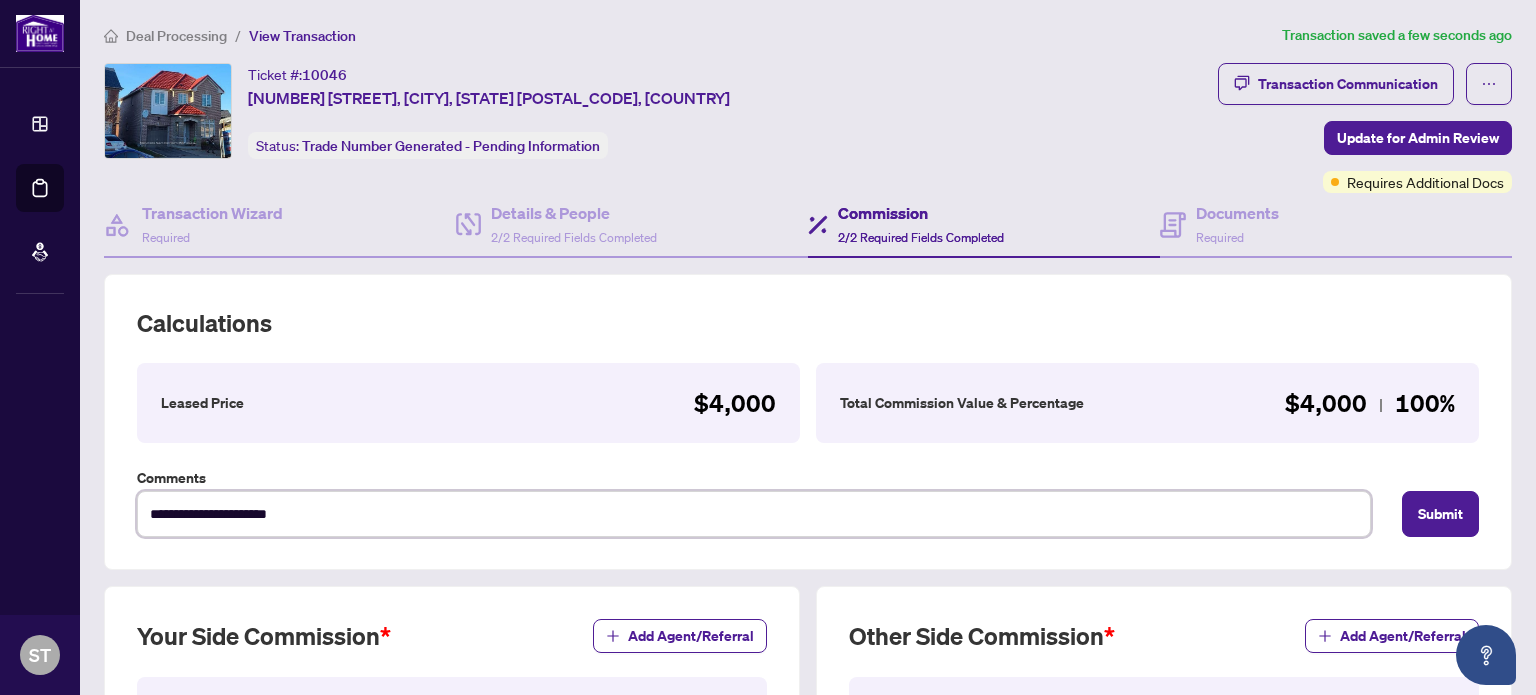 type on "**********" 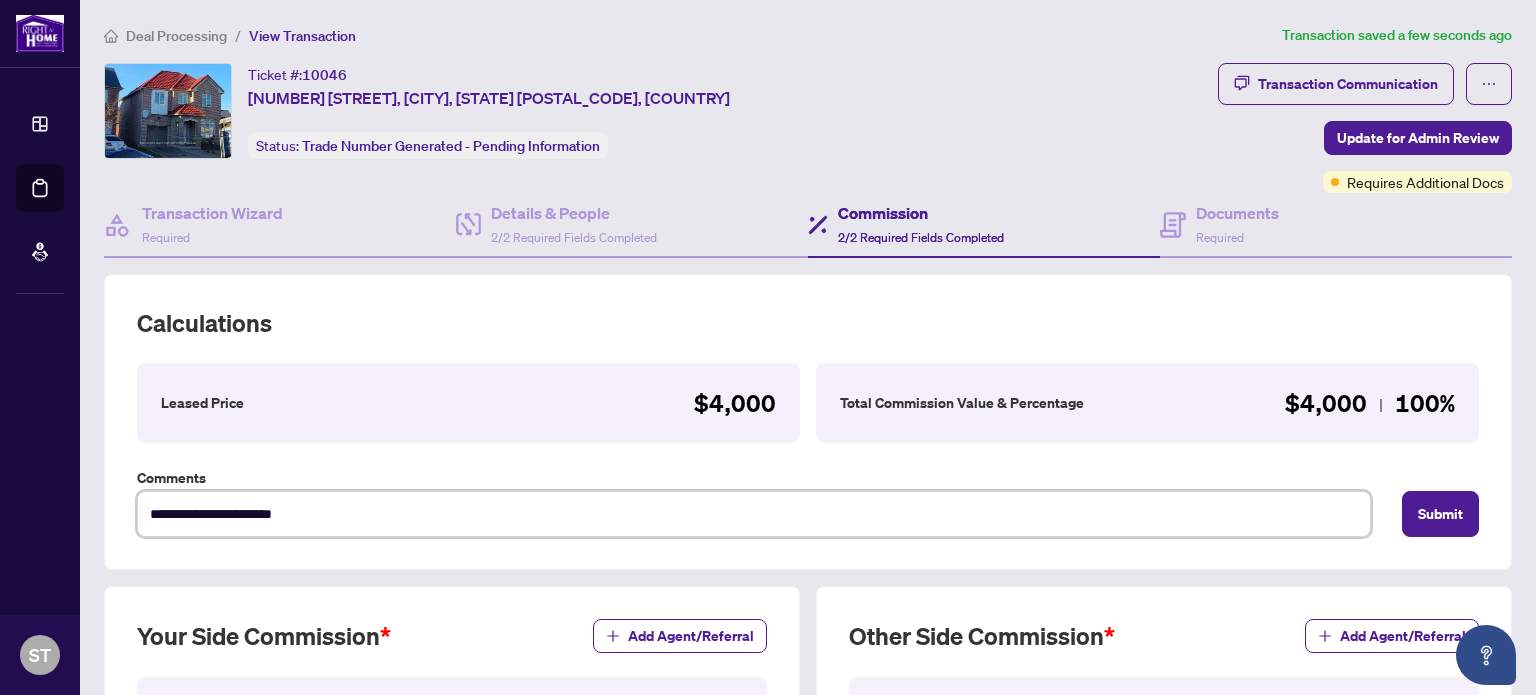 type on "**********" 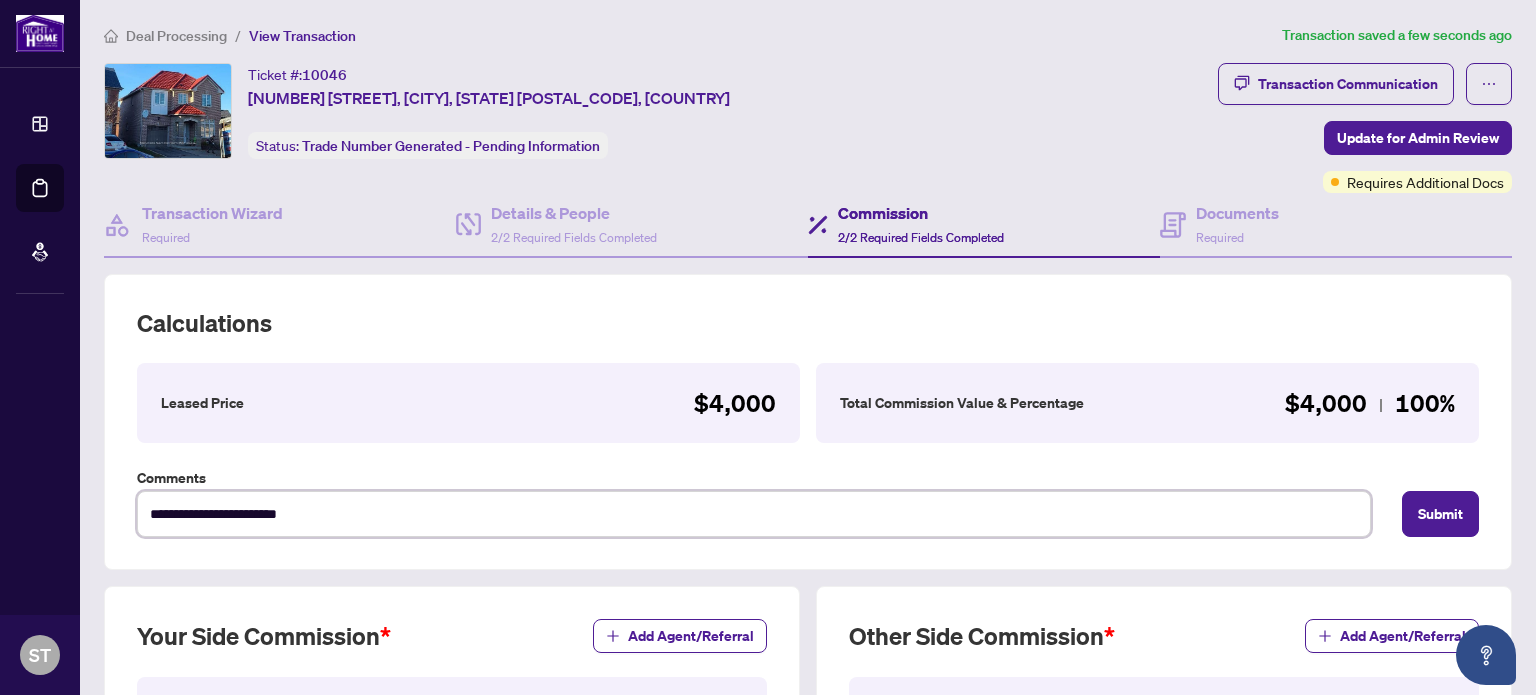 type on "**********" 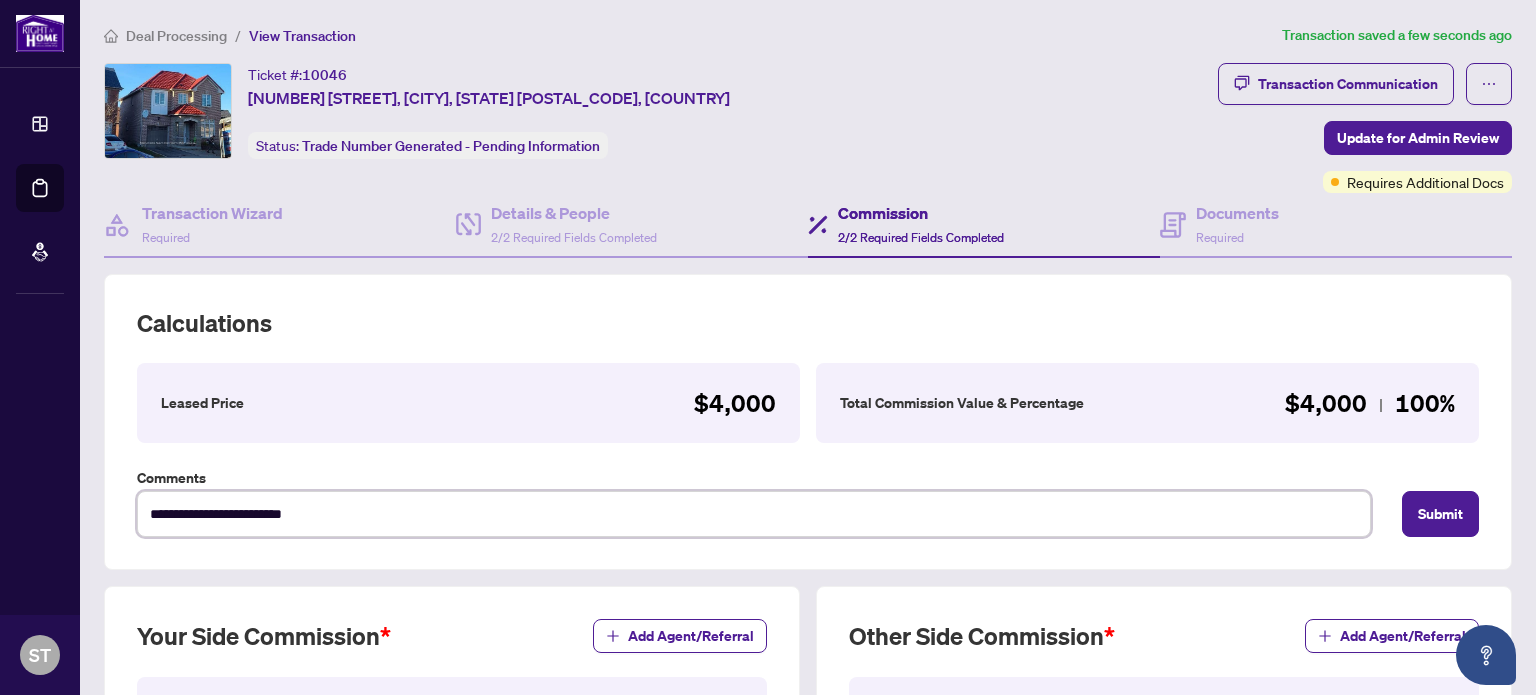 type on "**********" 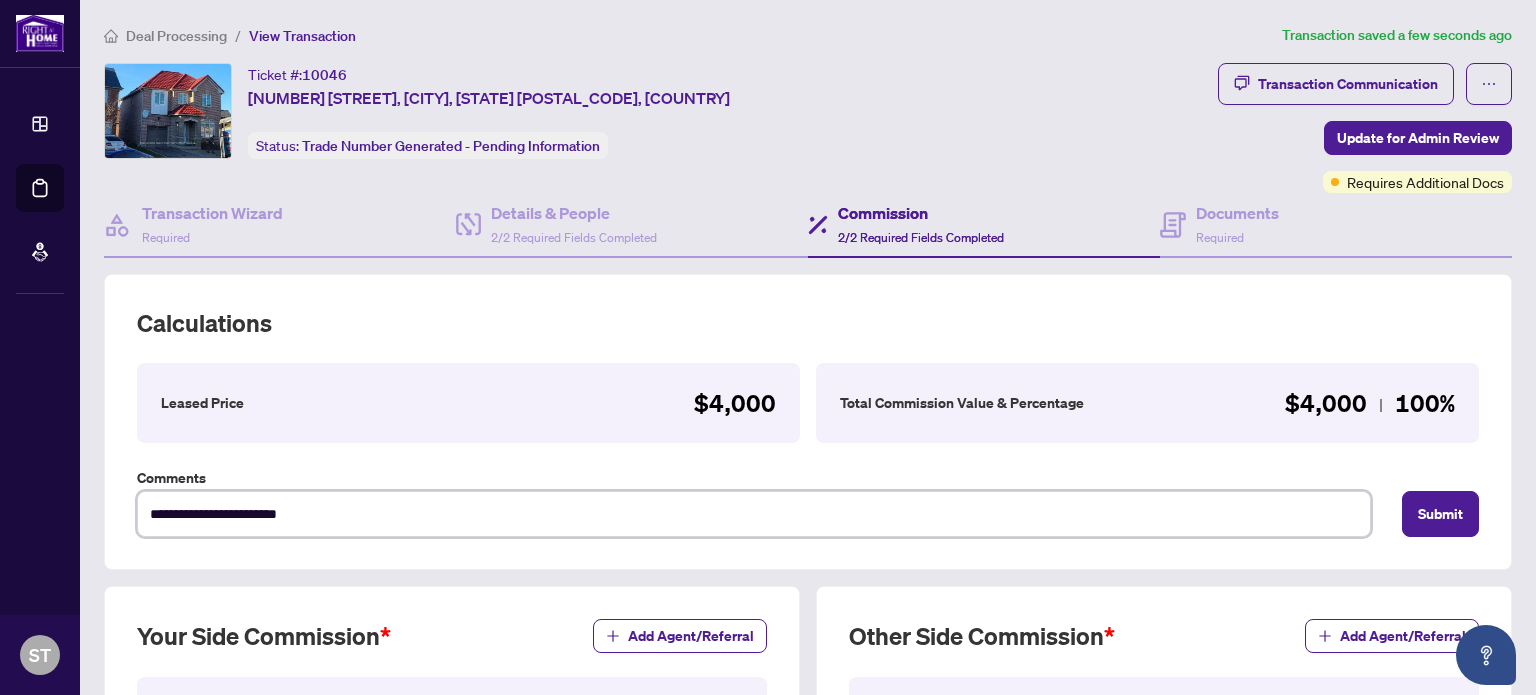 type on "**********" 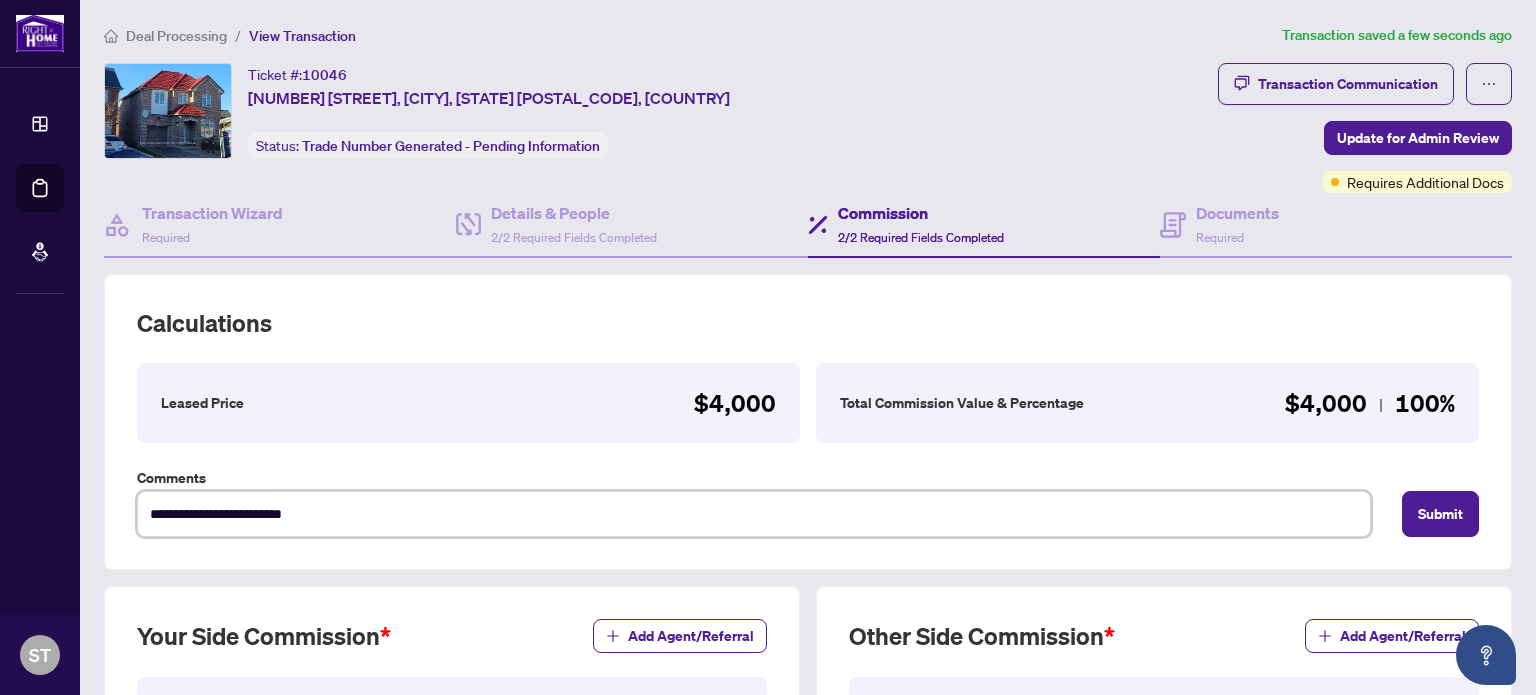 click on "**********" at bounding box center (754, 514) 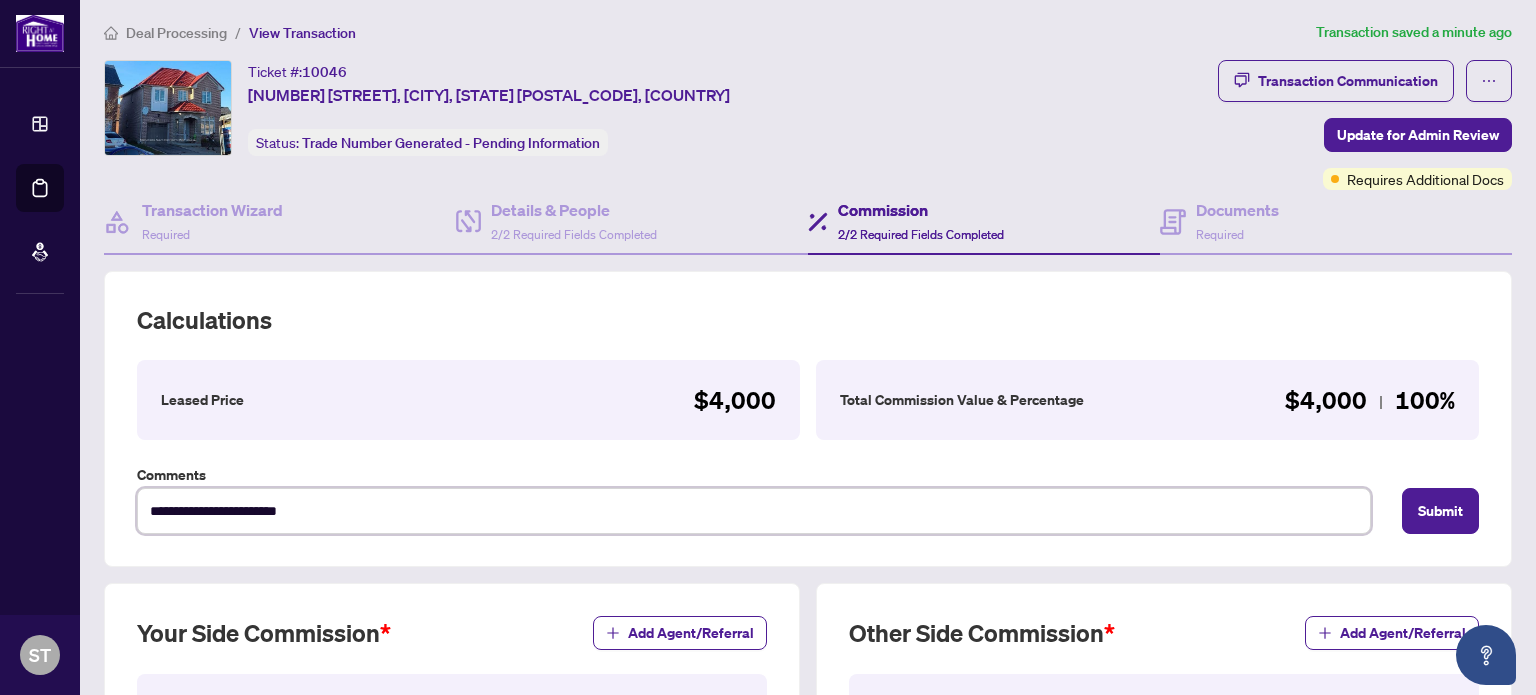 scroll, scrollTop: 0, scrollLeft: 0, axis: both 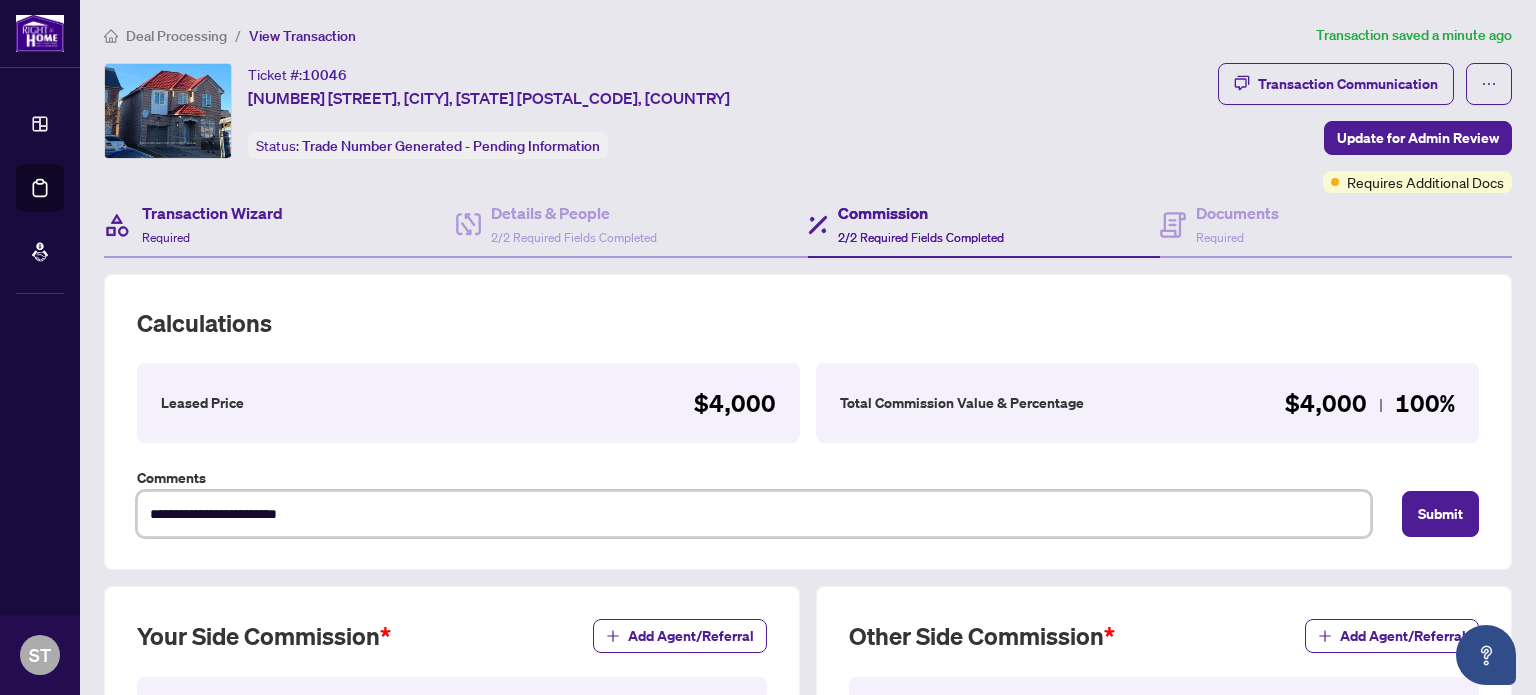 type on "**********" 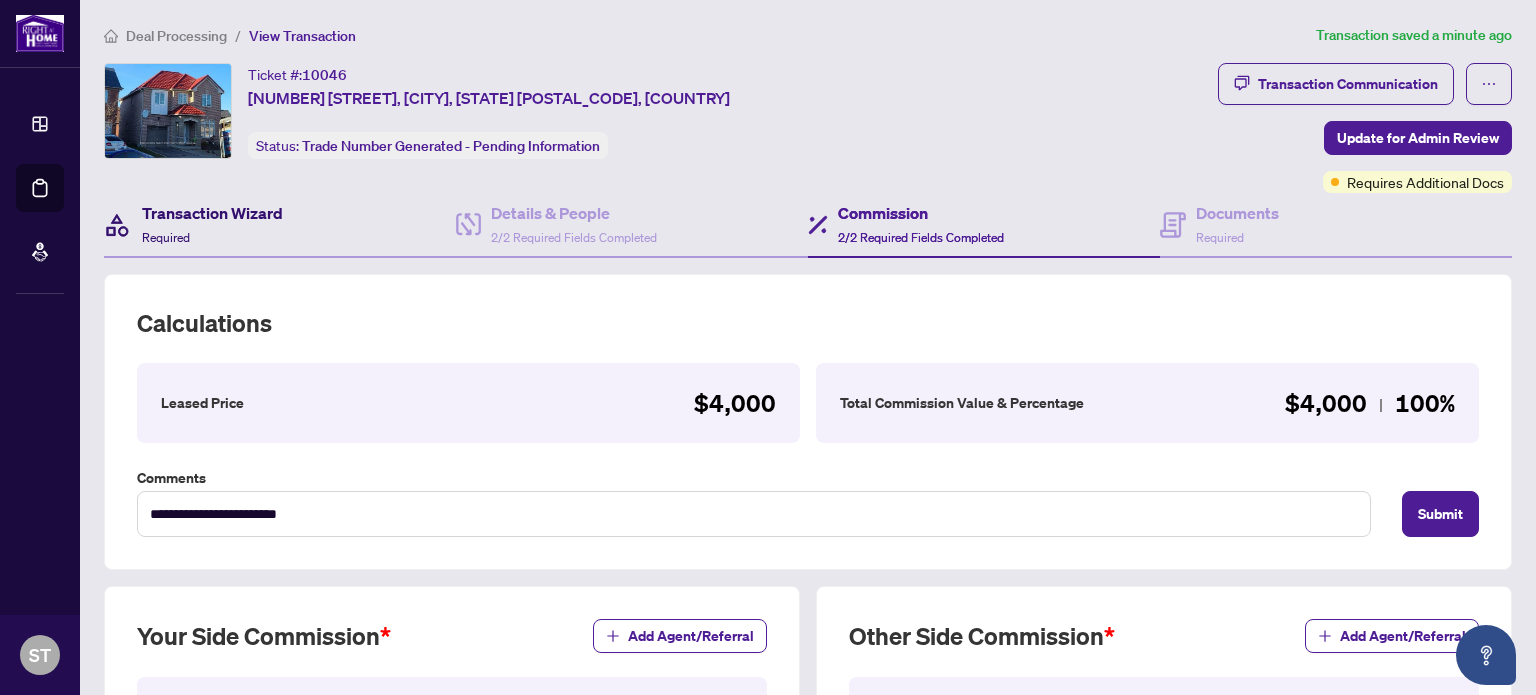 click on "Transaction Wizard" at bounding box center (212, 213) 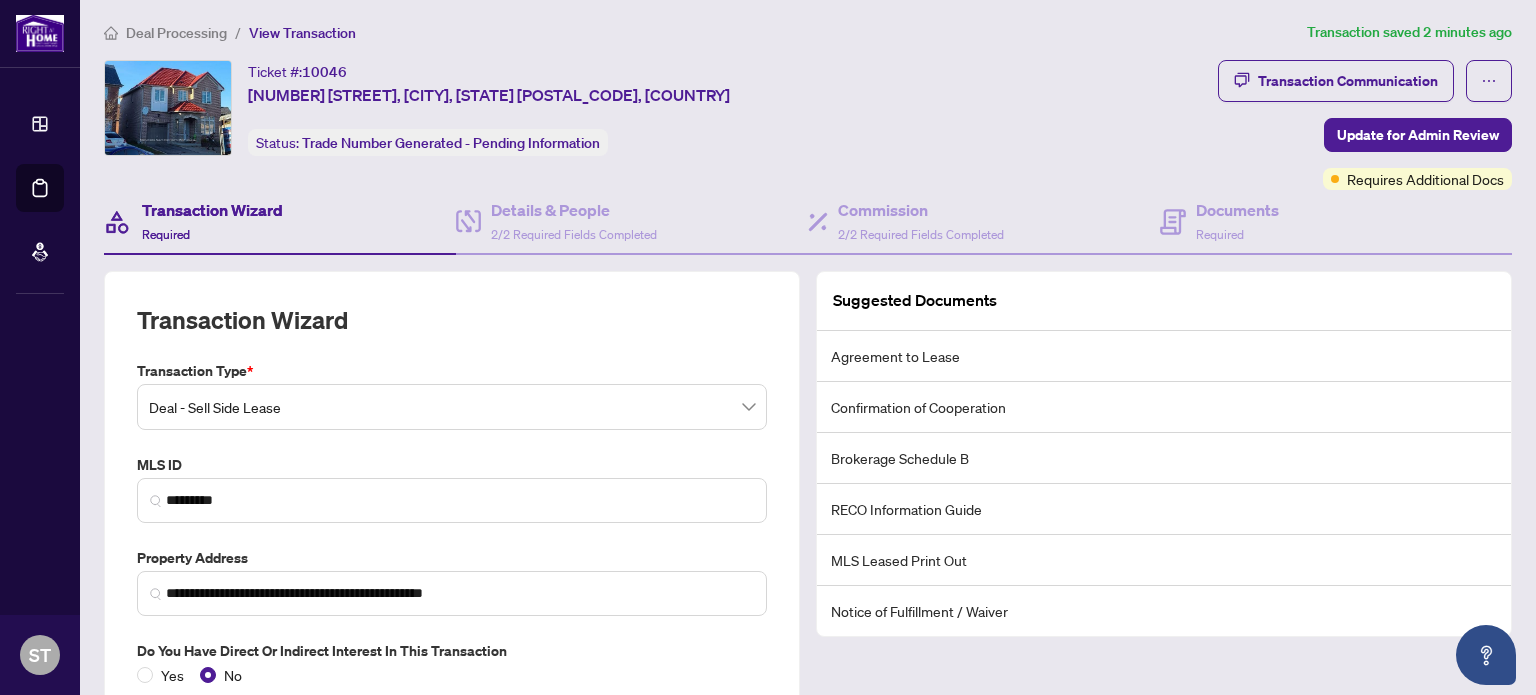 scroll, scrollTop: 0, scrollLeft: 0, axis: both 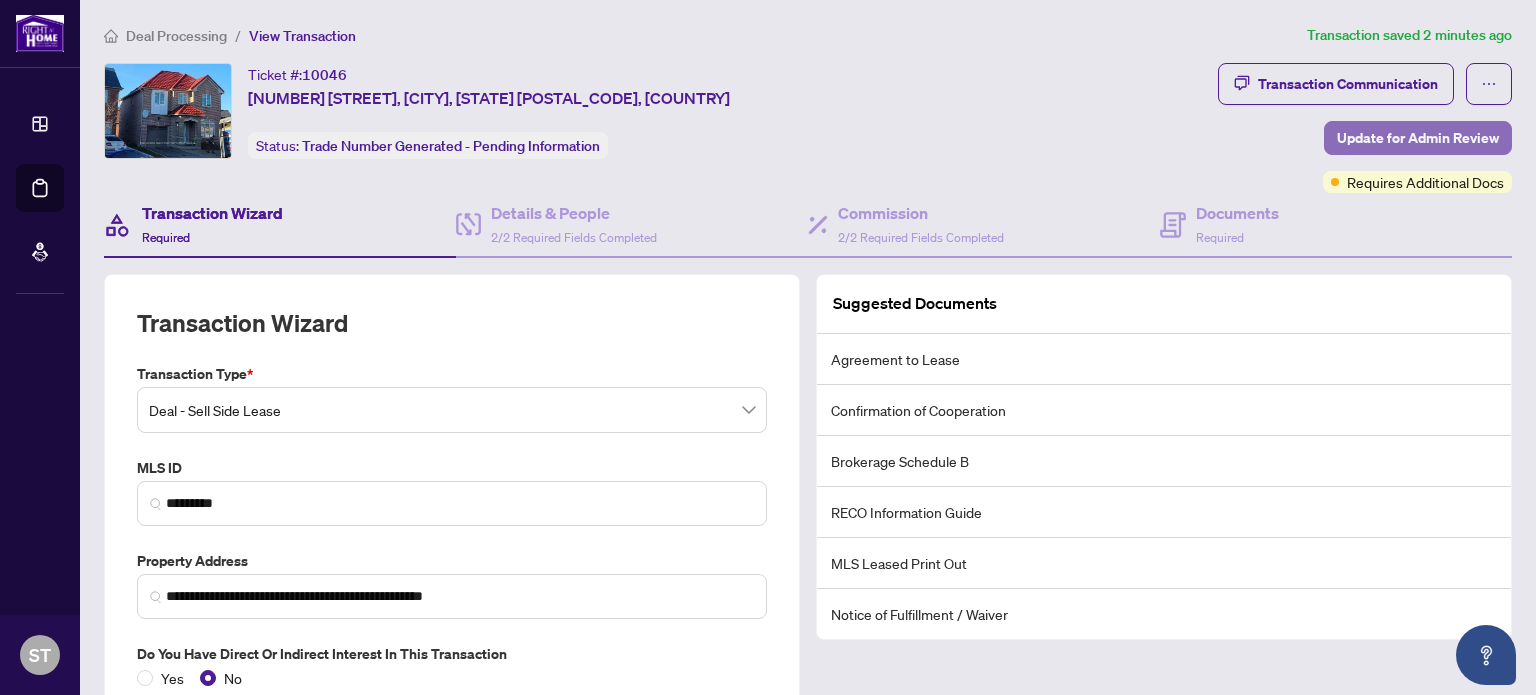 click on "Update for Admin Review" at bounding box center [1418, 138] 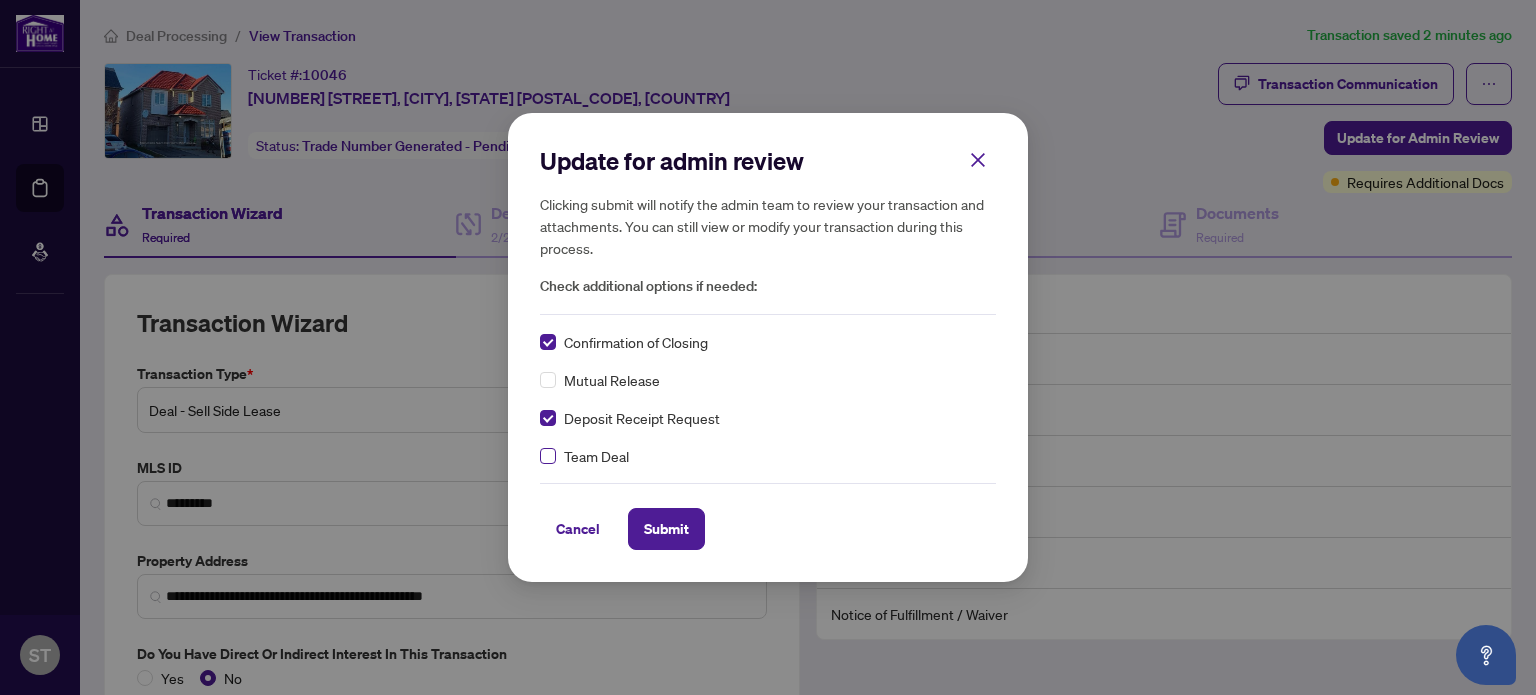 click at bounding box center (548, 456) 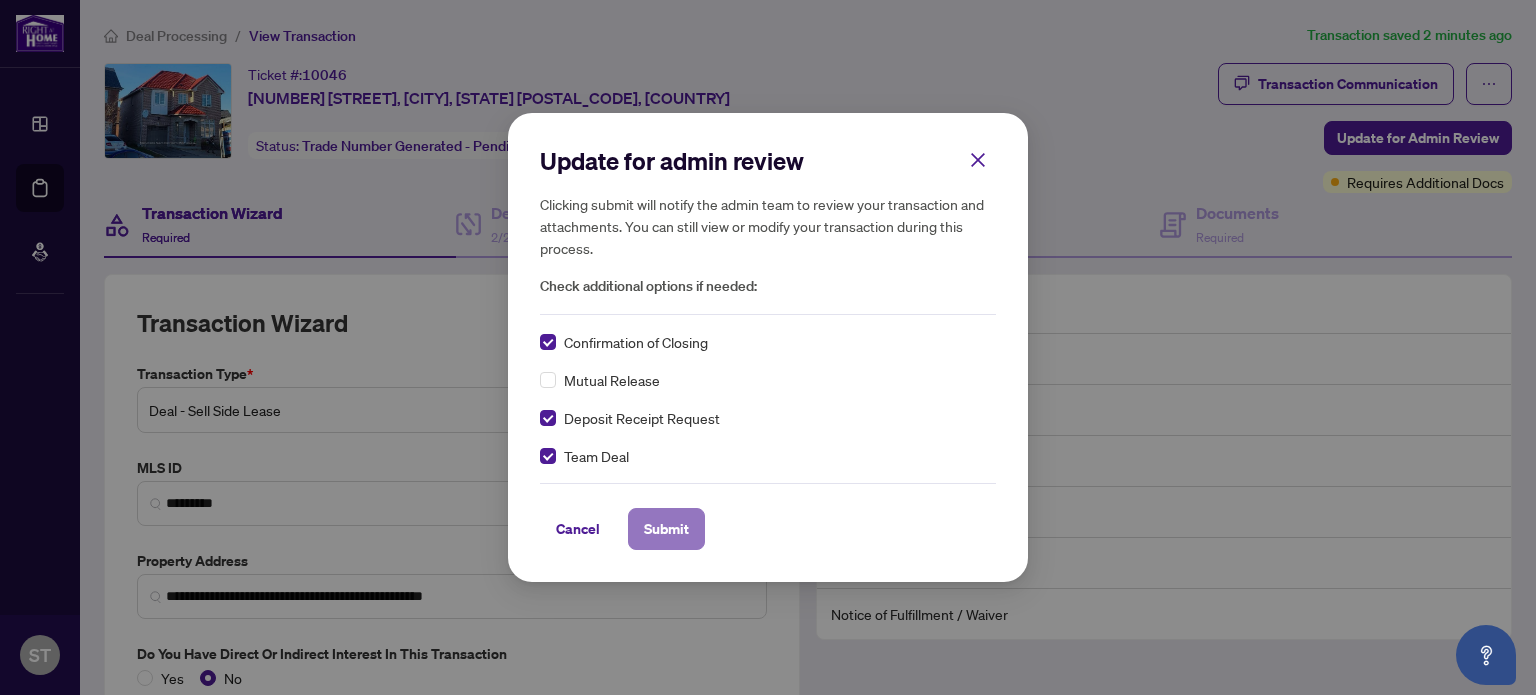click on "Submit" at bounding box center [666, 529] 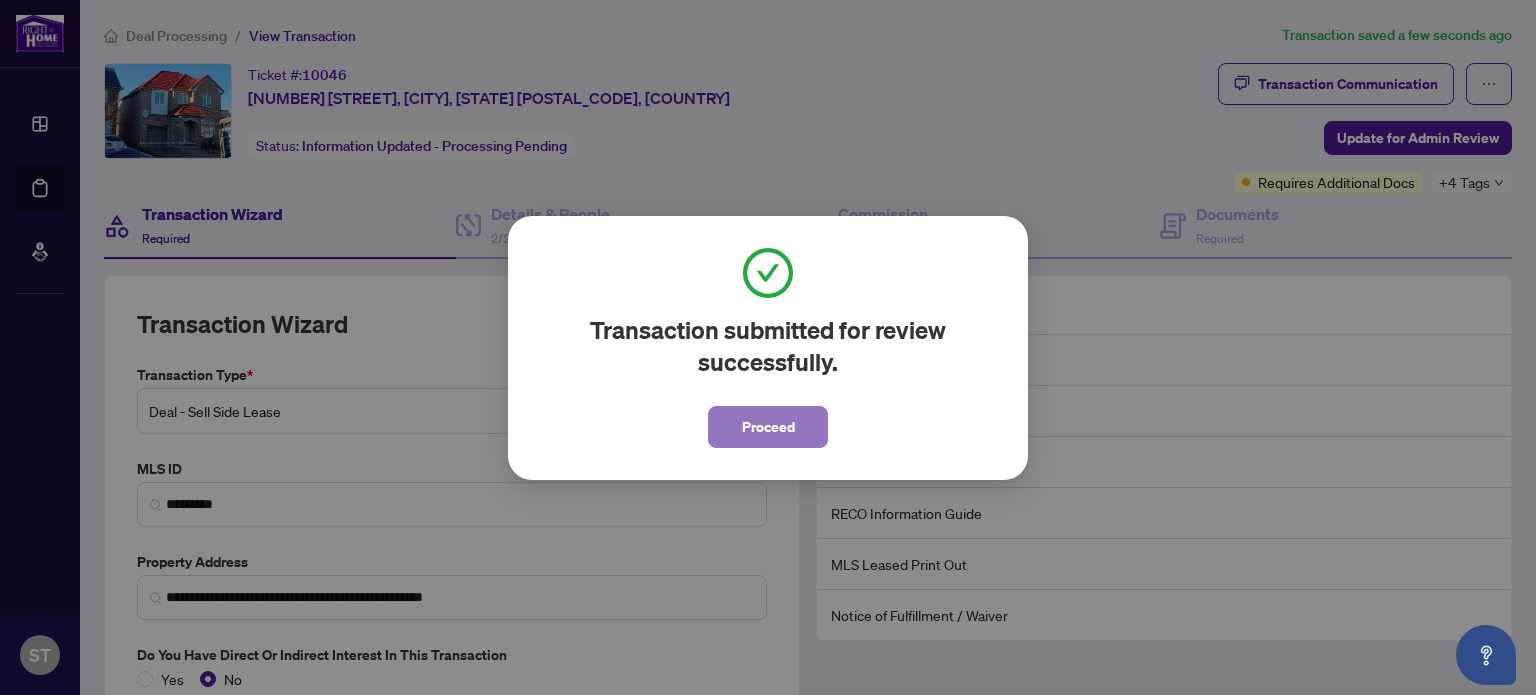 click on "Proceed" at bounding box center (768, 427) 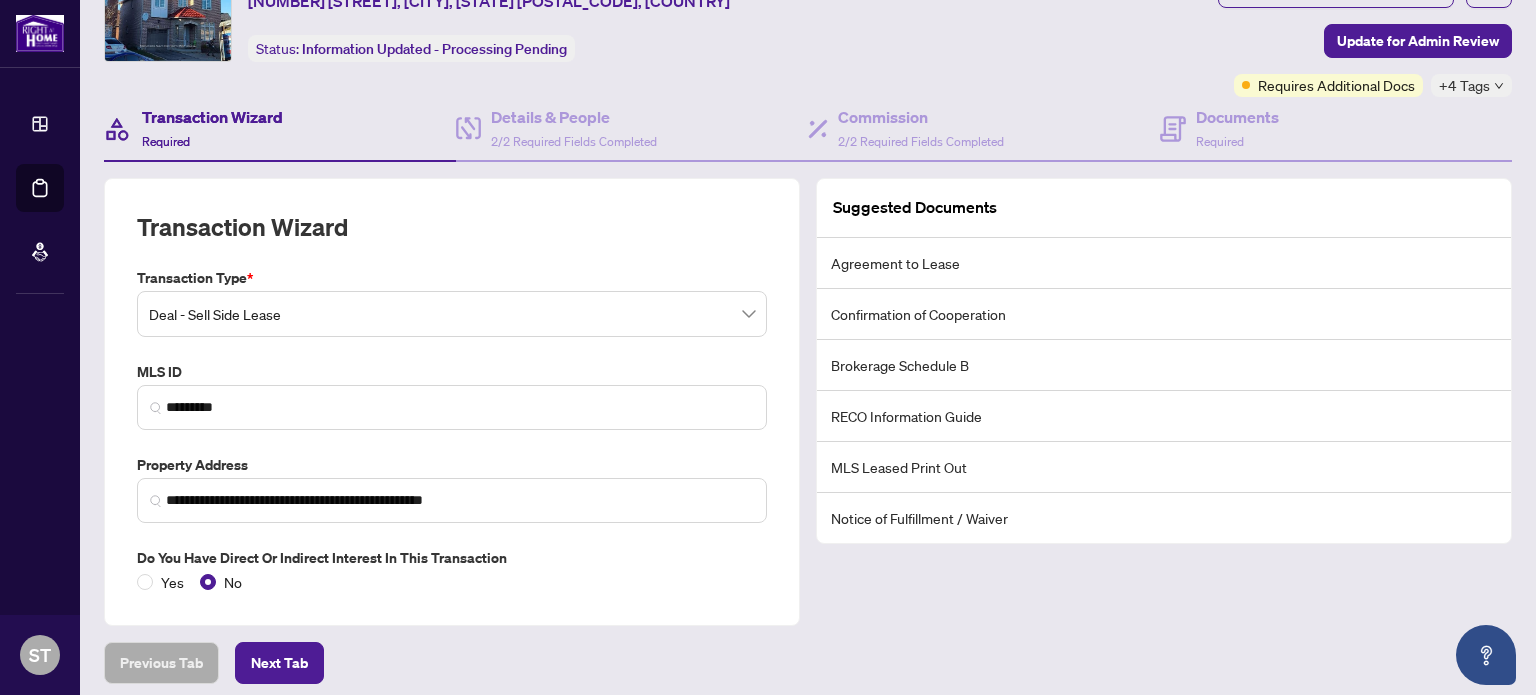 scroll, scrollTop: 0, scrollLeft: 0, axis: both 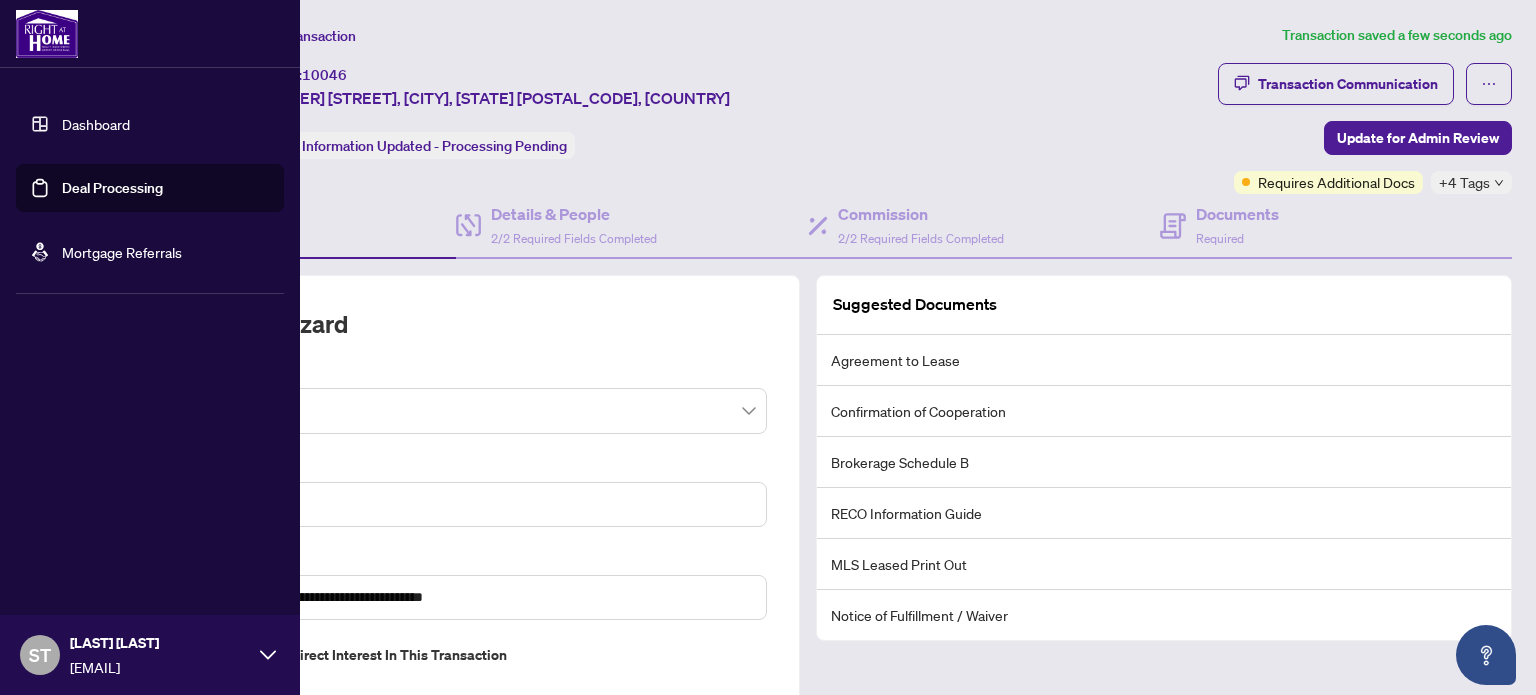 click on "Deal Processing" at bounding box center [112, 188] 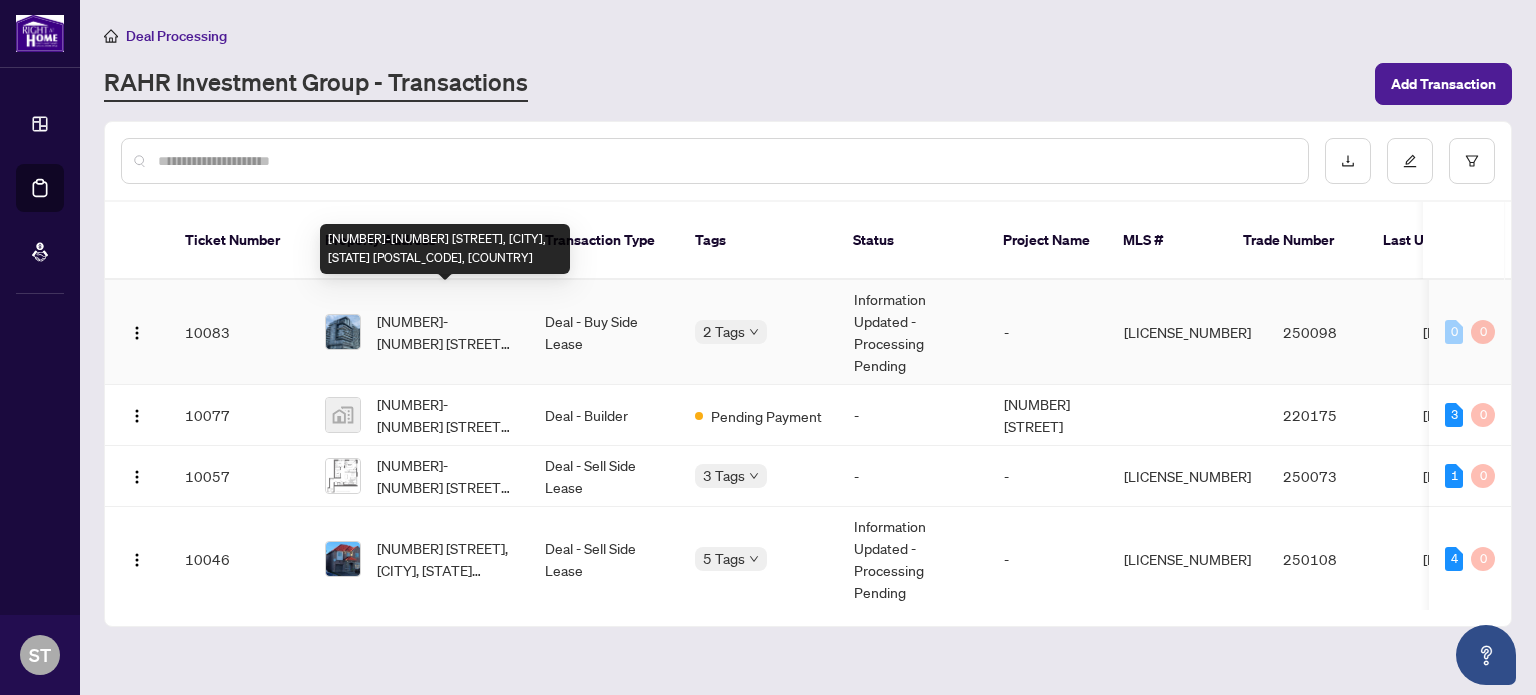 click on "[NUMBER]-[NUMBER] [STREET], [CITY], [STATE] [POSTAL_CODE], [COUNTRY]" at bounding box center (445, 332) 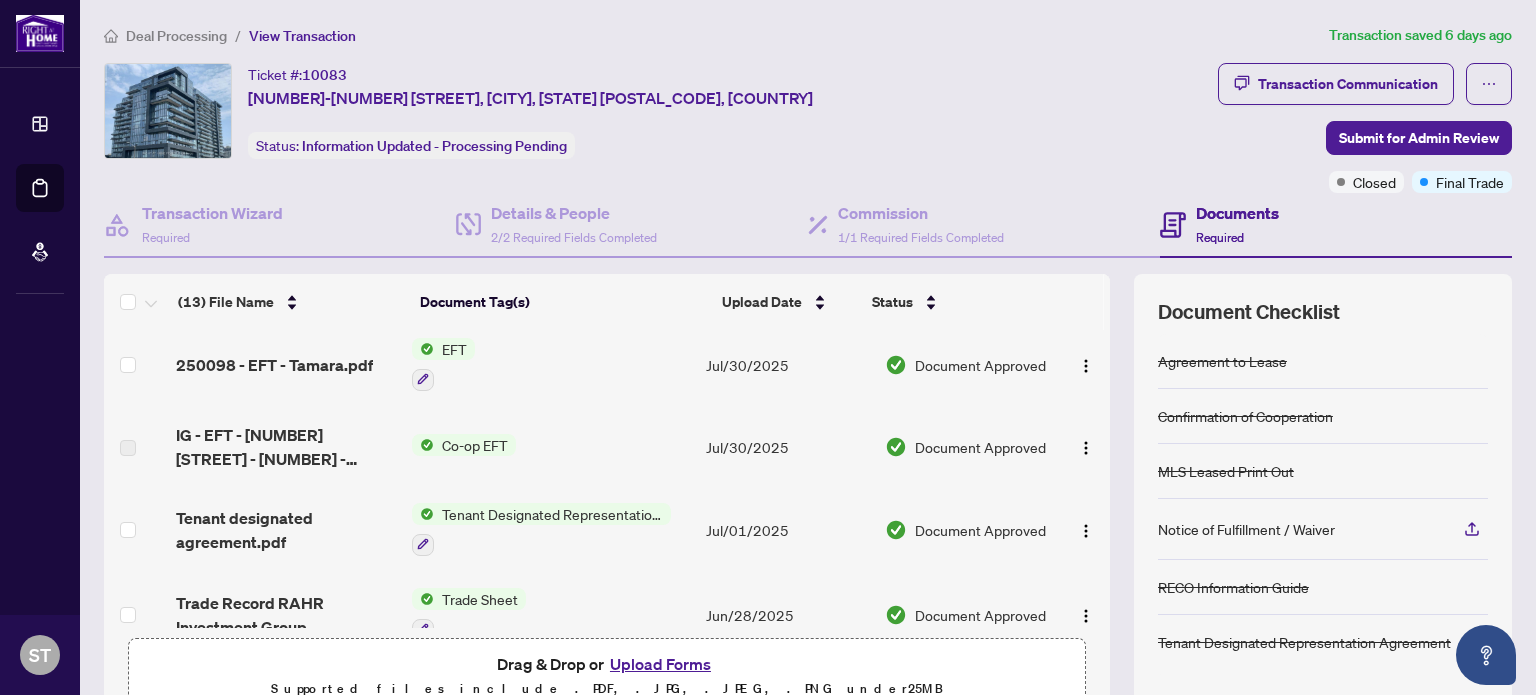 scroll, scrollTop: 0, scrollLeft: 0, axis: both 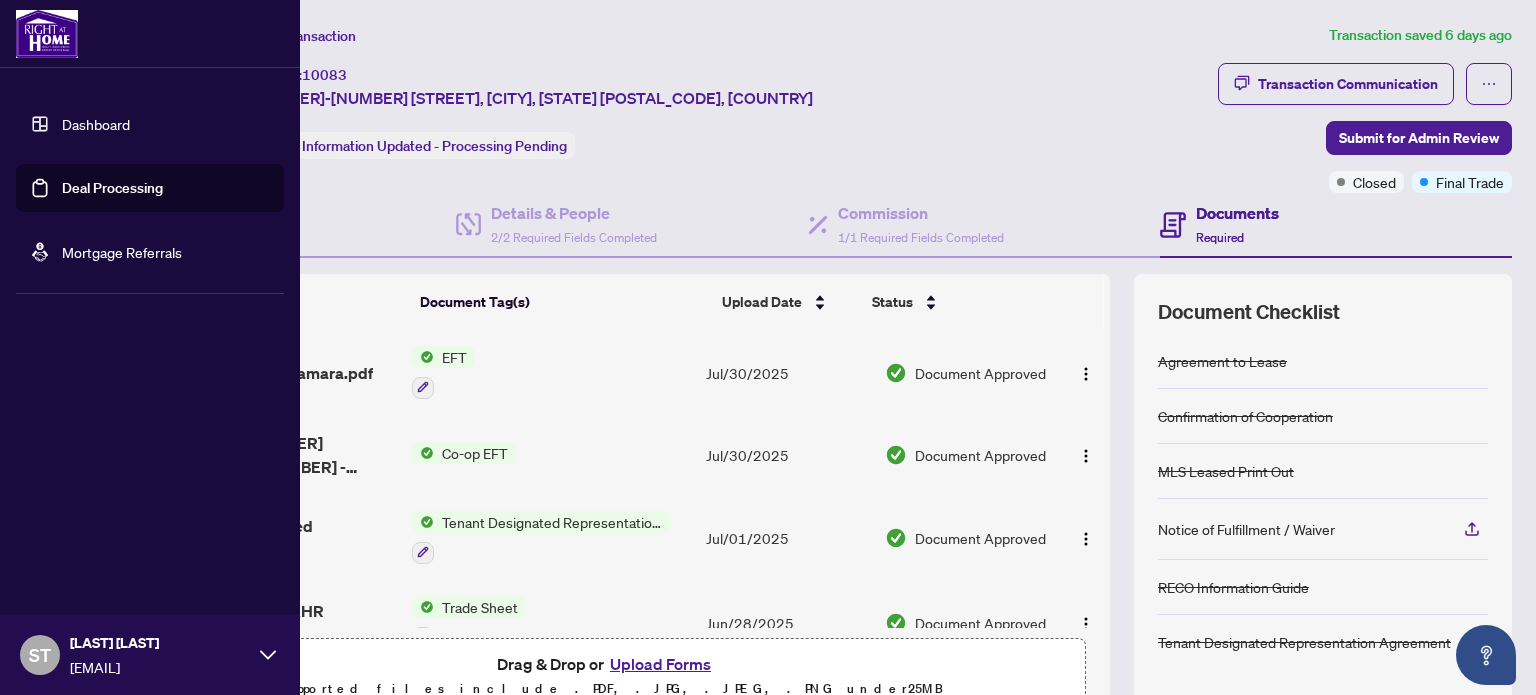 click on "Deal Processing" at bounding box center (112, 188) 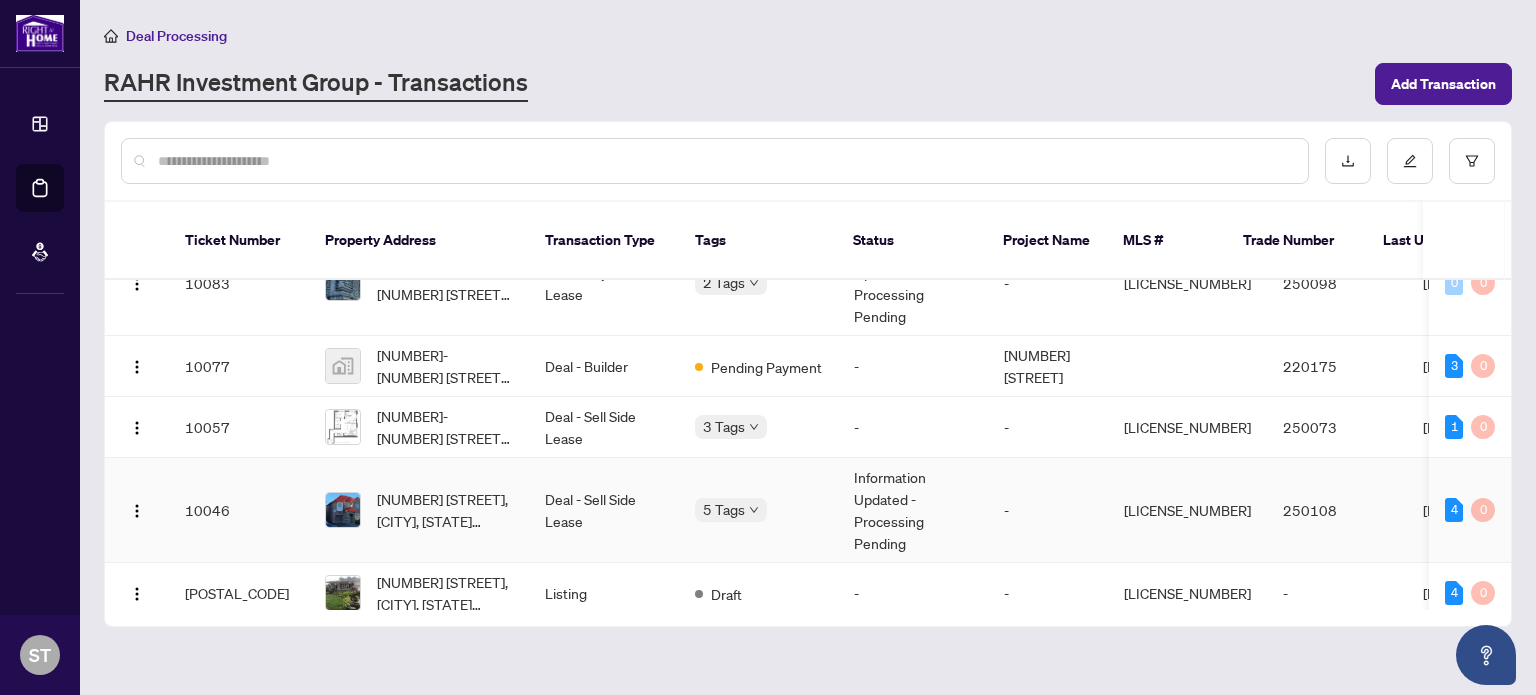 scroll, scrollTop: 100, scrollLeft: 0, axis: vertical 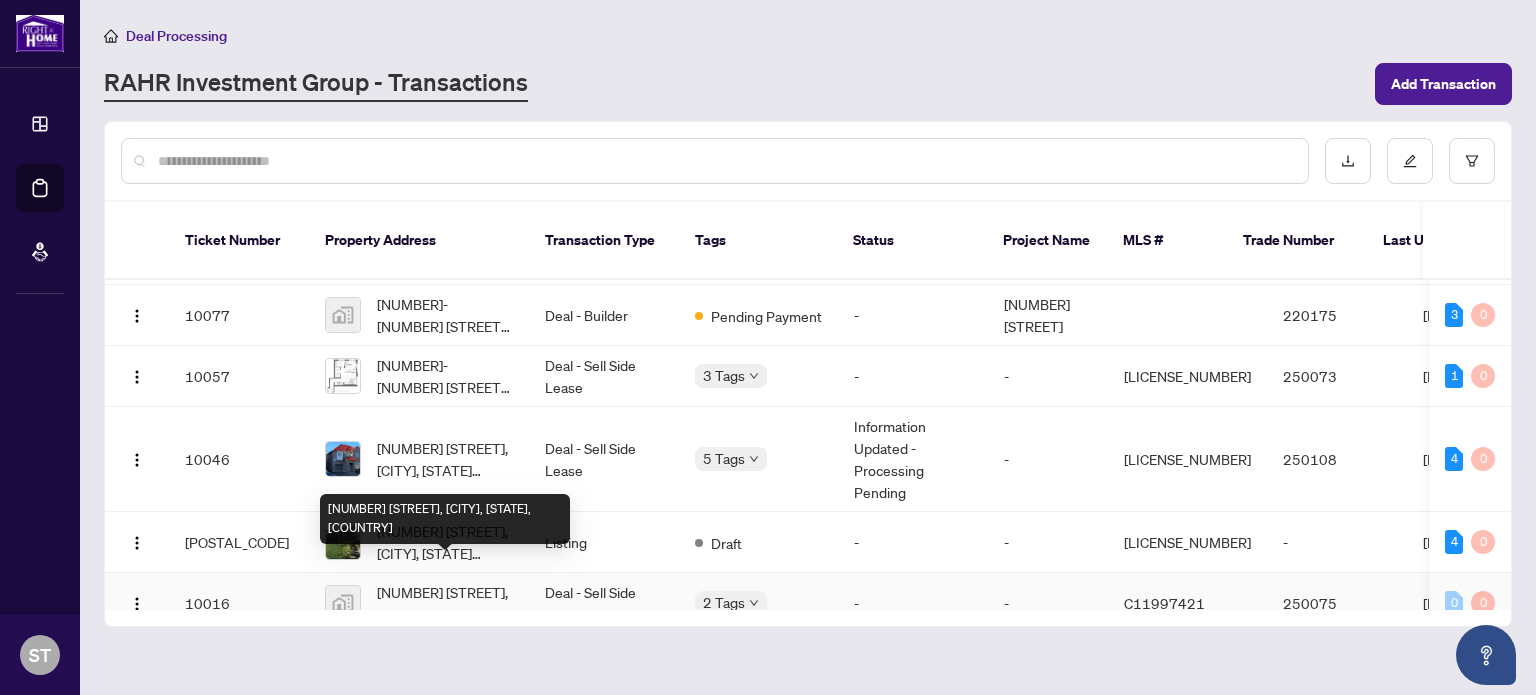 drag, startPoint x: 454, startPoint y: 558, endPoint x: 454, endPoint y: 547, distance: 11 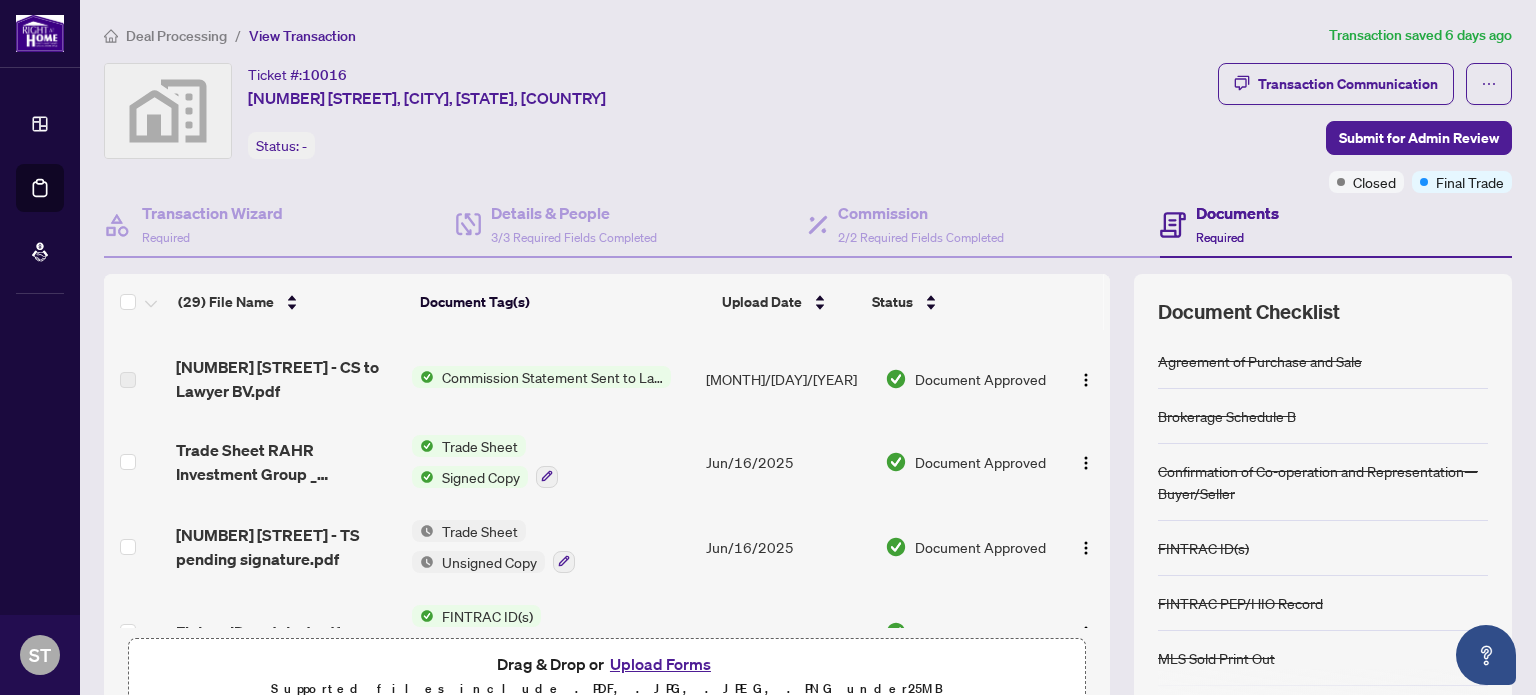 scroll, scrollTop: 0, scrollLeft: 0, axis: both 